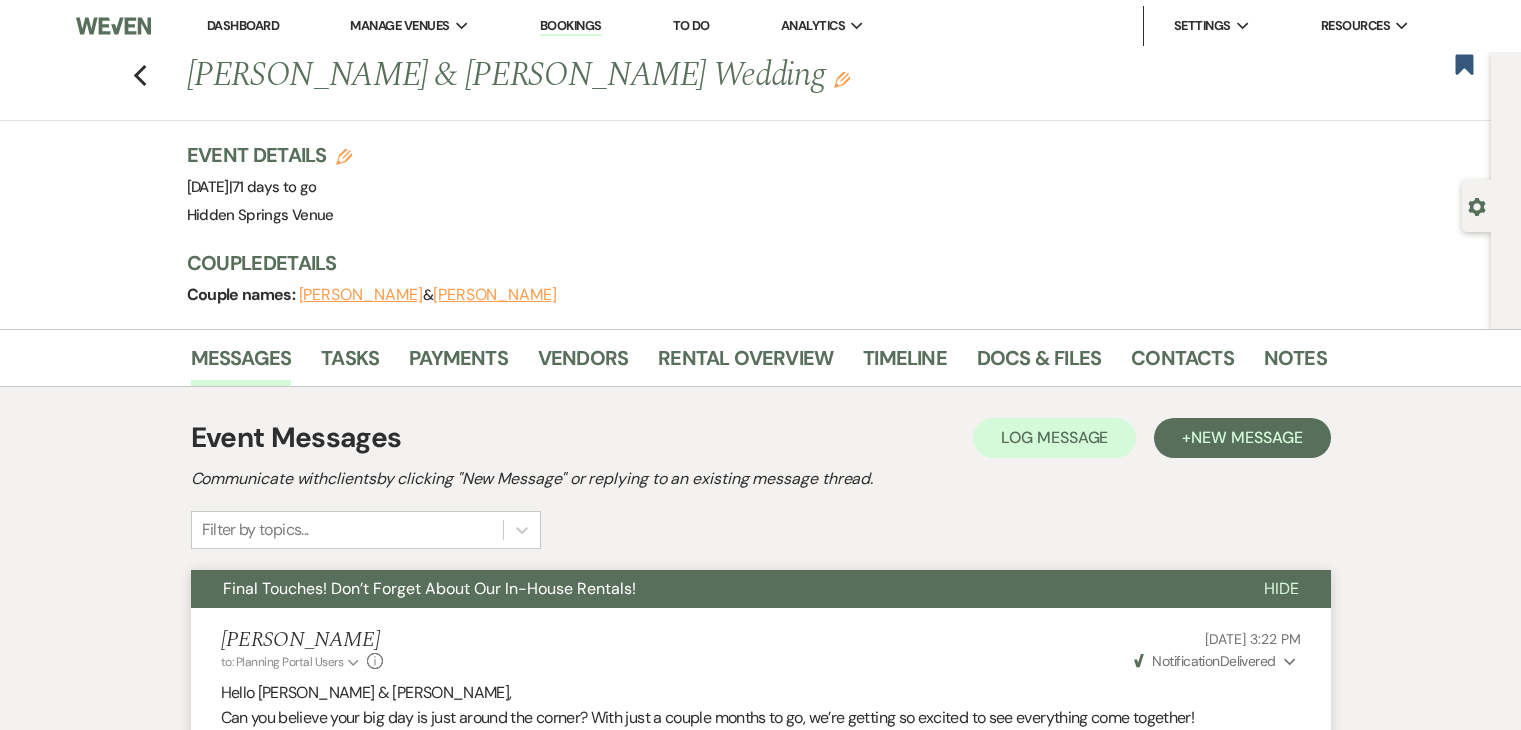 scroll, scrollTop: 0, scrollLeft: 0, axis: both 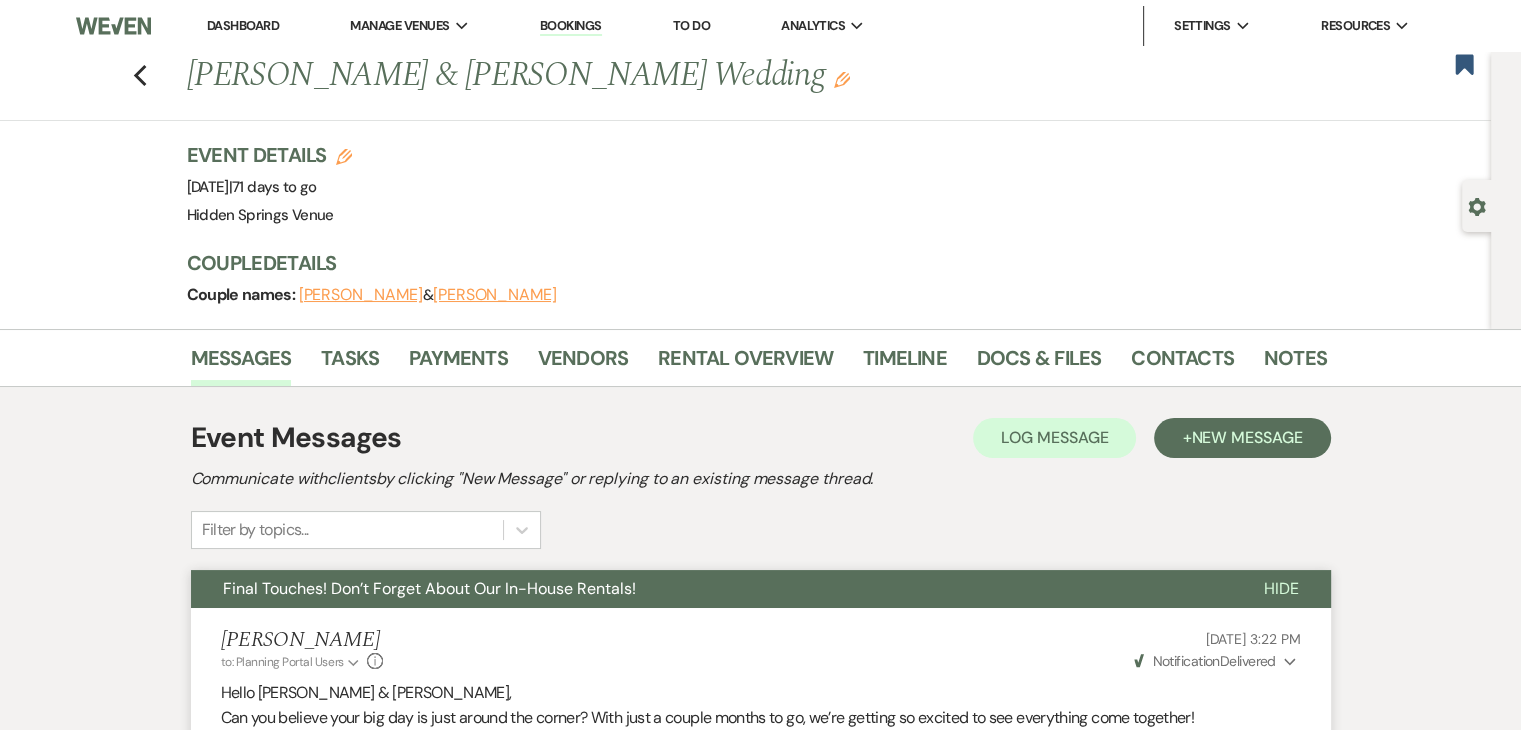 click on "Dashboard" at bounding box center (243, 25) 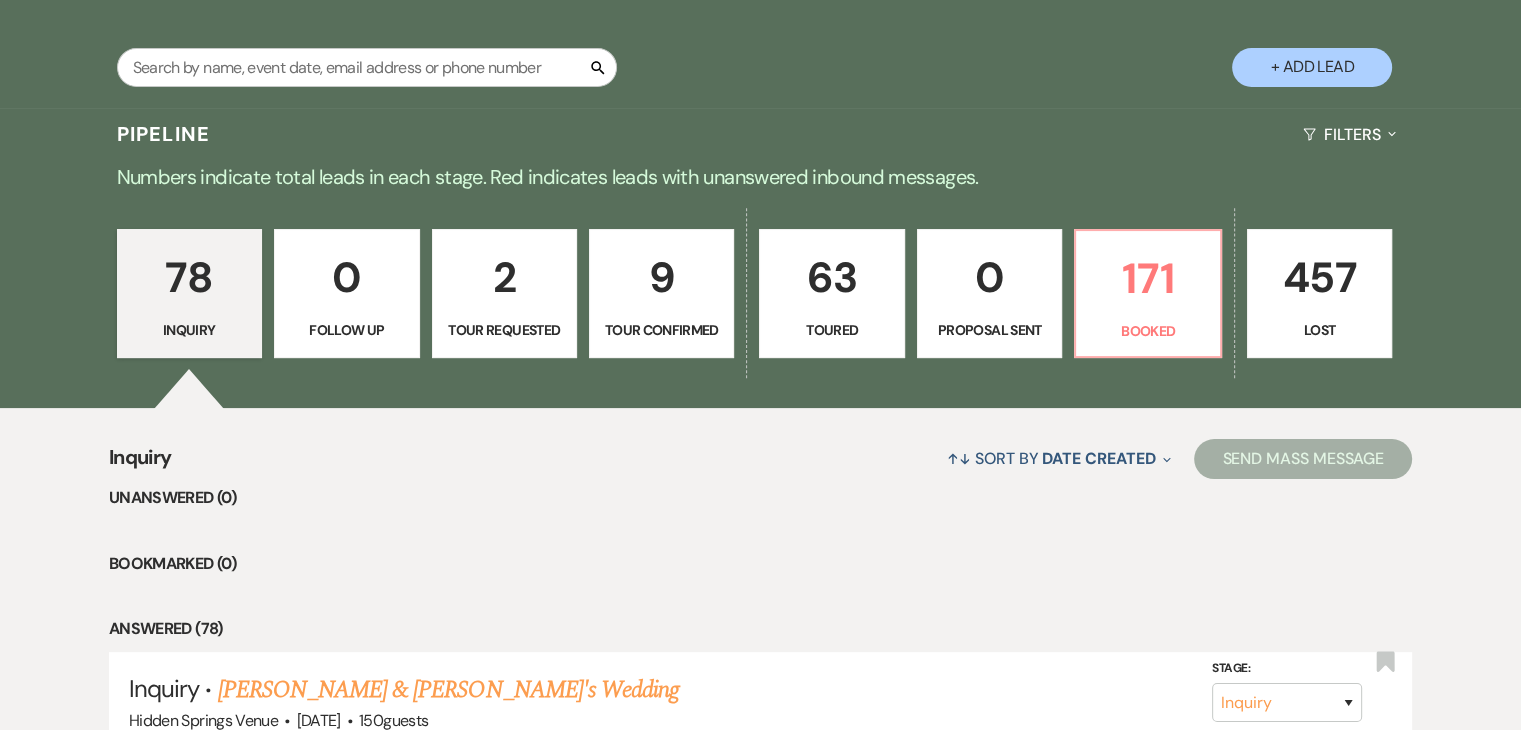scroll, scrollTop: 375, scrollLeft: 0, axis: vertical 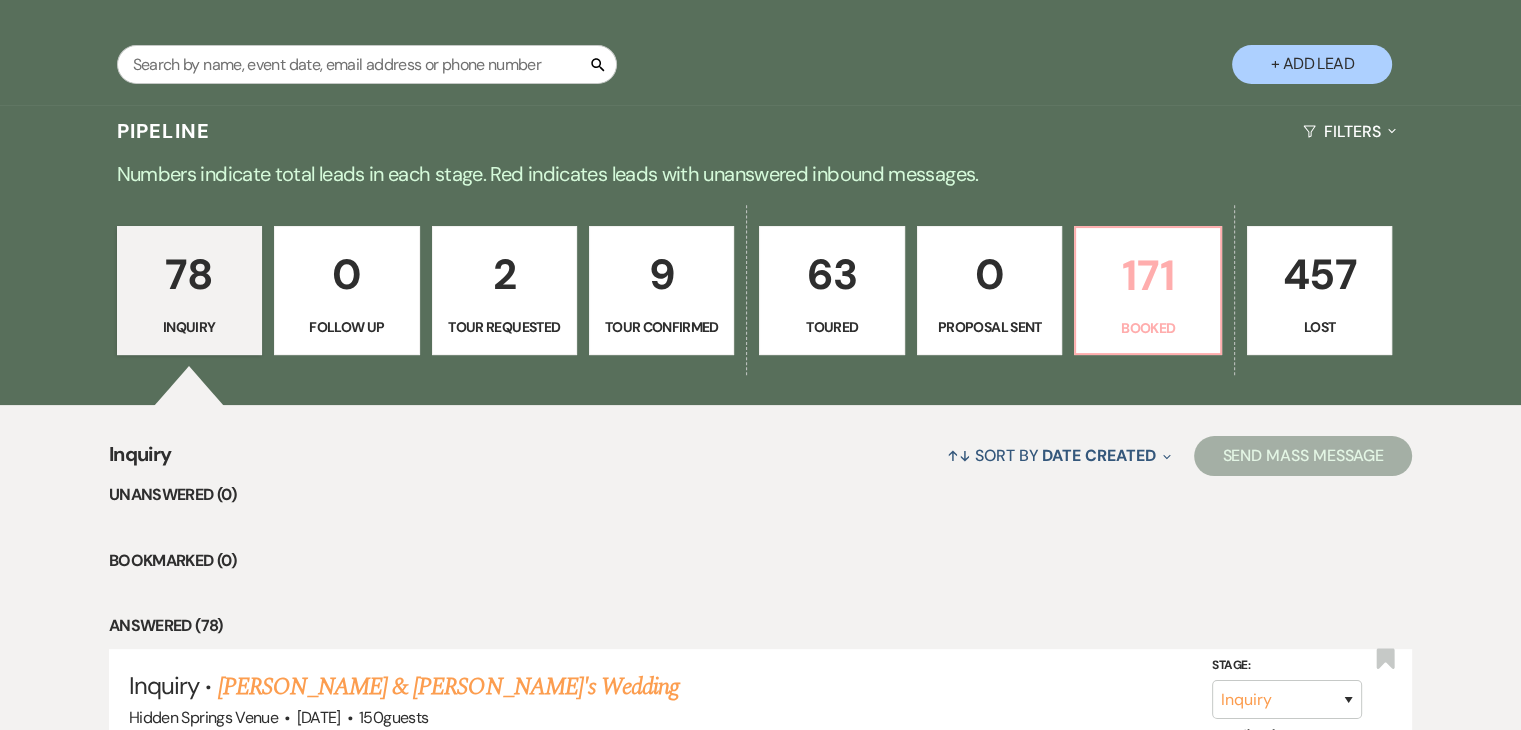 click on "171" at bounding box center (1147, 275) 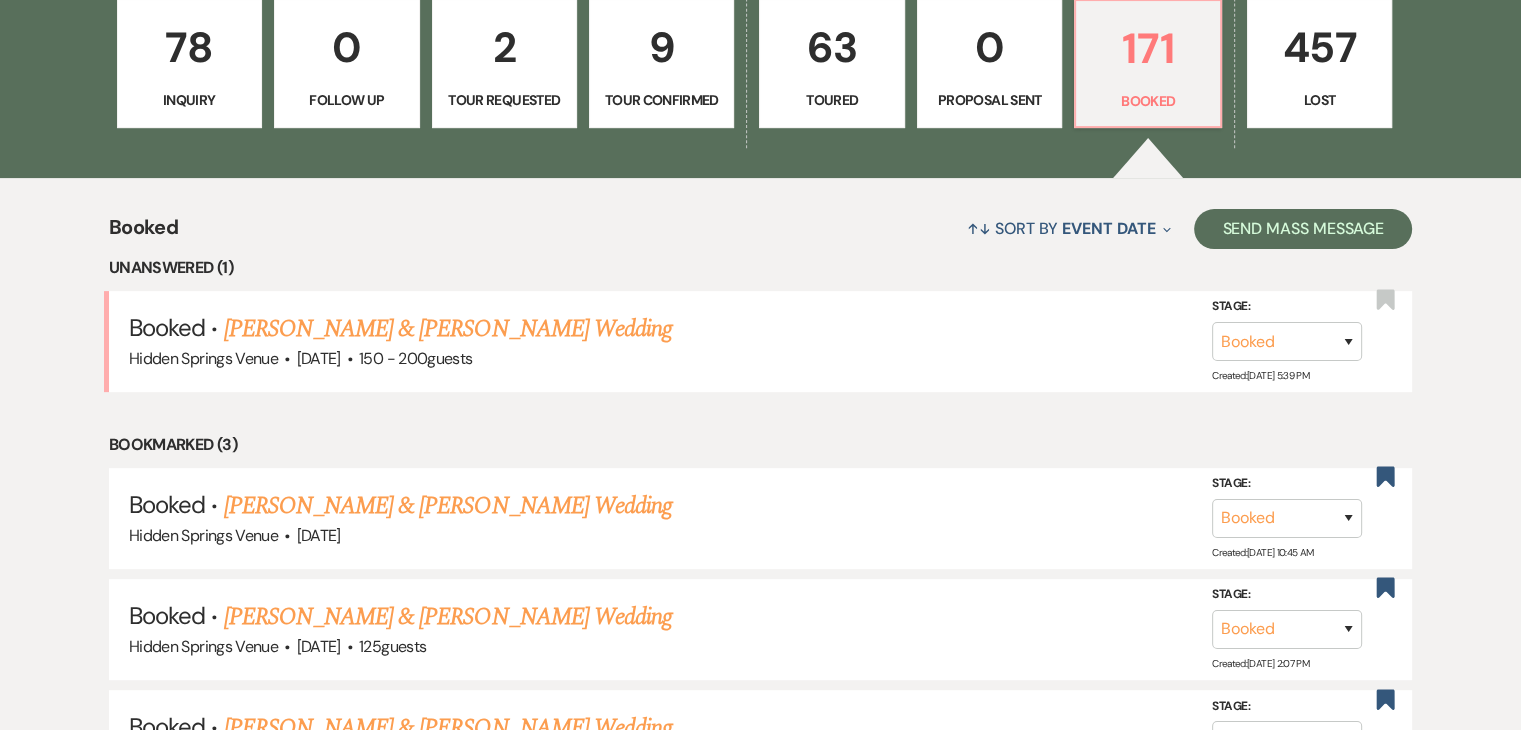 scroll, scrollTop: 603, scrollLeft: 0, axis: vertical 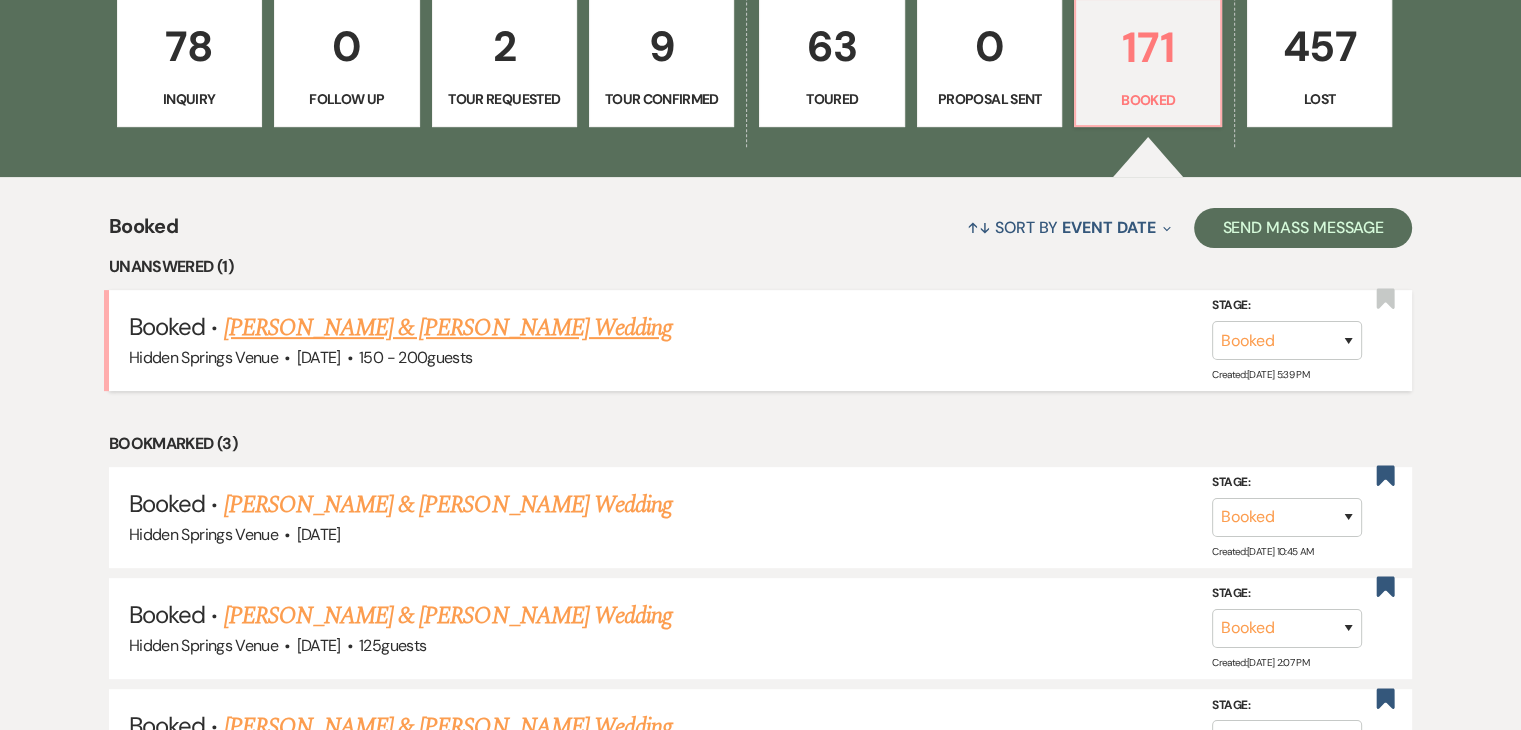 click on "[PERSON_NAME] & [PERSON_NAME] Wedding" at bounding box center (448, 328) 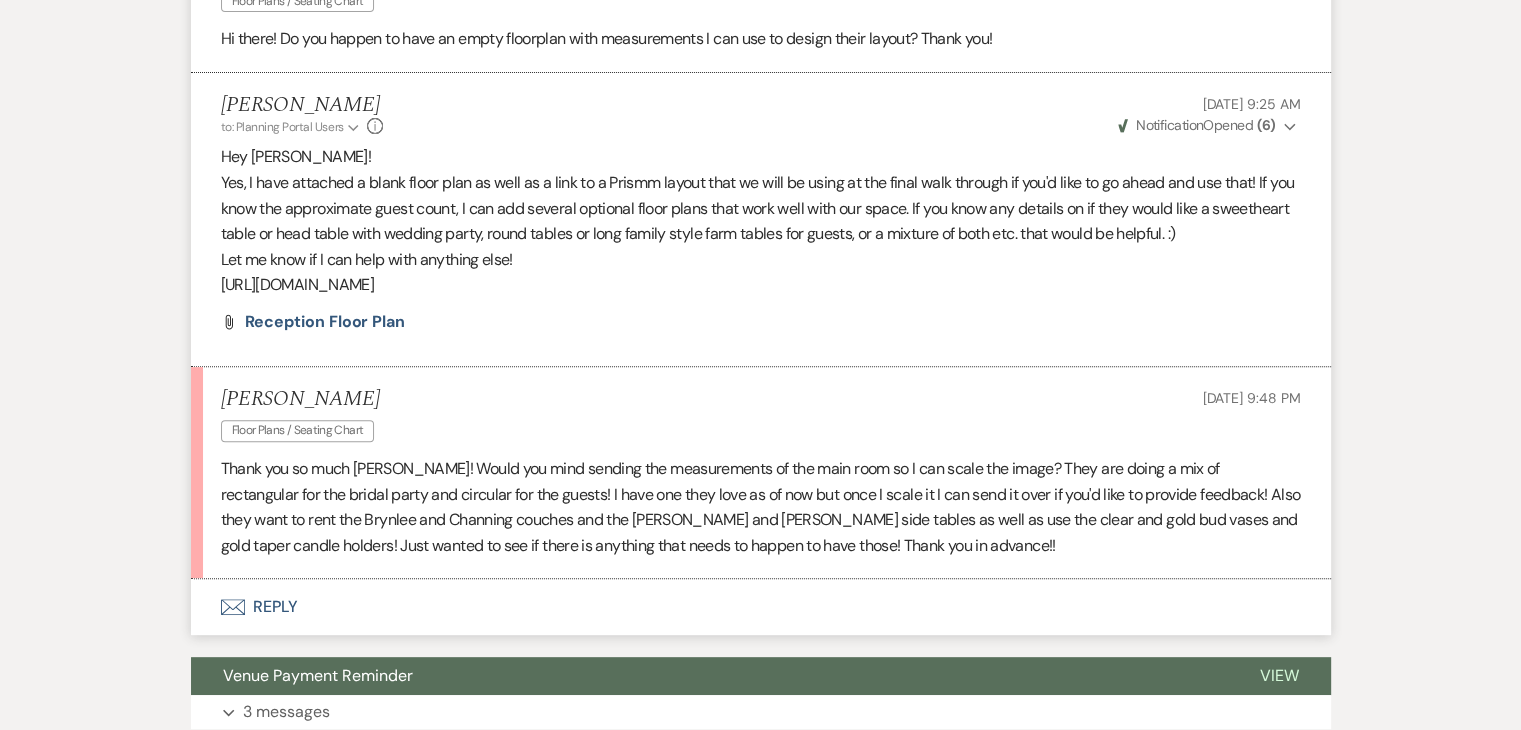 scroll, scrollTop: 670, scrollLeft: 0, axis: vertical 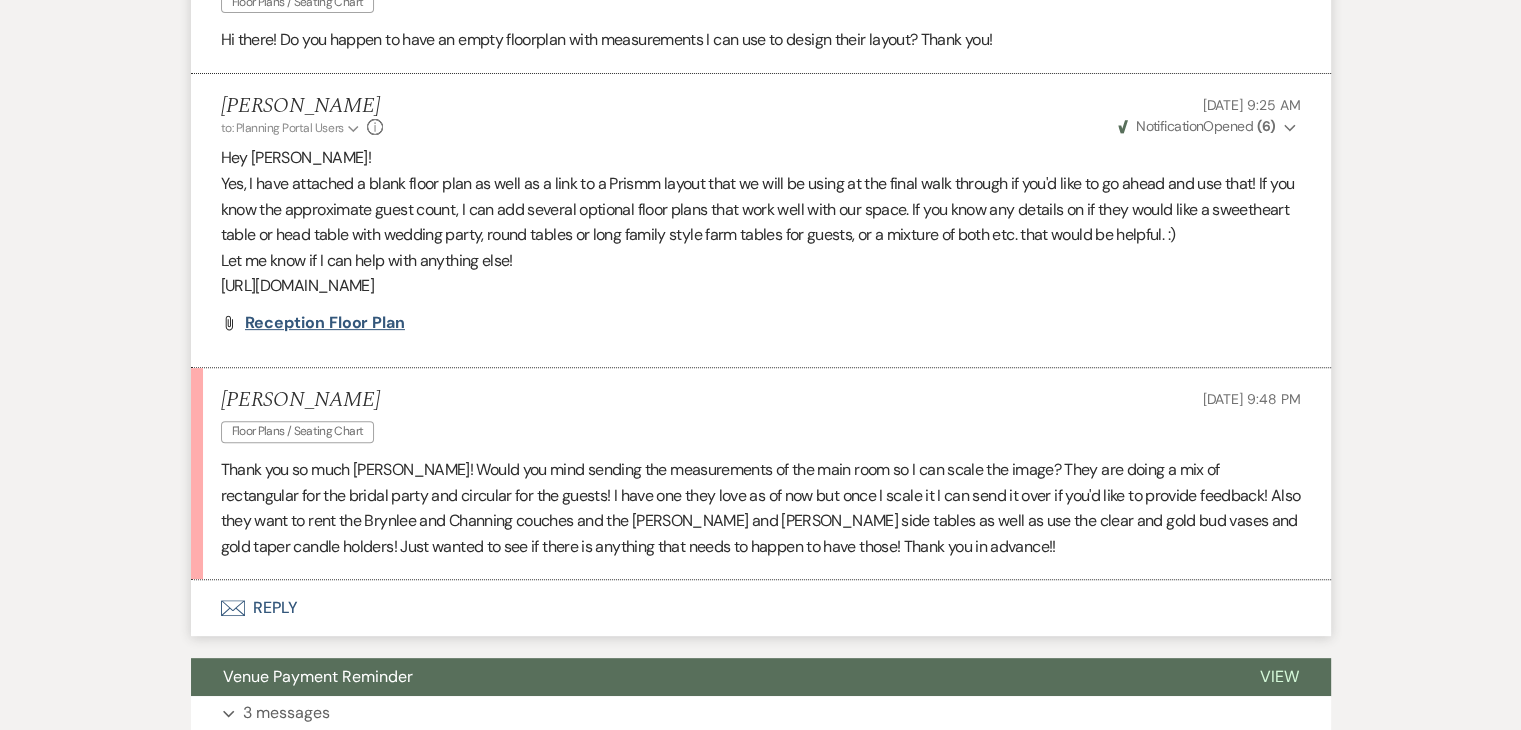 click on "Reception Floor plan" at bounding box center (325, 322) 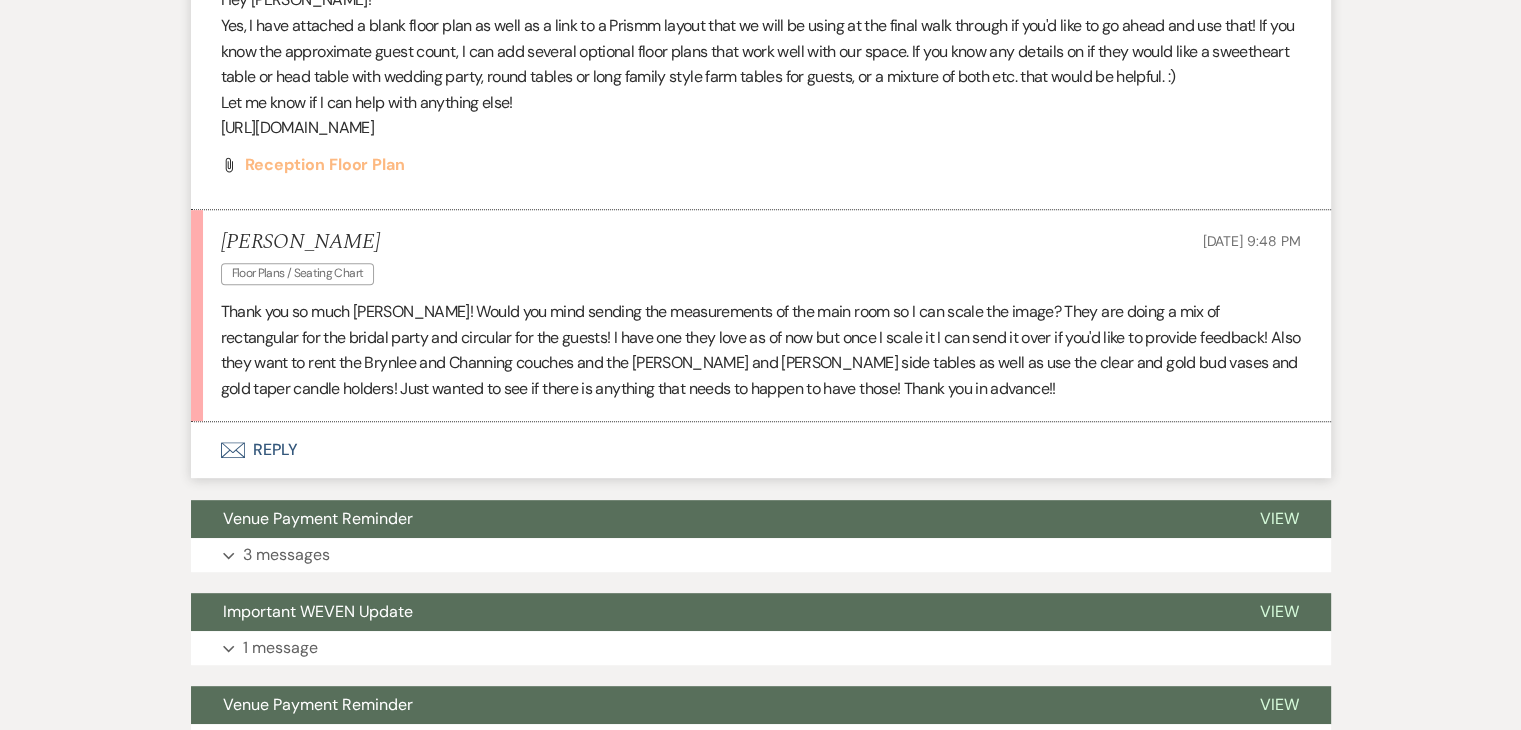 scroll, scrollTop: 828, scrollLeft: 0, axis: vertical 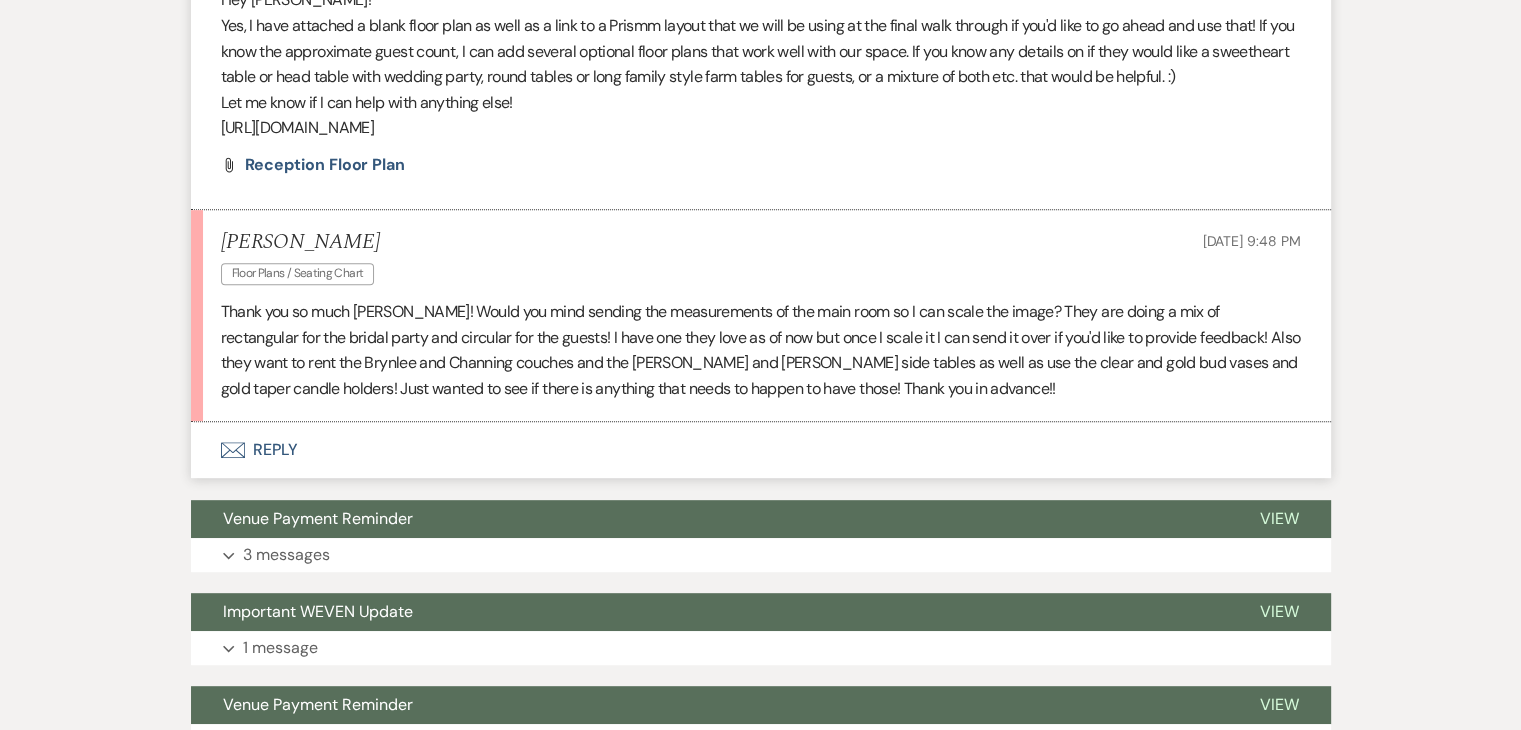 click on "Envelope Reply" at bounding box center [761, 450] 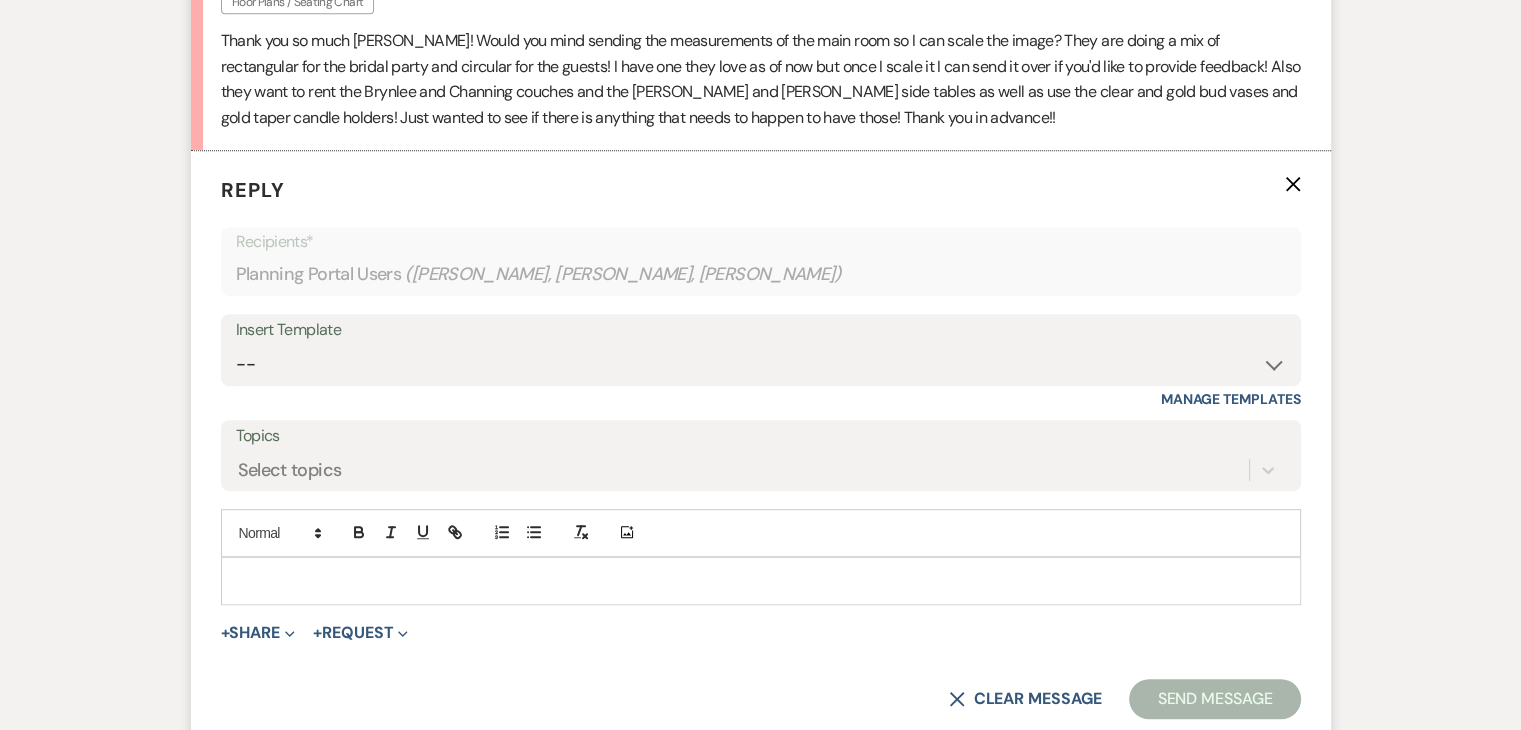 scroll, scrollTop: 1180, scrollLeft: 0, axis: vertical 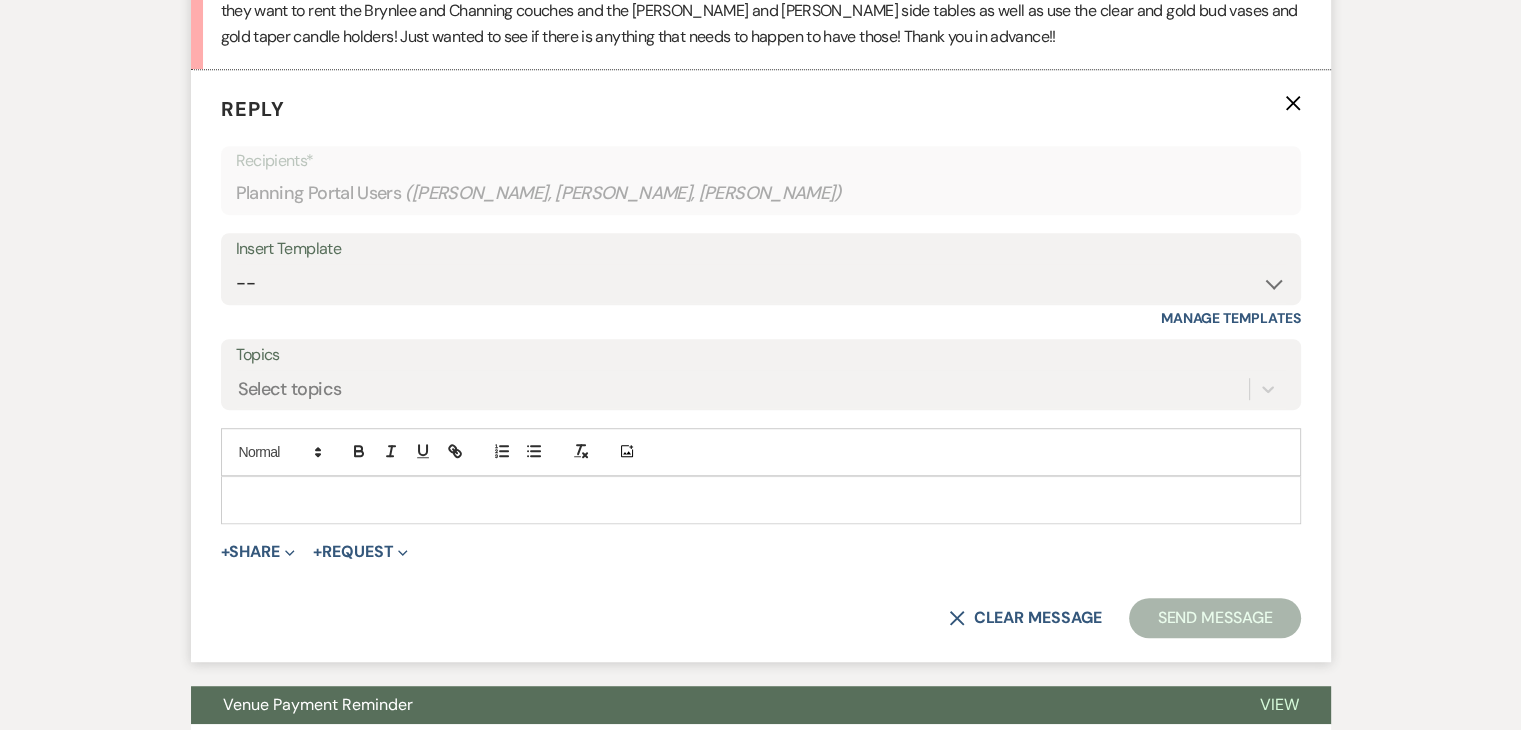 click at bounding box center (761, 500) 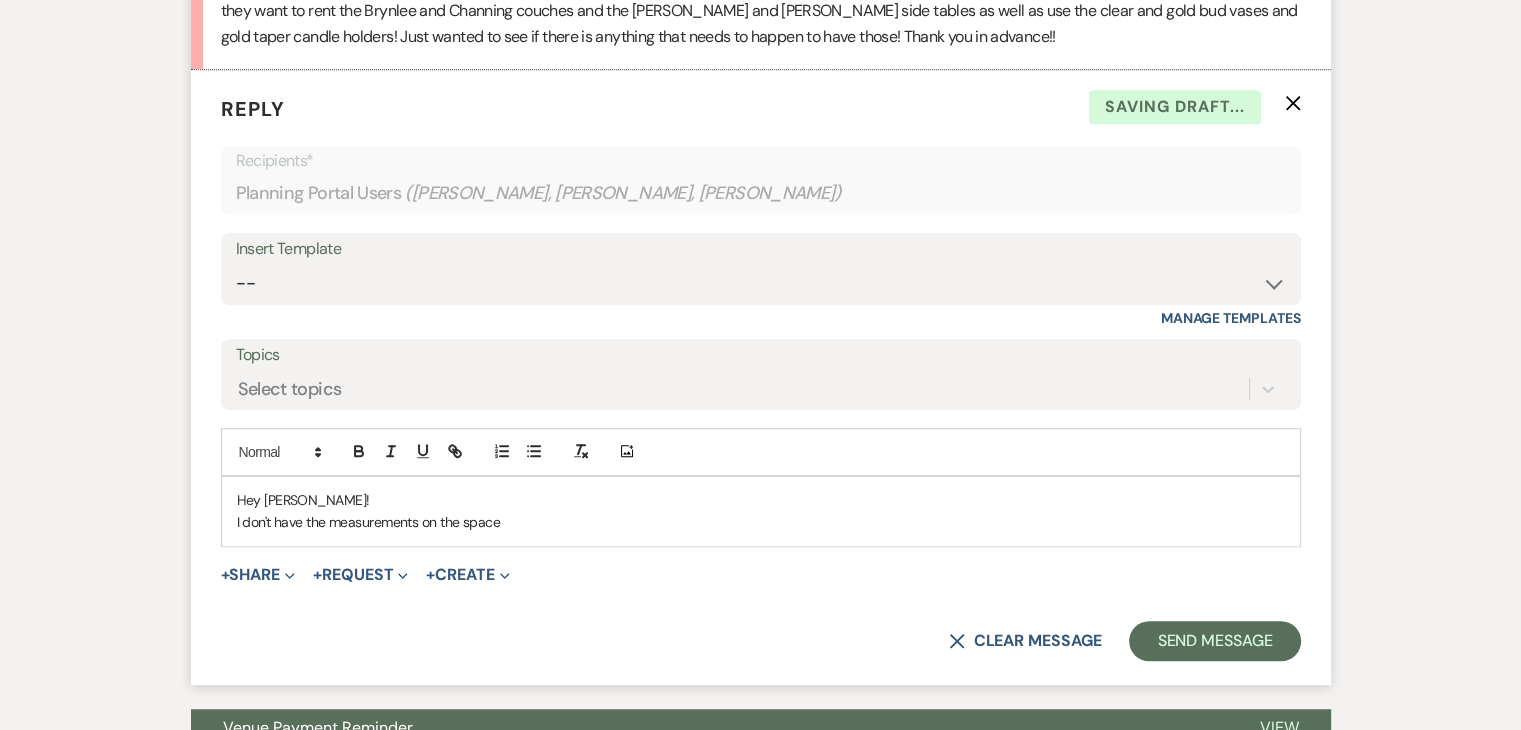 click on "I don't have the measurements on the space" at bounding box center (761, 522) 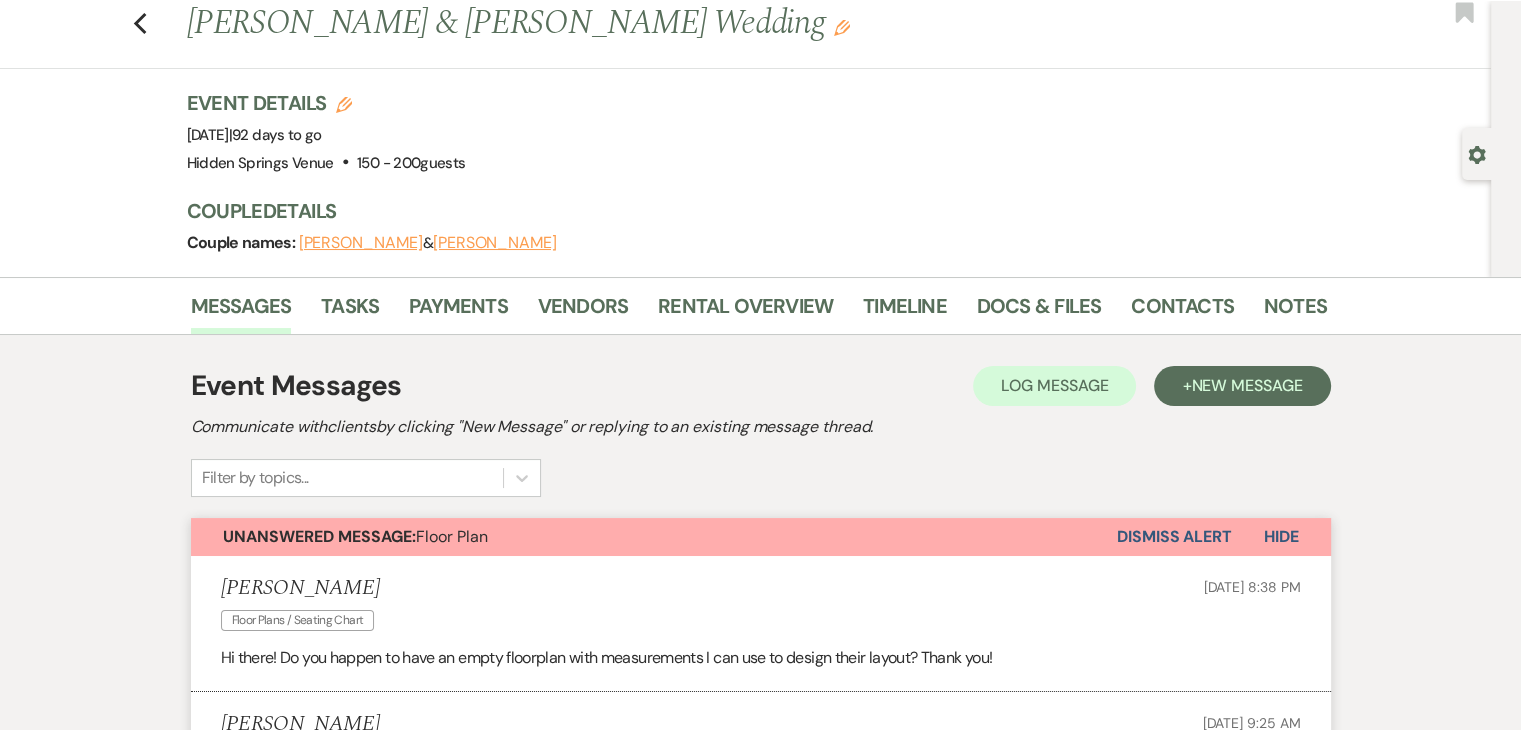 scroll, scrollTop: 0, scrollLeft: 0, axis: both 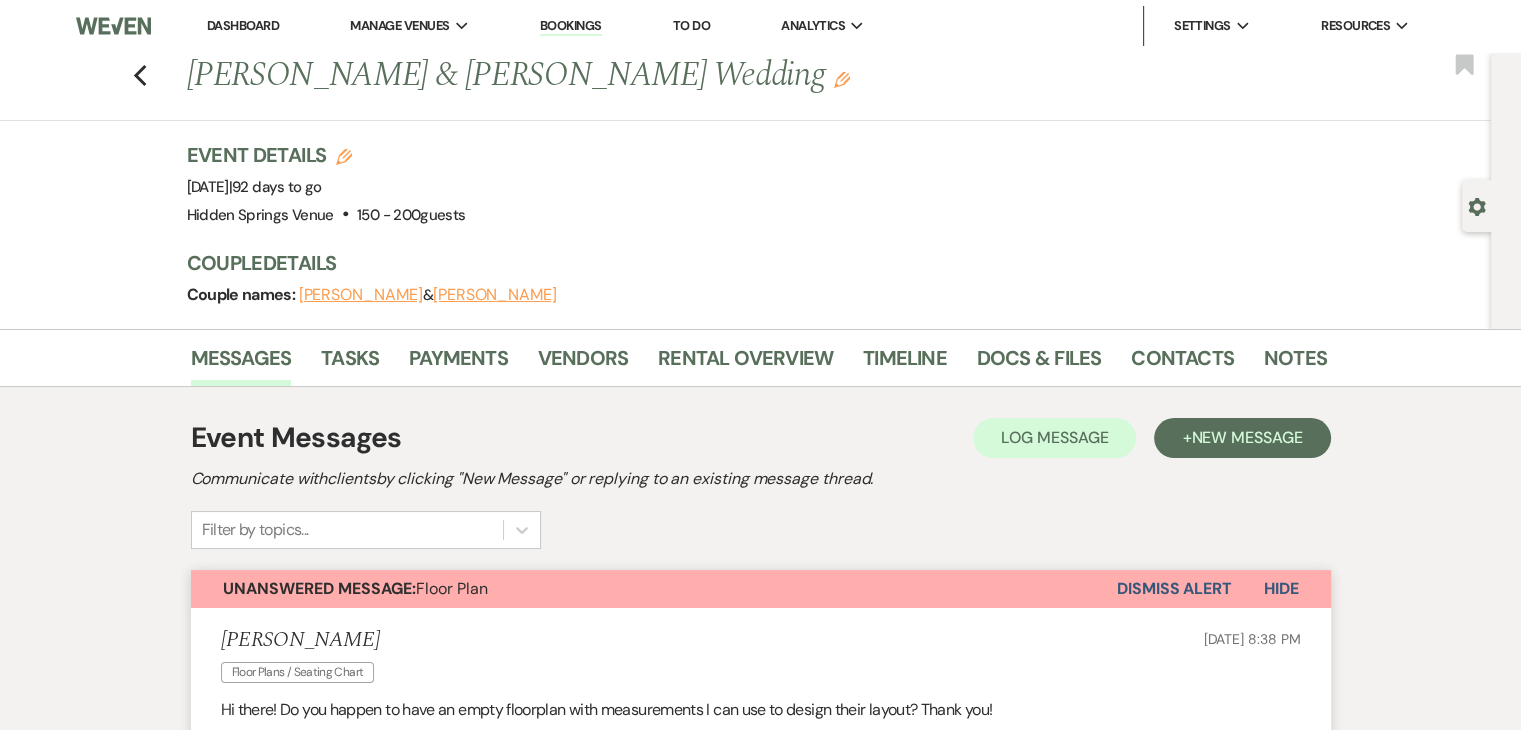 click 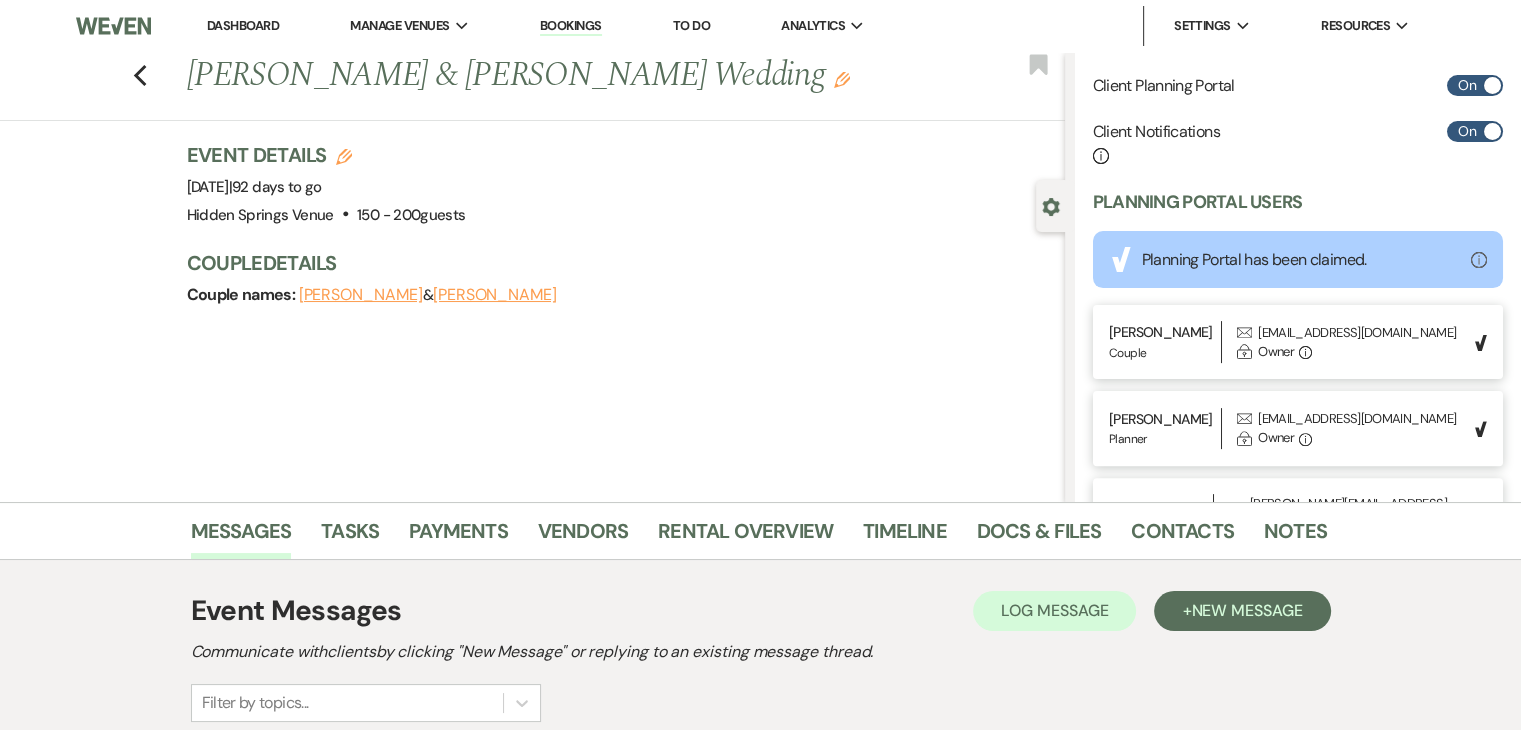 scroll, scrollTop: 684, scrollLeft: 0, axis: vertical 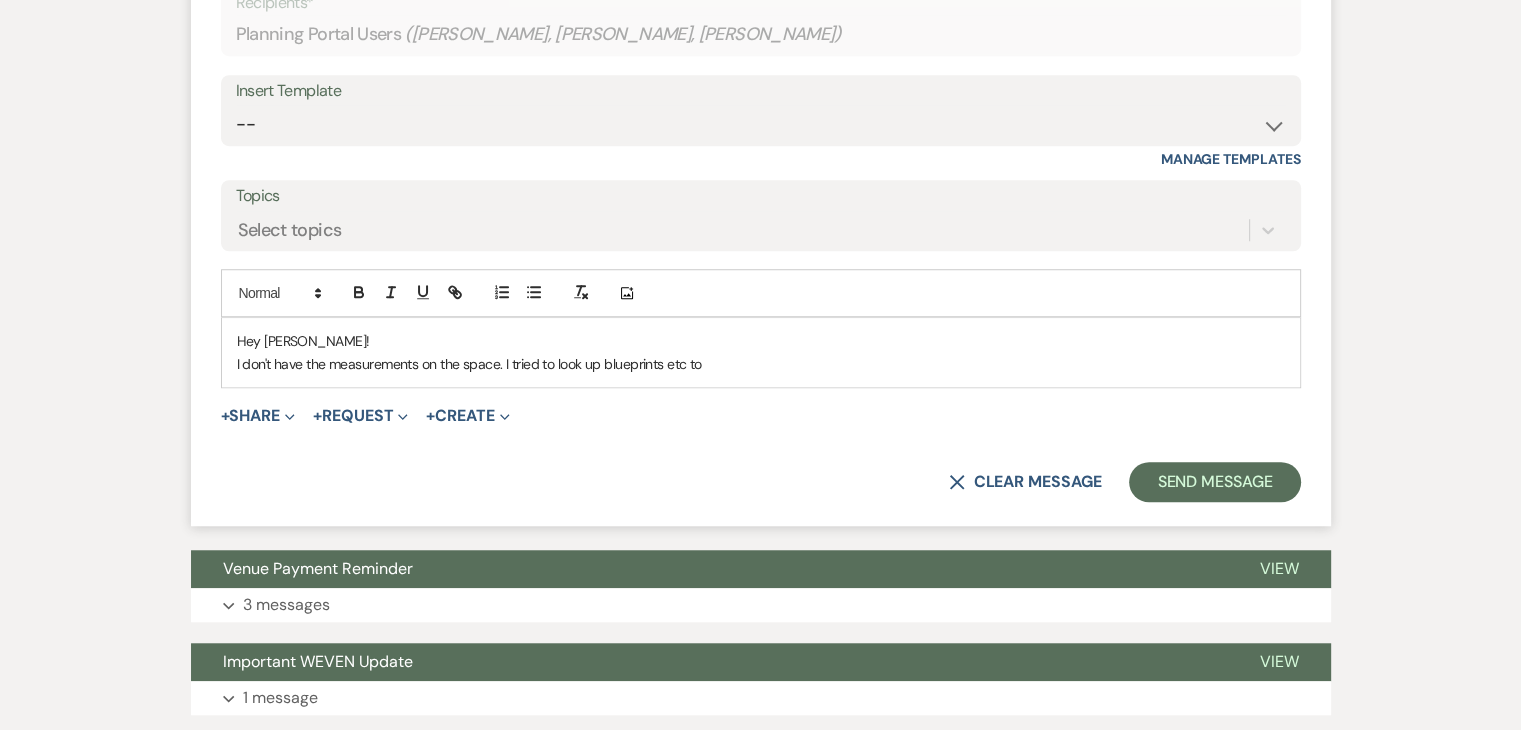 drag, startPoint x: 722, startPoint y: 360, endPoint x: 216, endPoint y: 362, distance: 506.00397 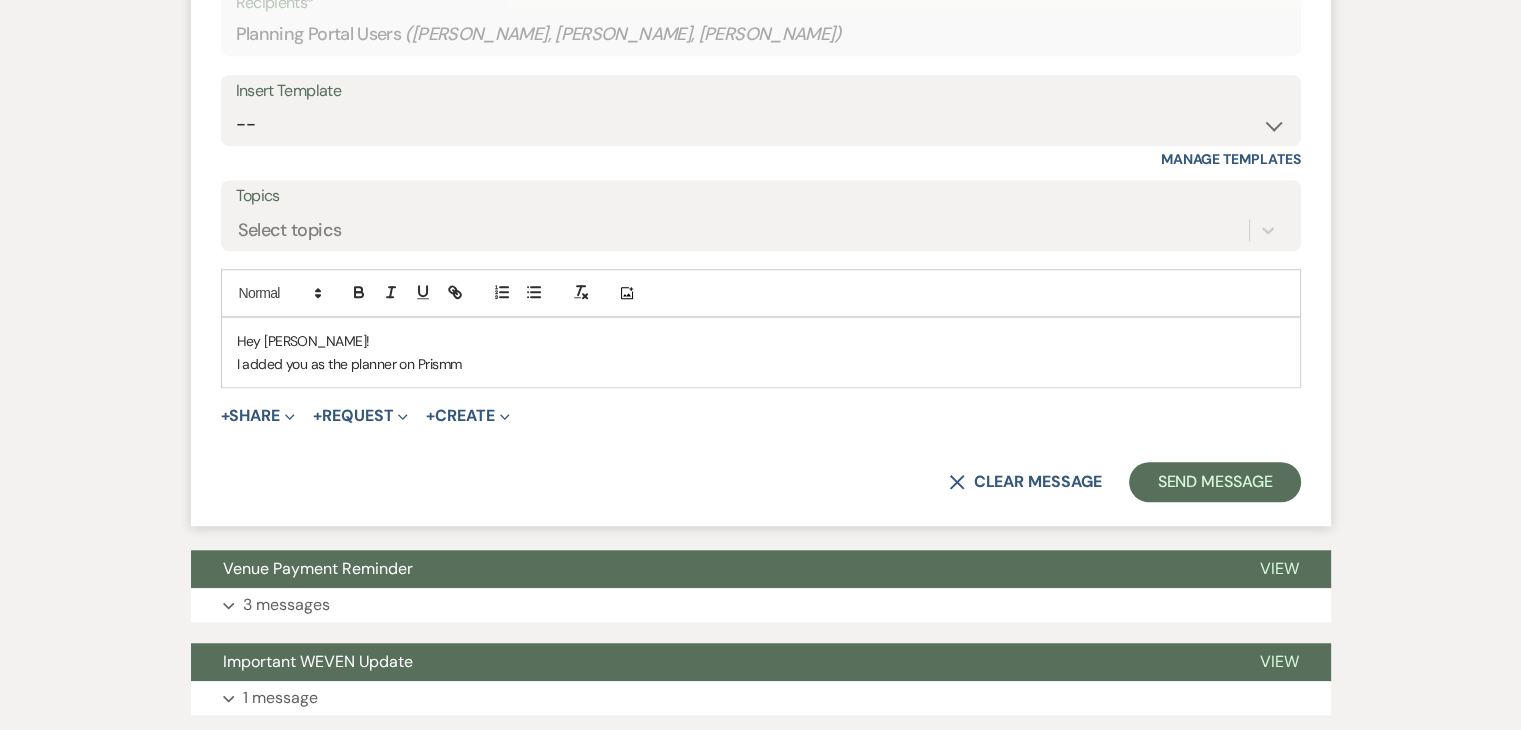 click on "I added you as the planner on Prismm" at bounding box center [761, 364] 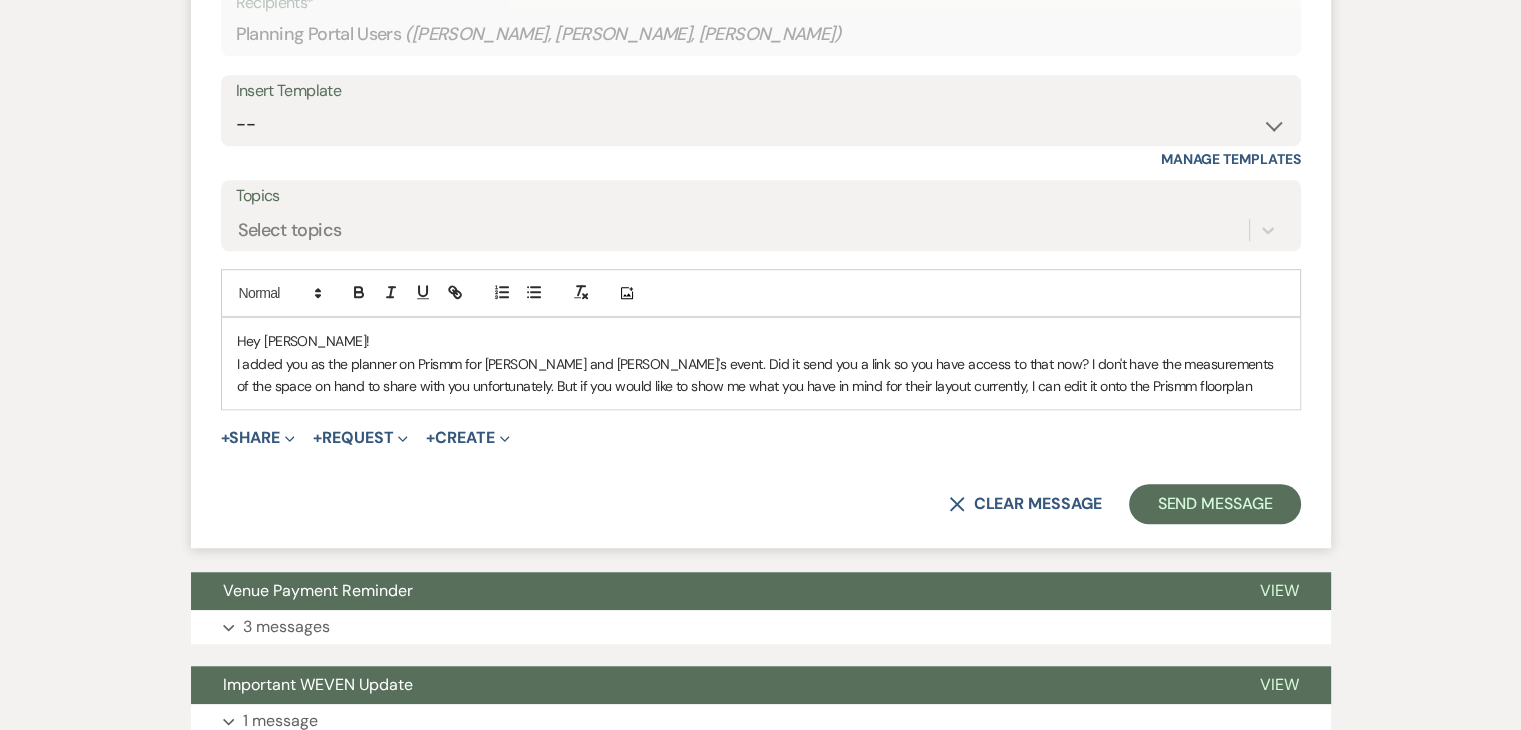 click on "I added you as the planner on Prismm for [PERSON_NAME] and [PERSON_NAME]'s event. Did it send you a link so you have access to that now? I don't have the measurements of the space on hand to share with you unfortunately. But if you would like to show me what you have in mind for their layout currently, I can edit it onto the Prismm floorplan" at bounding box center [761, 375] 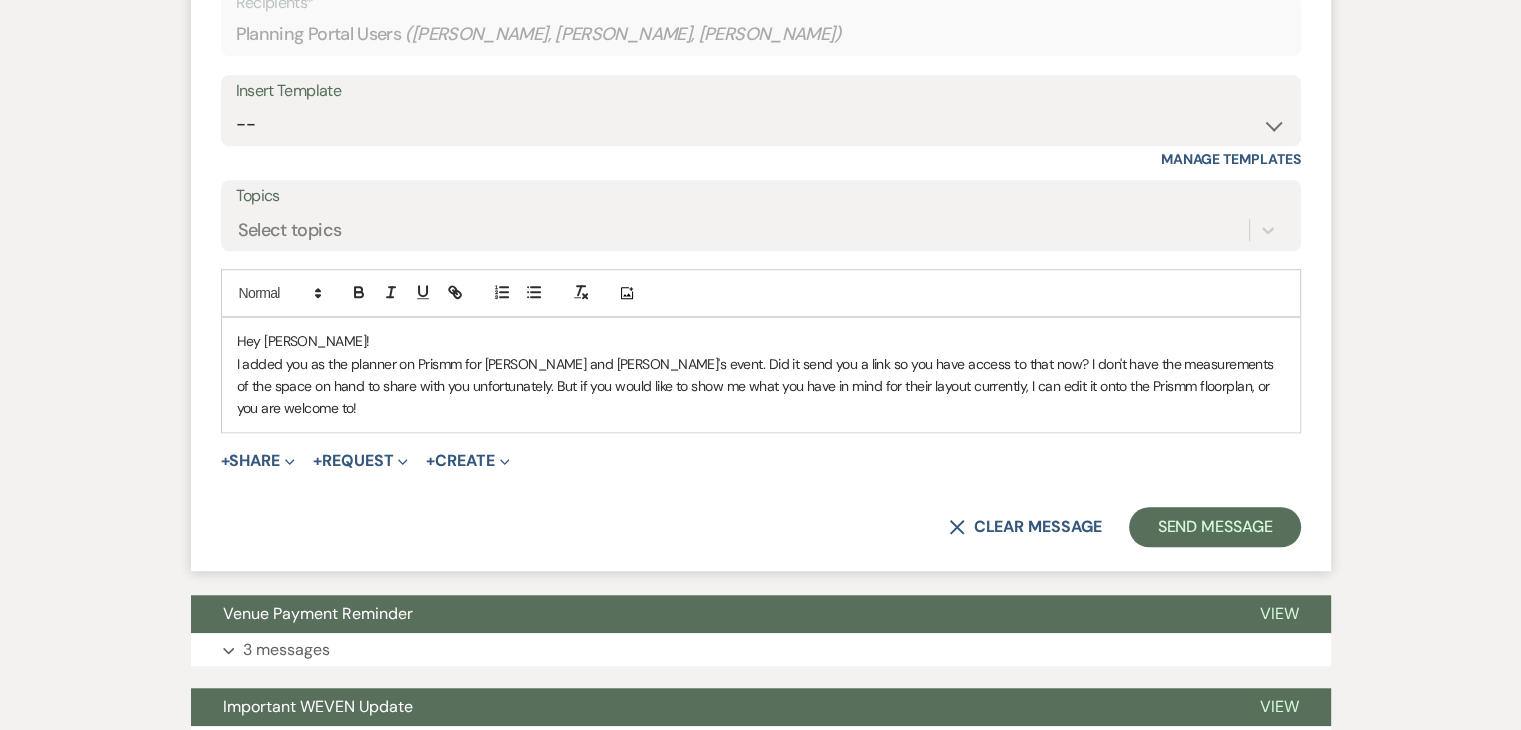 click on "I added you as the planner on Prismm for [PERSON_NAME] and [PERSON_NAME]'s event. Did it send you a link so you have access to that now? I don't have the measurements of the space on hand to share with you unfortunately. But if you would like to show me what you have in mind for their layout currently, I can edit it onto the Prismm floorplan, or you are welcome to!" at bounding box center [761, 386] 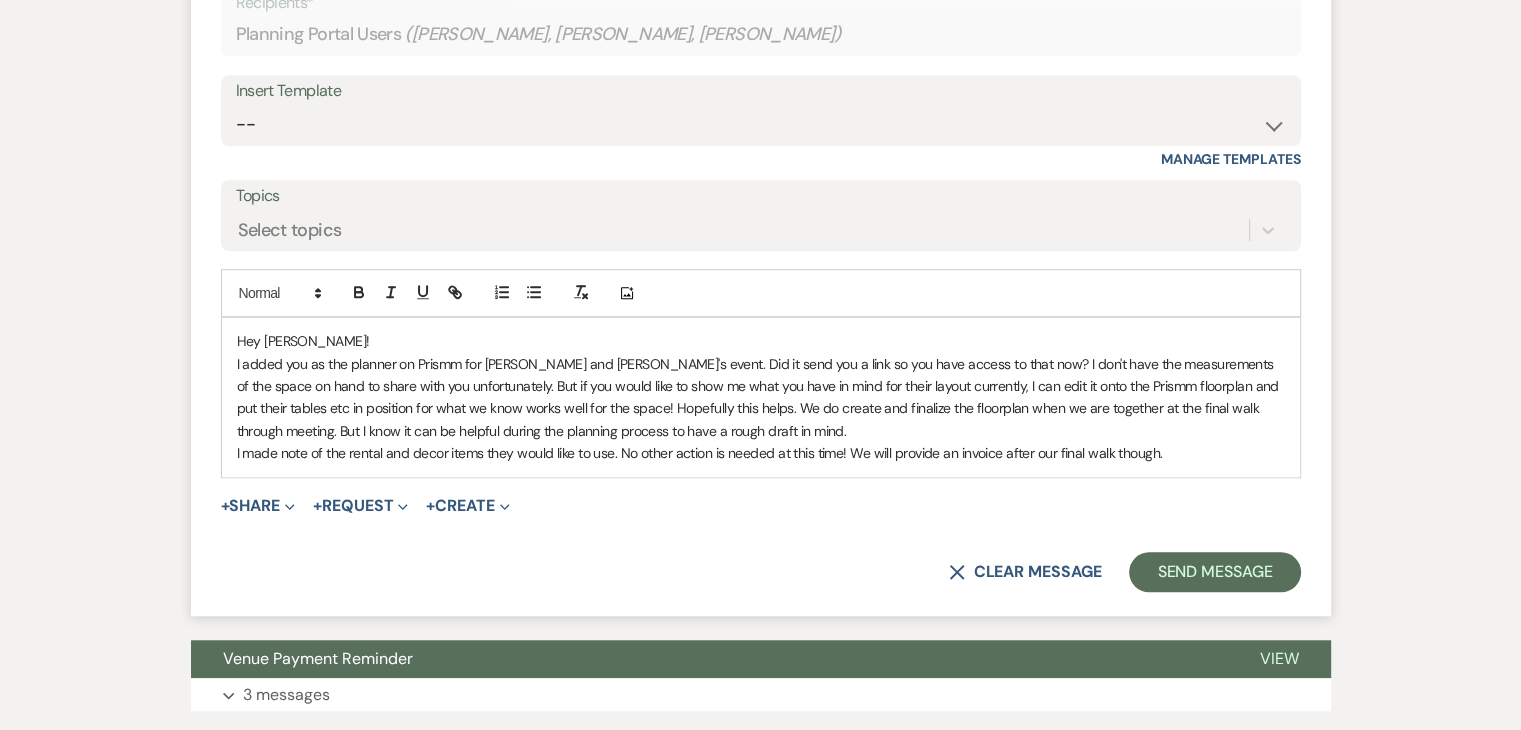 click on "I added you as the planner on Prismm for [PERSON_NAME] and [PERSON_NAME]'s event. Did it send you a link so you have access to that now? I don't have the measurements of the space on hand to share with you unfortunately. But if you would like to show me what you have in mind for their layout currently, I can edit it onto the Prismm floorplan and put their tables etc in position for what we know works well for the space! Hopefully this helps. We do create and finalize the floorplan when we are together at the final walk through meeting. But I know it can be helpful during the planning process to have a rough draft in mind." at bounding box center (761, 398) 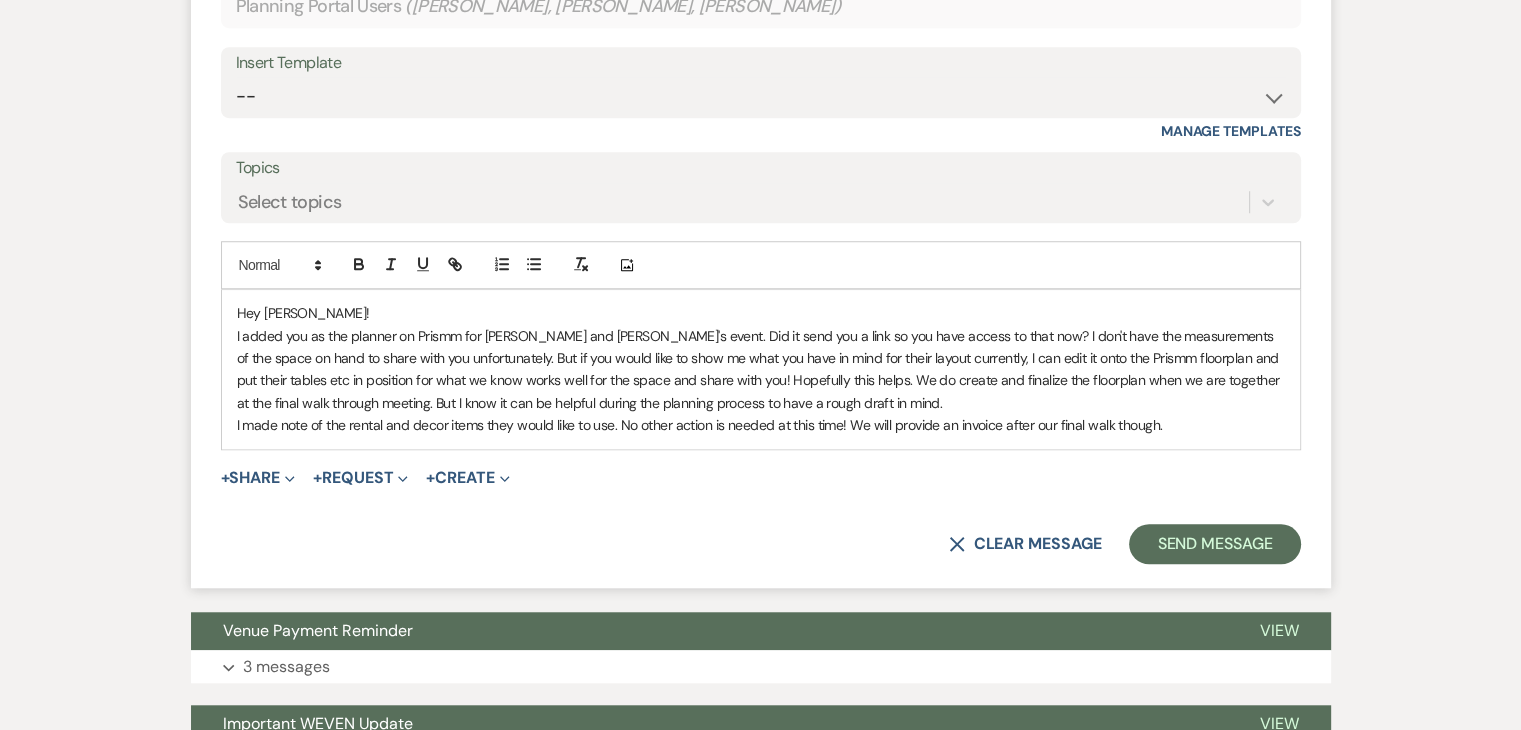 scroll, scrollTop: 1540, scrollLeft: 0, axis: vertical 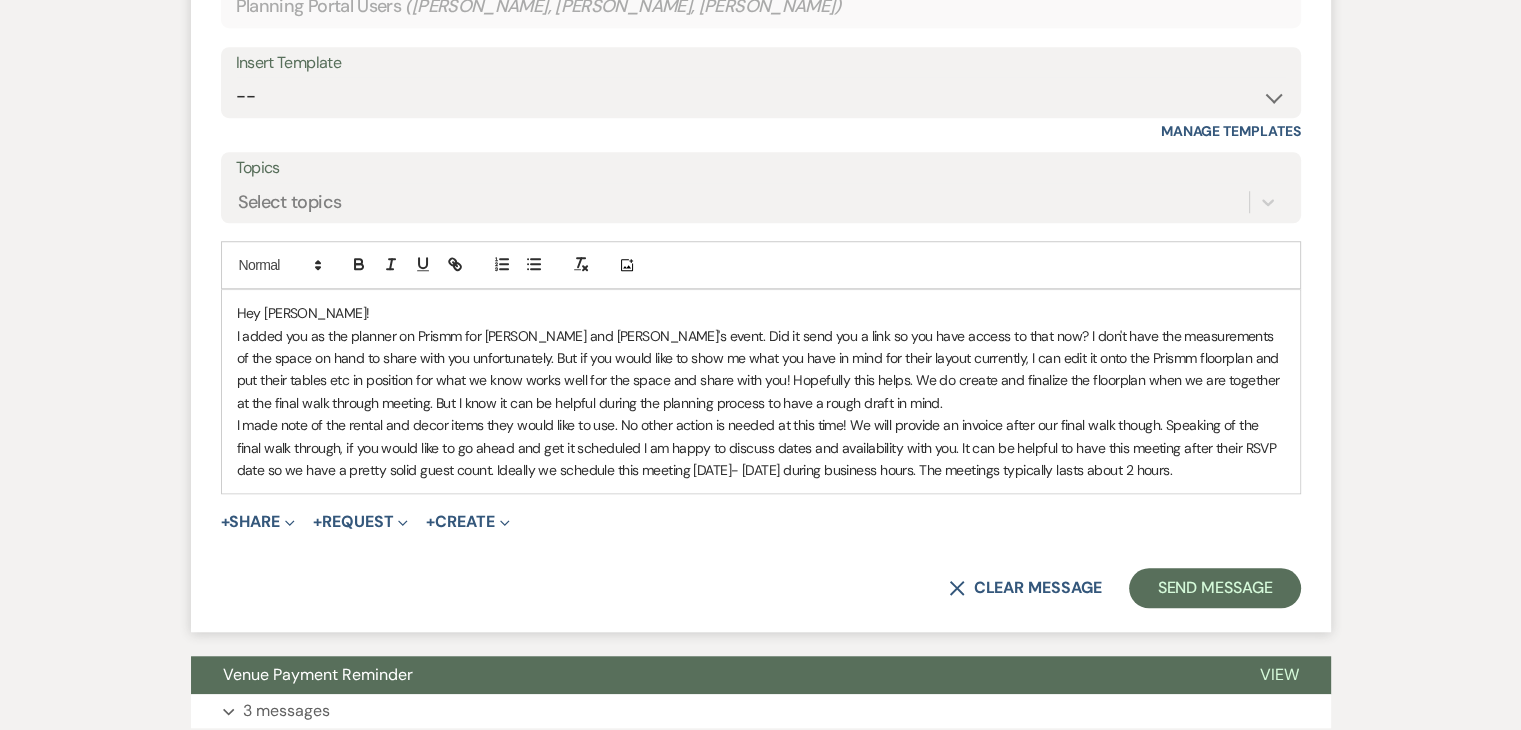 click on "I made note of the rental and decor items they would like to use. No other action is needed at this time! We will provide an invoice after our final walk though. Speaking of the final walk through, if you would like to go ahead and get it scheduled I am happy to discuss dates and availability with you. It can be helpful to have this meeting after their RSVP date so we have a pretty solid guest count. Ideally we schedule this meeting [DATE]- [DATE] during business hours. The meetings typically lasts about 2 hours." at bounding box center [761, 447] 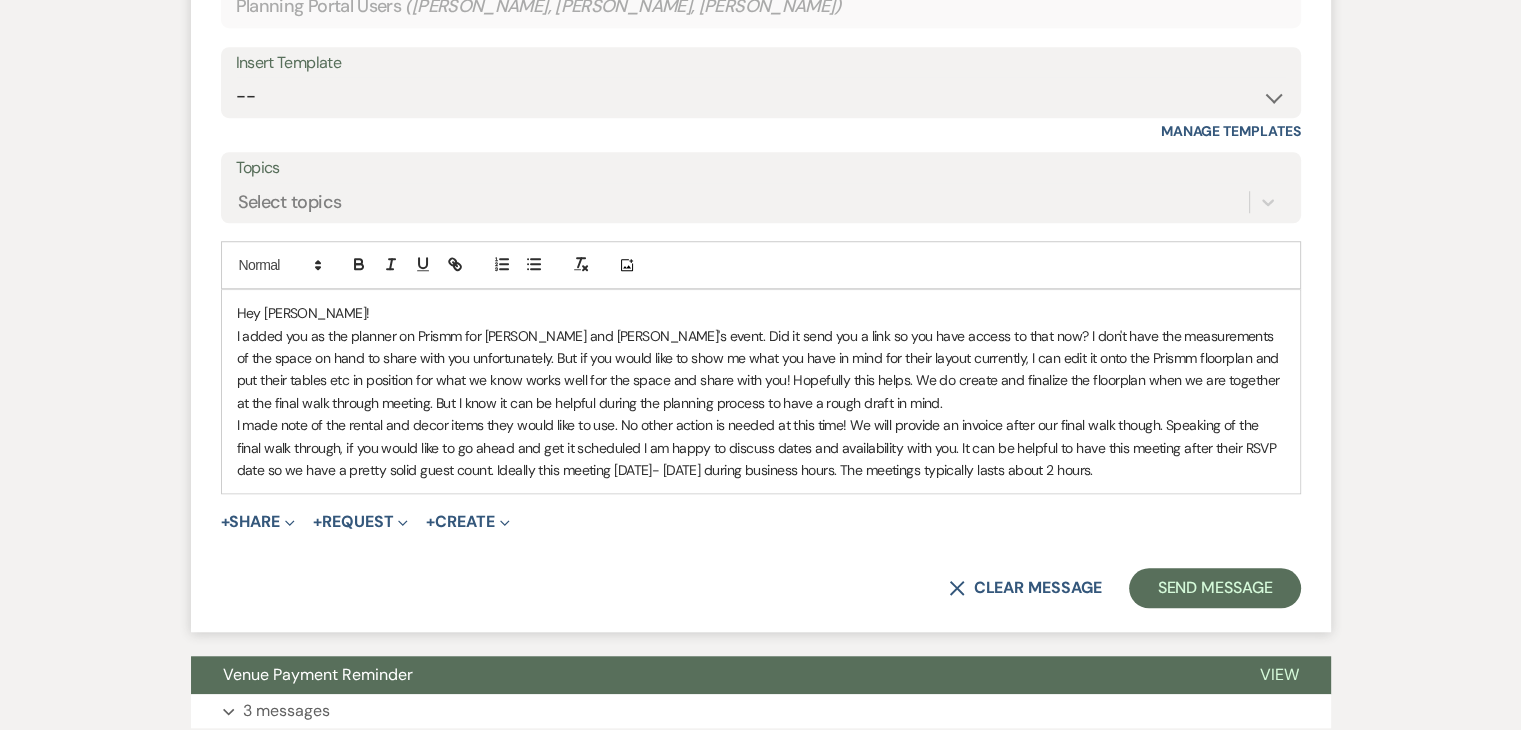click on "I made note of the rental and decor items they would like to use. No other action is needed at this time! We will provide an invoice after our final walk though. Speaking of the final walk through, if you would like to go ahead and get it scheduled I am happy to discuss dates and availability with you. It can be helpful to have this meeting after their RSVP date so we have a pretty solid guest count. Ideally this meeting [DATE]- [DATE] during business hours. The meetings typically lasts about 2 hours." at bounding box center [761, 447] 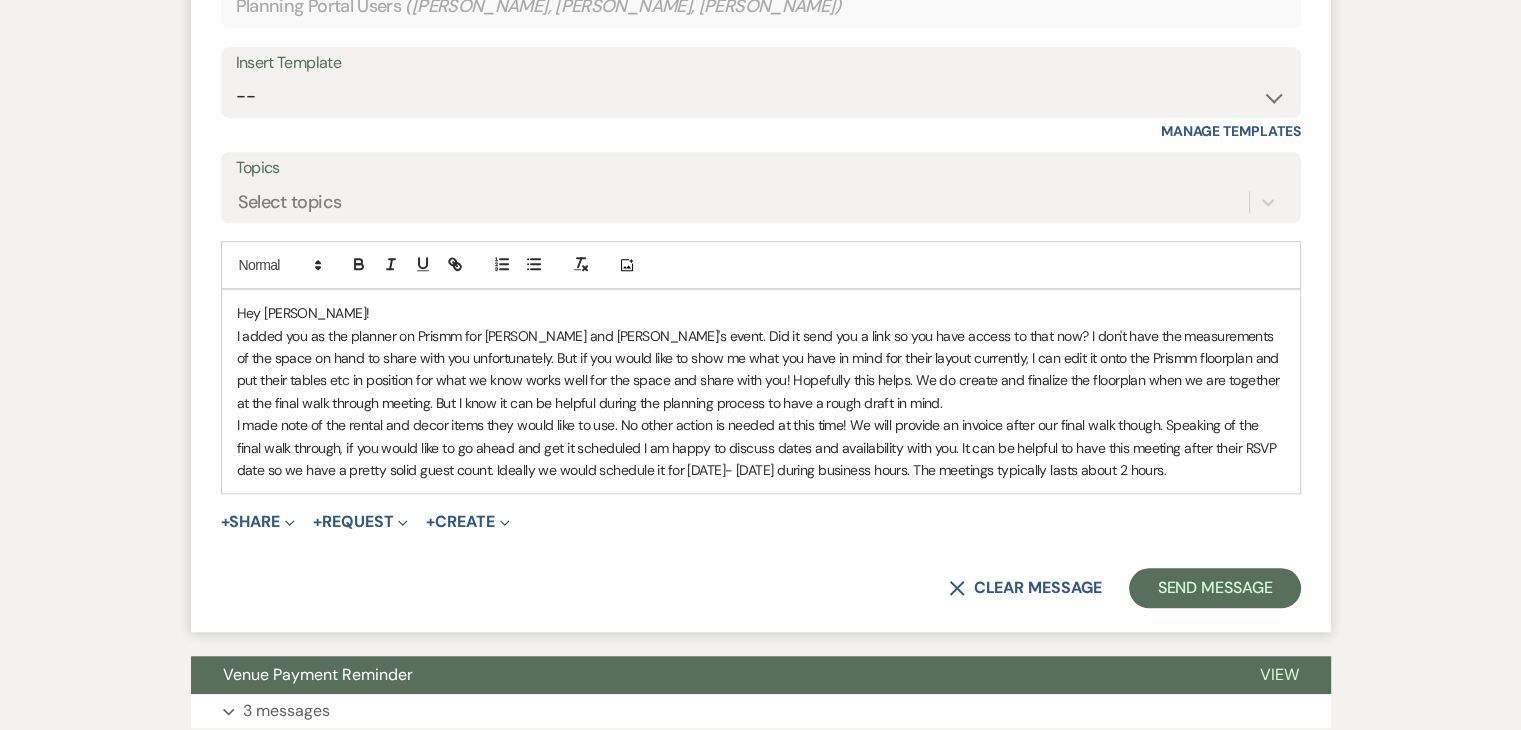 click on "I made note of the rental and decor items they would like to use. No other action is needed at this time! We will provide an invoice after our final walk though. Speaking of the final walk through, if you would like to go ahead and get it scheduled I am happy to discuss dates and availability with you. It can be helpful to have this meeting after their RSVP date so we have a pretty solid guest count. Ideally we would schedule it for [DATE]- [DATE] during business hours. The meetings typically lasts about 2 hours." at bounding box center [761, 447] 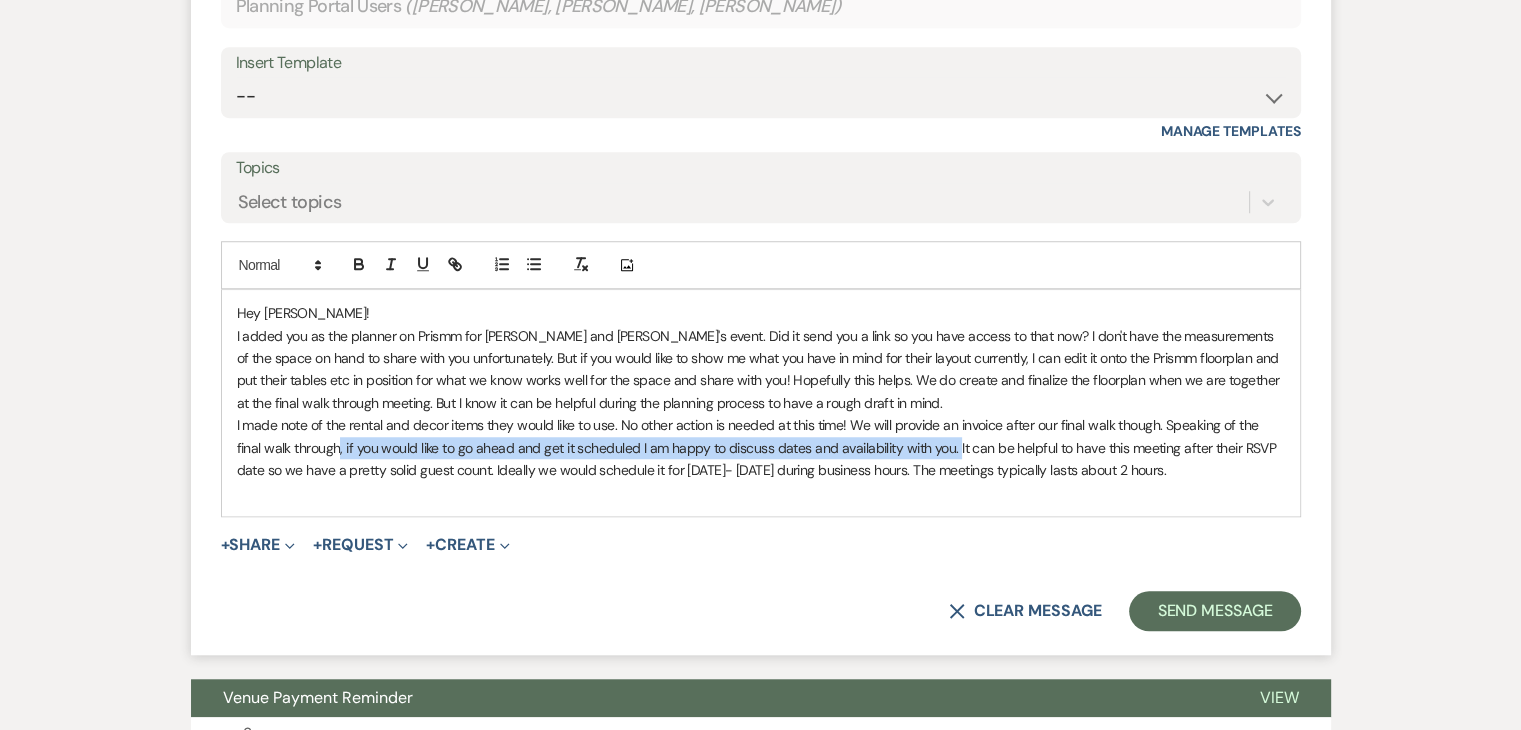 drag, startPoint x: 926, startPoint y: 448, endPoint x: 312, endPoint y: 446, distance: 614.00323 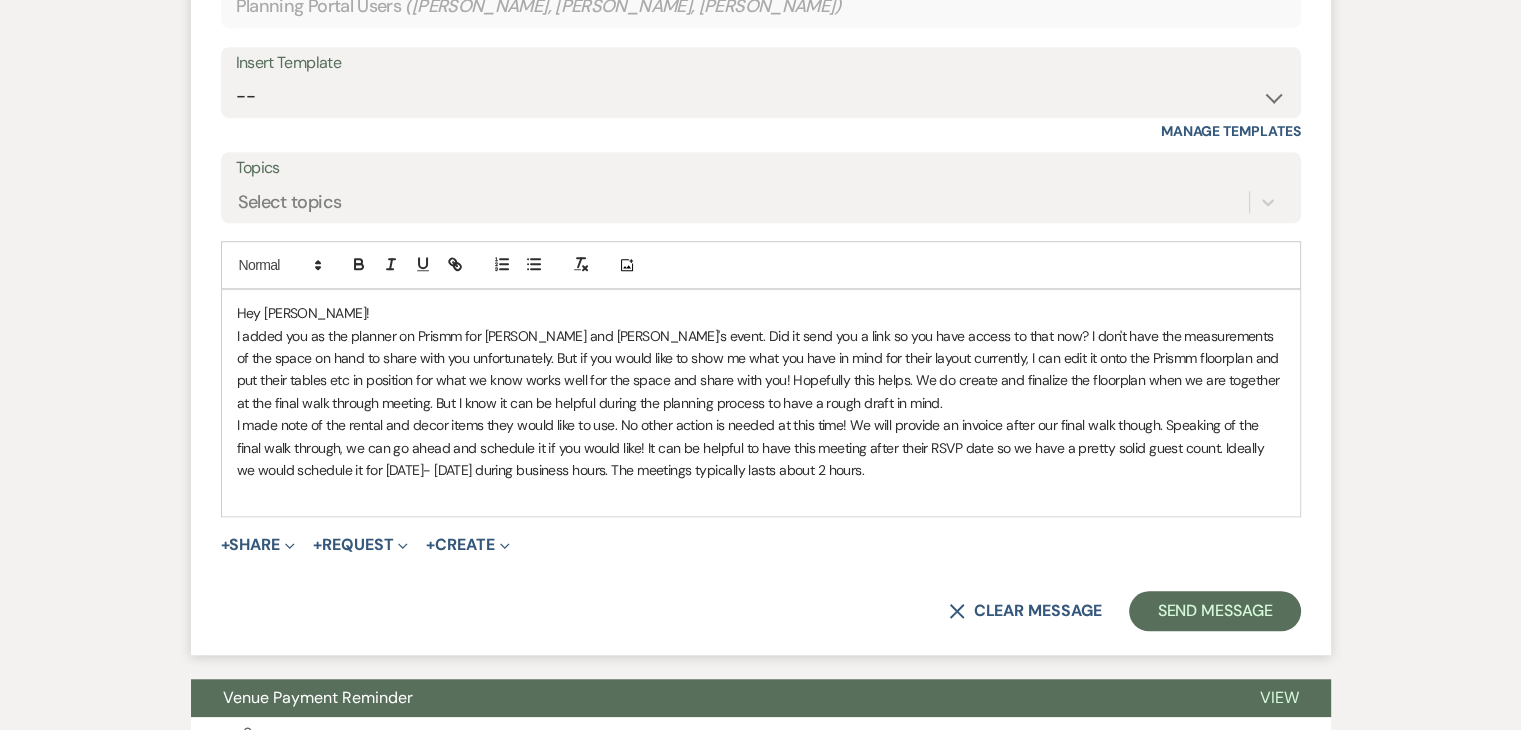 click on "I made note of the rental and decor items they would like to use. No other action is needed at this time! We will provide an invoice after our final walk though. Speaking of the final walk through, we can go ahead and schedule it if you would like! It can be helpful to have this meeting after their RSVP date so we have a pretty solid guest count. Ideally we would schedule it for [DATE]- [DATE] during business hours. The meetings typically lasts about 2 hours." at bounding box center [761, 447] 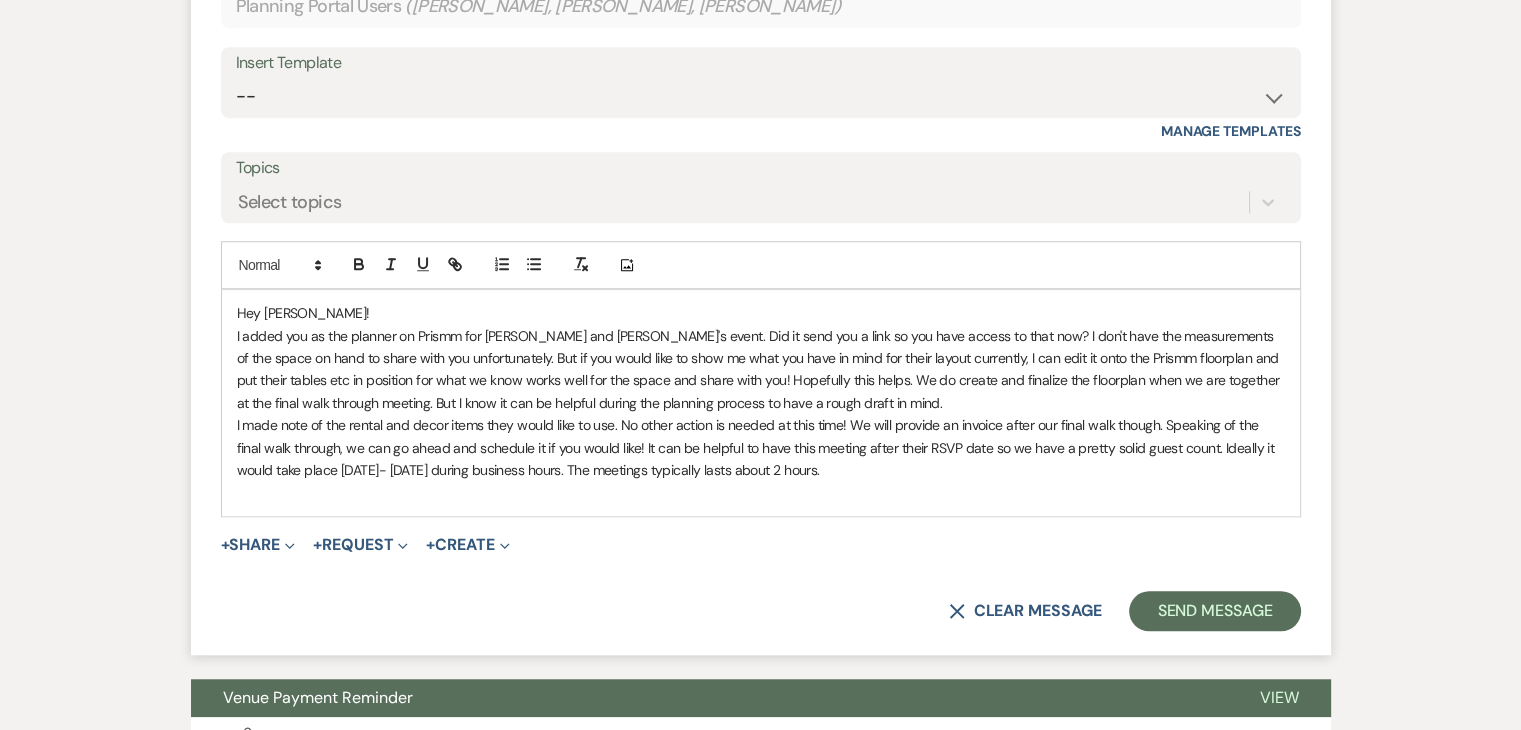 click on "I made note of the rental and decor items they would like to use. No other action is needed at this time! We will provide an invoice after our final walk though. Speaking of the final walk through, we can go ahead and schedule it if you would like! It can be helpful to have this meeting after their RSVP date so we have a pretty solid guest count. Ideally it would take place [DATE]- [DATE] during business hours. The meetings typically lasts about 2 hours." at bounding box center [761, 447] 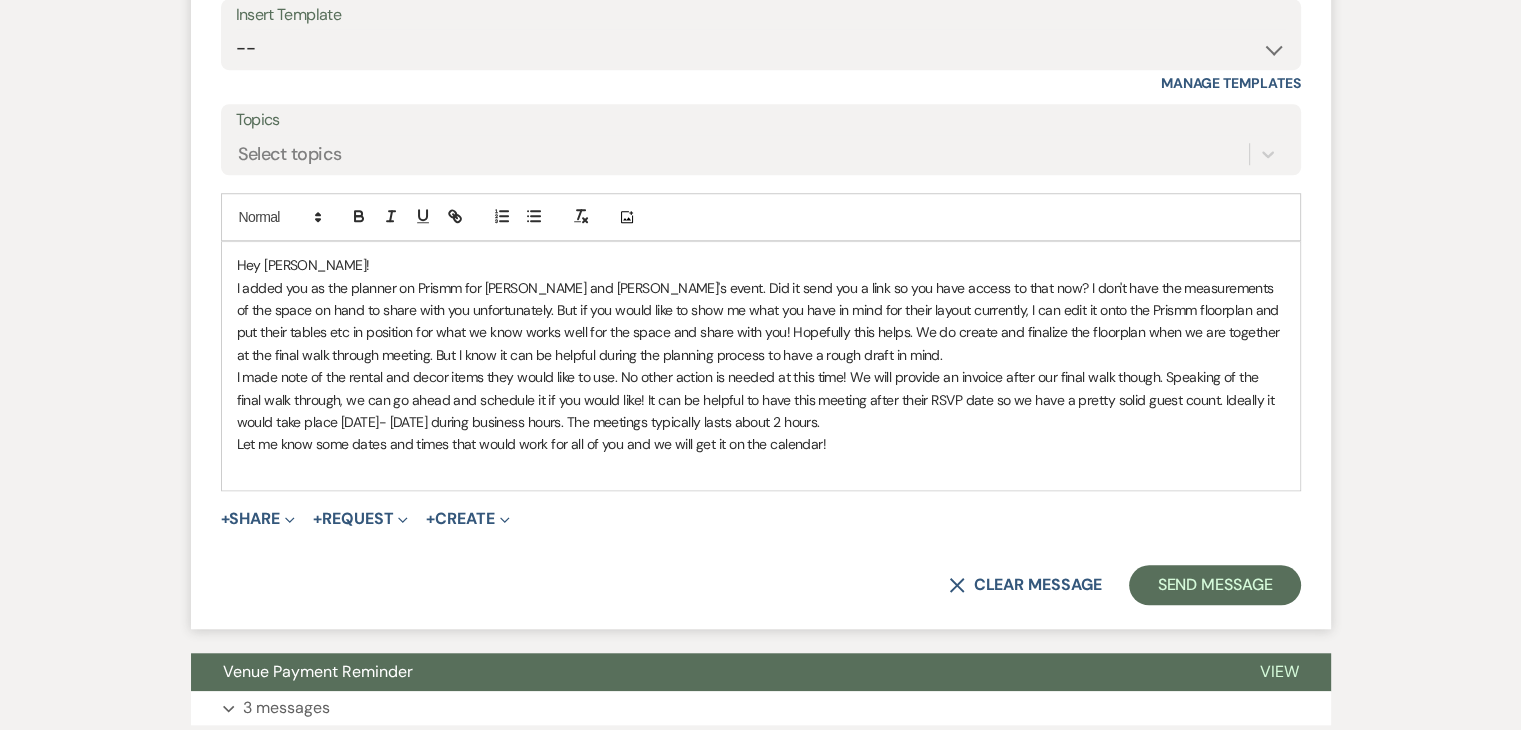 scroll, scrollTop: 1588, scrollLeft: 0, axis: vertical 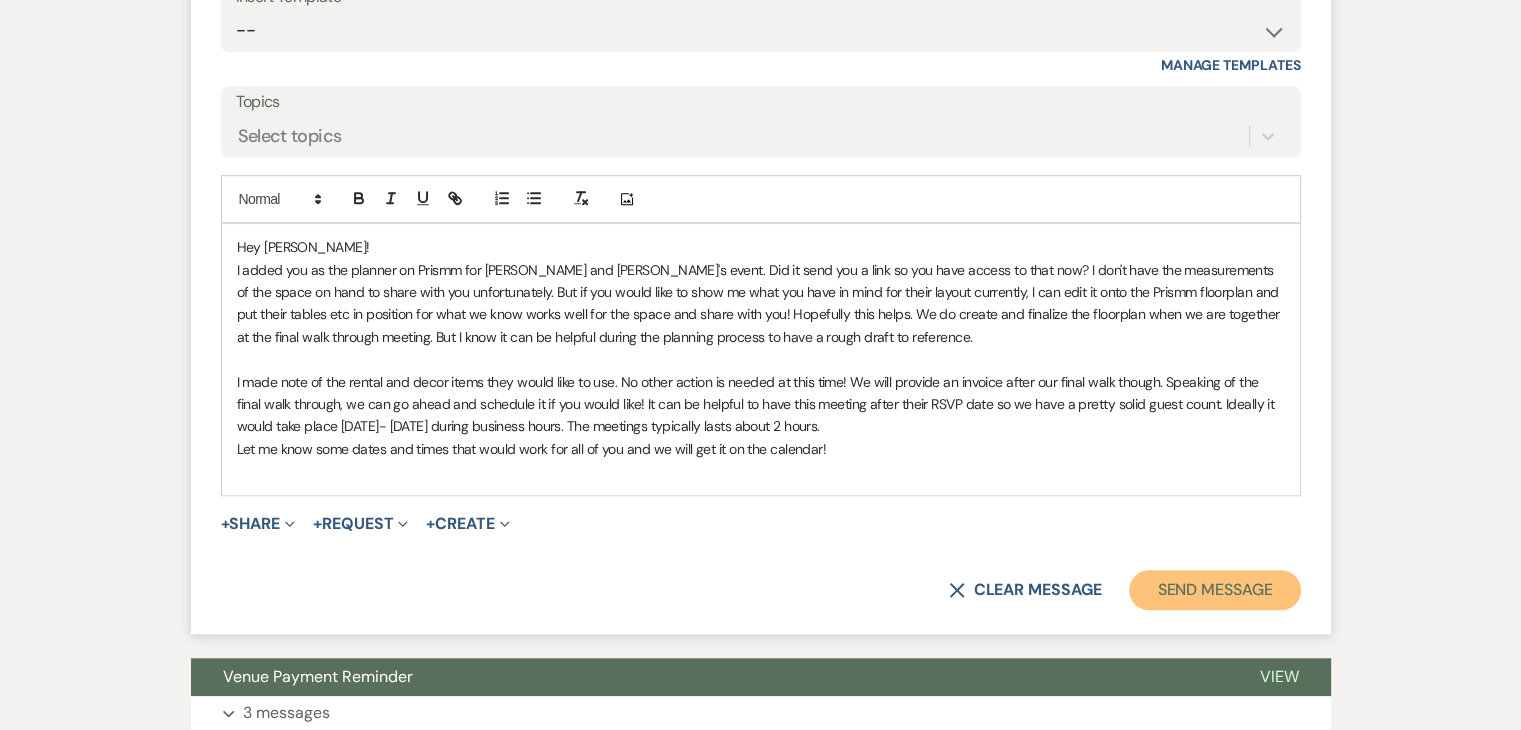 click on "Send Message" at bounding box center [1214, 590] 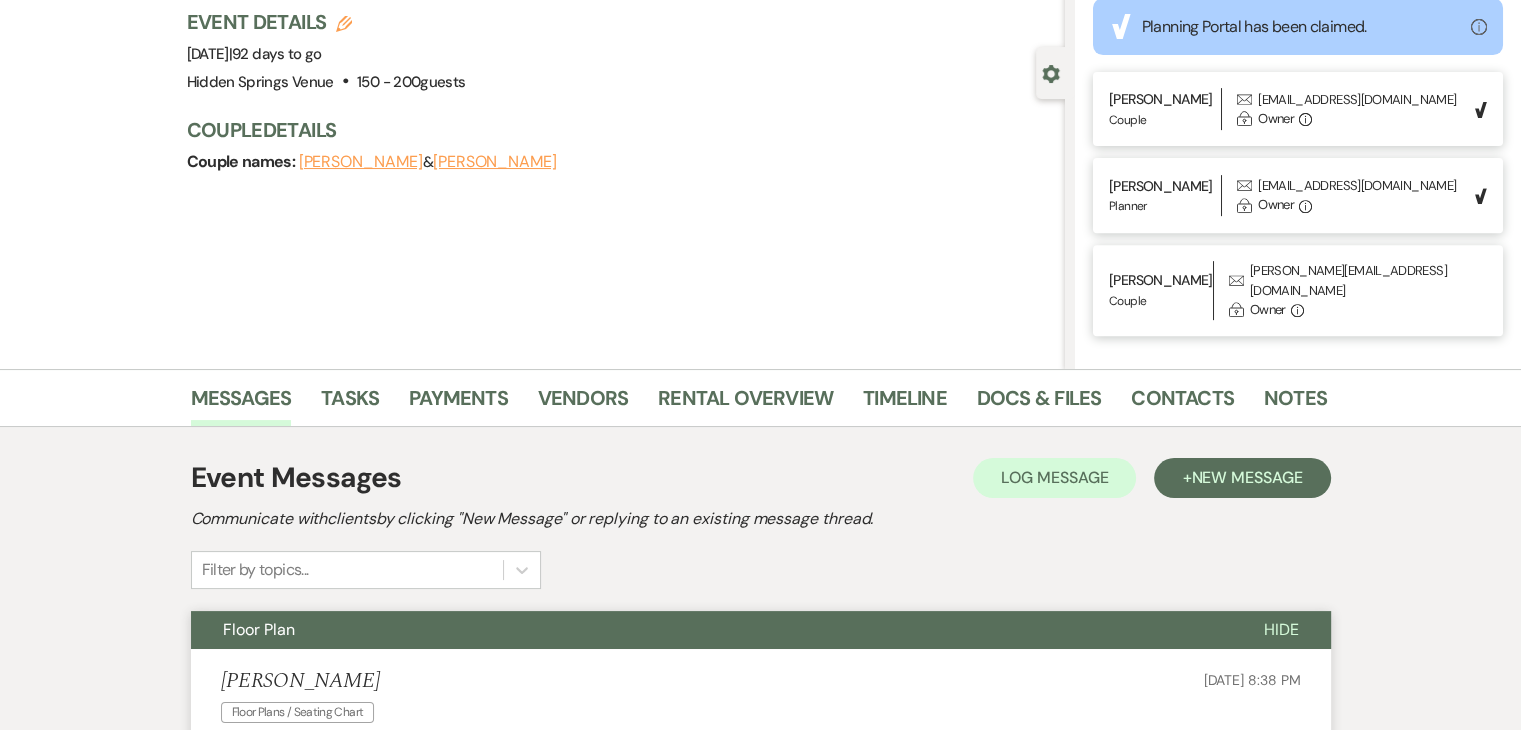 scroll, scrollTop: 0, scrollLeft: 0, axis: both 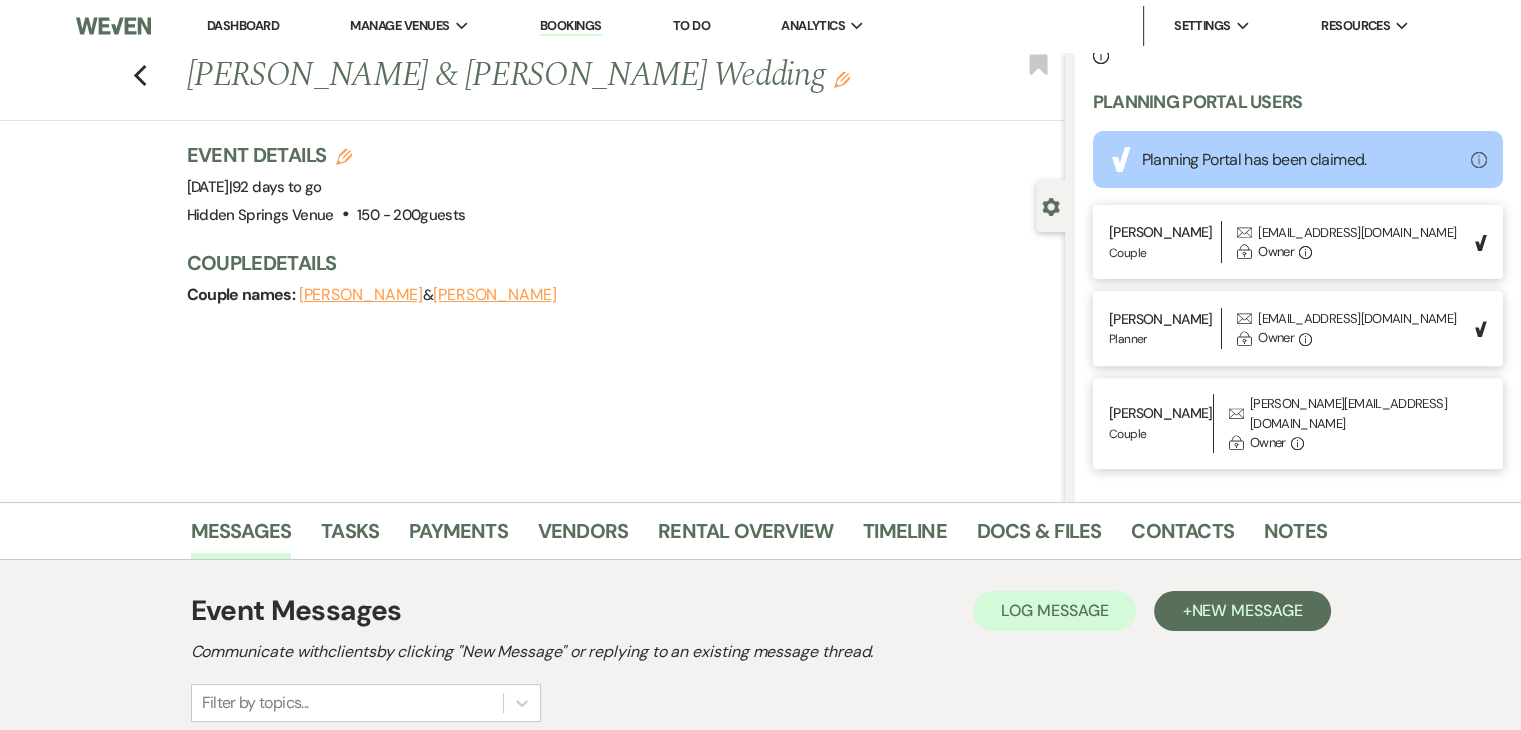 click on "Dashboard" at bounding box center [243, 25] 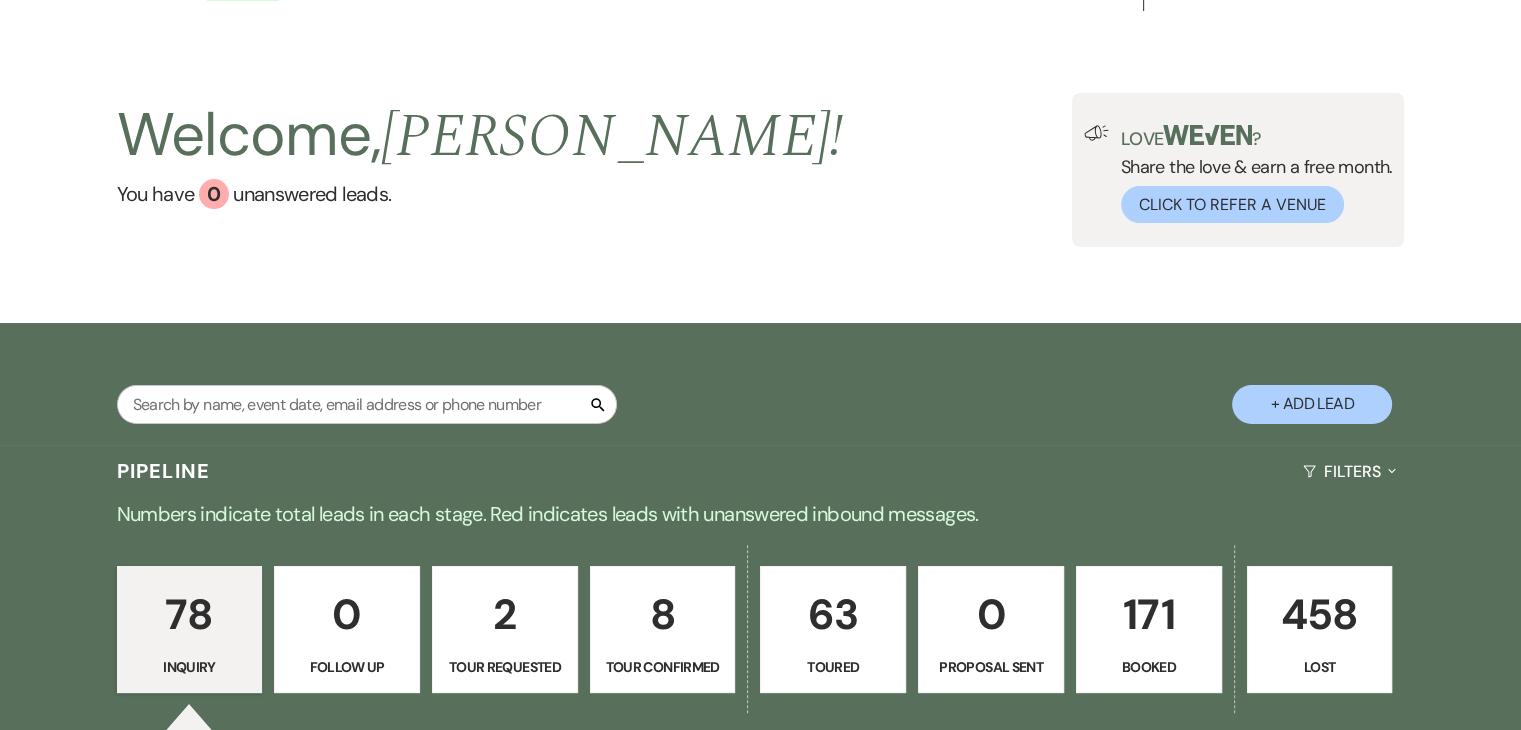 scroll, scrollTop: 0, scrollLeft: 0, axis: both 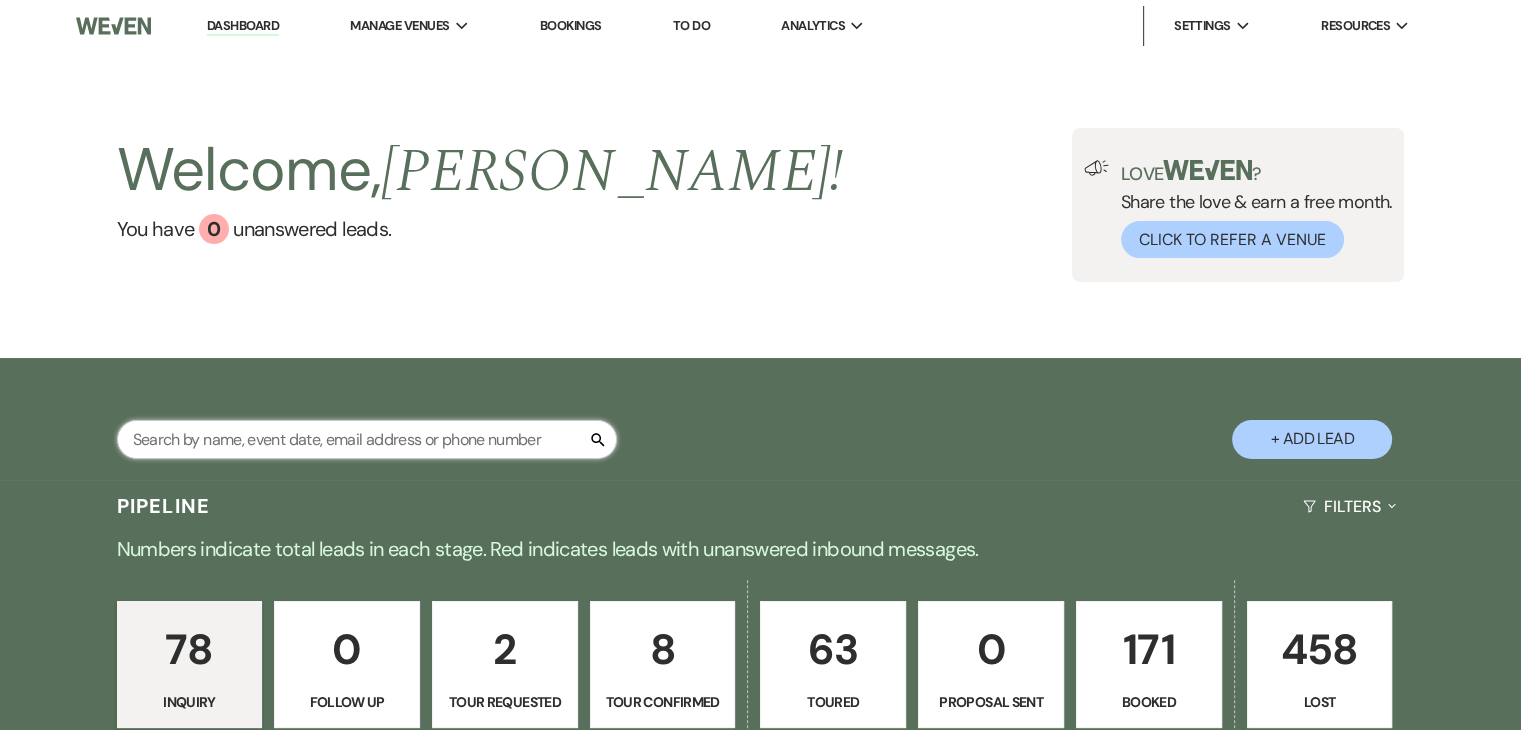 click at bounding box center [367, 439] 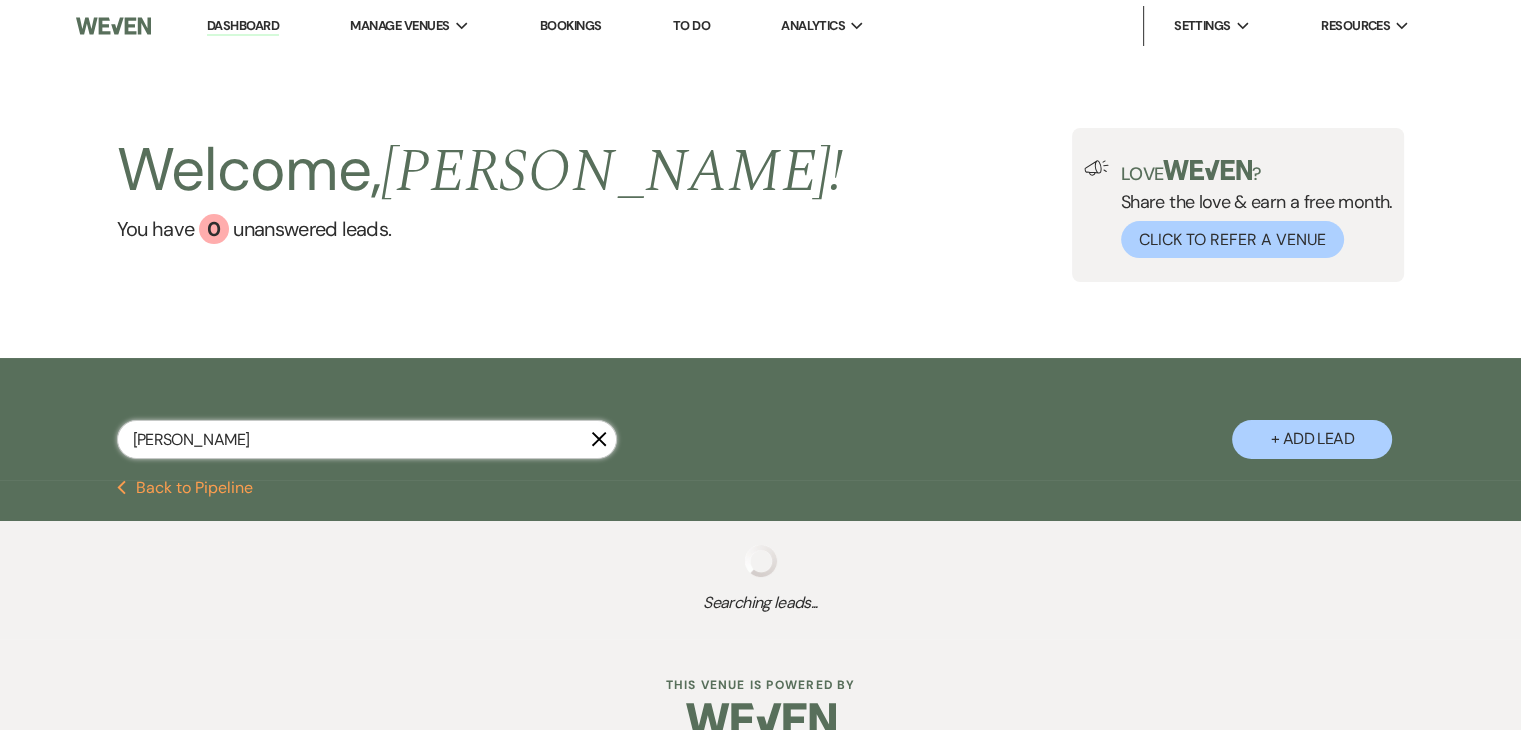 type on "[PERSON_NAME]" 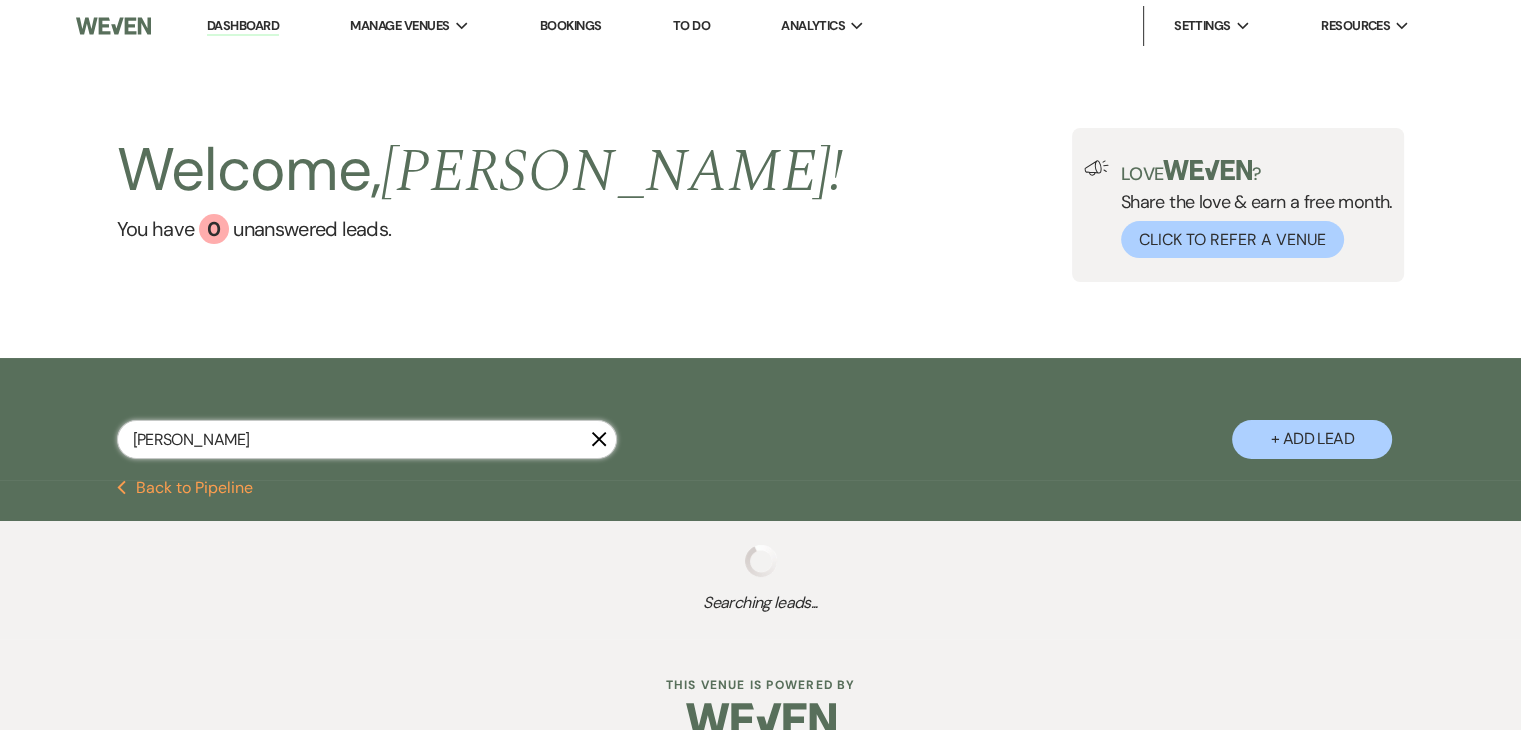 select on "8" 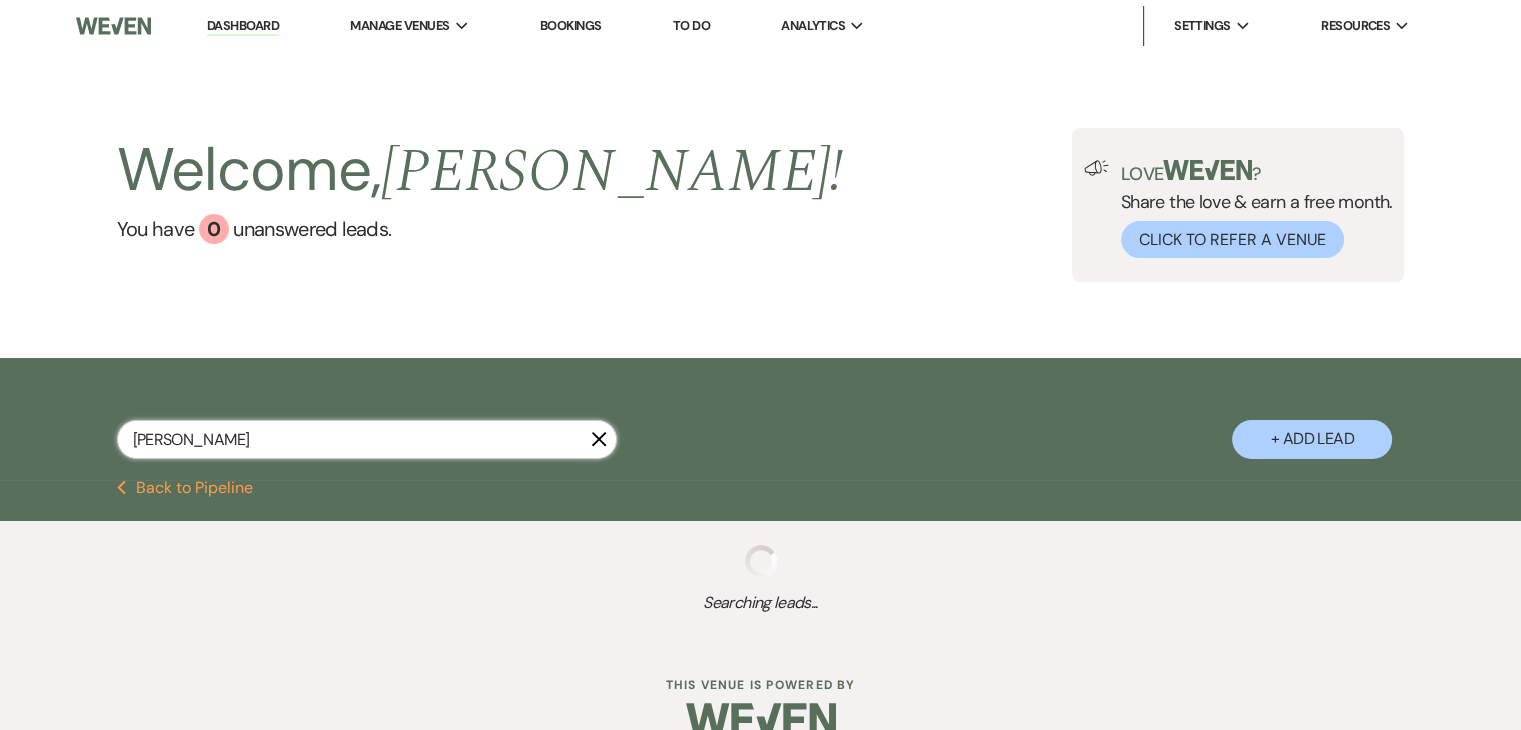 select on "11" 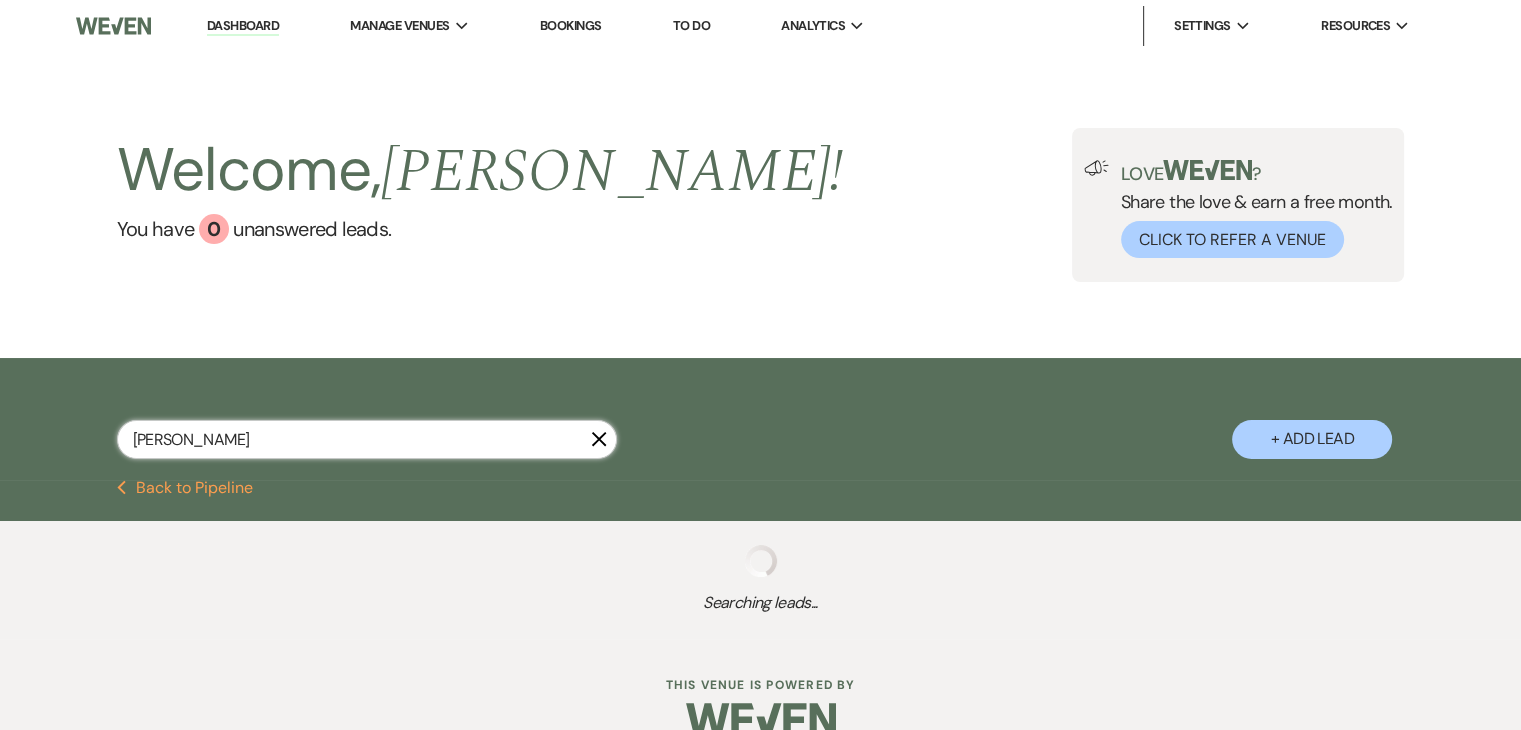 select on "5" 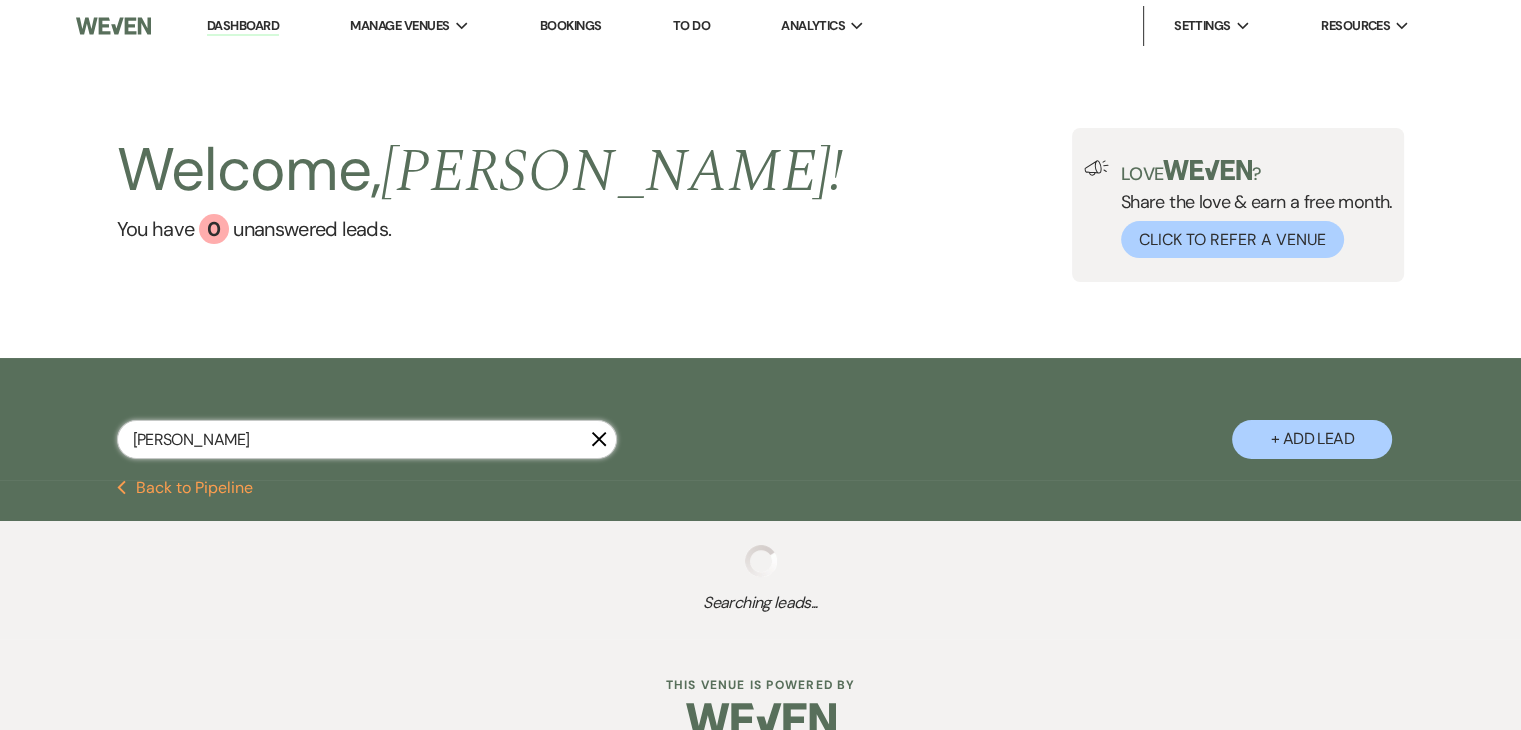 select on "5" 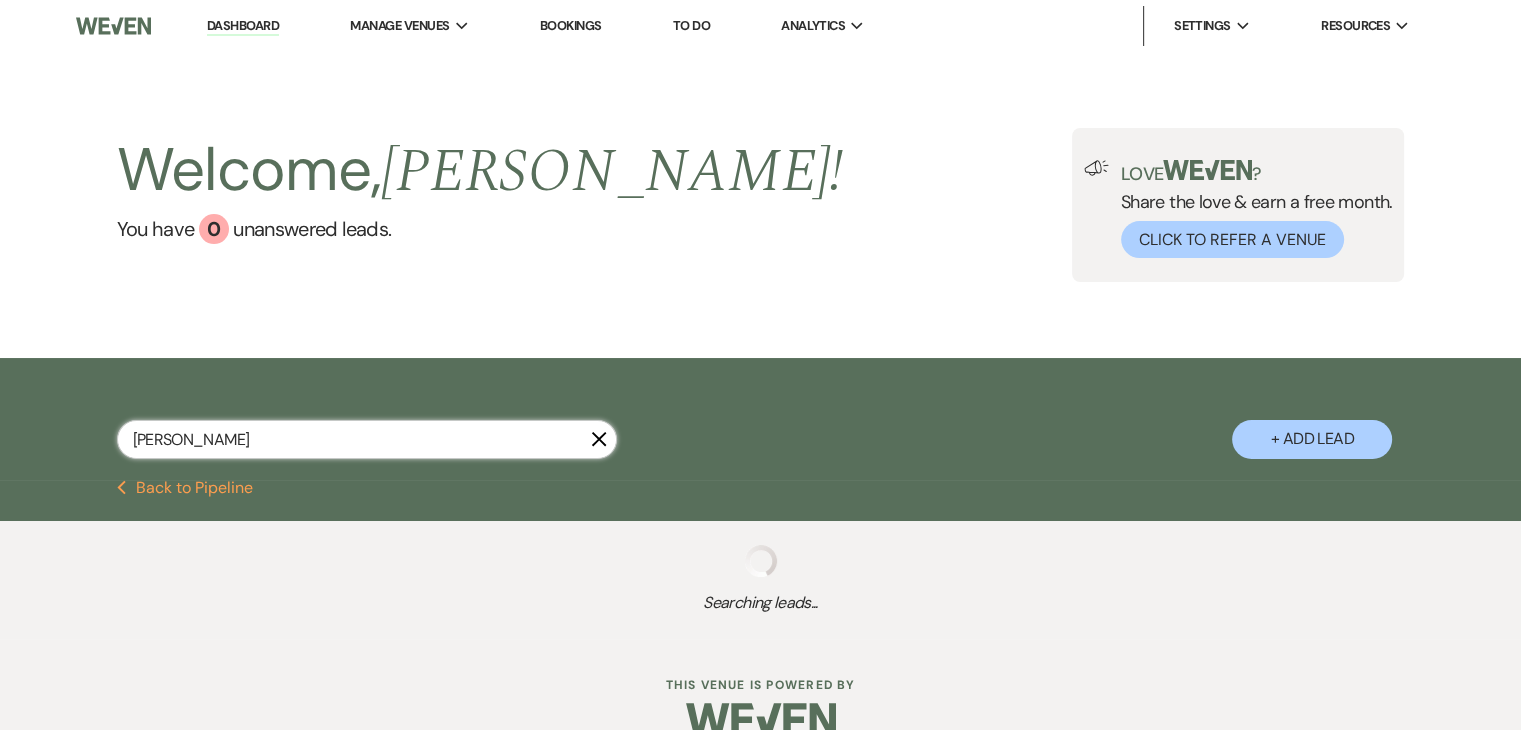 select on "5" 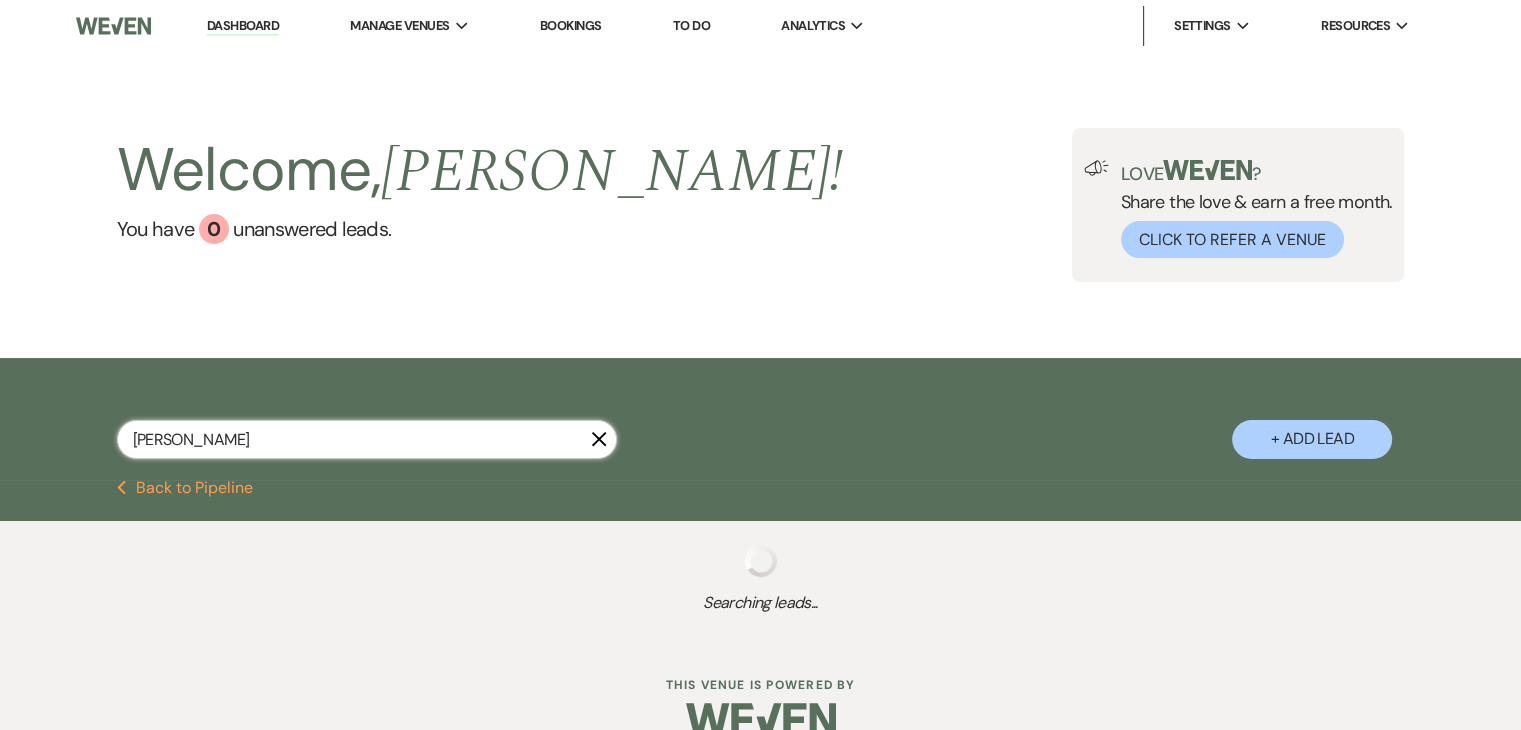 select on "5" 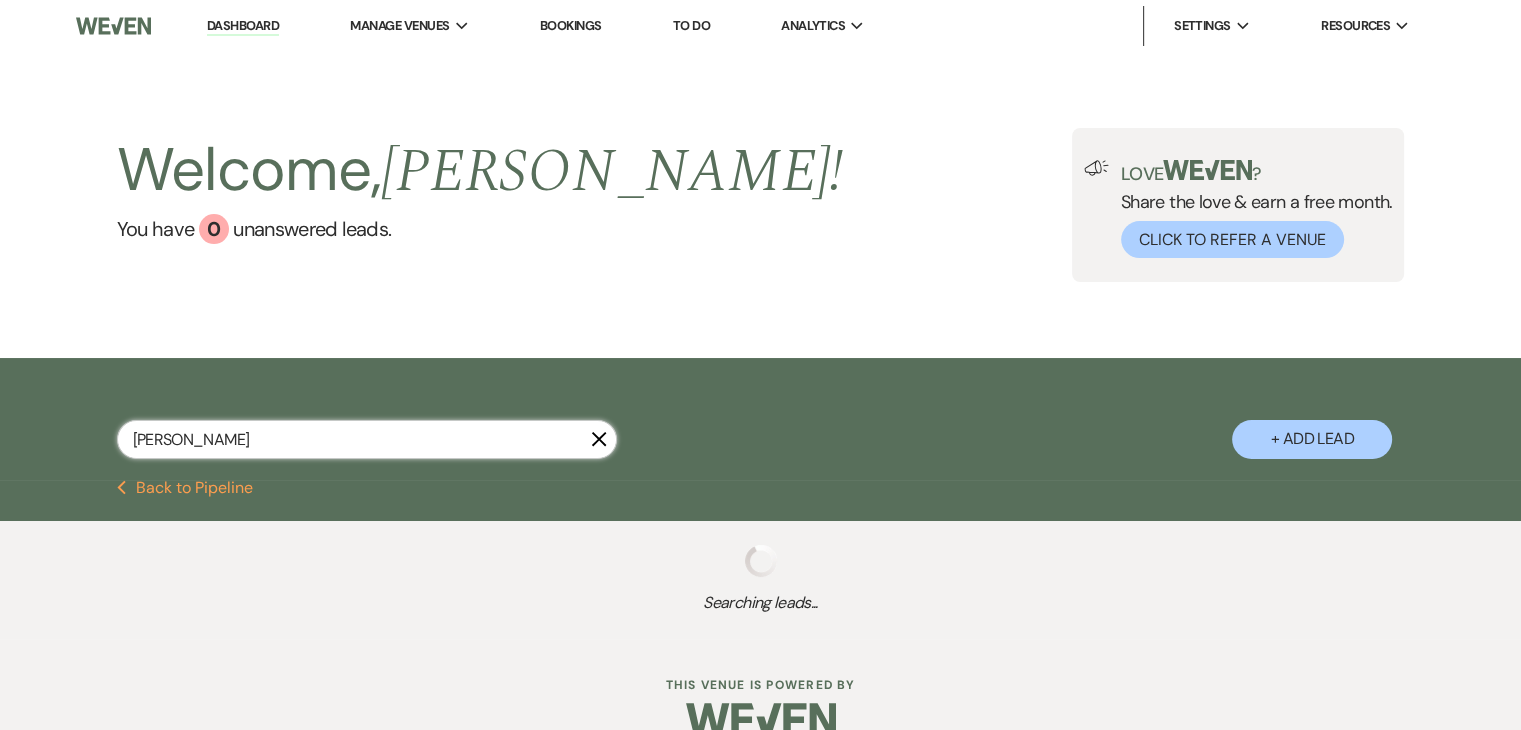 select on "8" 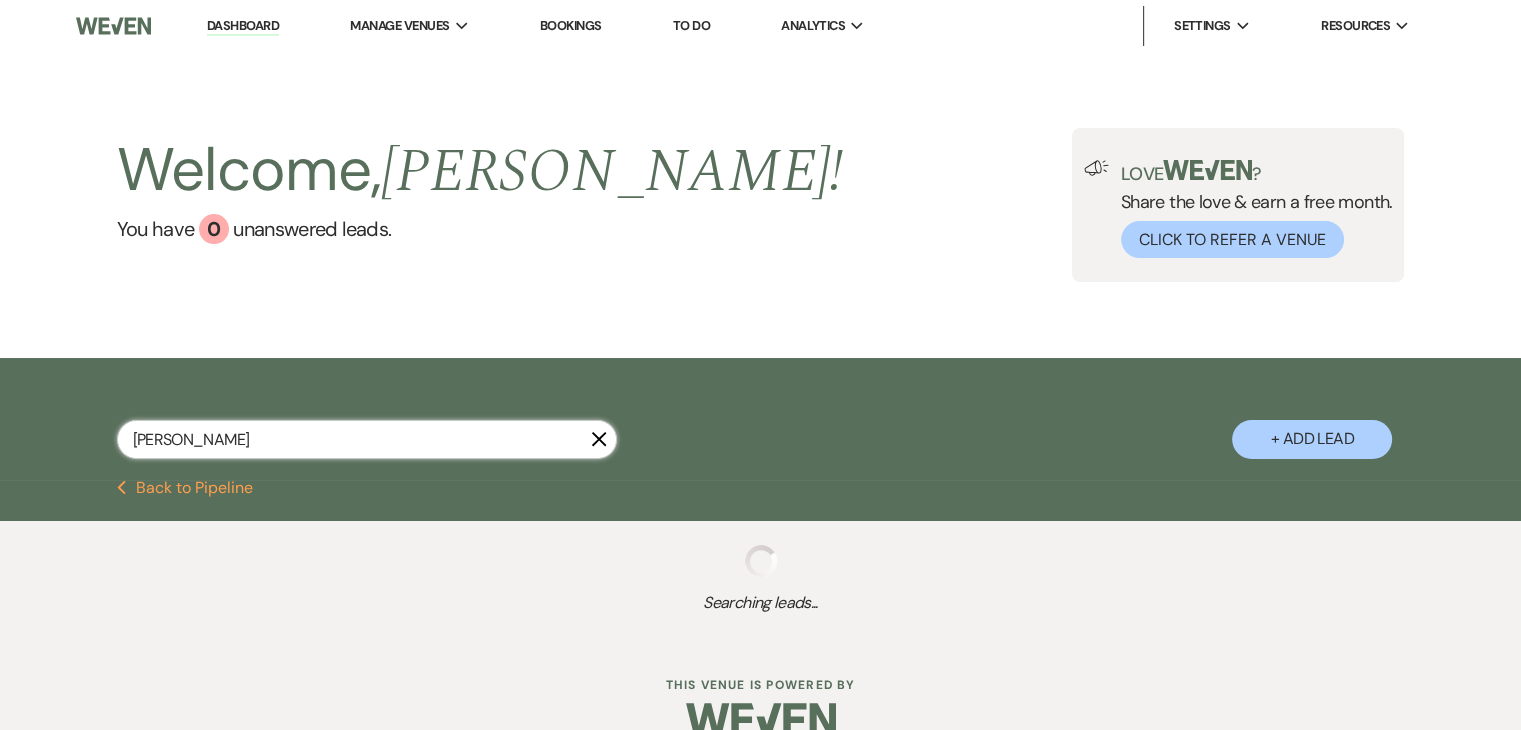 select on "6" 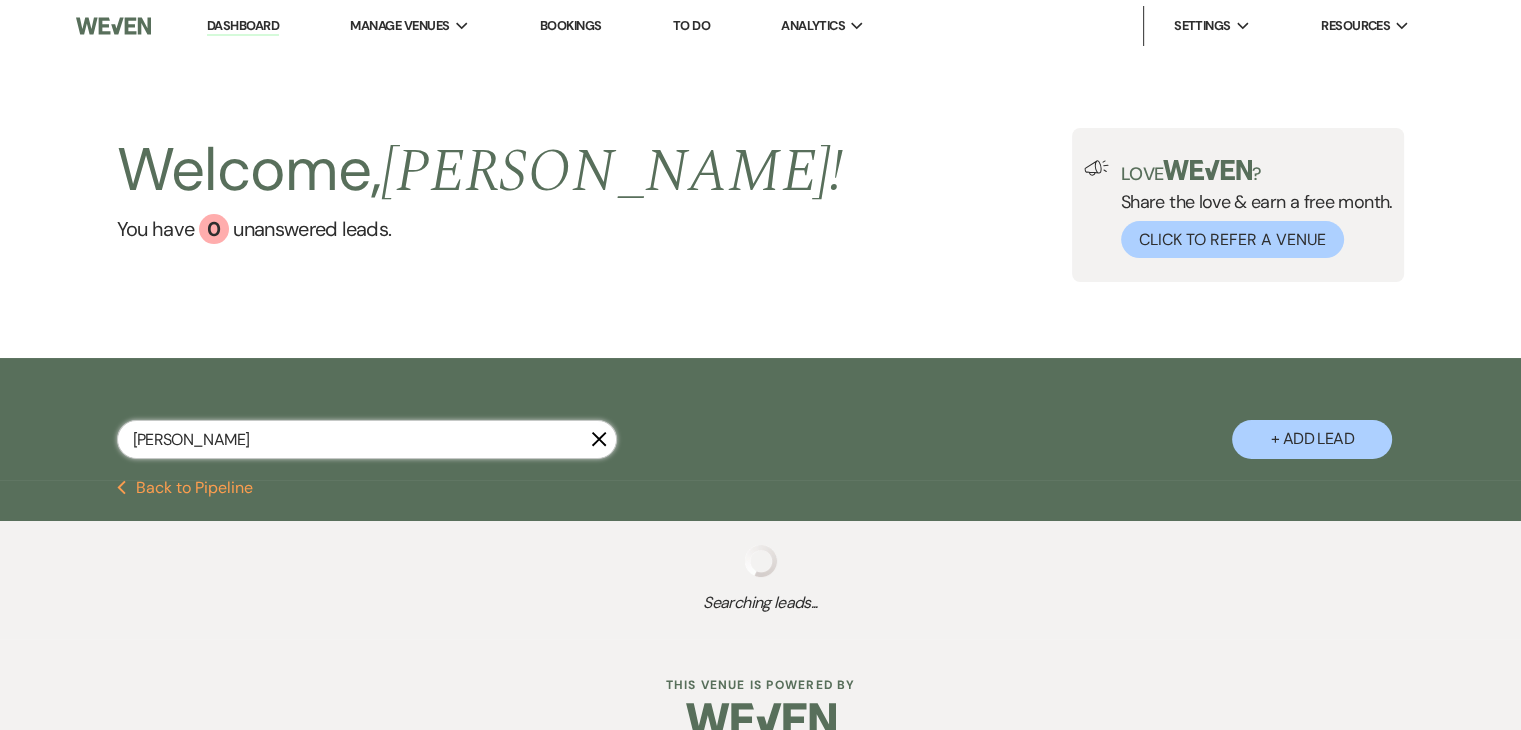 select on "5" 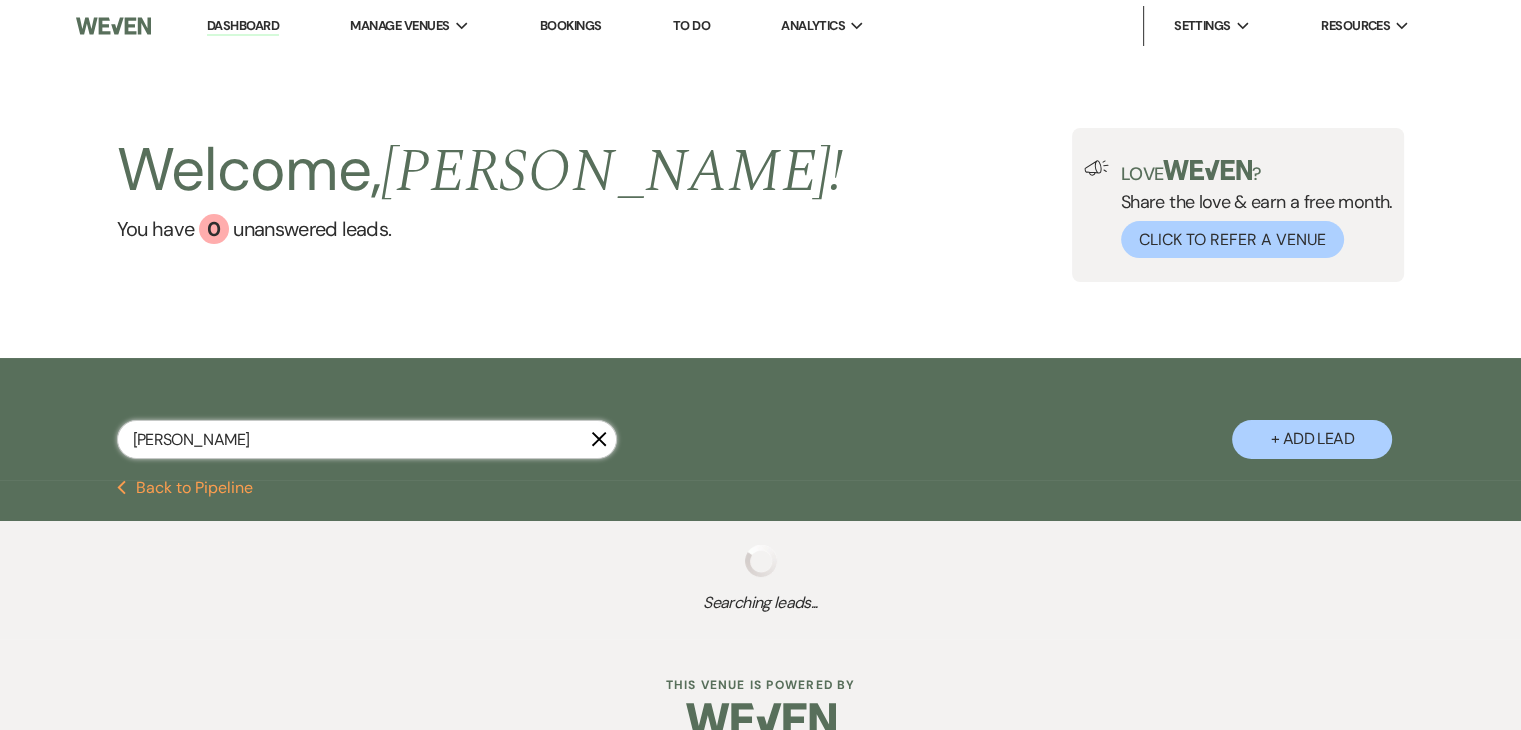 select on "8" 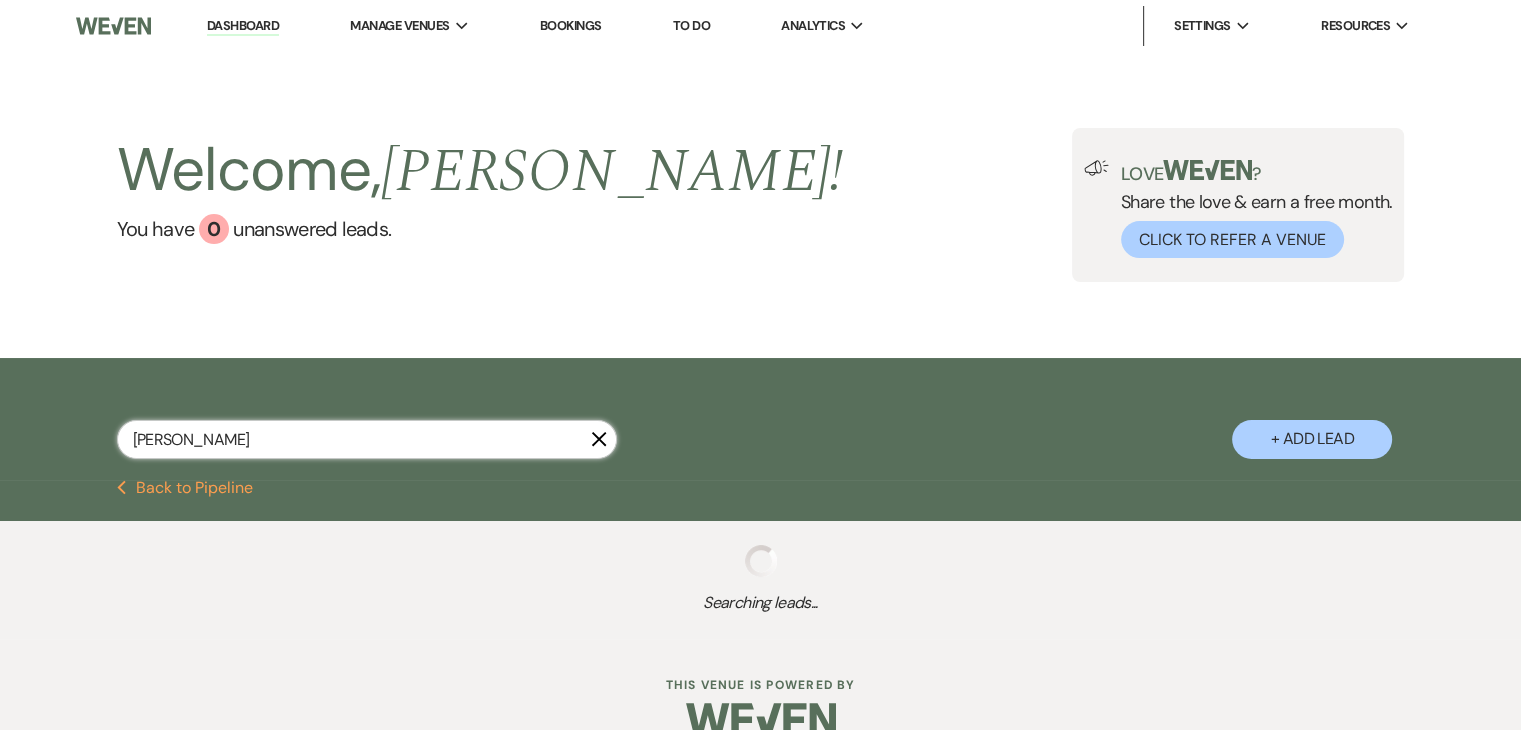 select on "6" 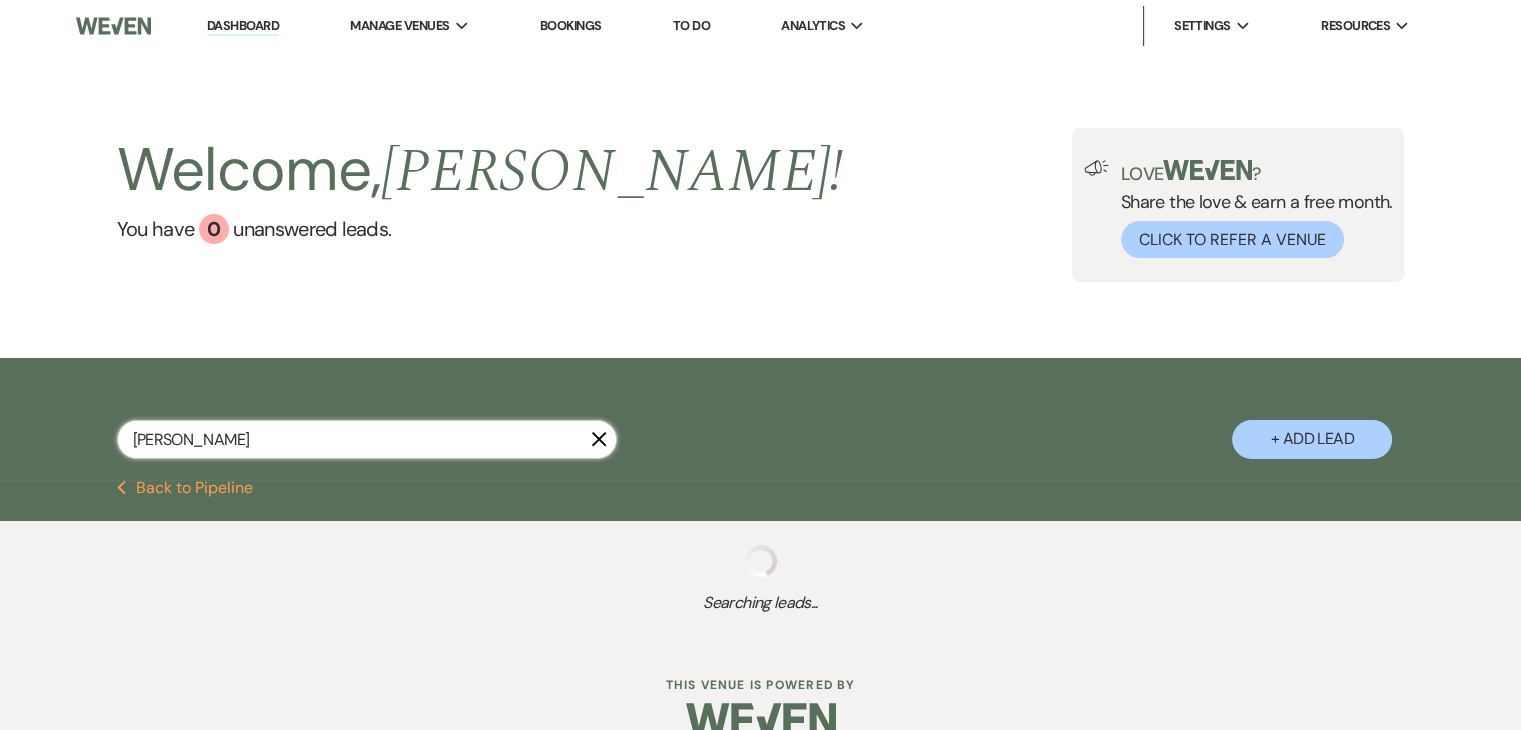 select on "5" 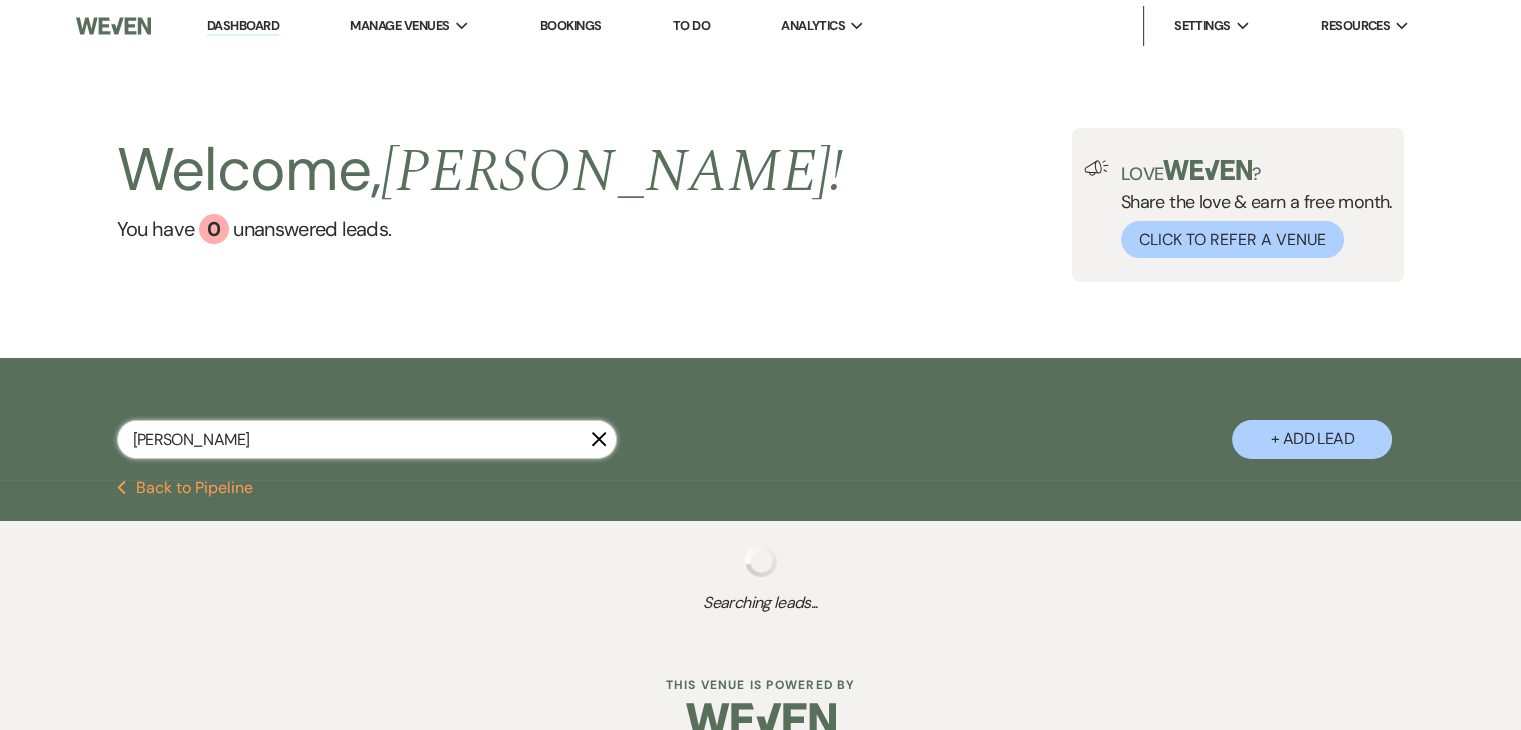 select on "8" 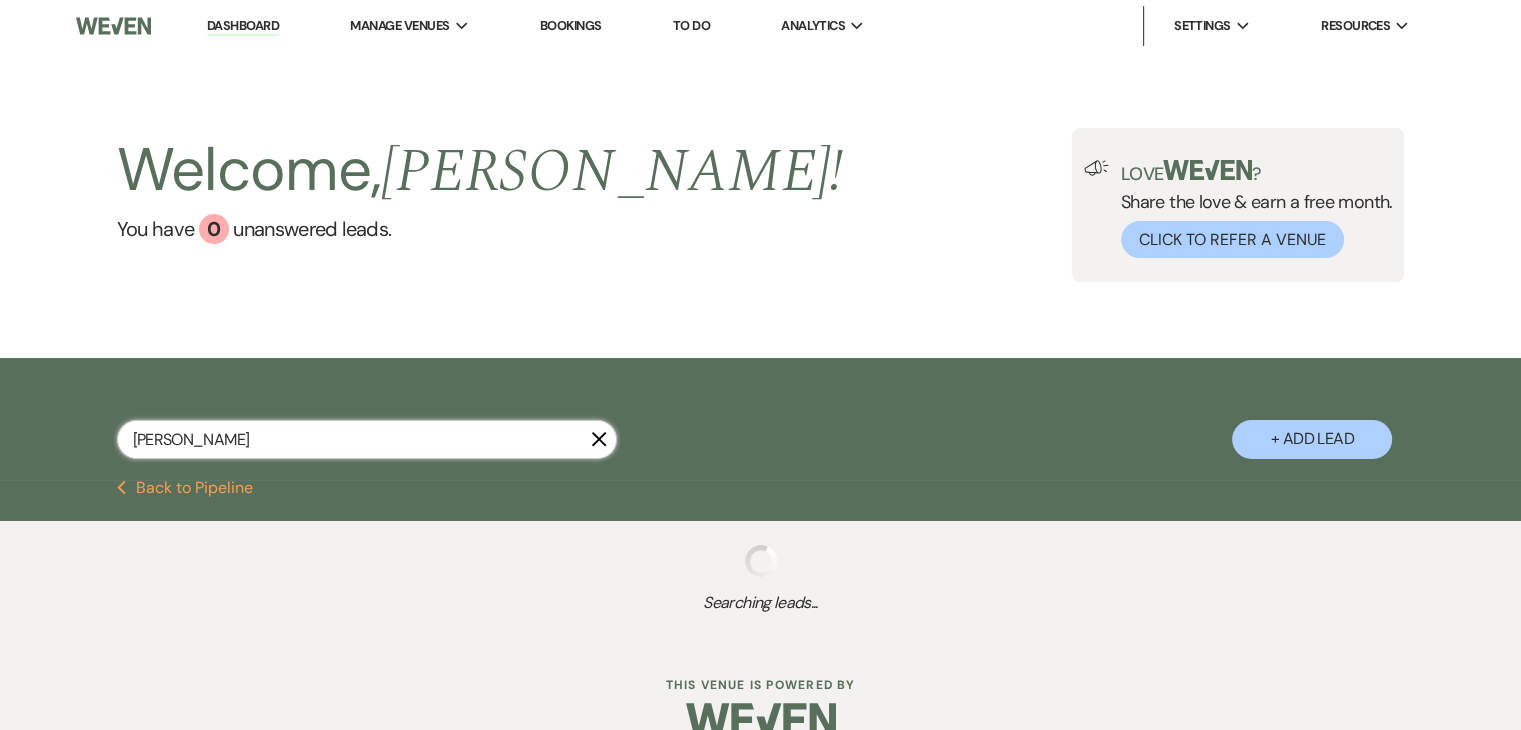 select on "5" 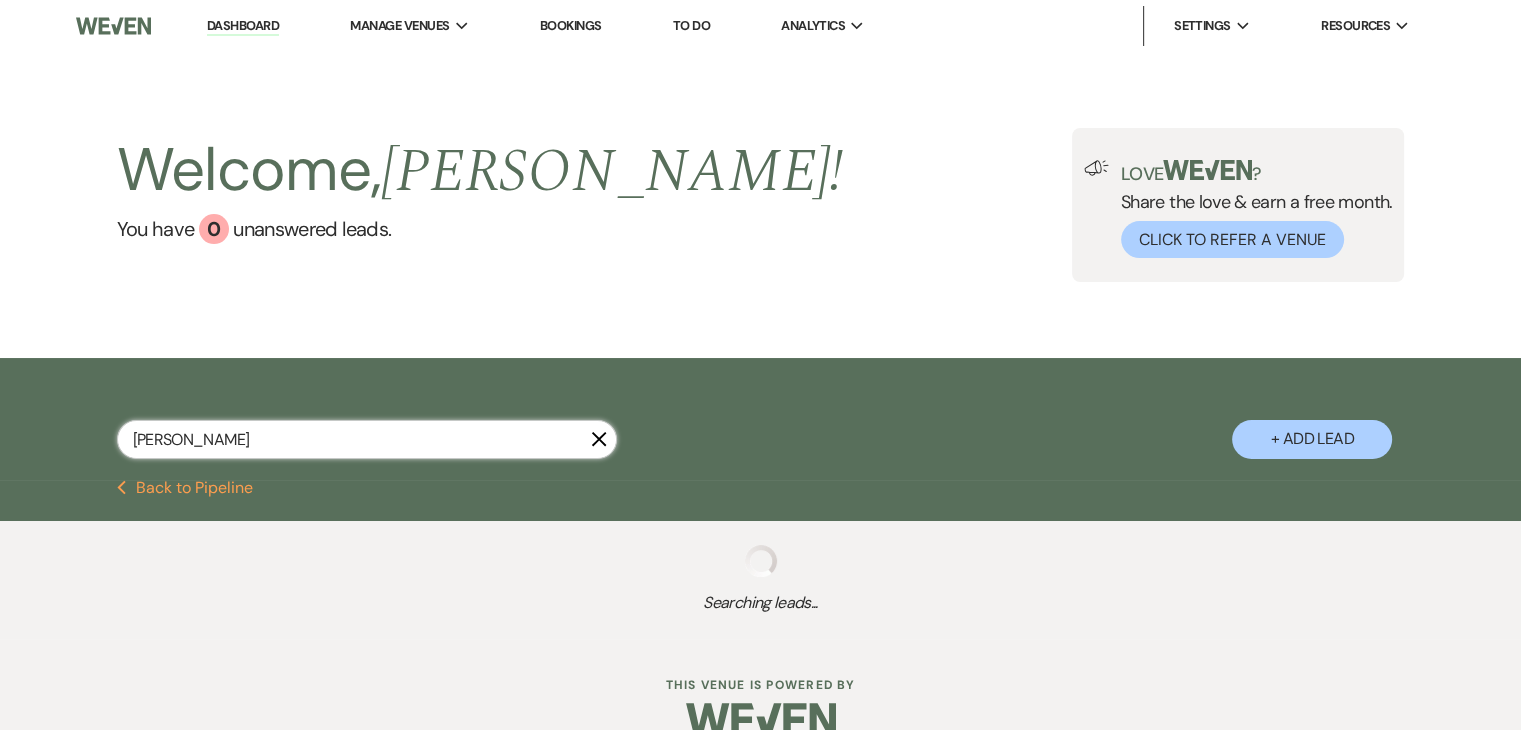 select on "8" 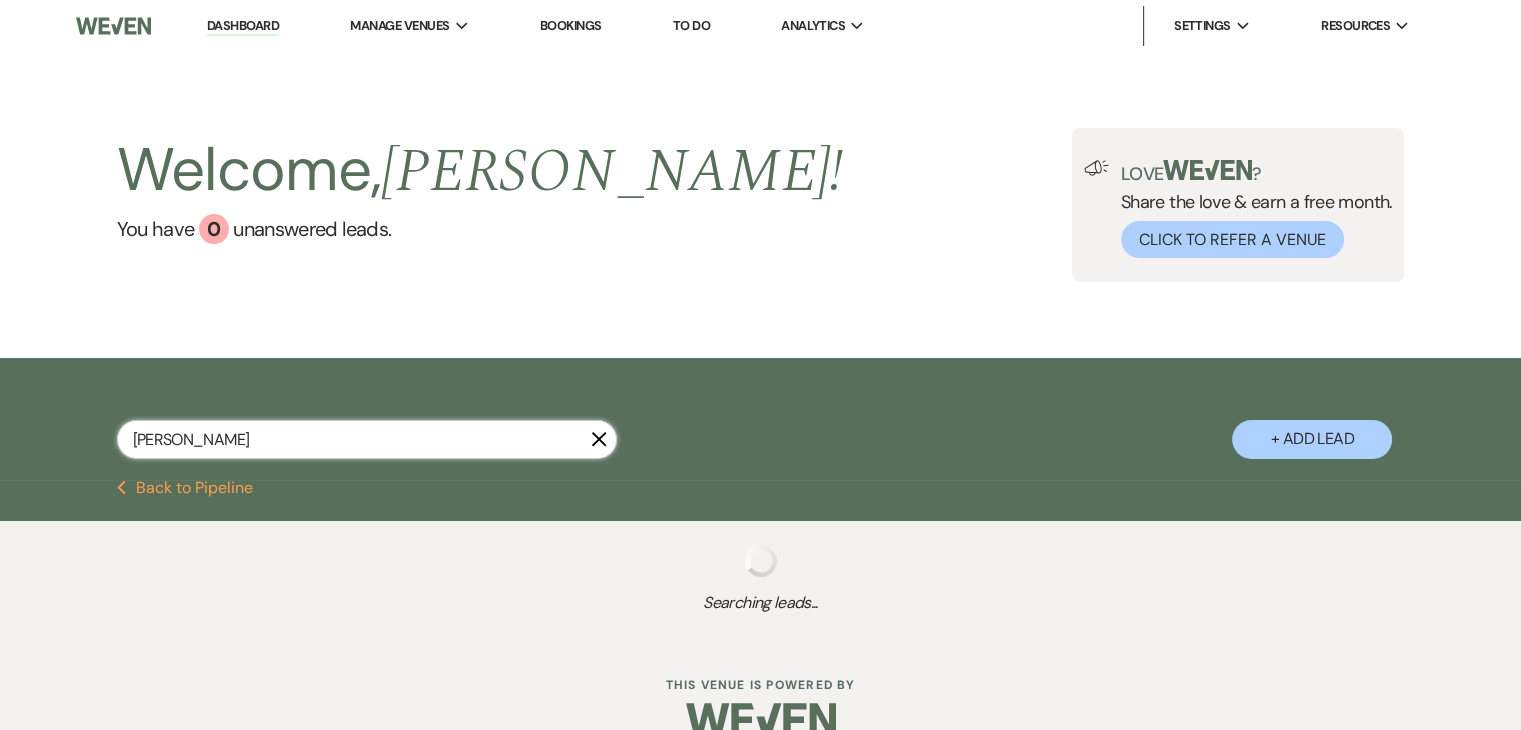 select on "6" 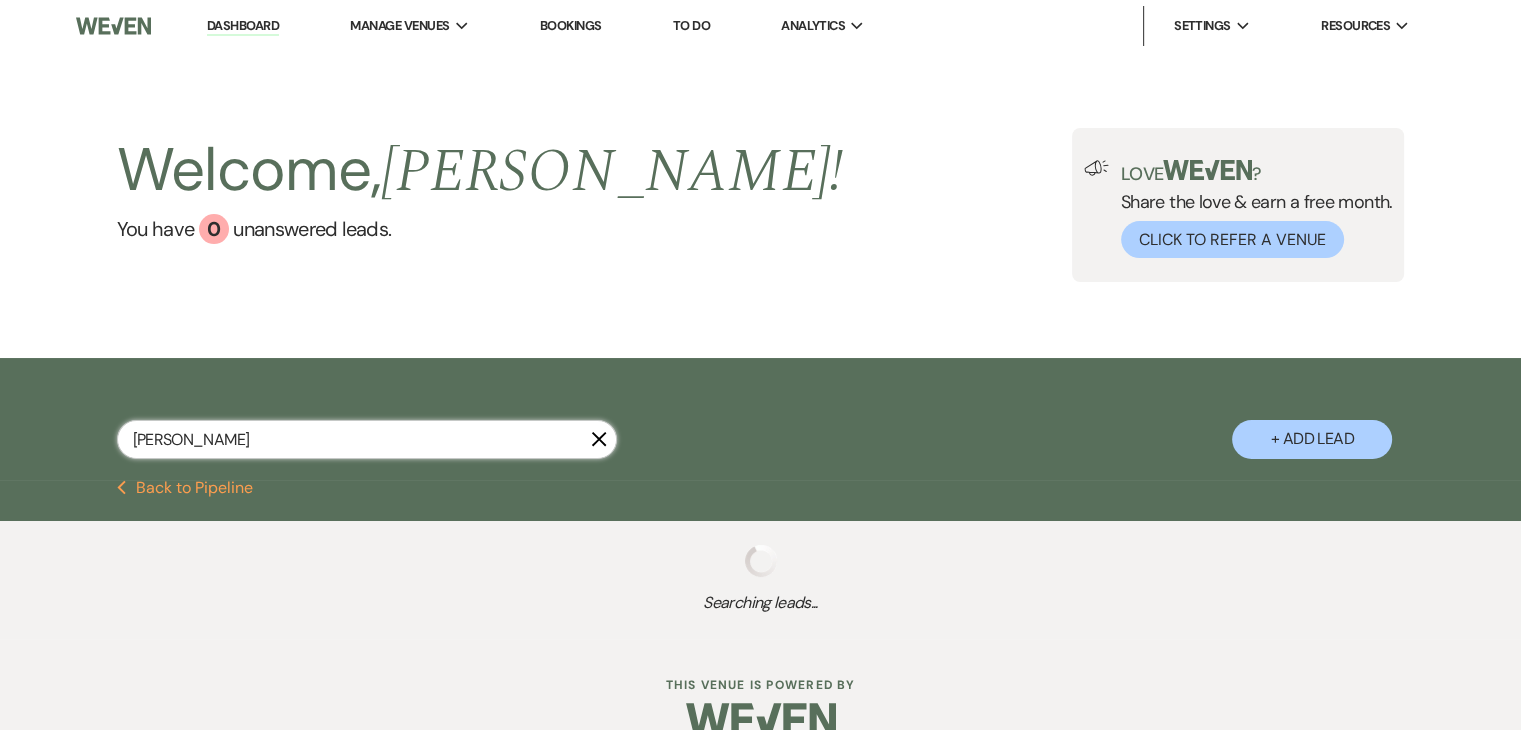 select on "8" 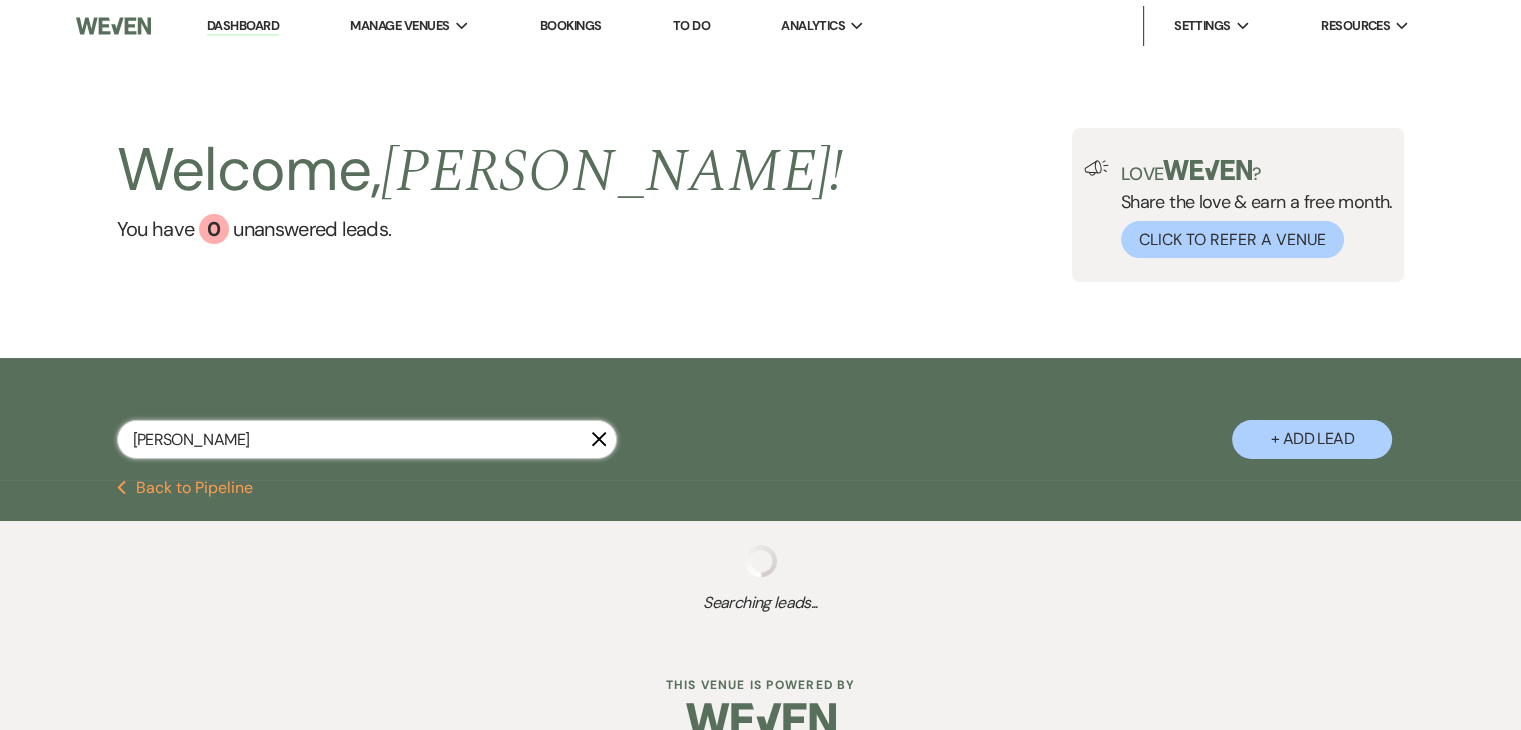 select on "5" 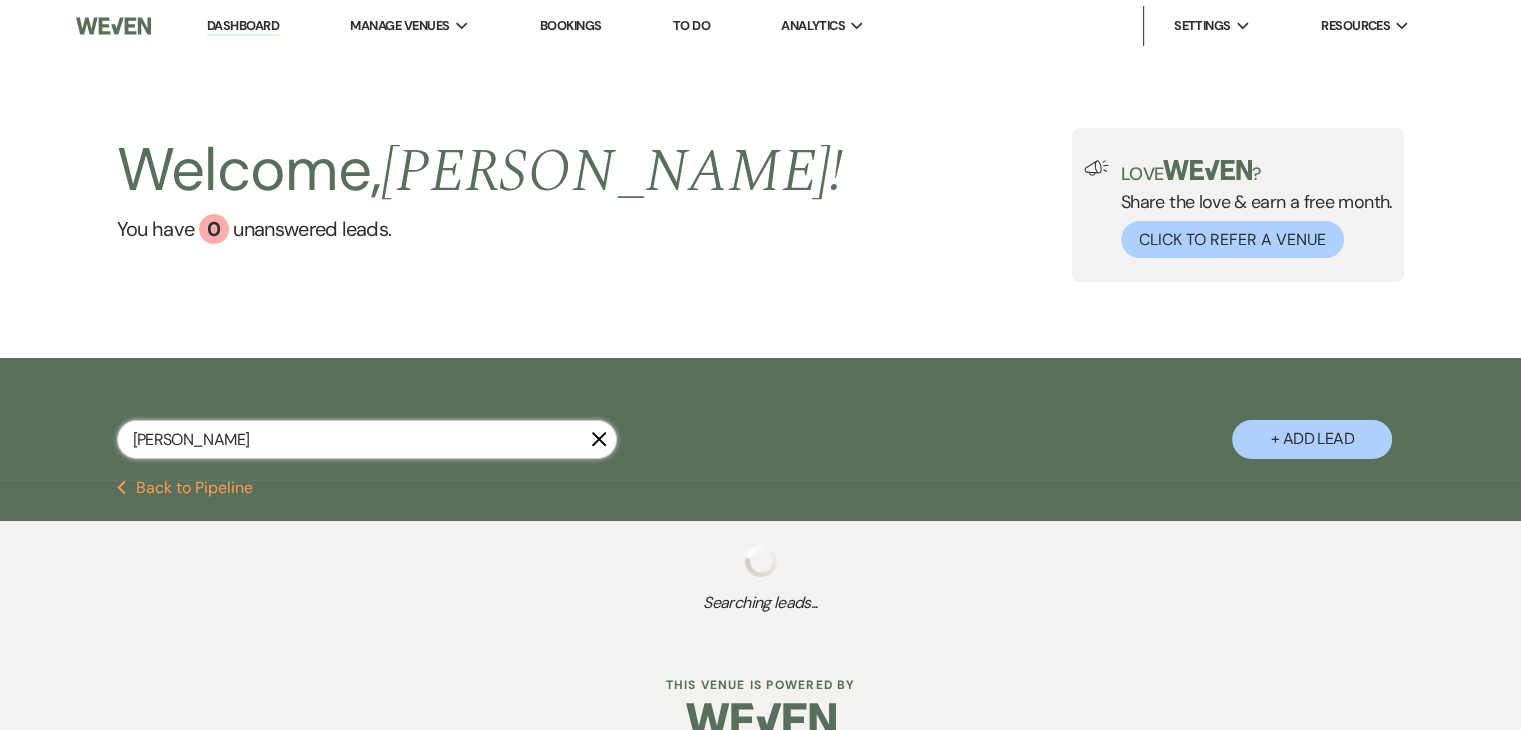 select on "8" 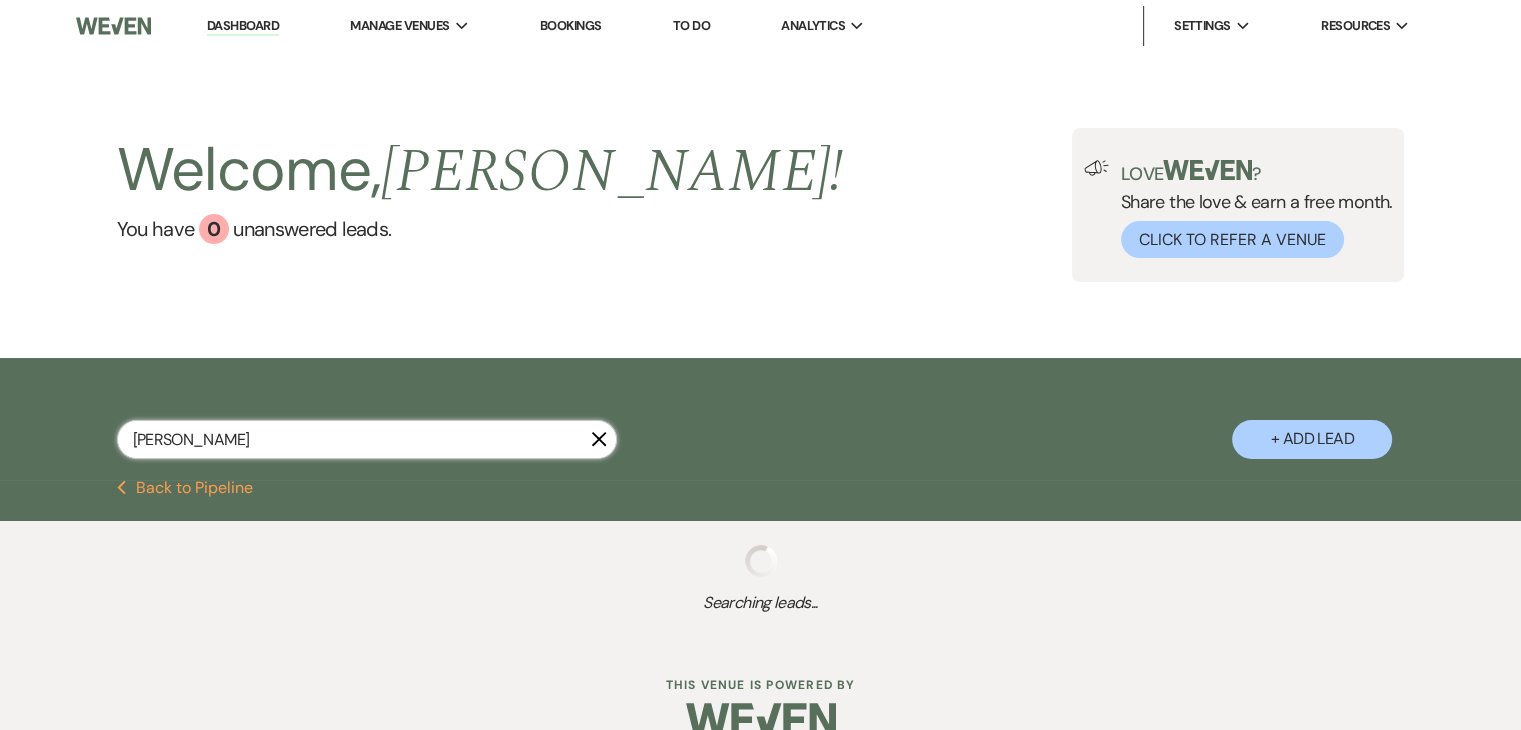 select on "6" 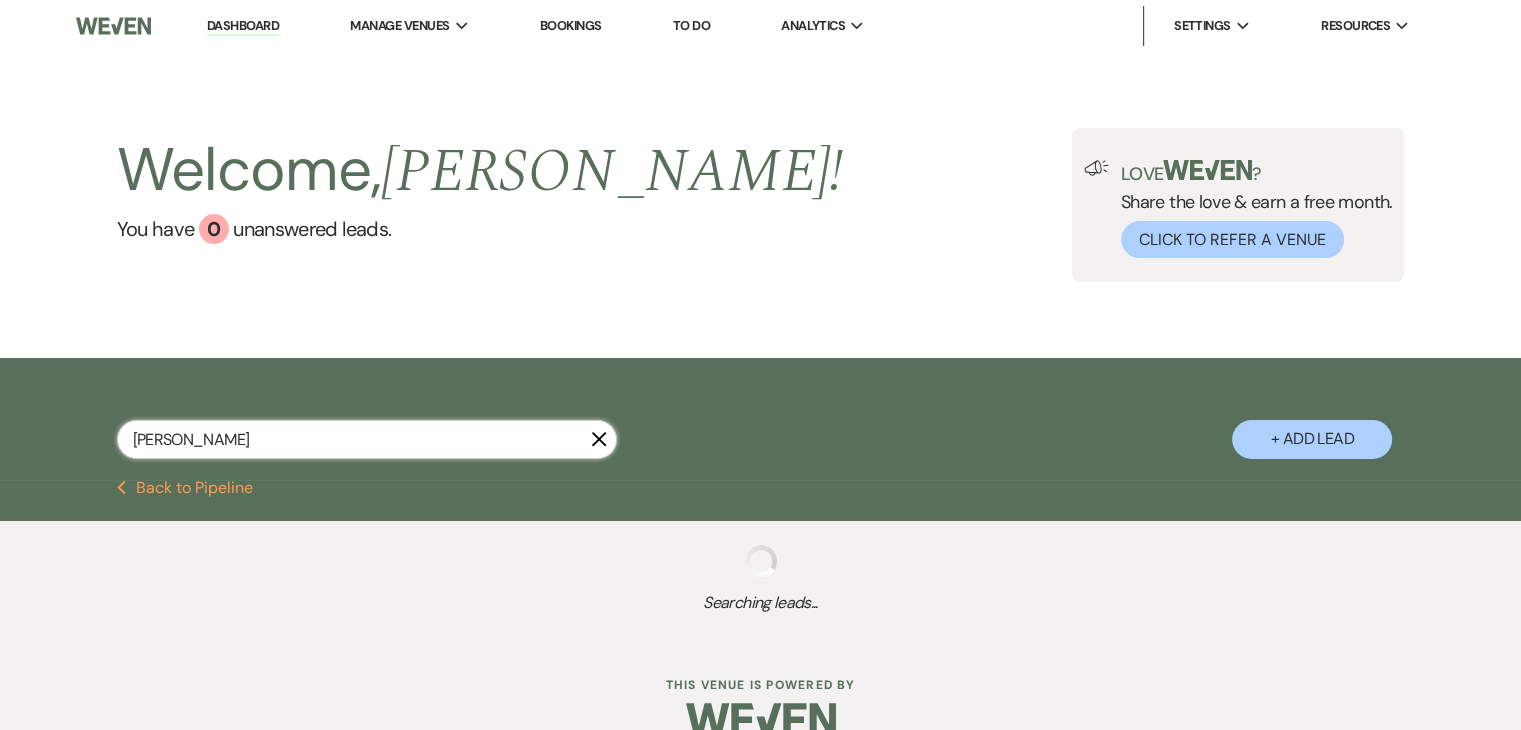 select on "8" 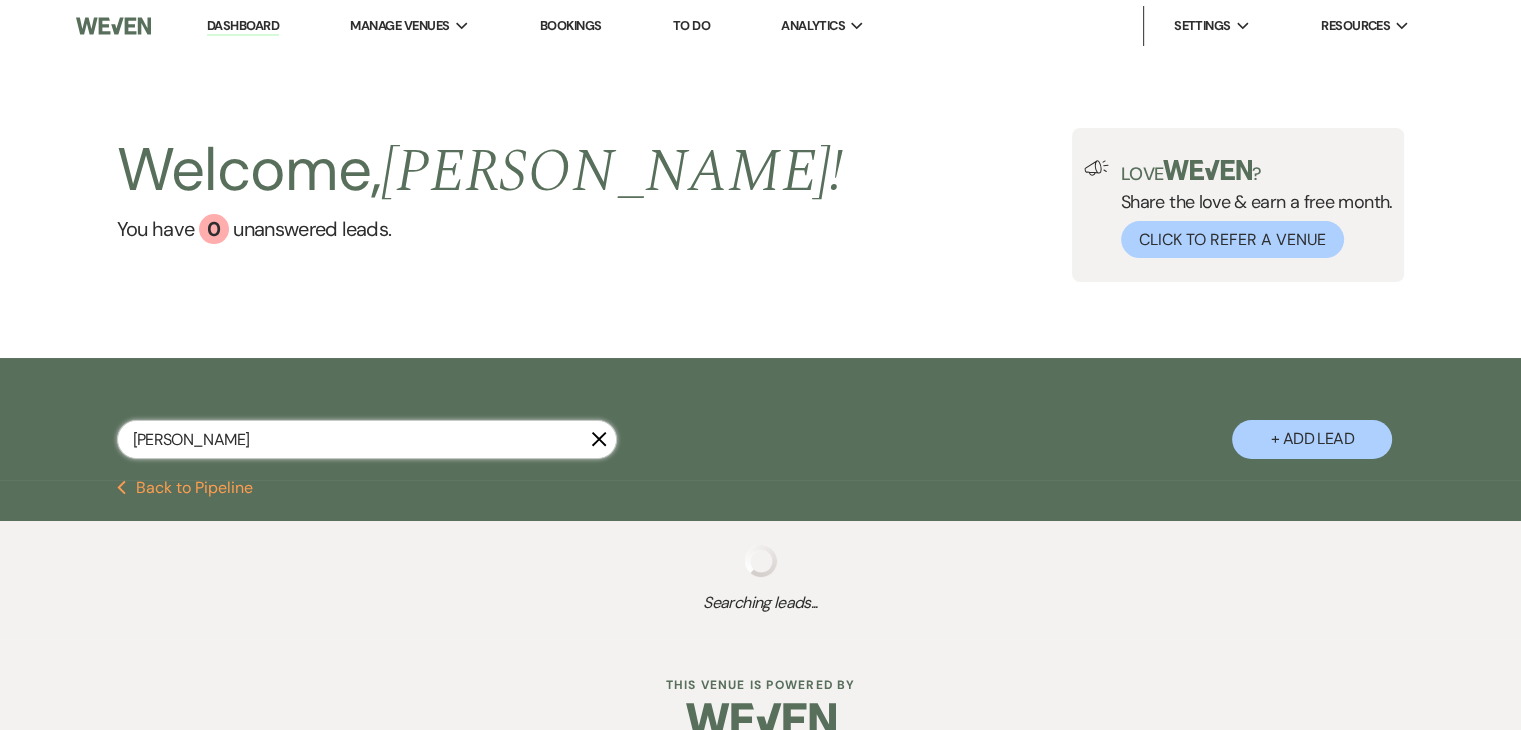 select on "5" 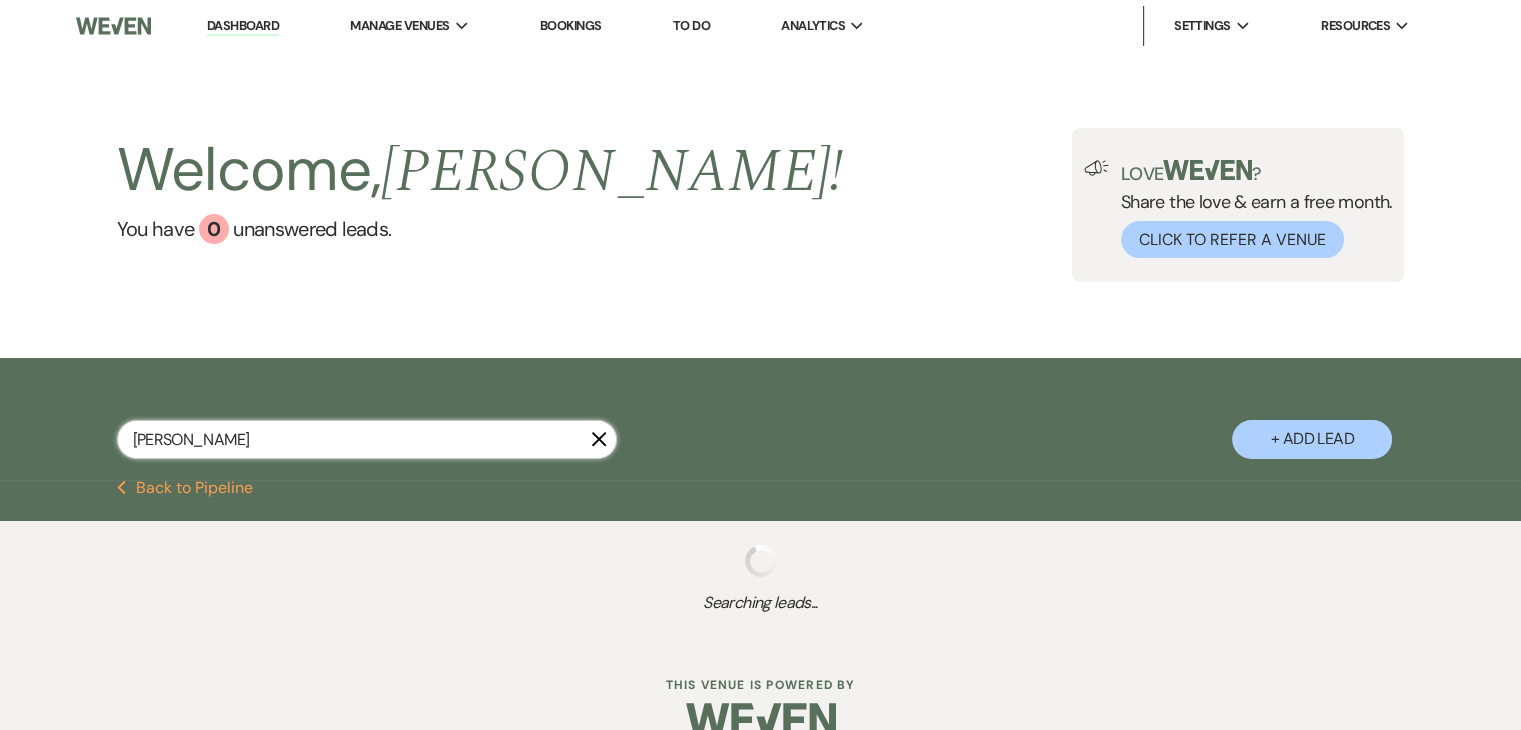select on "8" 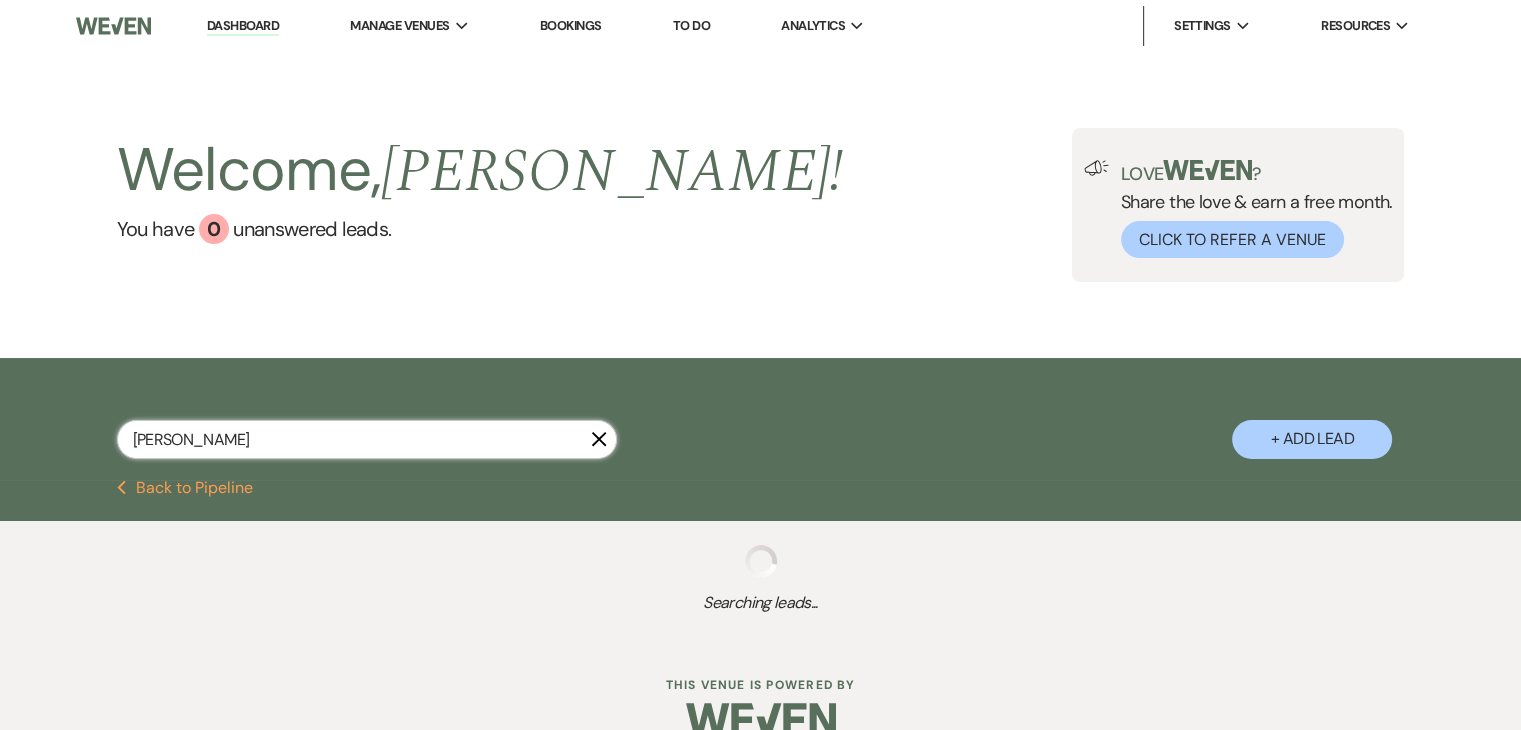 select on "5" 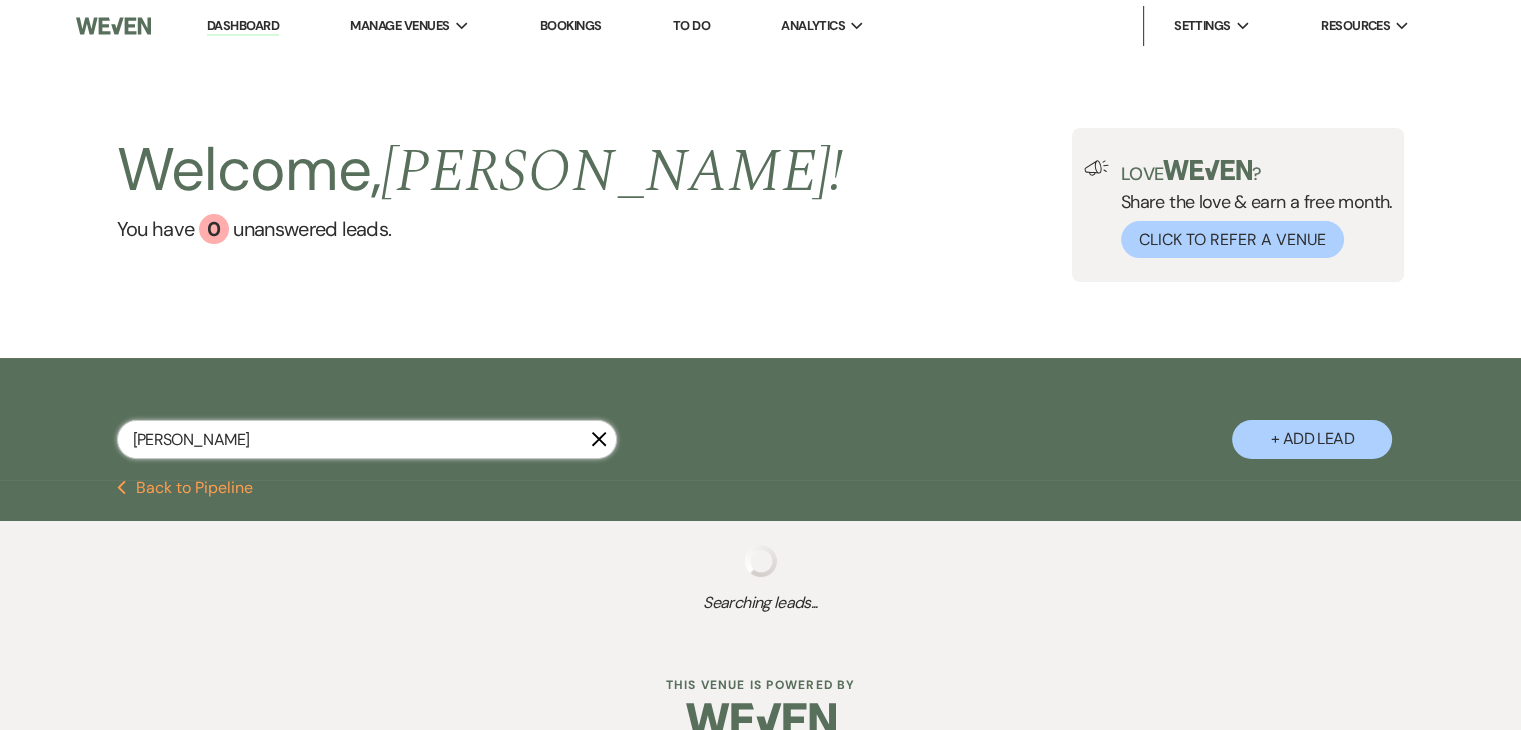 select on "5" 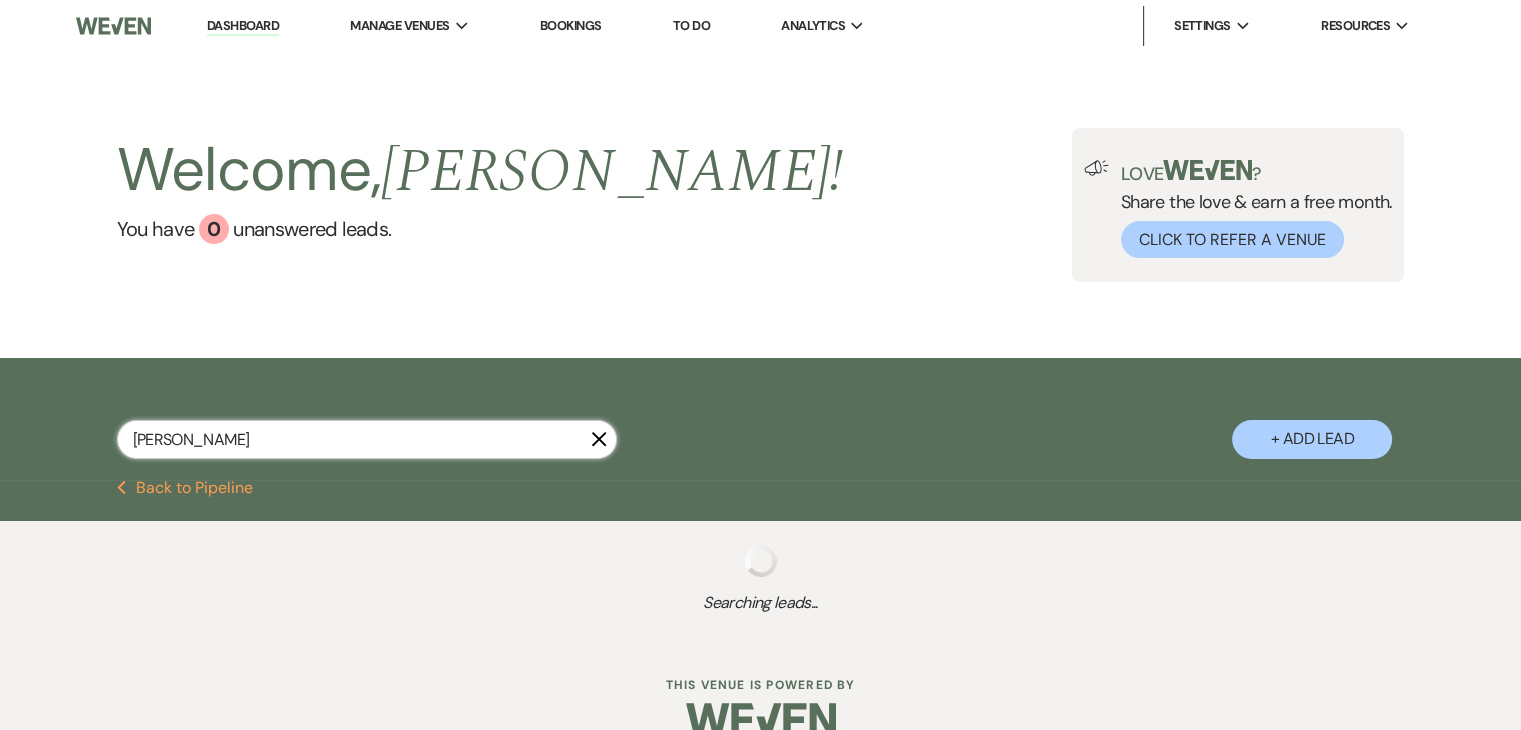 select on "8" 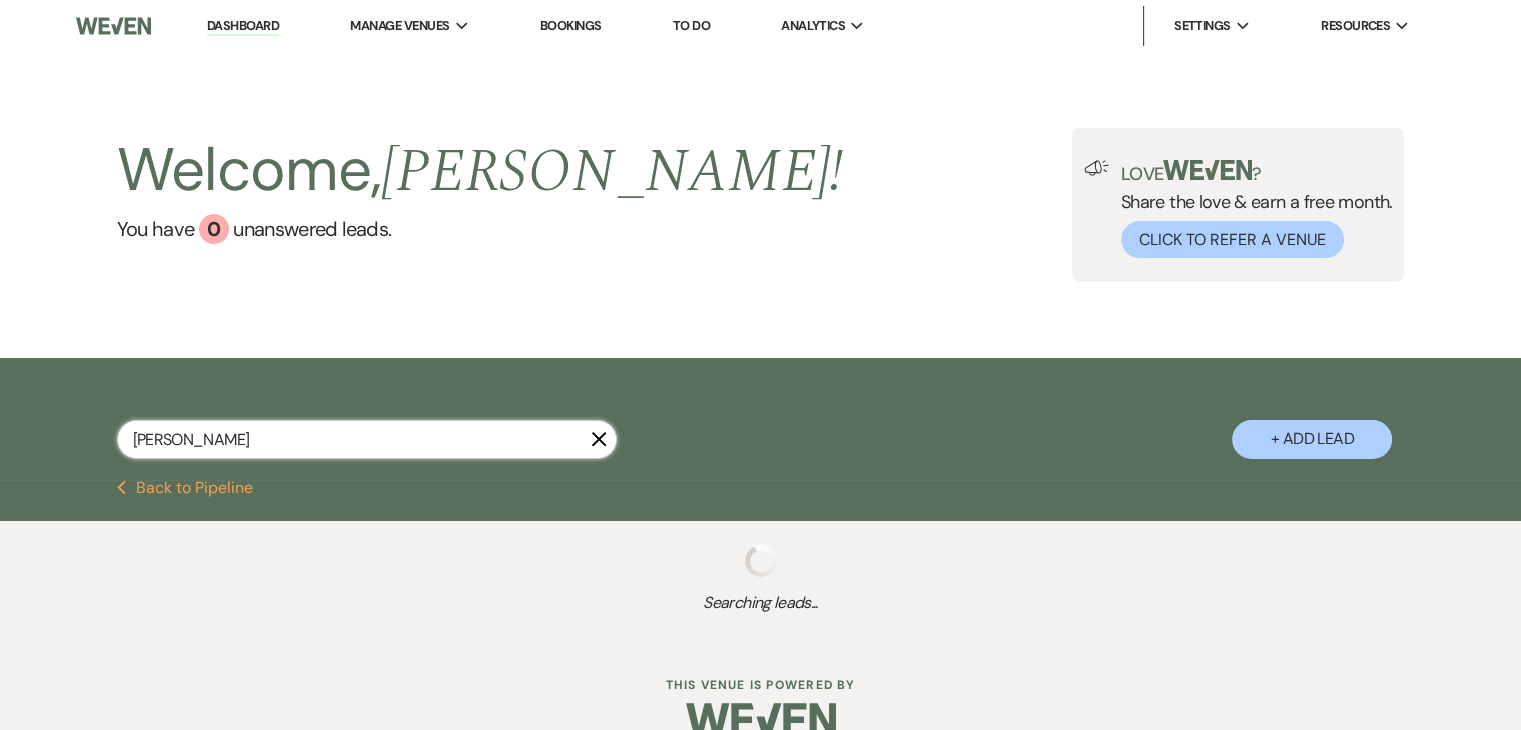 select on "11" 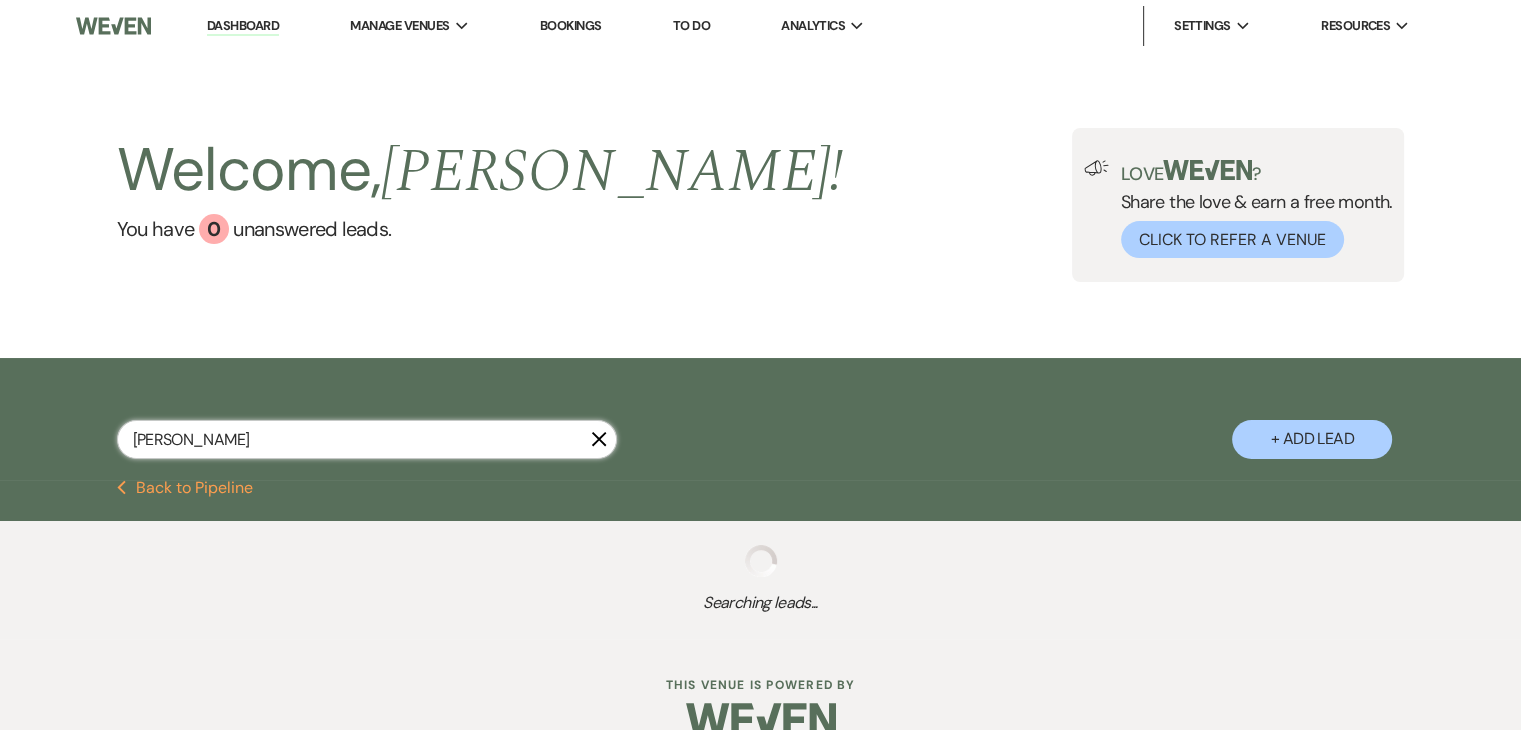 select on "8" 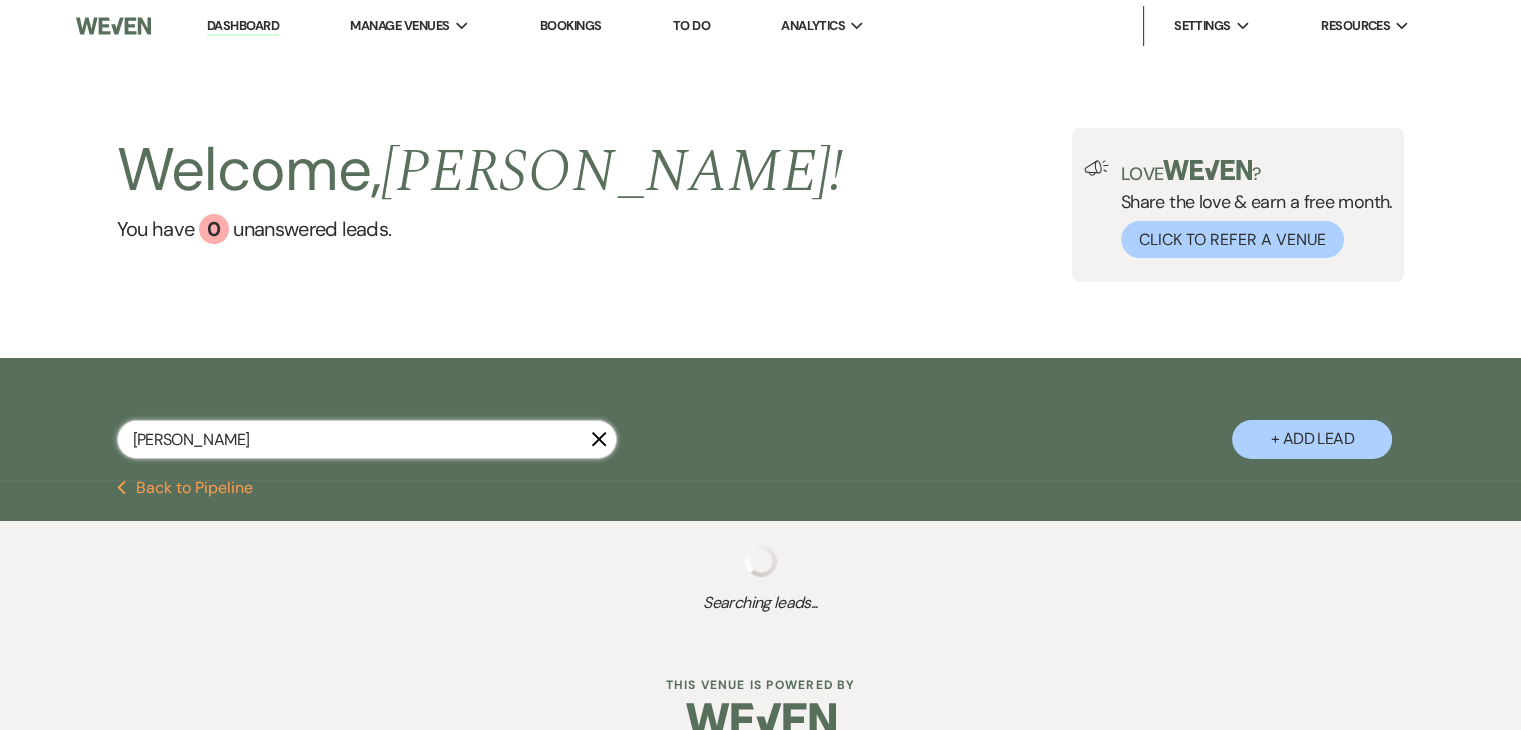 select on "5" 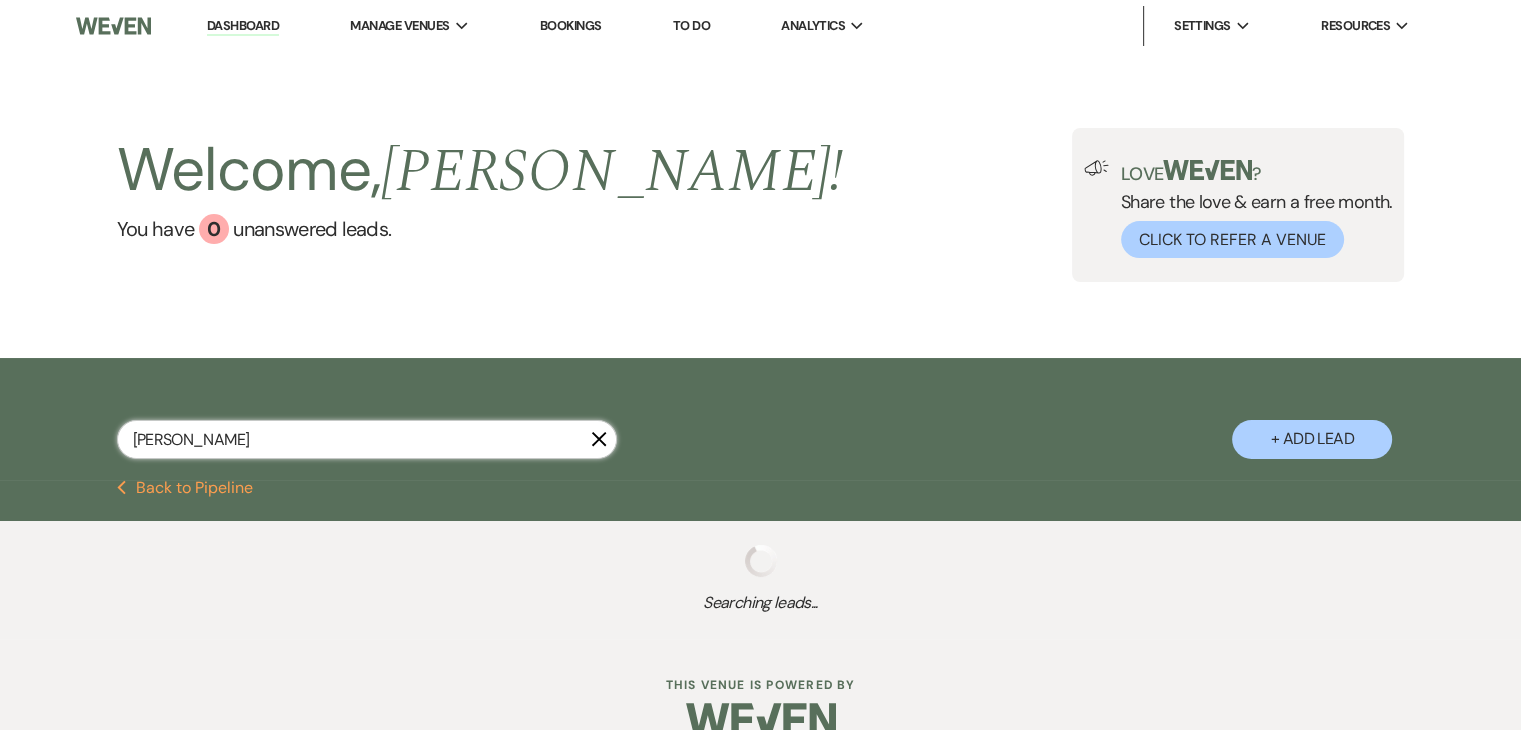select on "8" 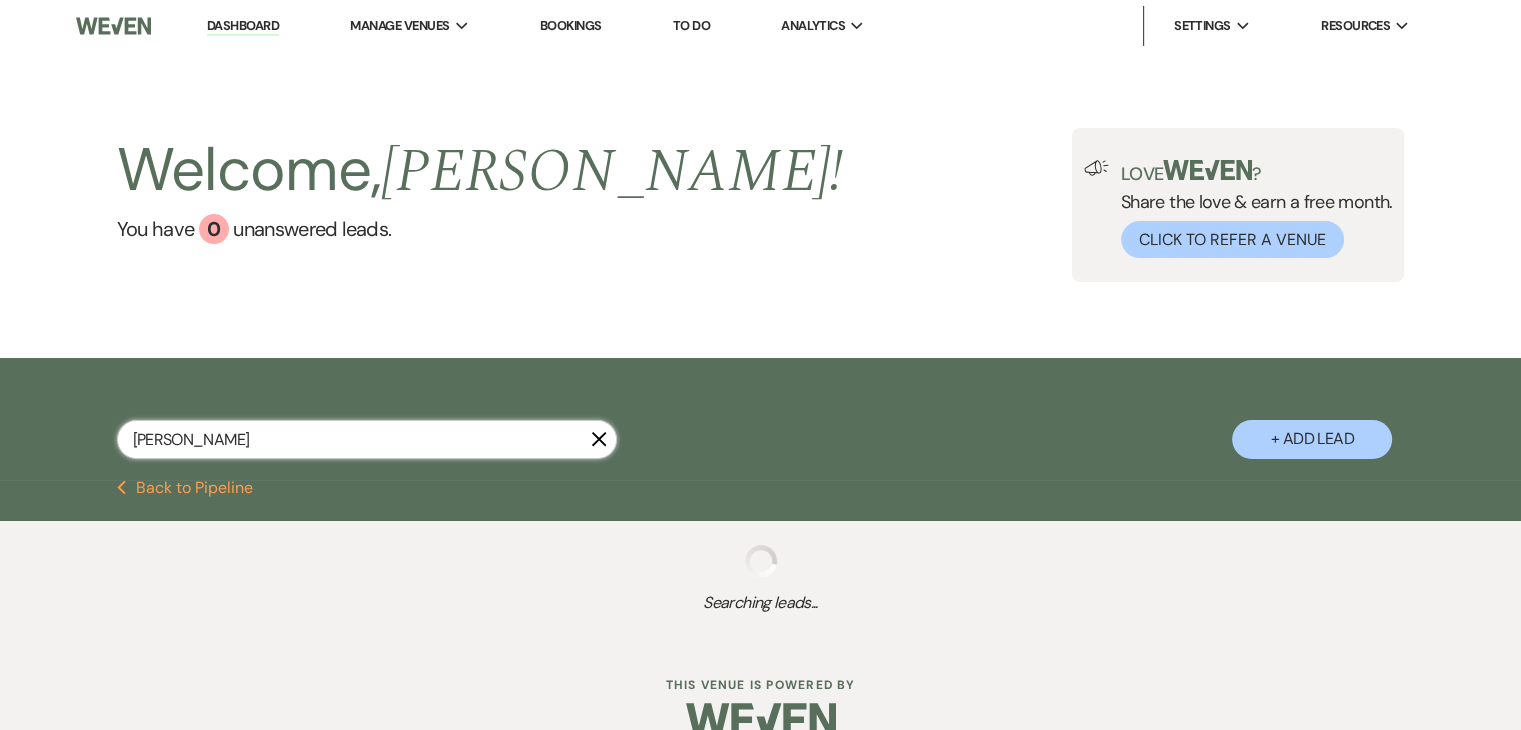 select on "6" 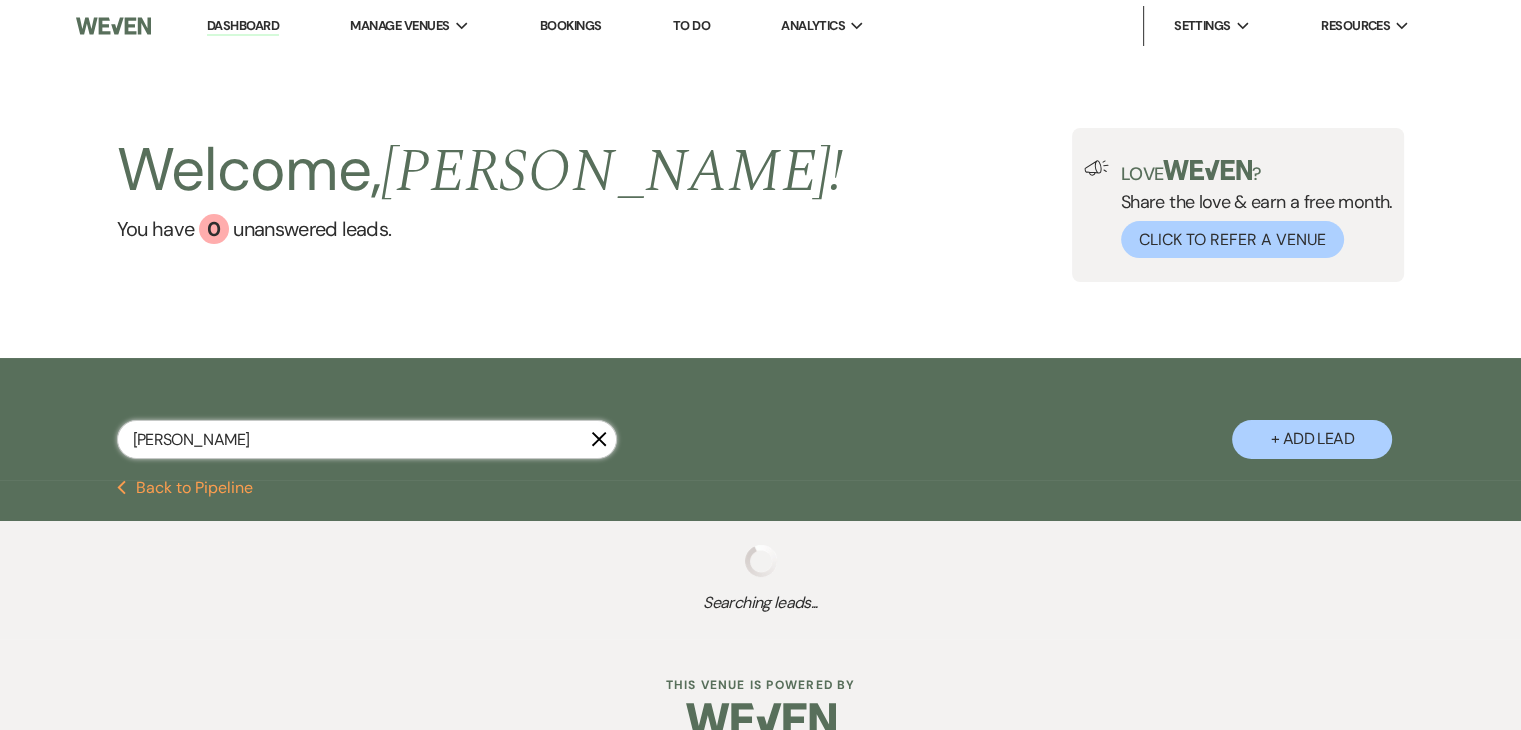 select on "8" 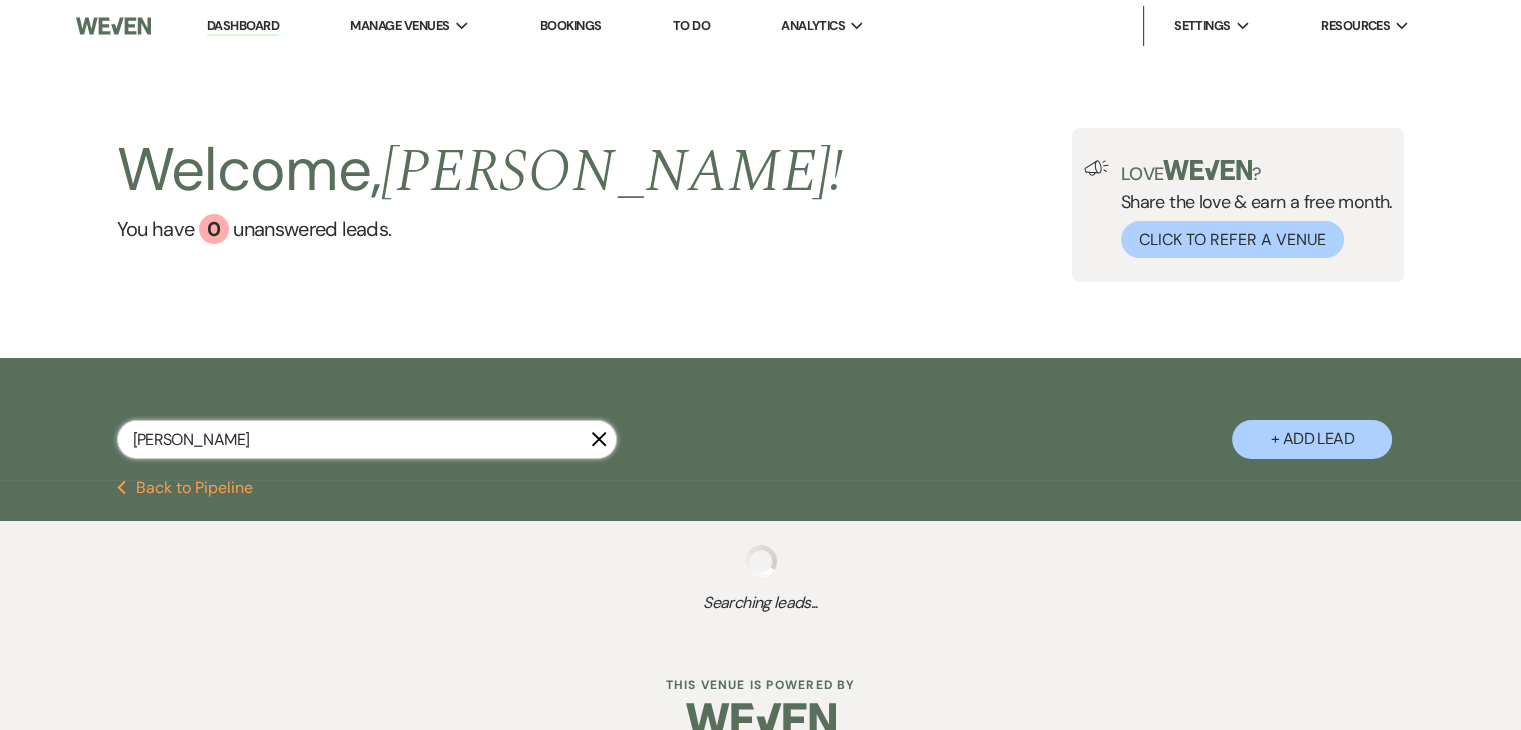 select on "6" 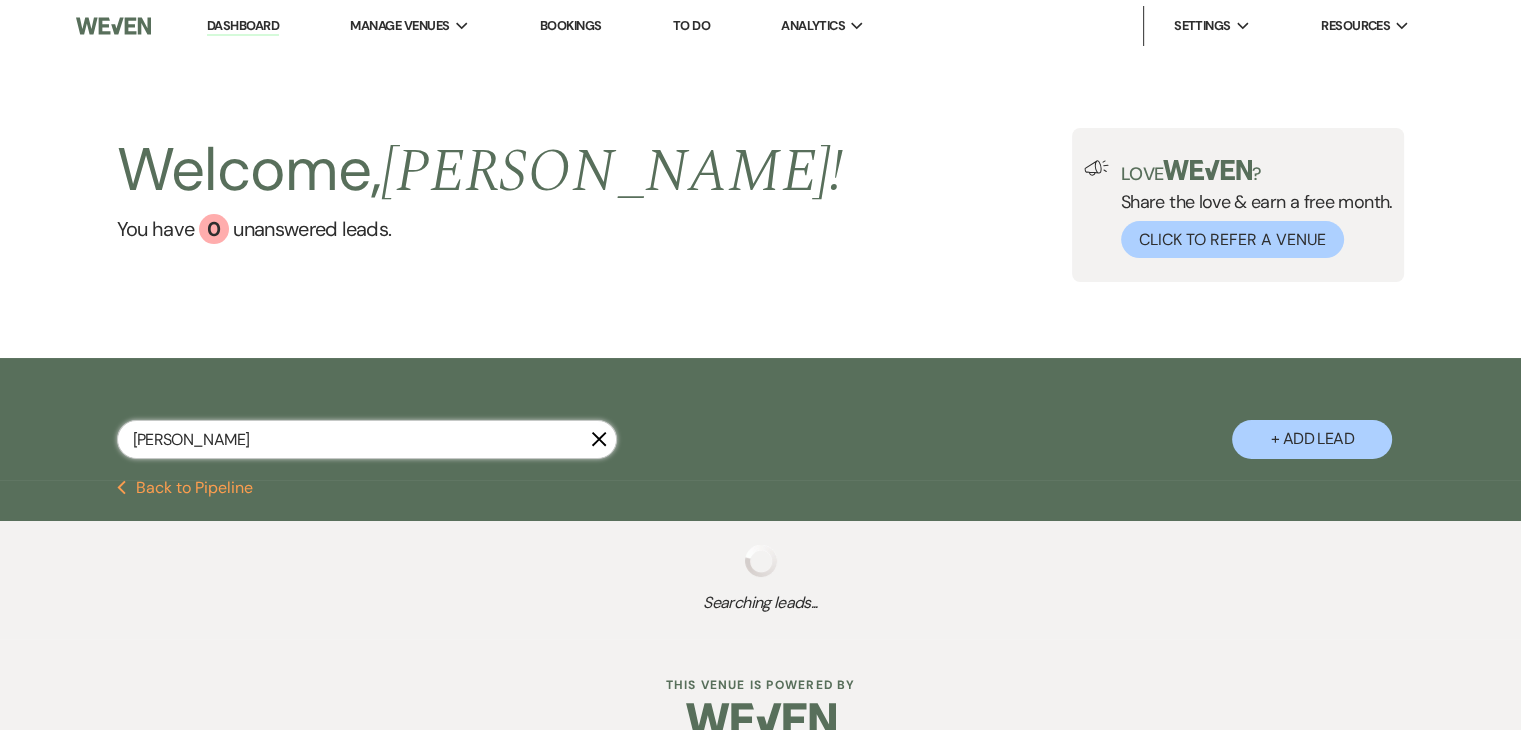 select on "8" 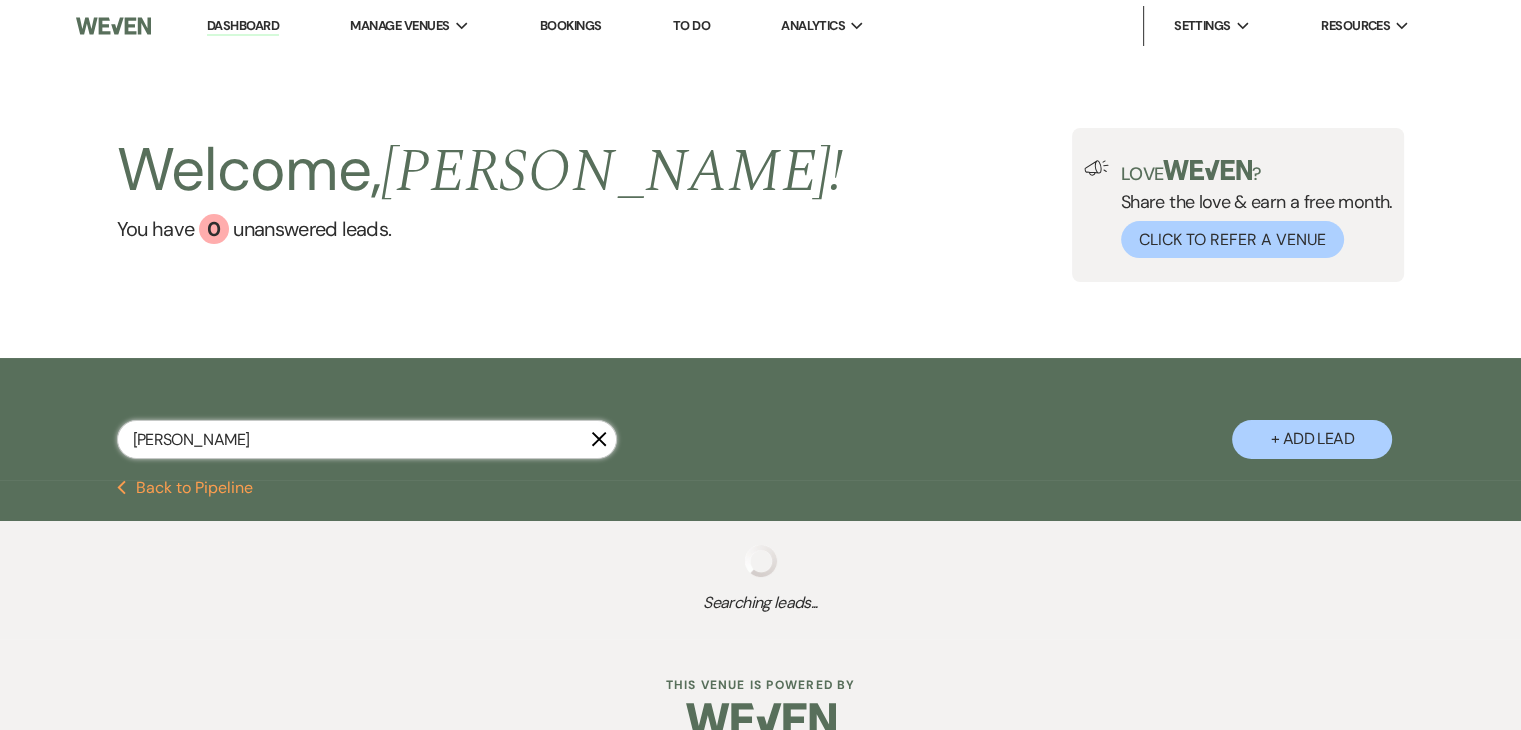 select on "4" 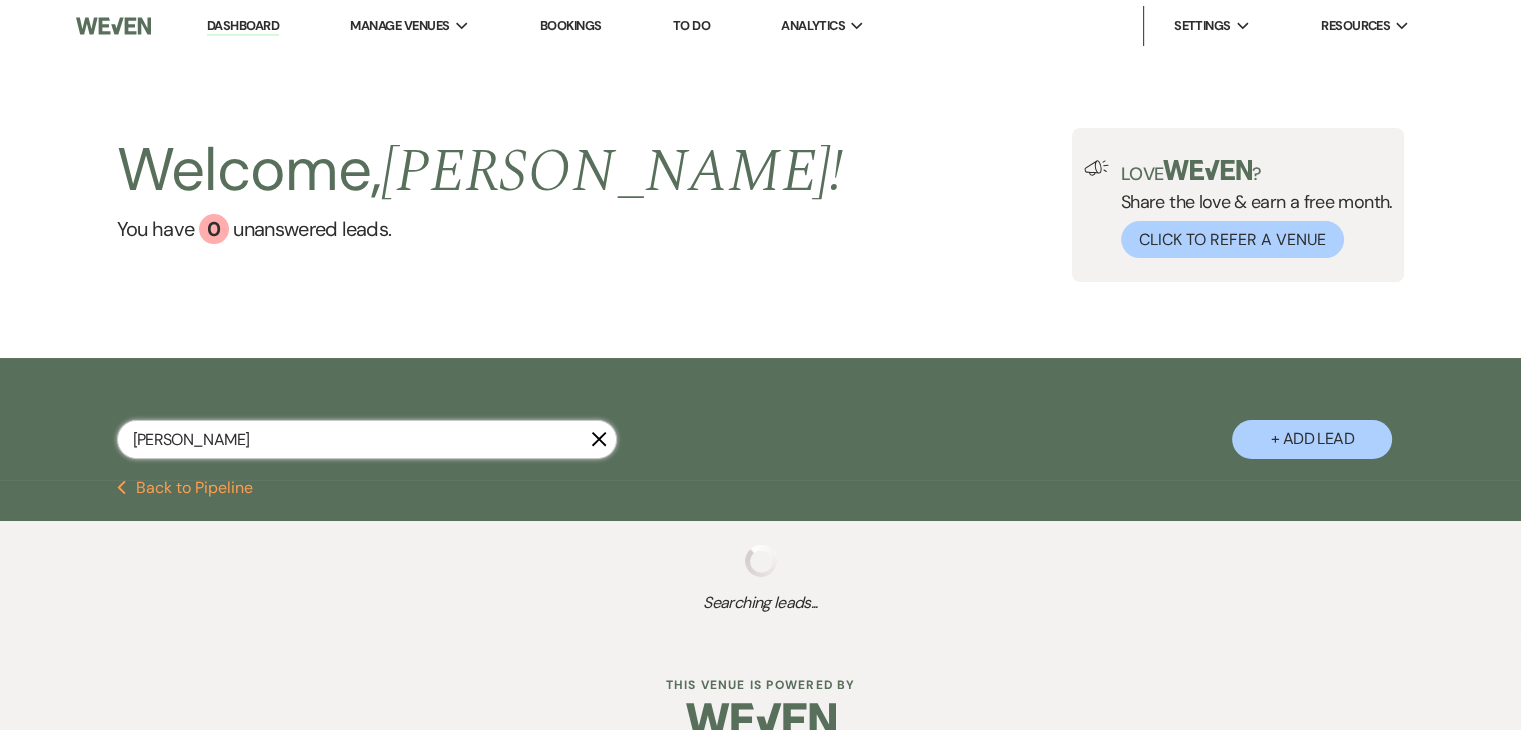 select on "8" 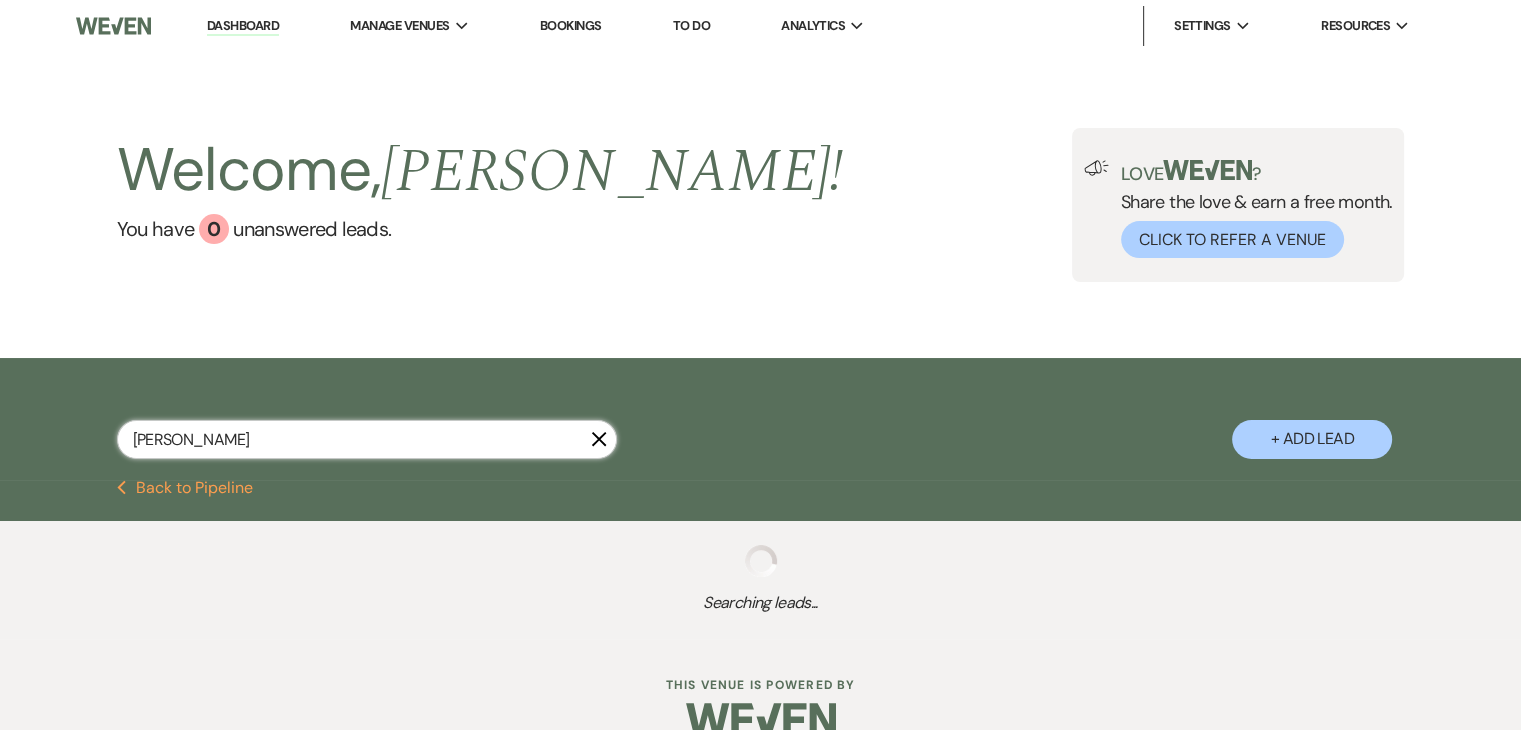 select on "5" 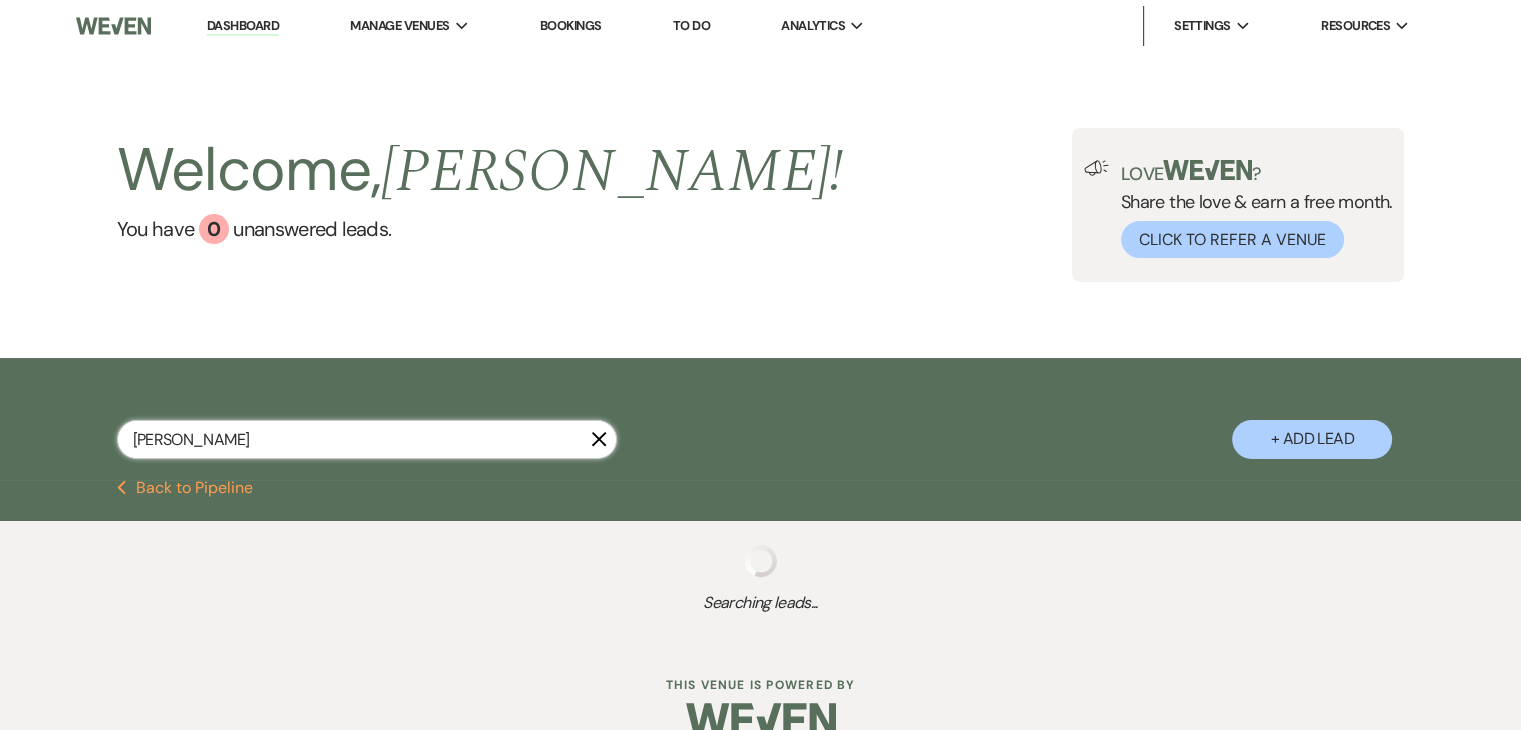 select on "8" 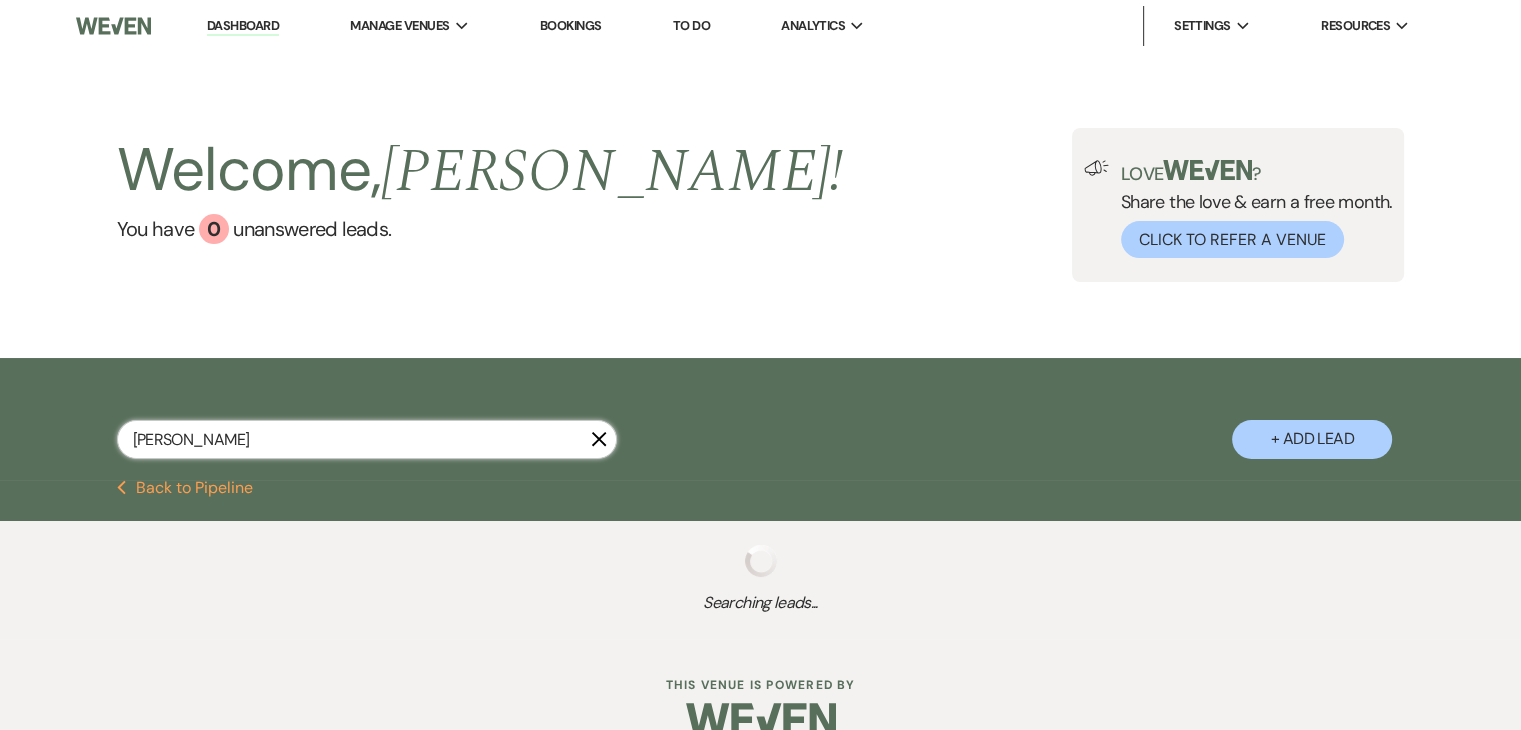 select on "5" 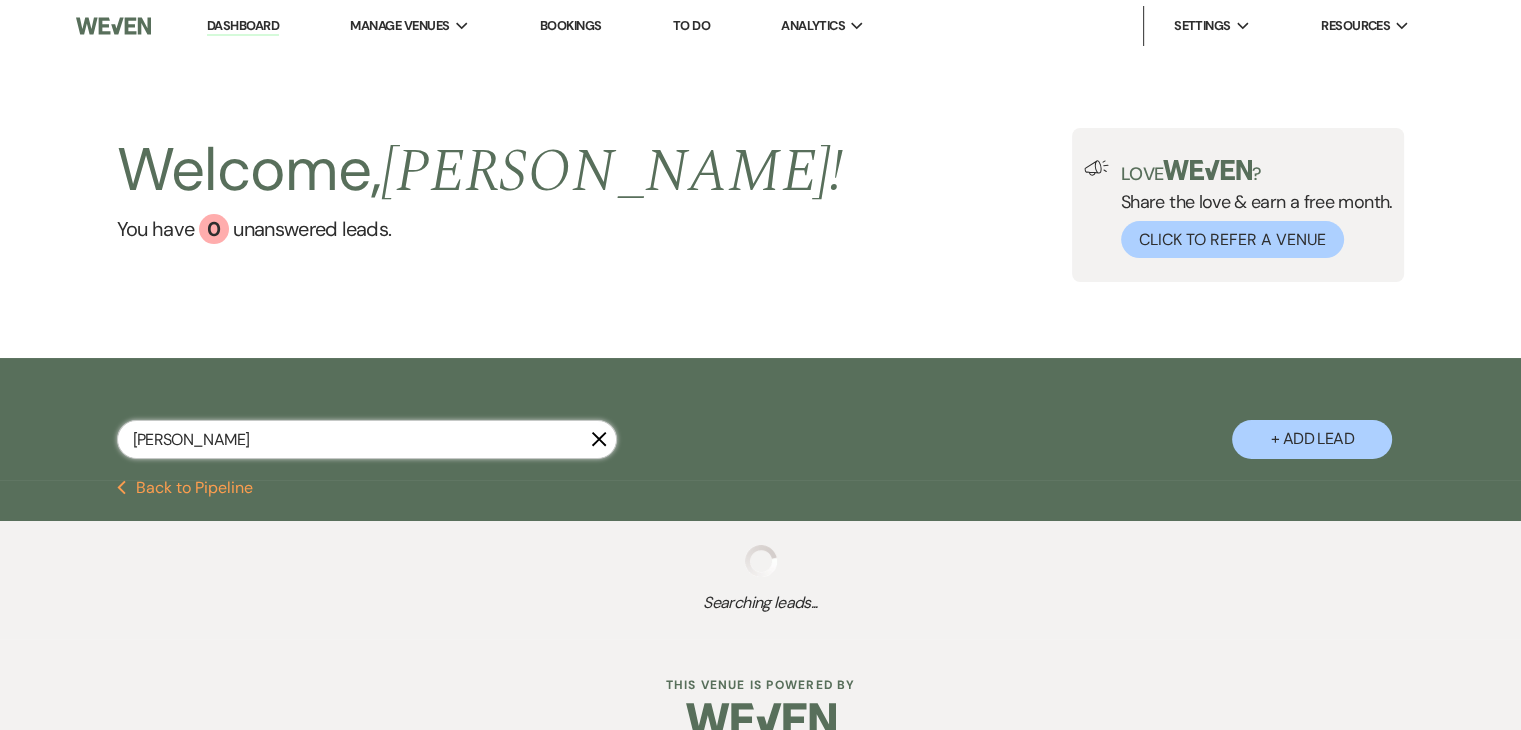 select on "8" 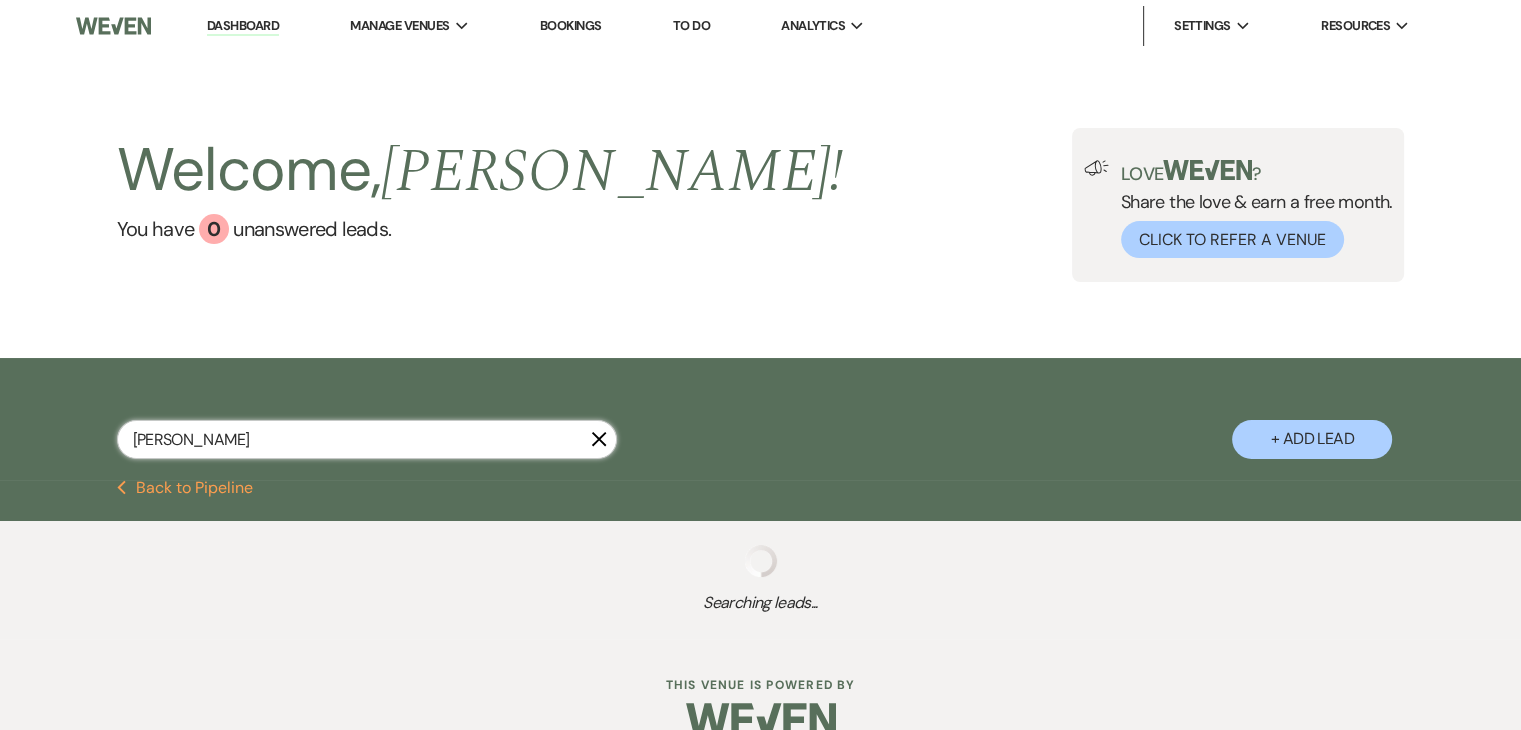 select on "11" 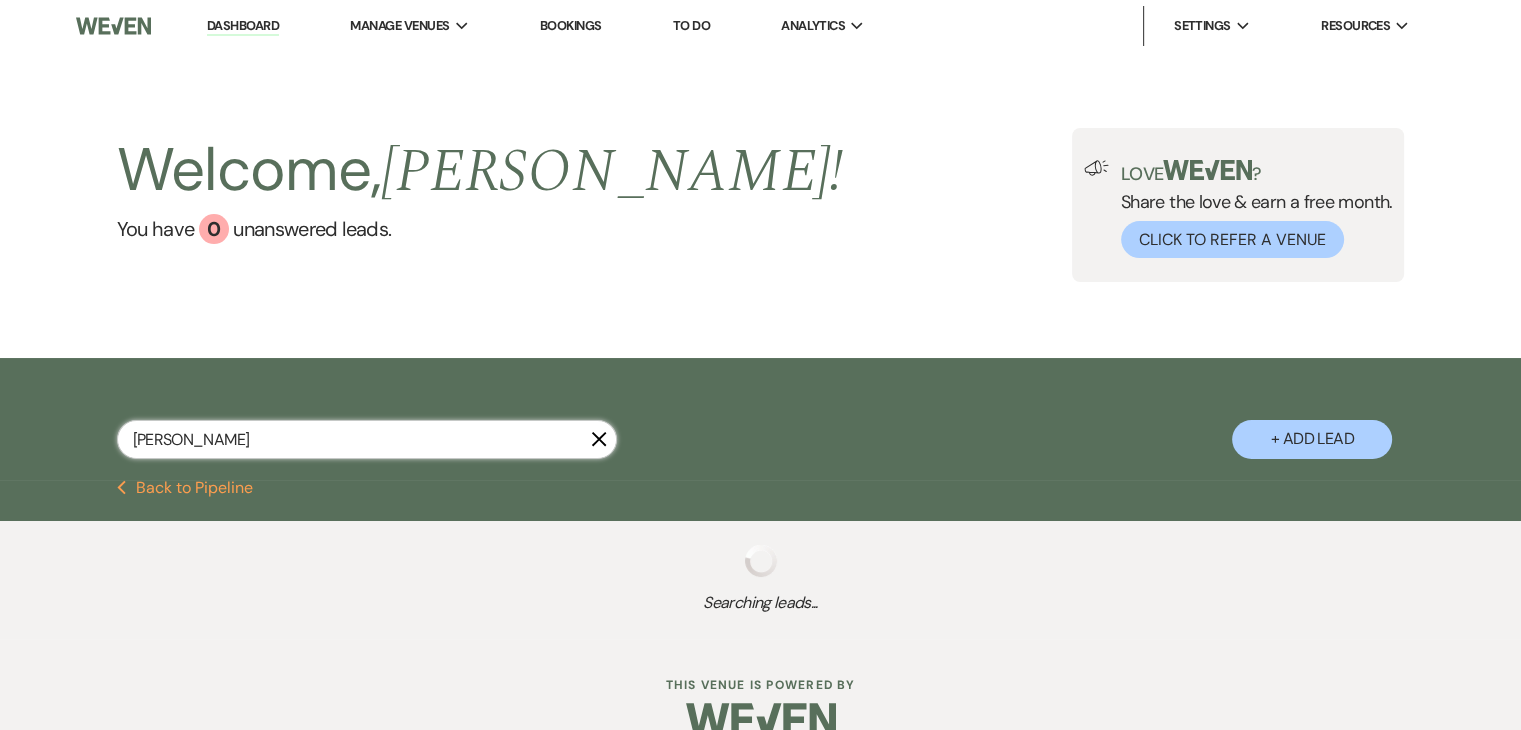 select on "8" 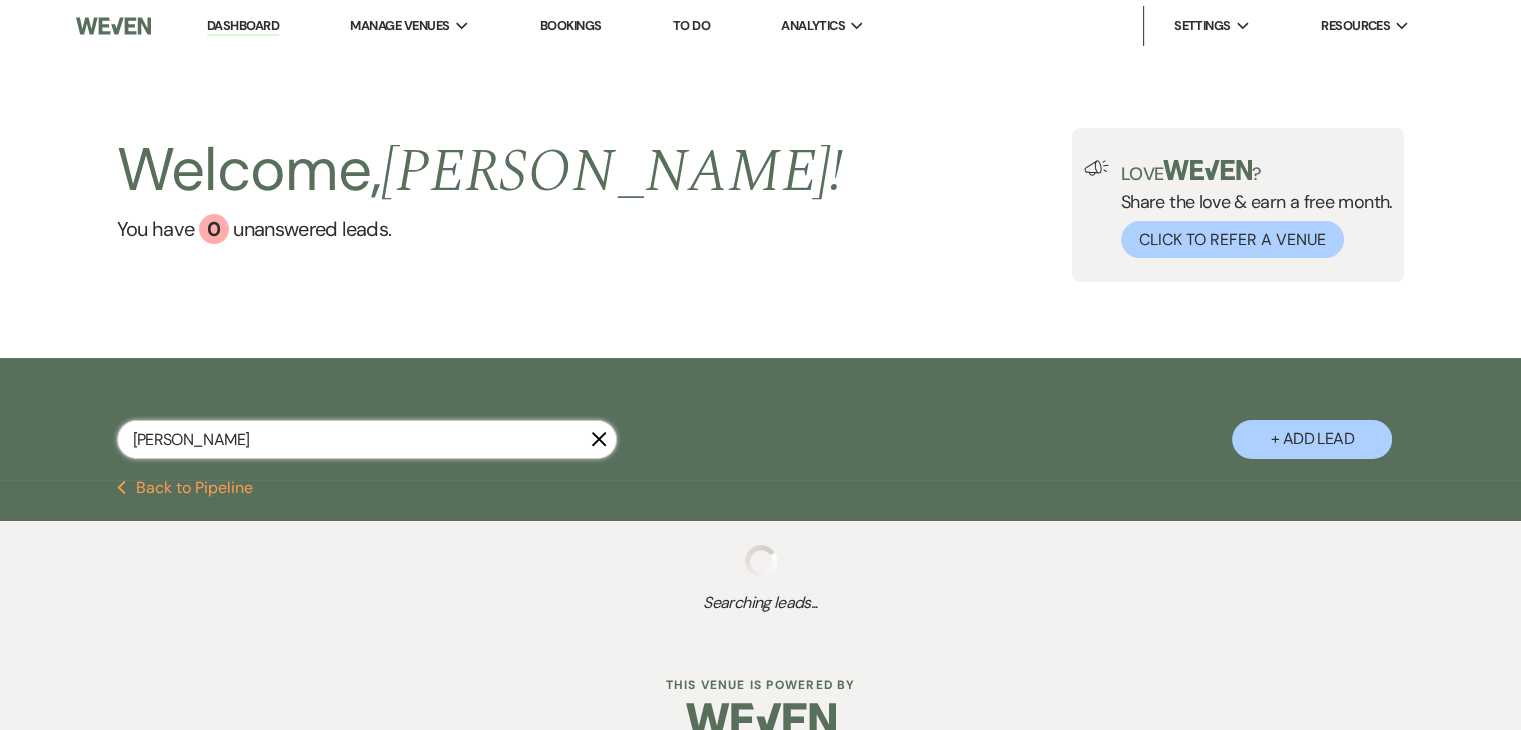select on "6" 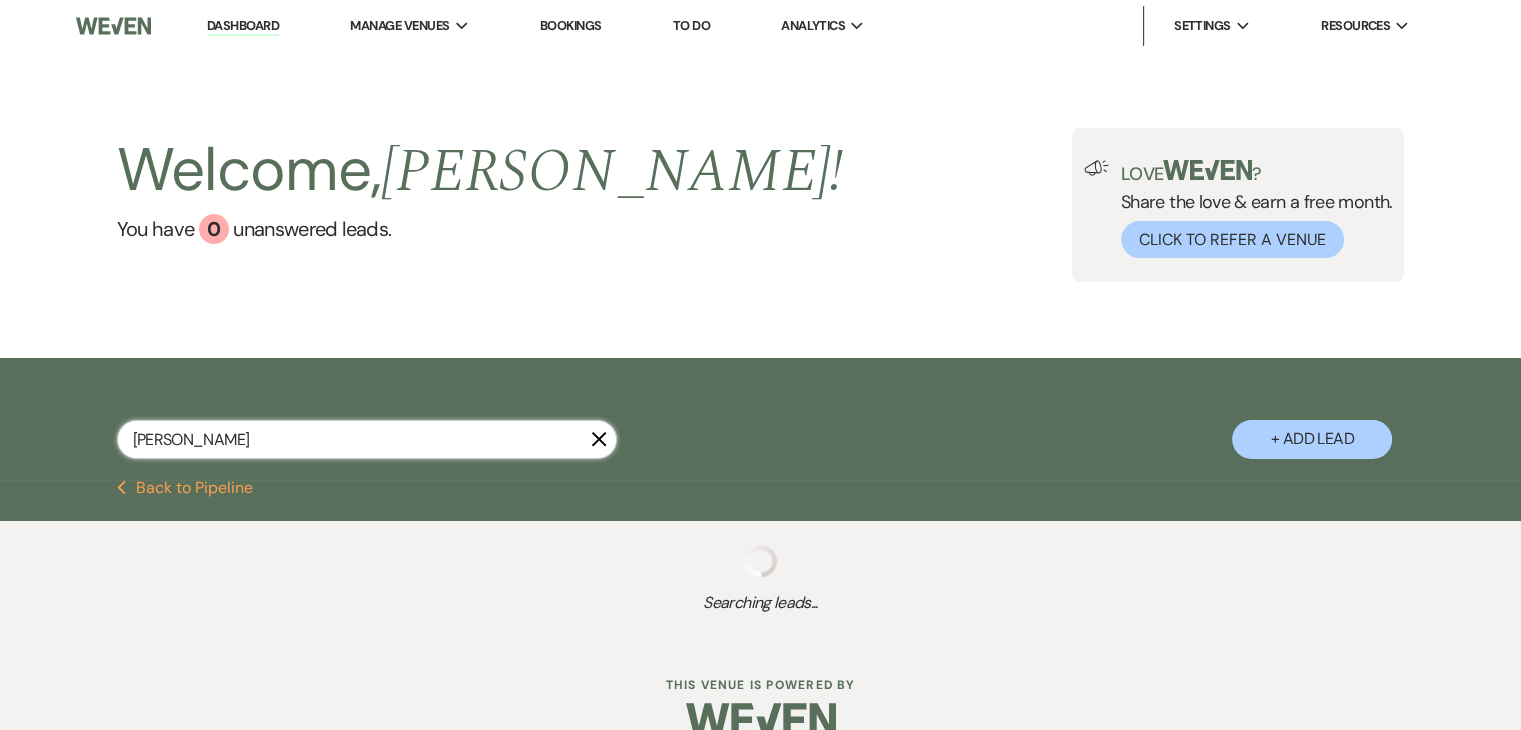 select on "8" 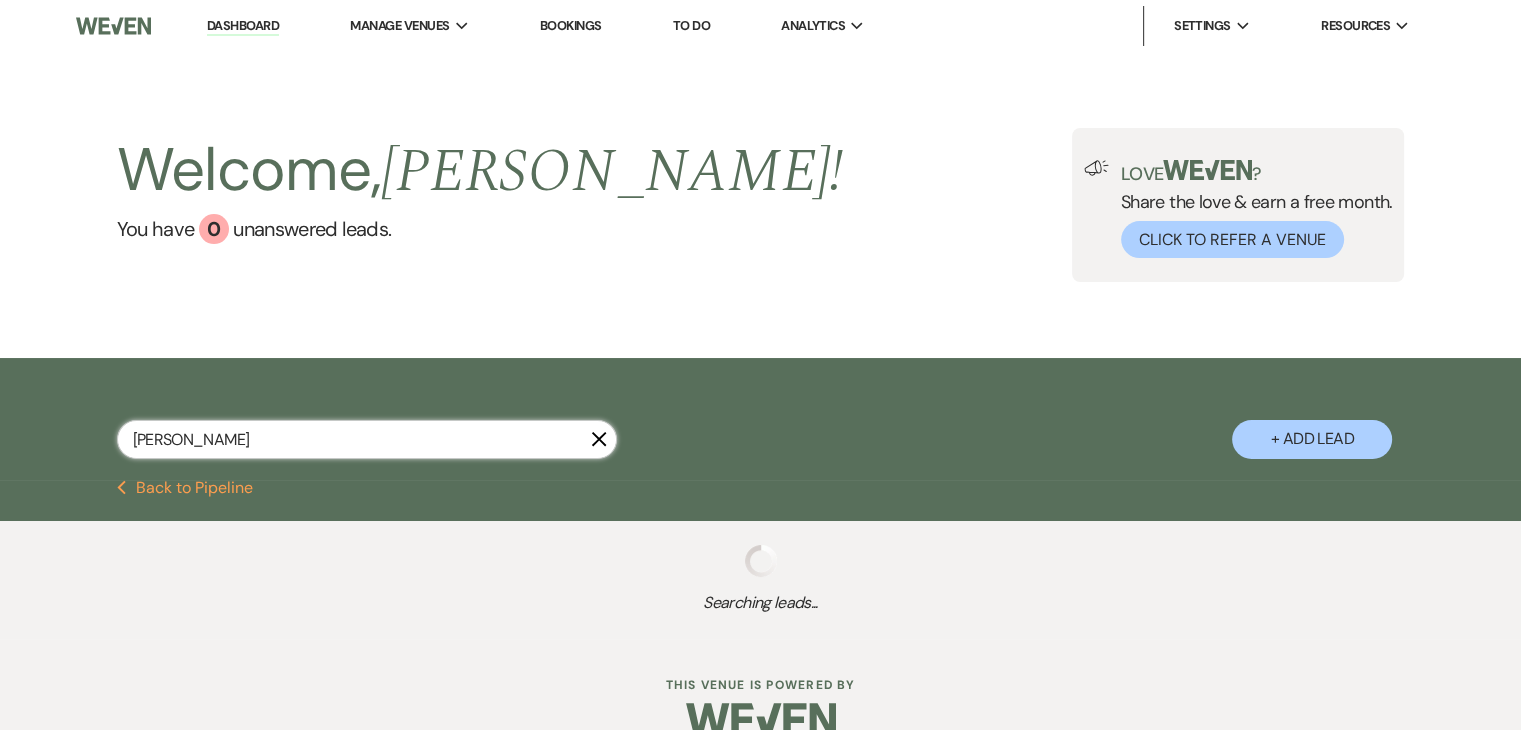select on "11" 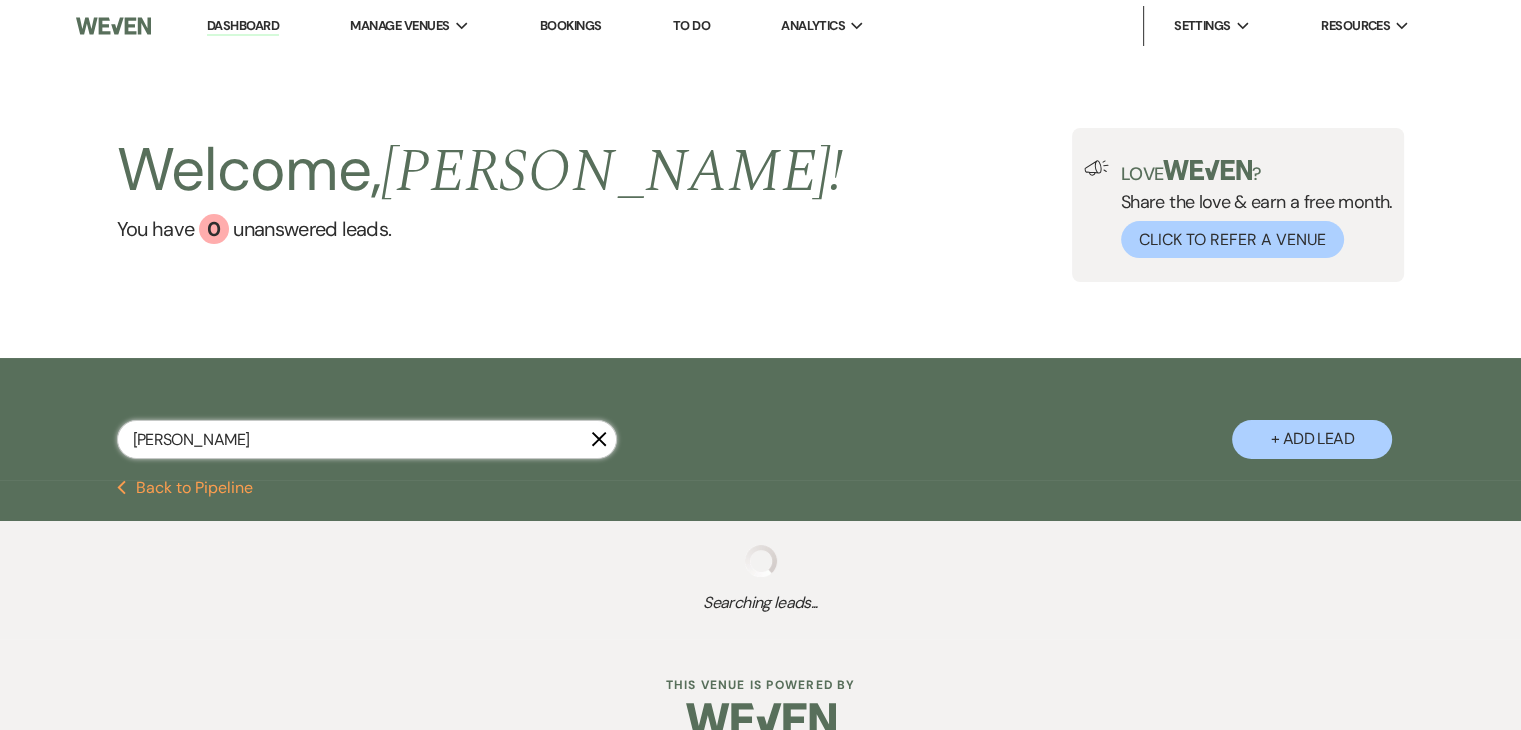 select on "8" 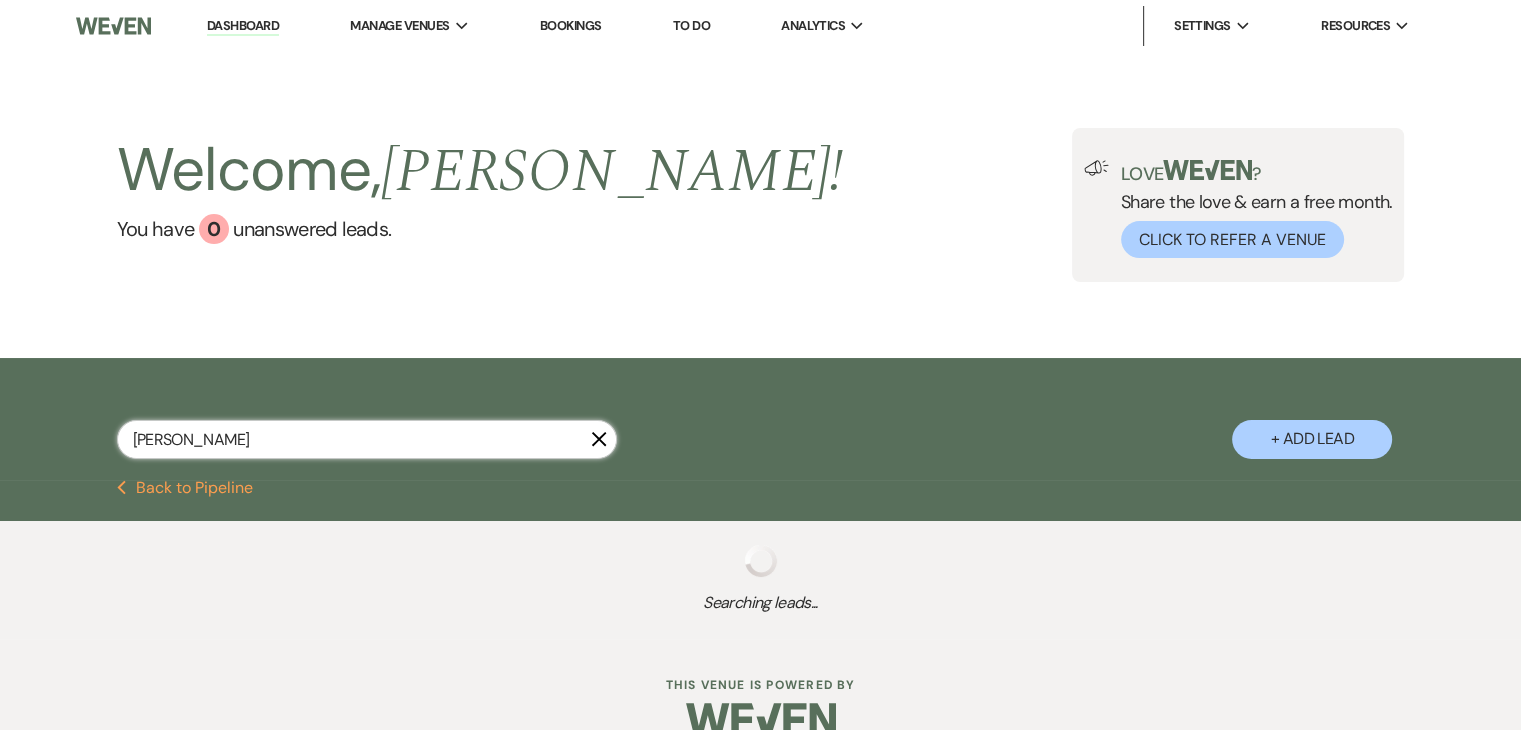 select on "5" 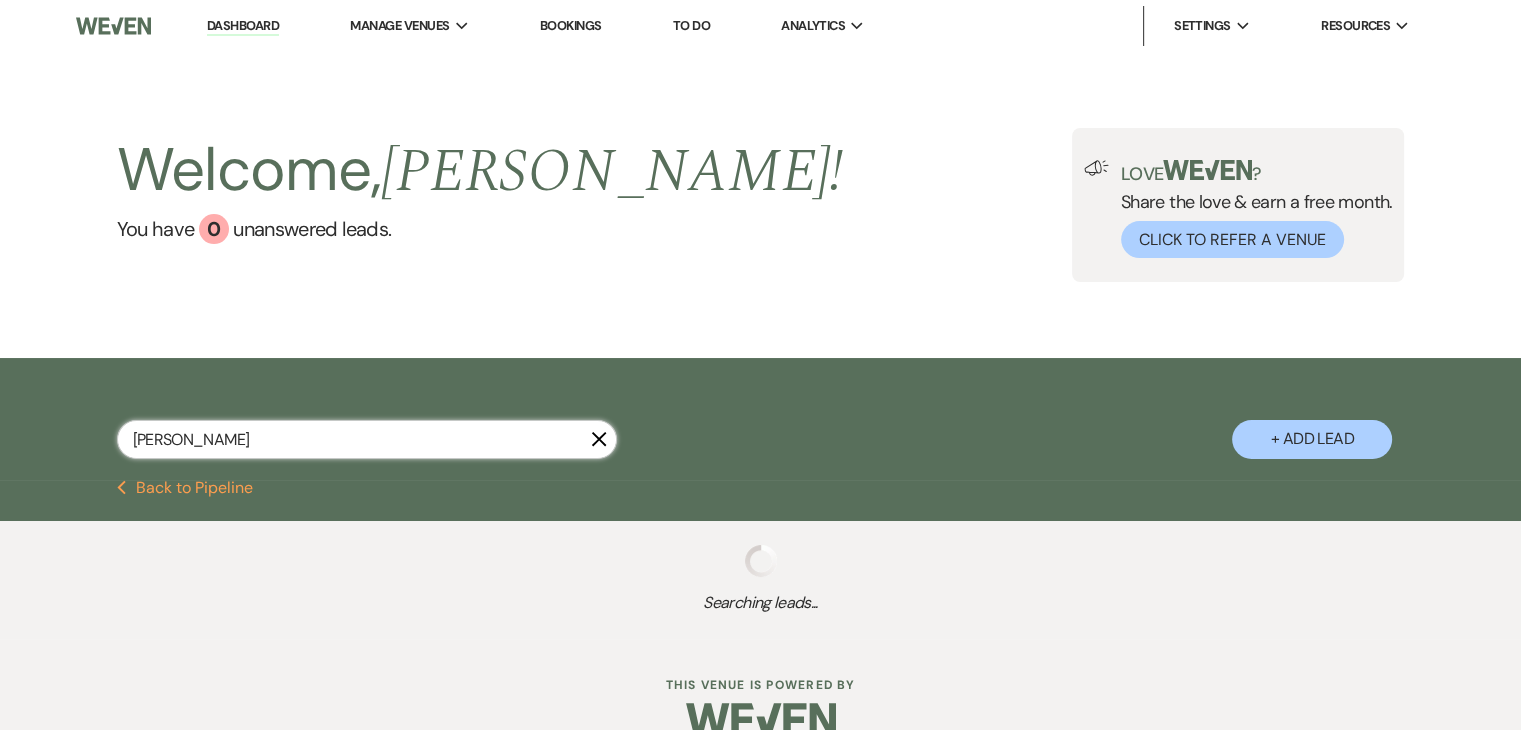 select on "8" 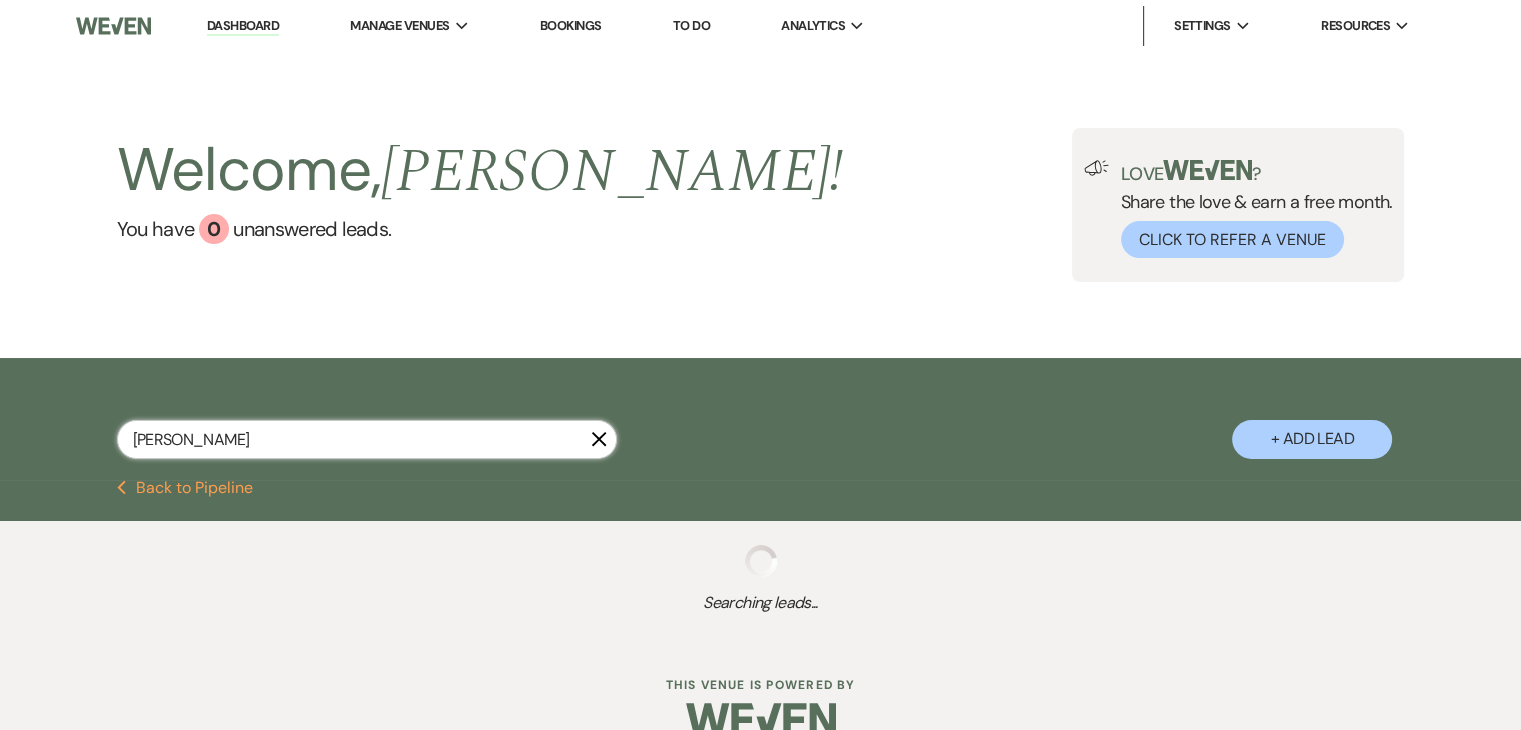 select on "6" 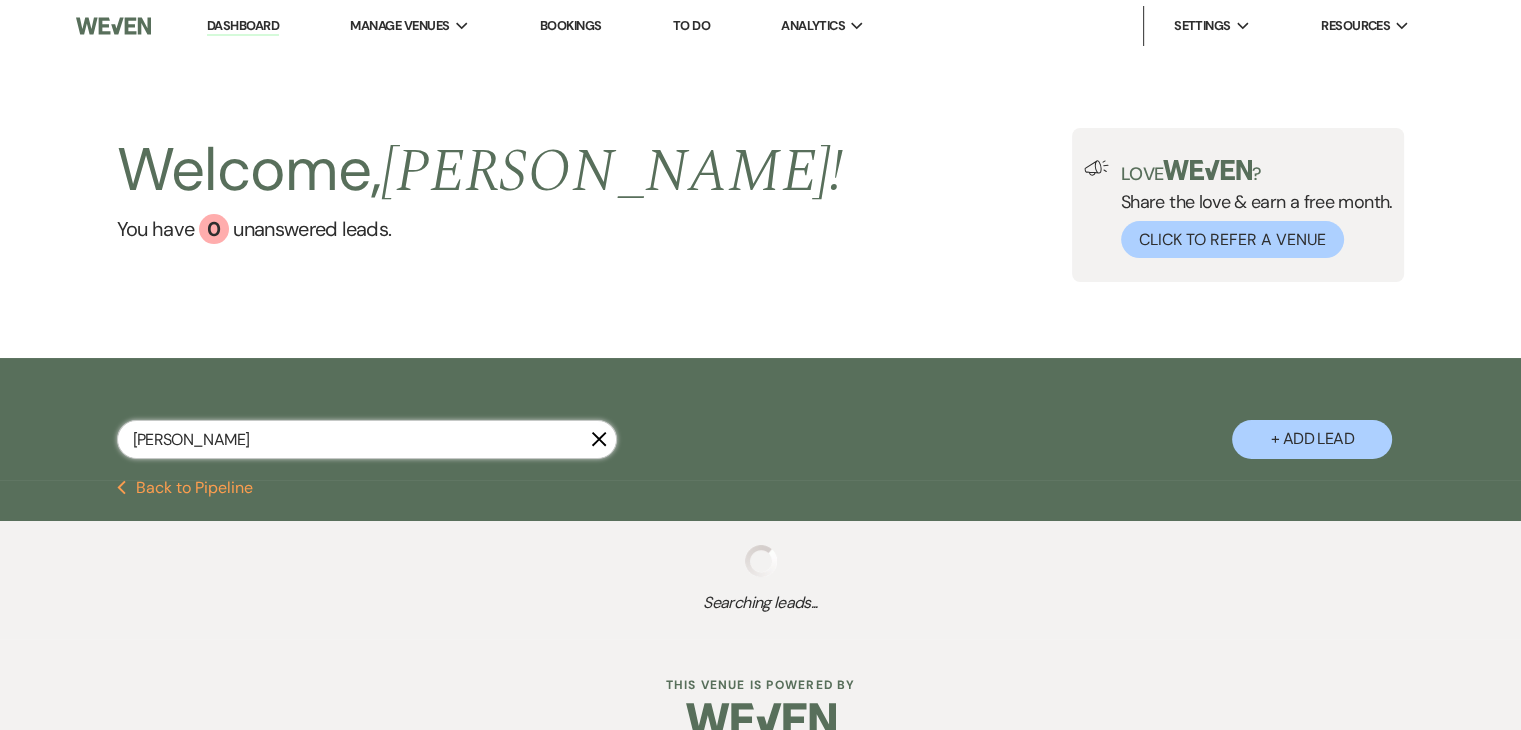 select on "8" 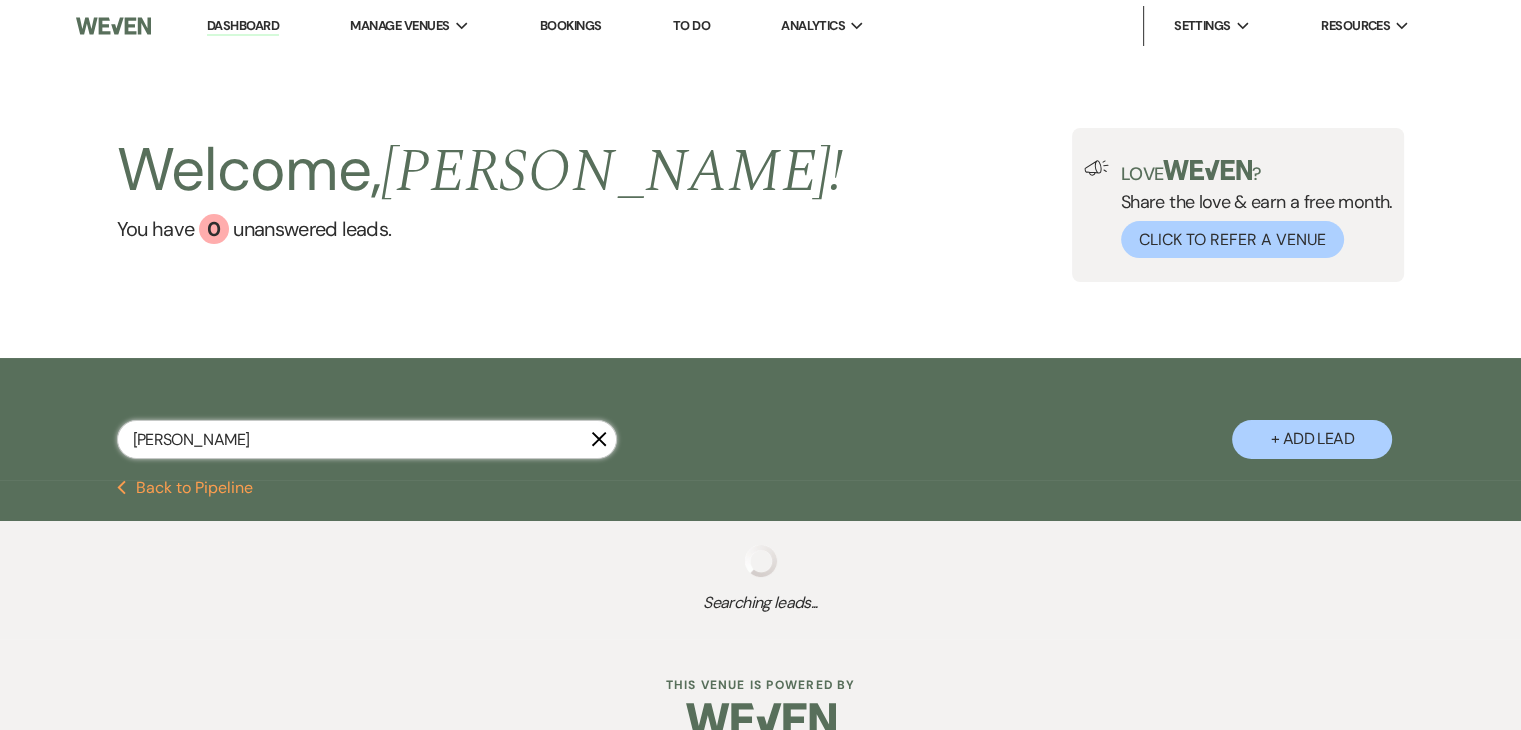 select on "4" 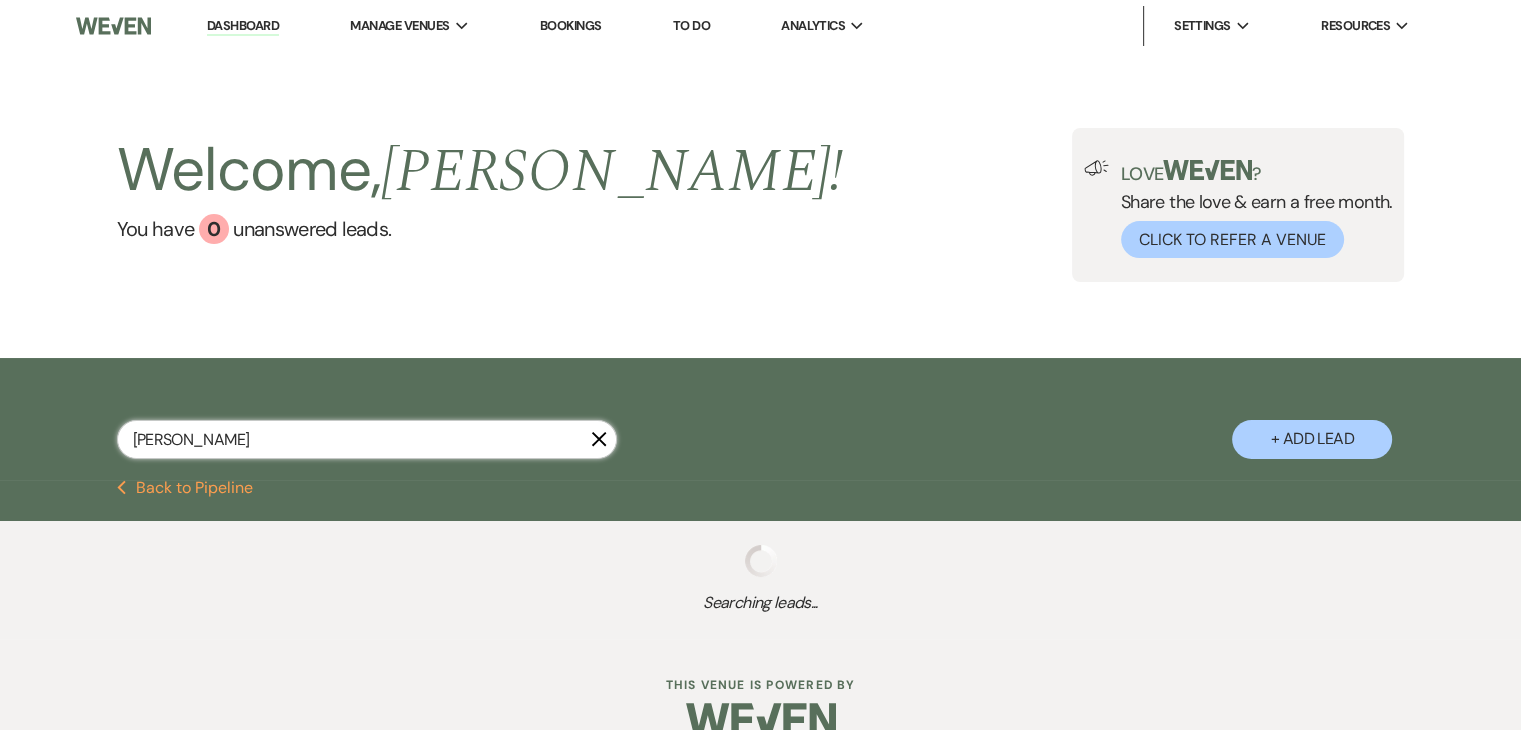select on "8" 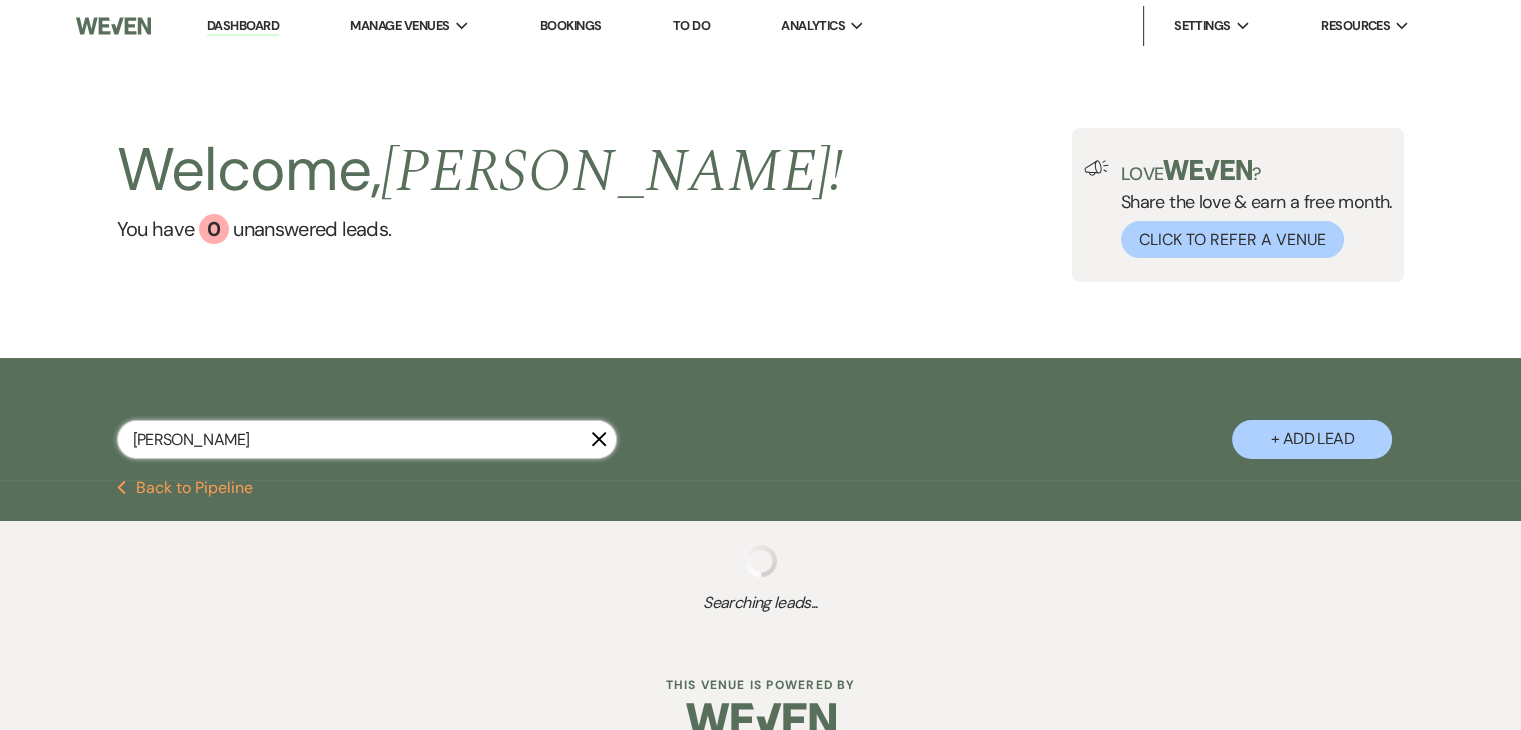 select on "5" 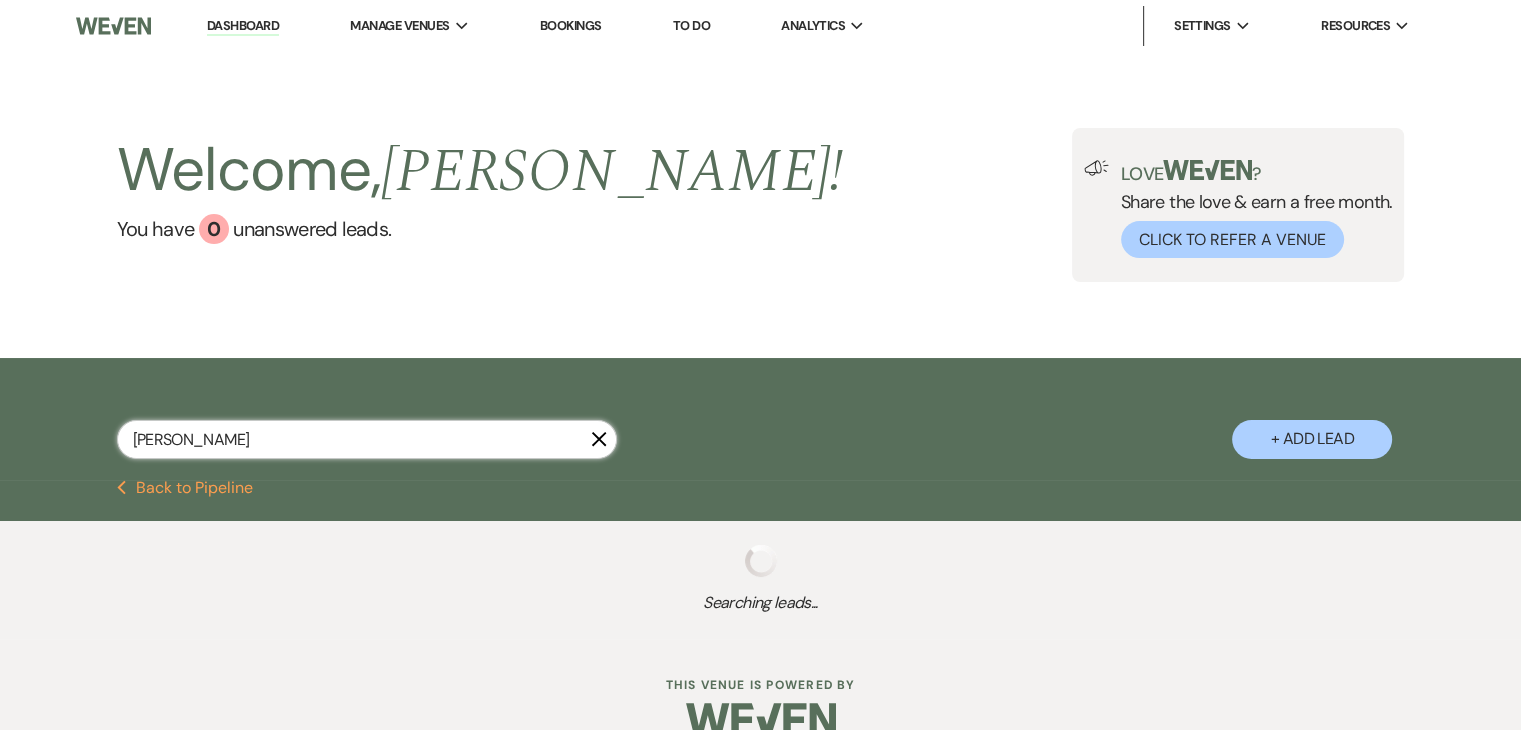 select on "8" 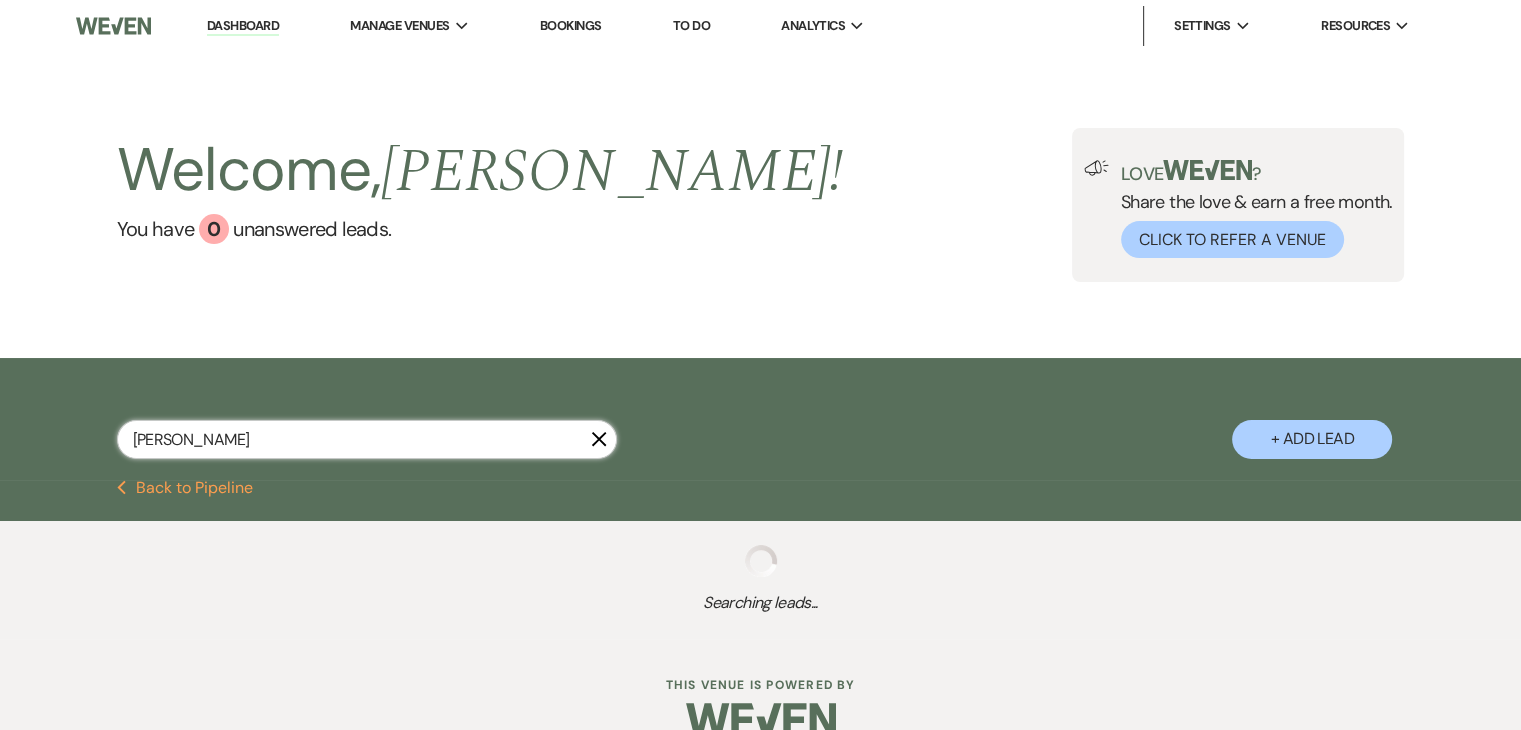 select on "4" 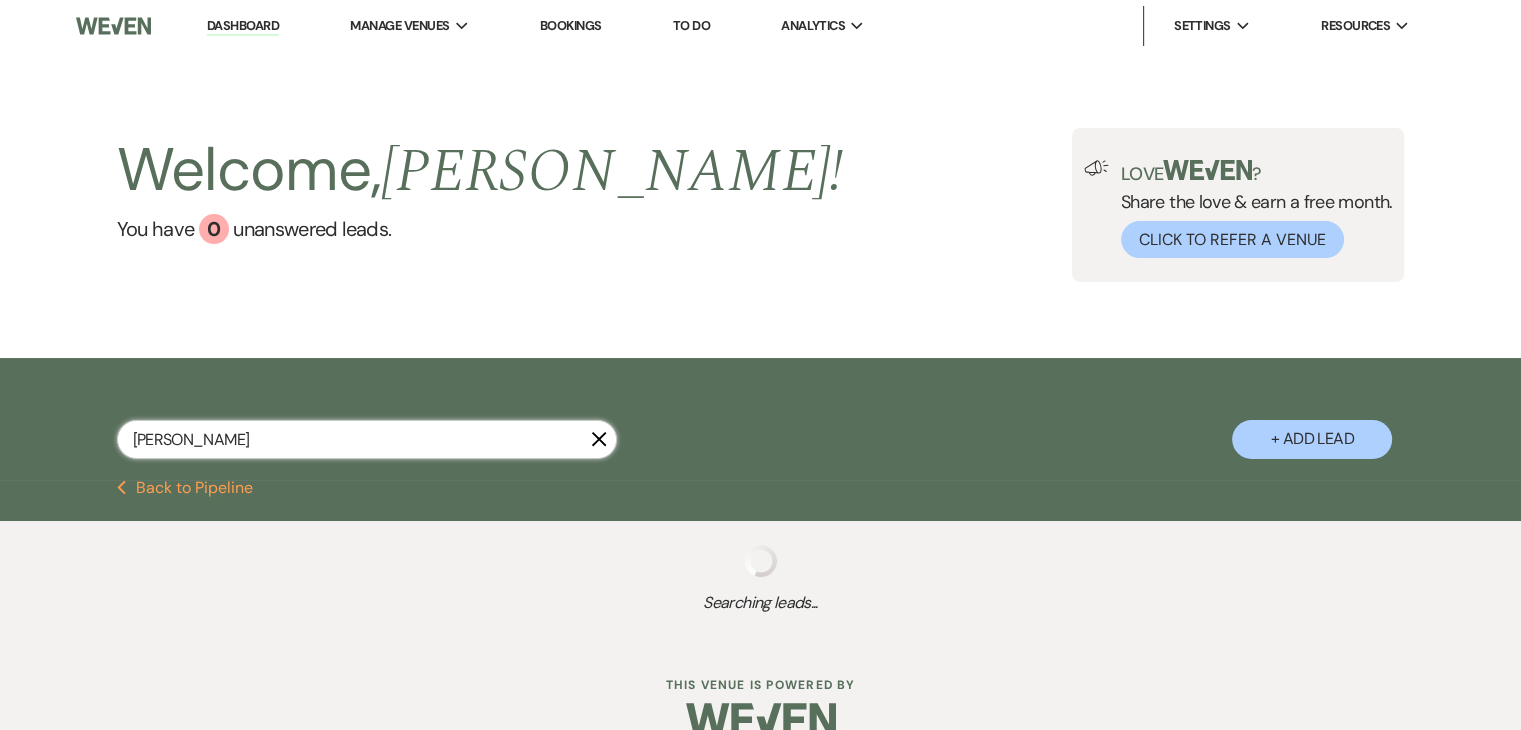 select on "8" 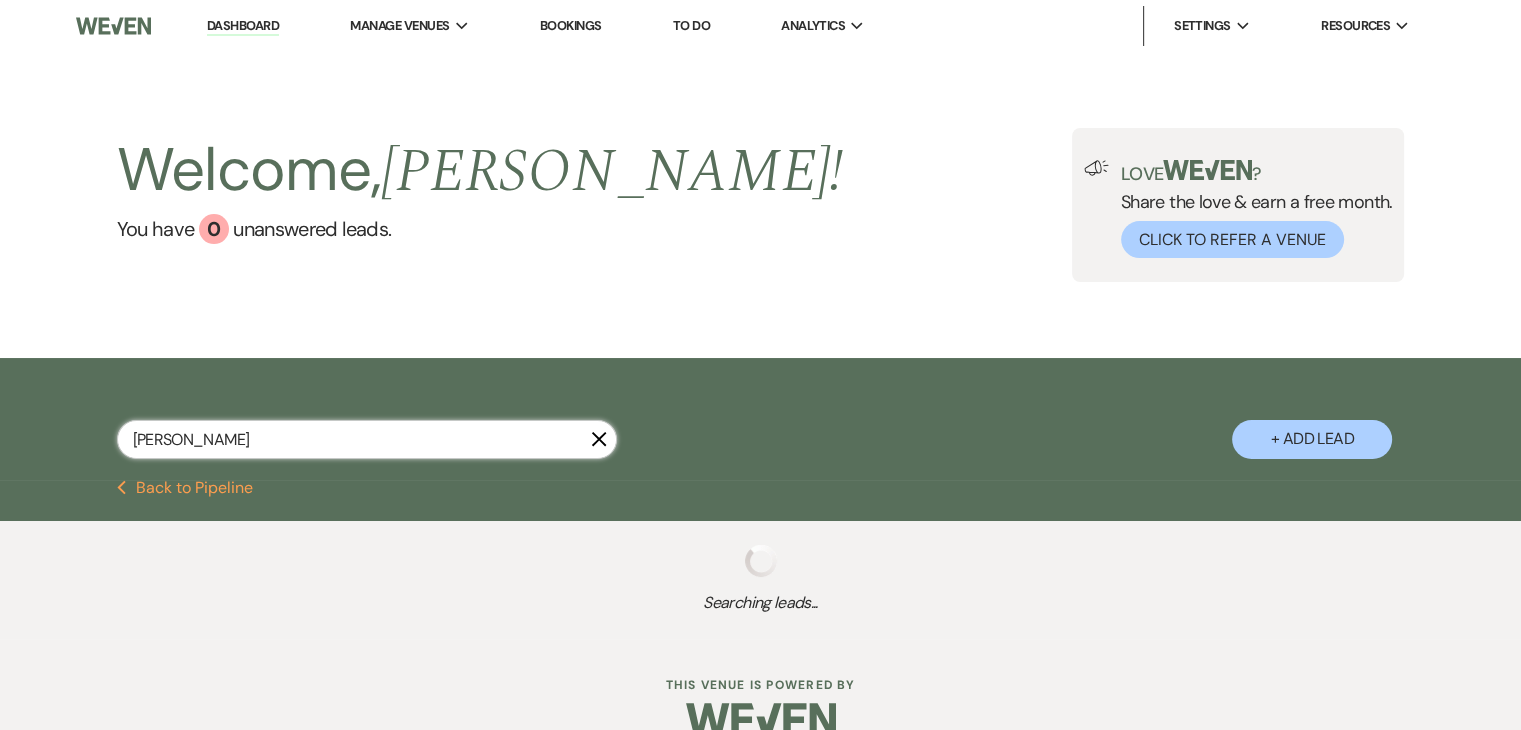 select on "8" 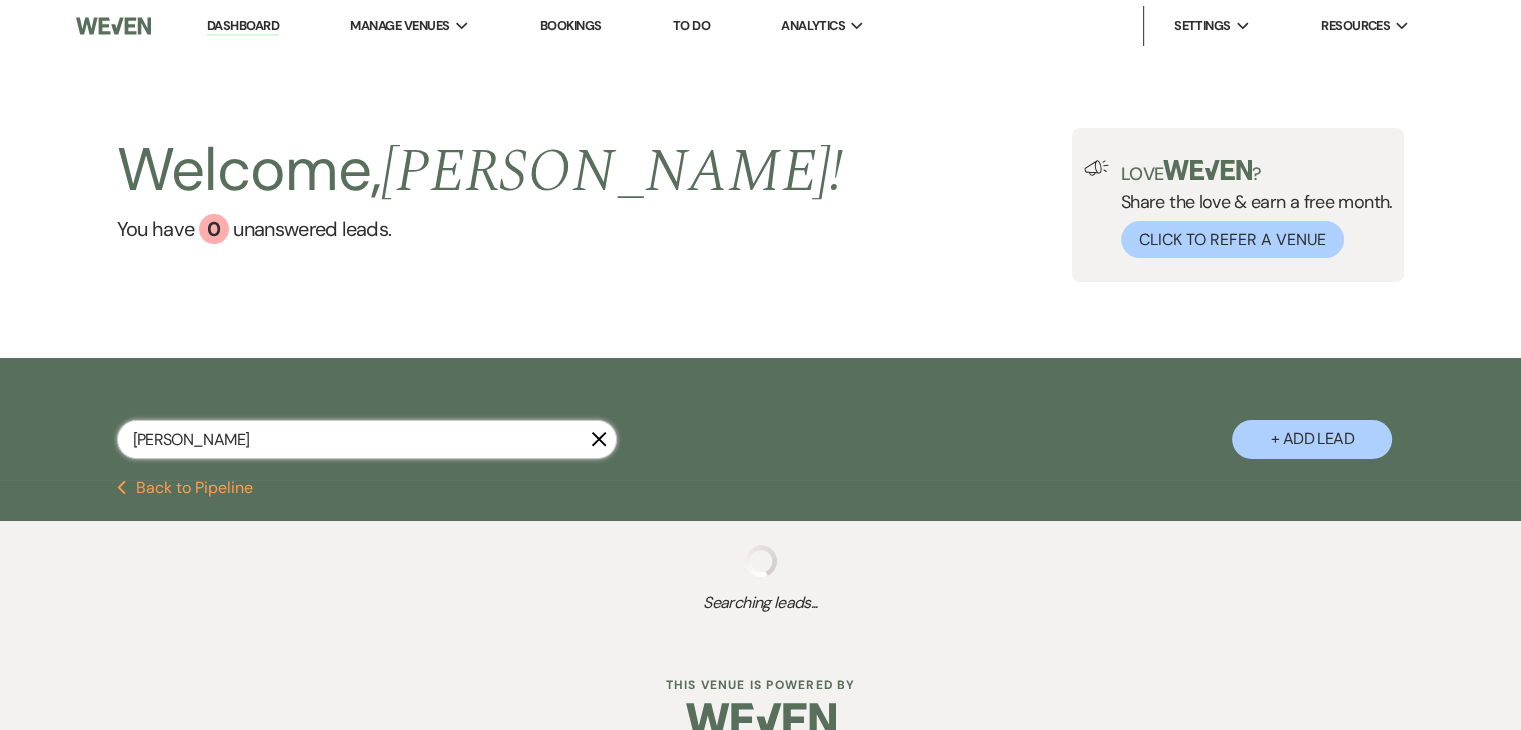 select on "5" 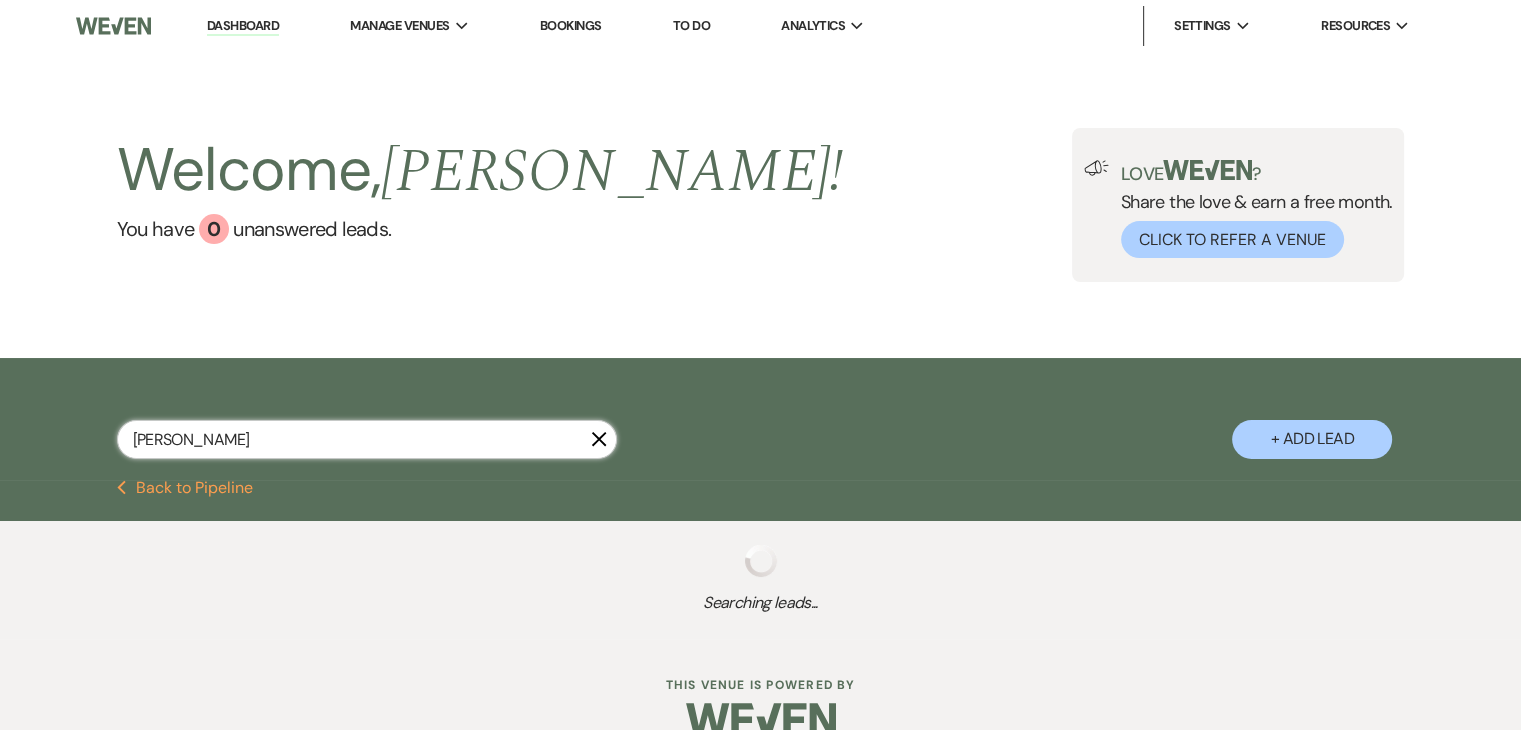 select on "8" 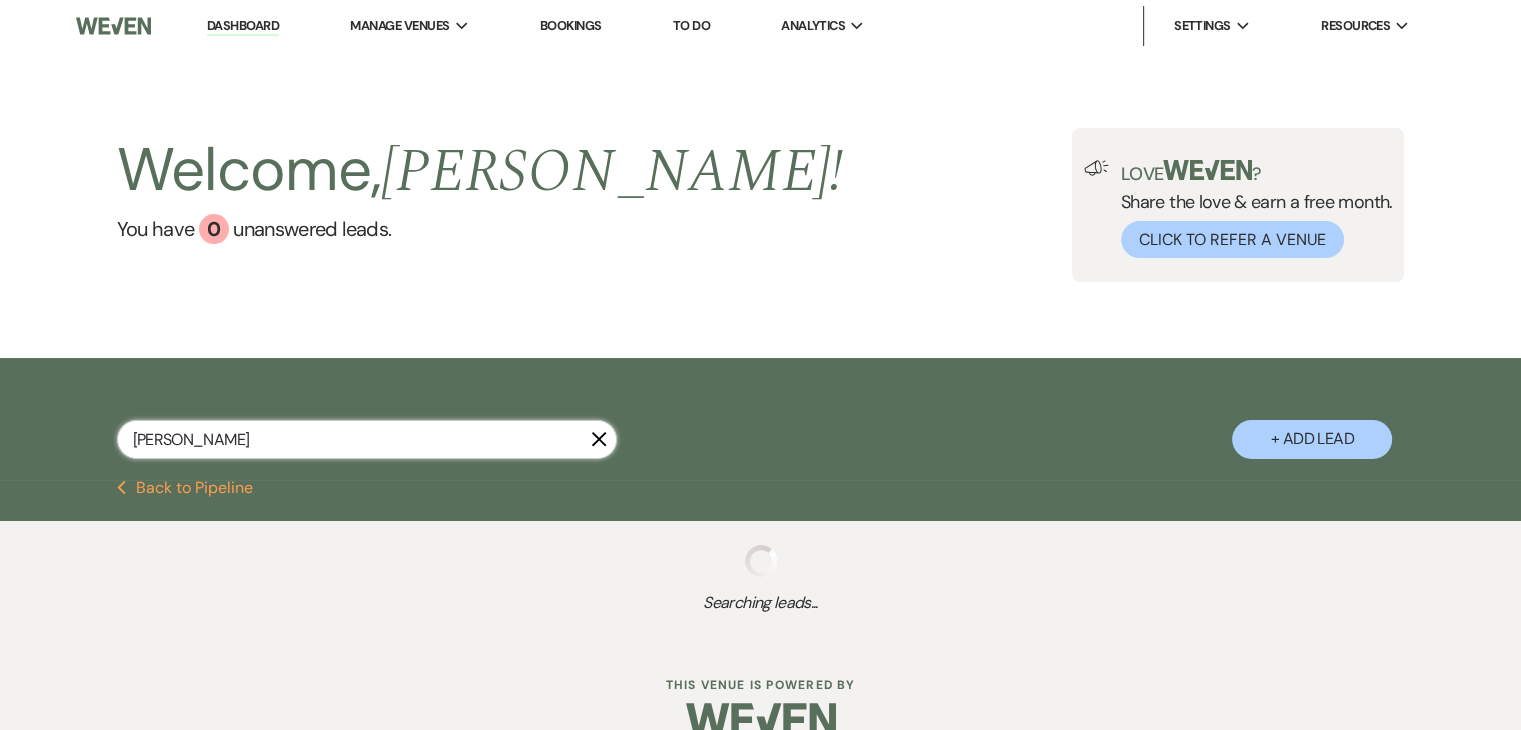 select on "8" 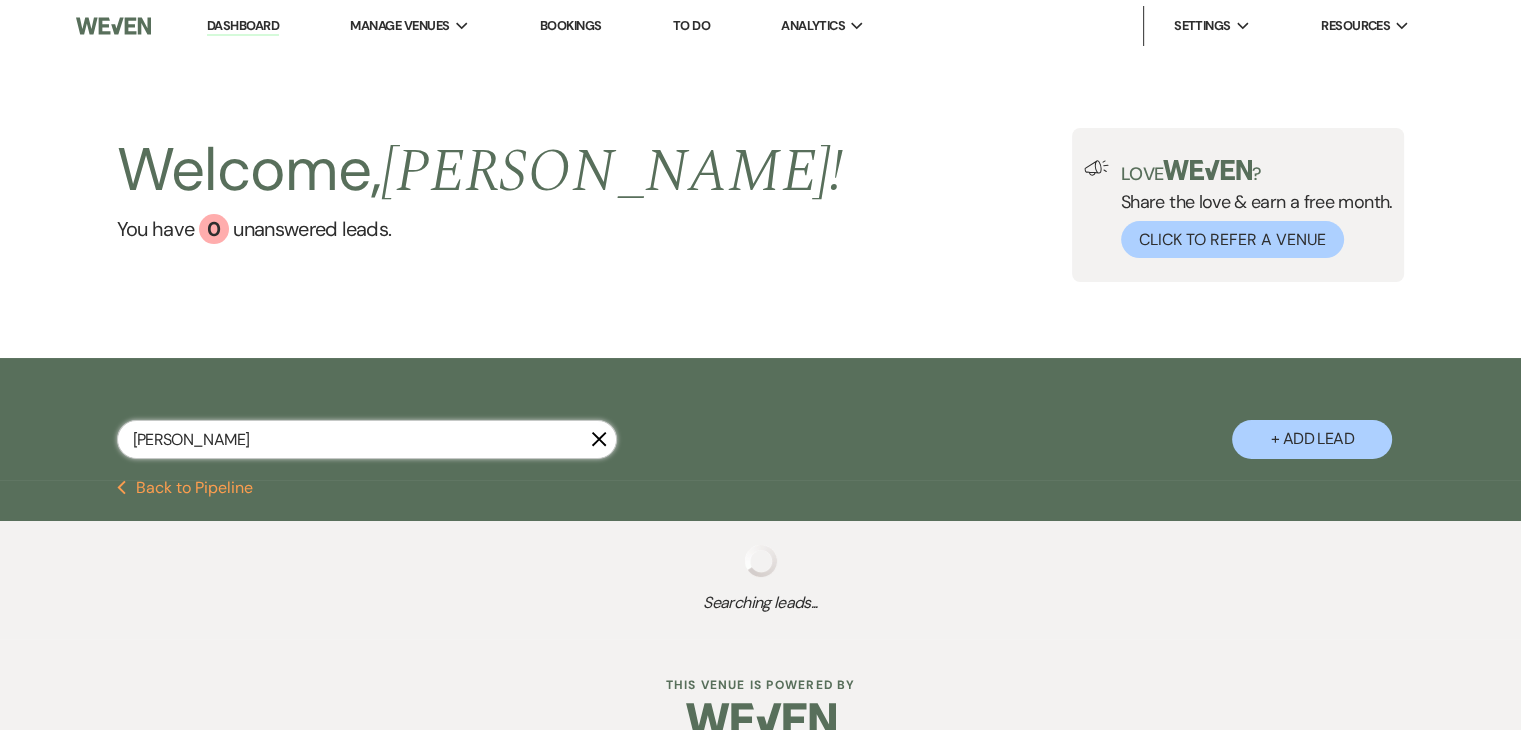 select on "5" 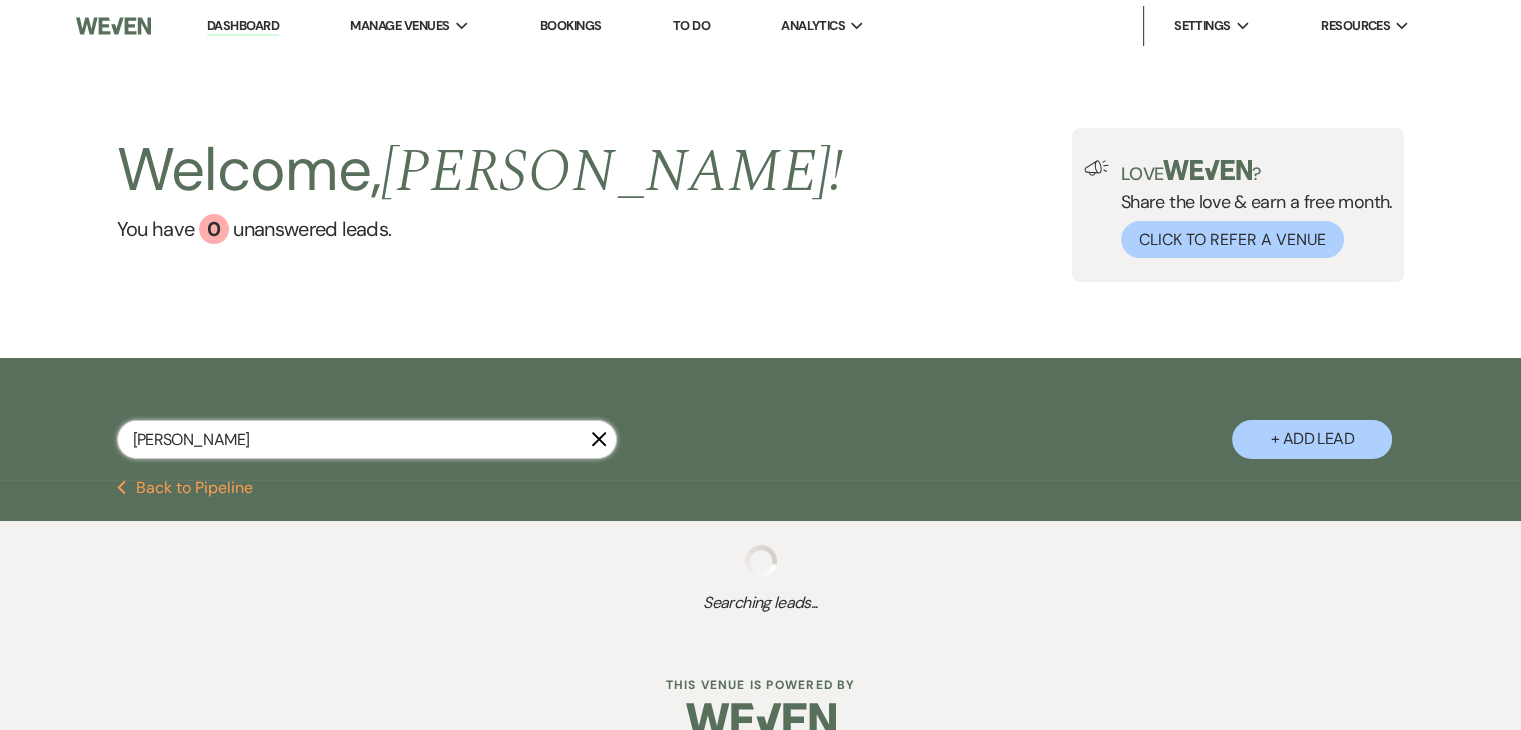 select on "8" 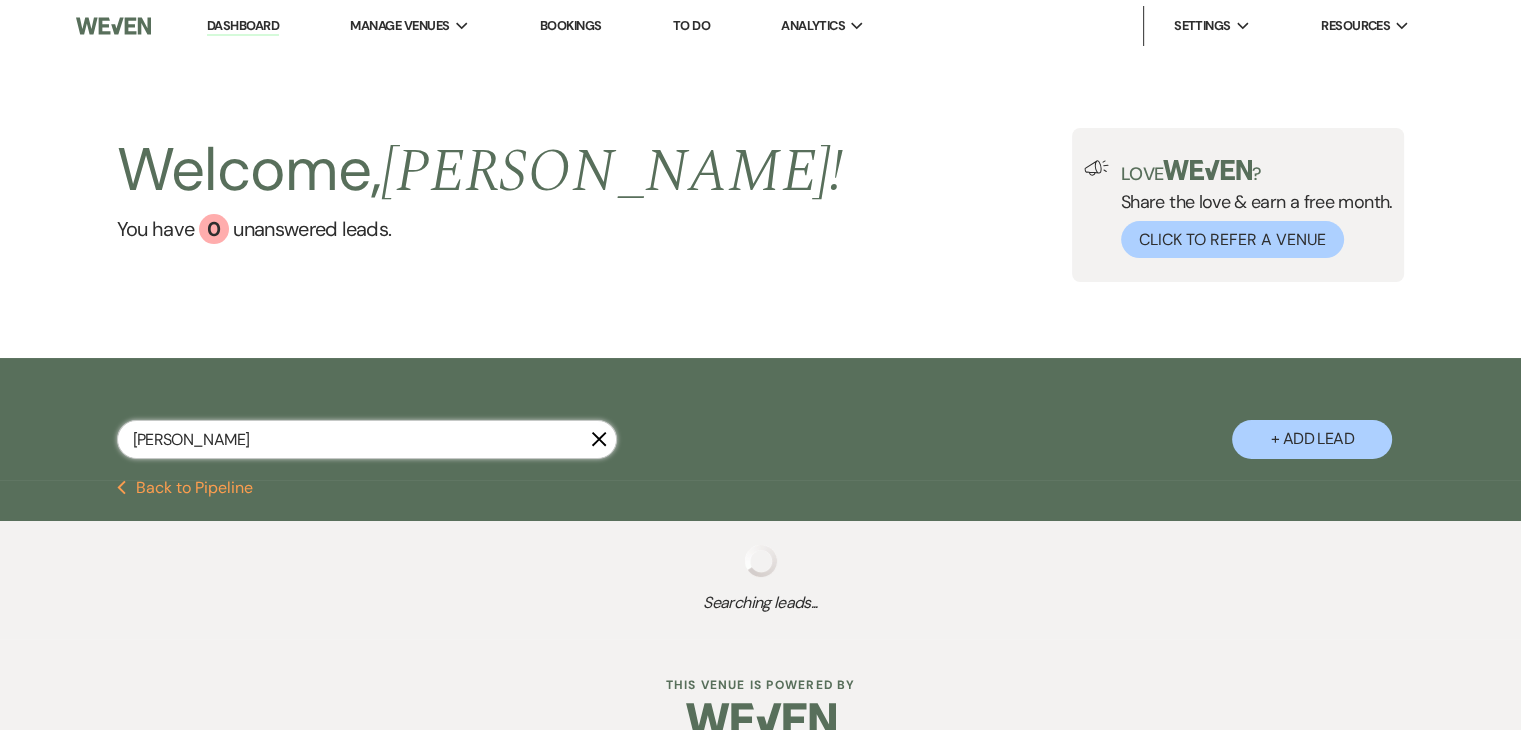 select on "4" 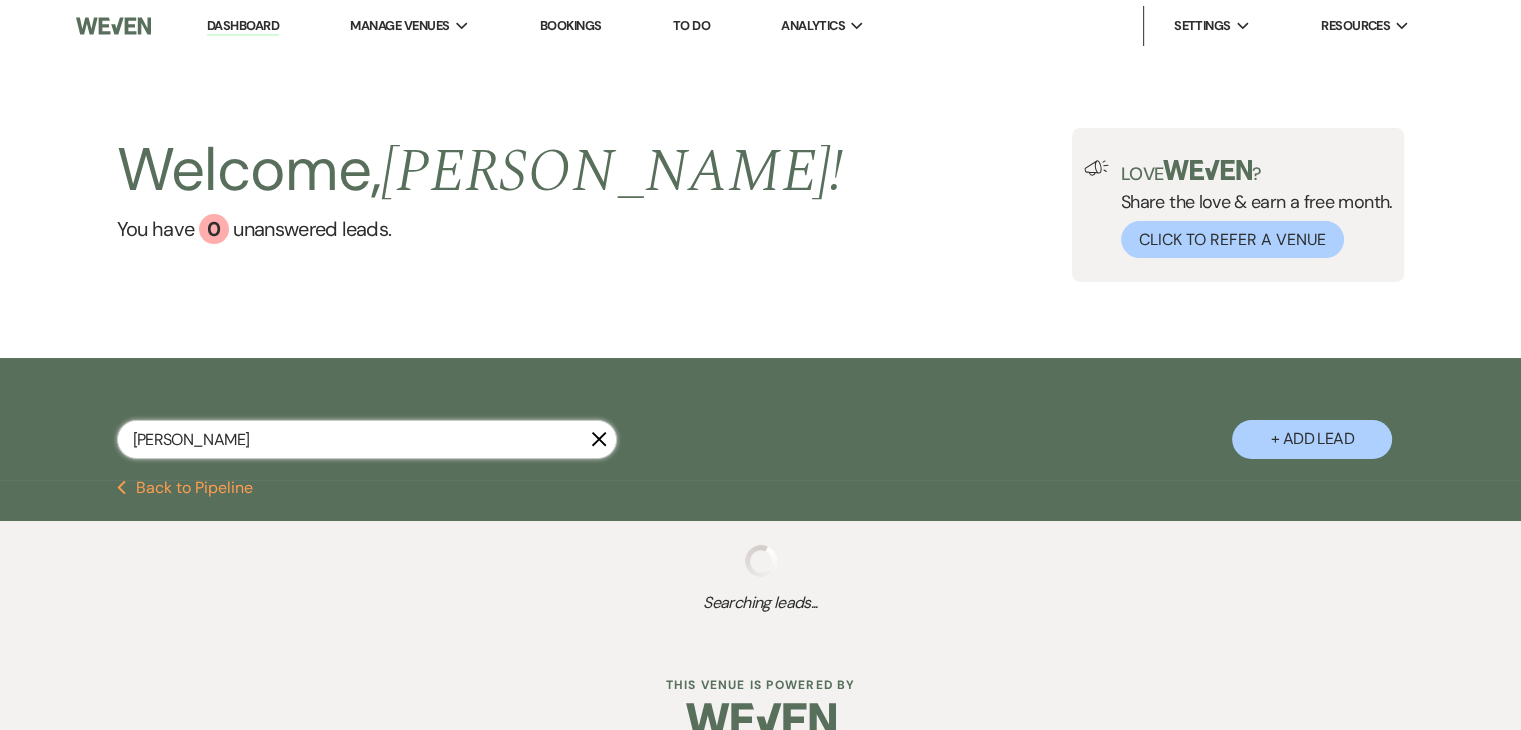 select on "8" 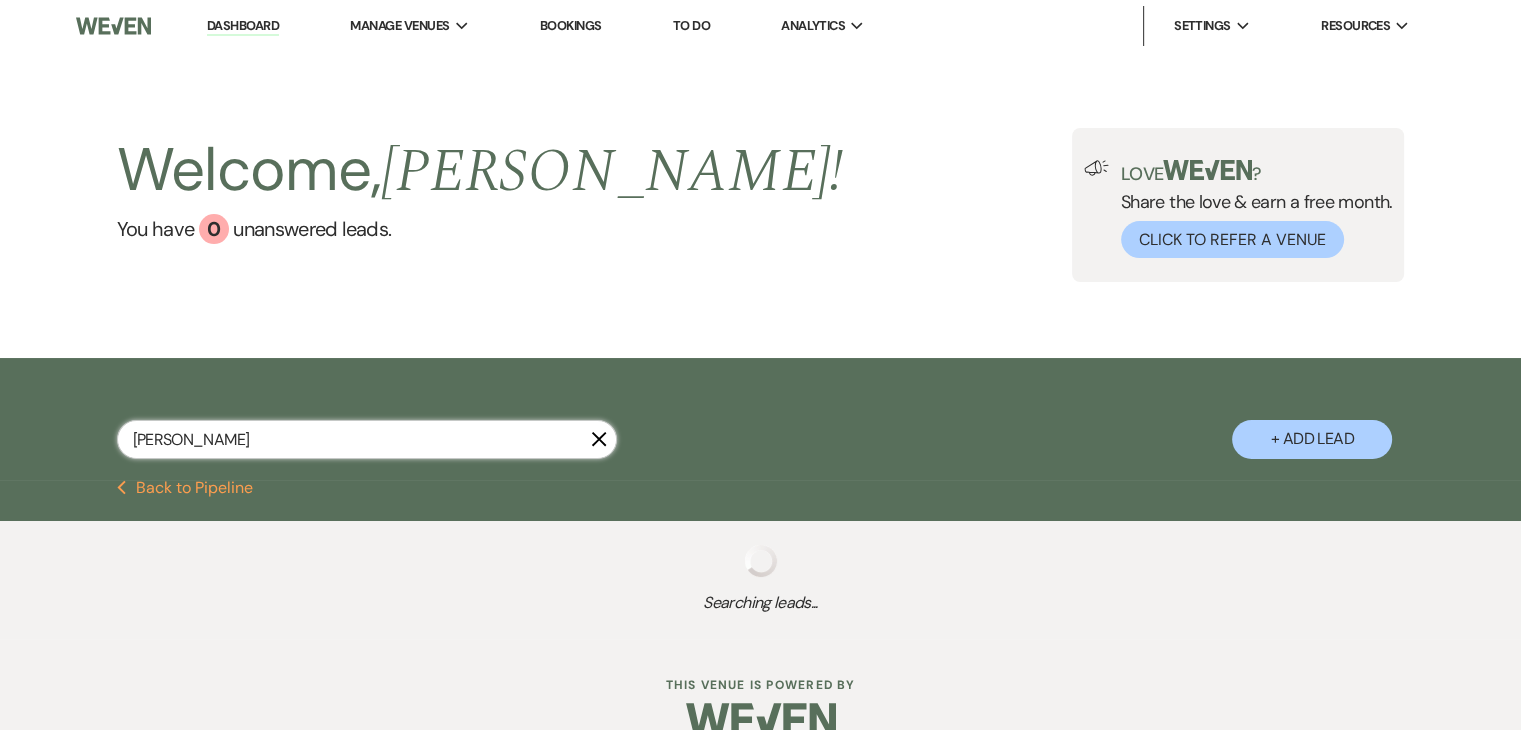 select on "5" 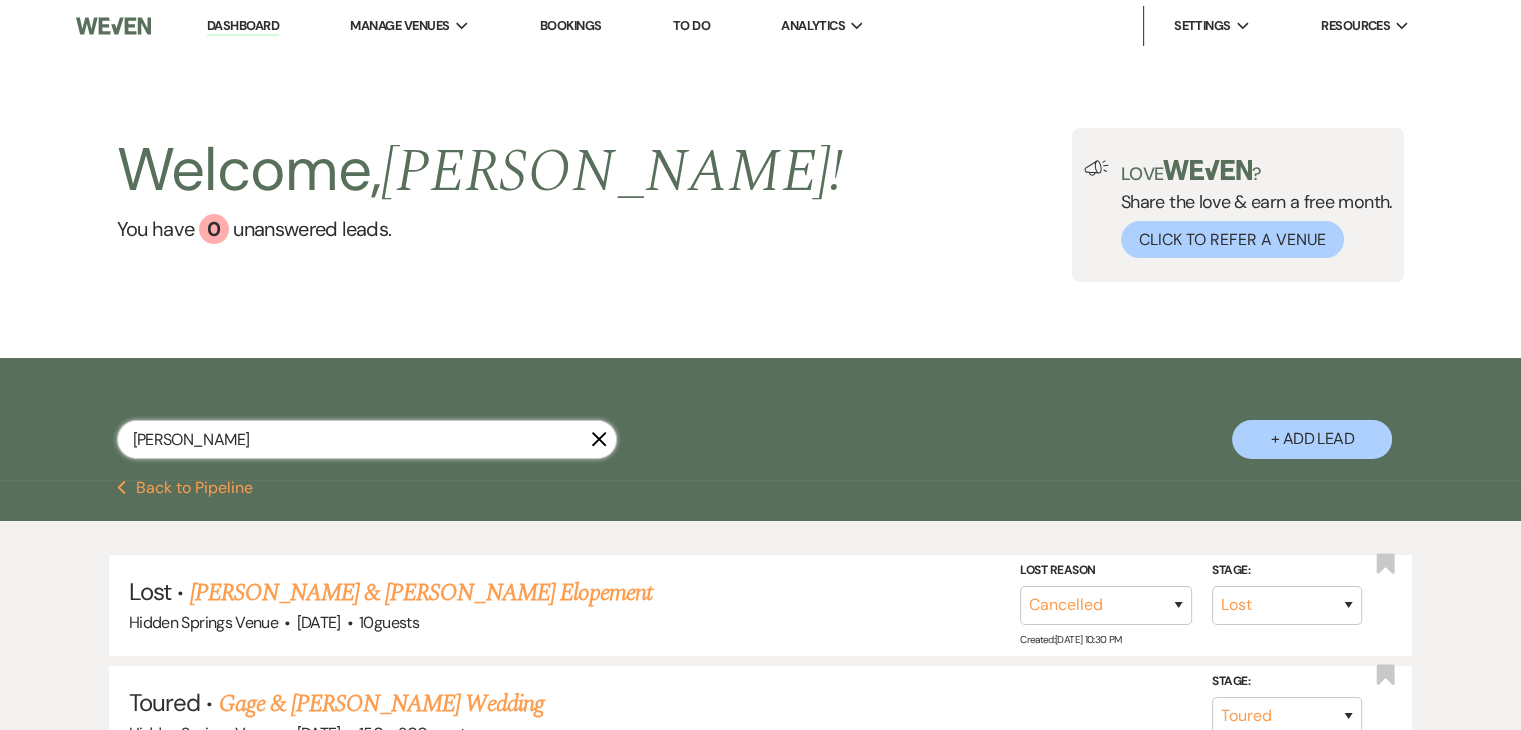 type on "[PERSON_NAME]" 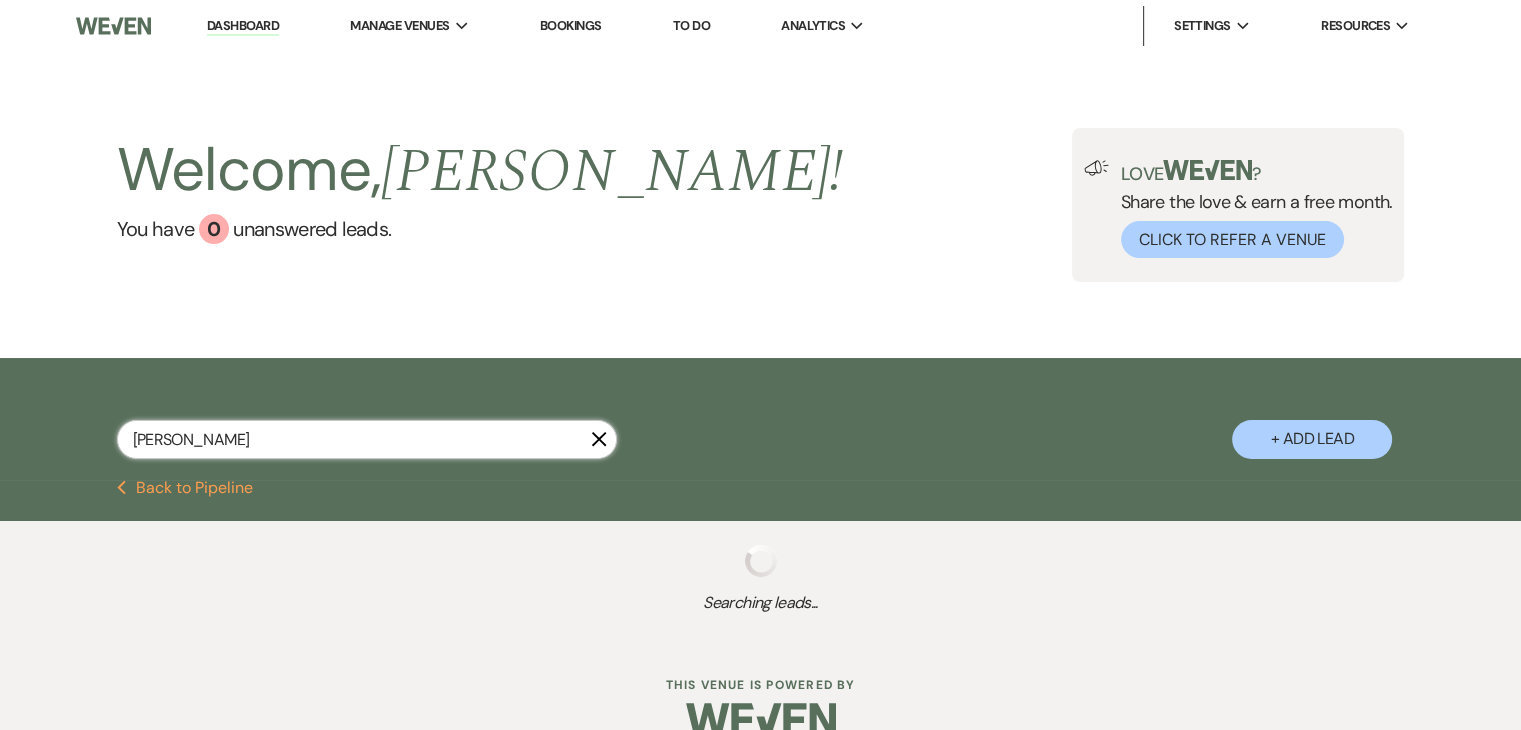 select on "5" 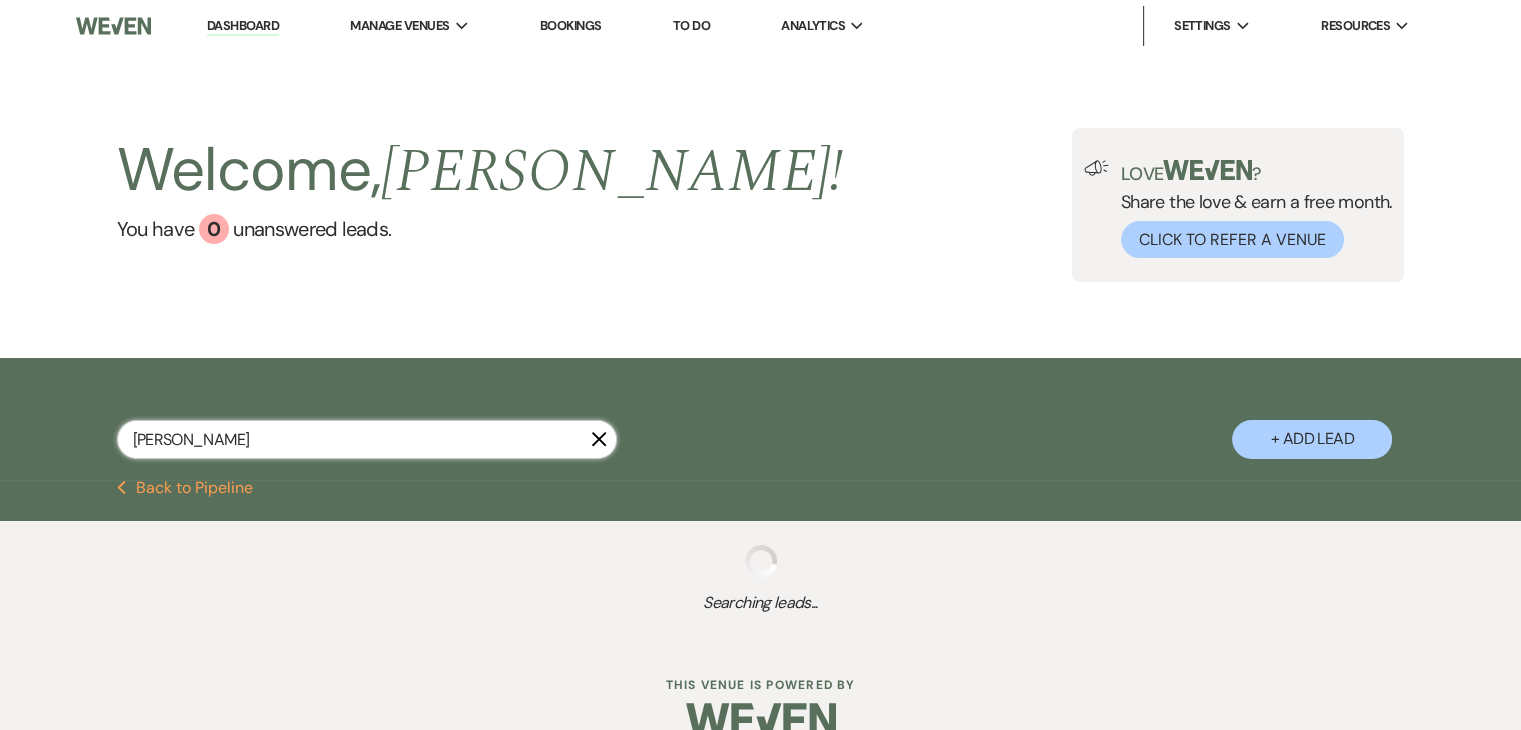 select on "5" 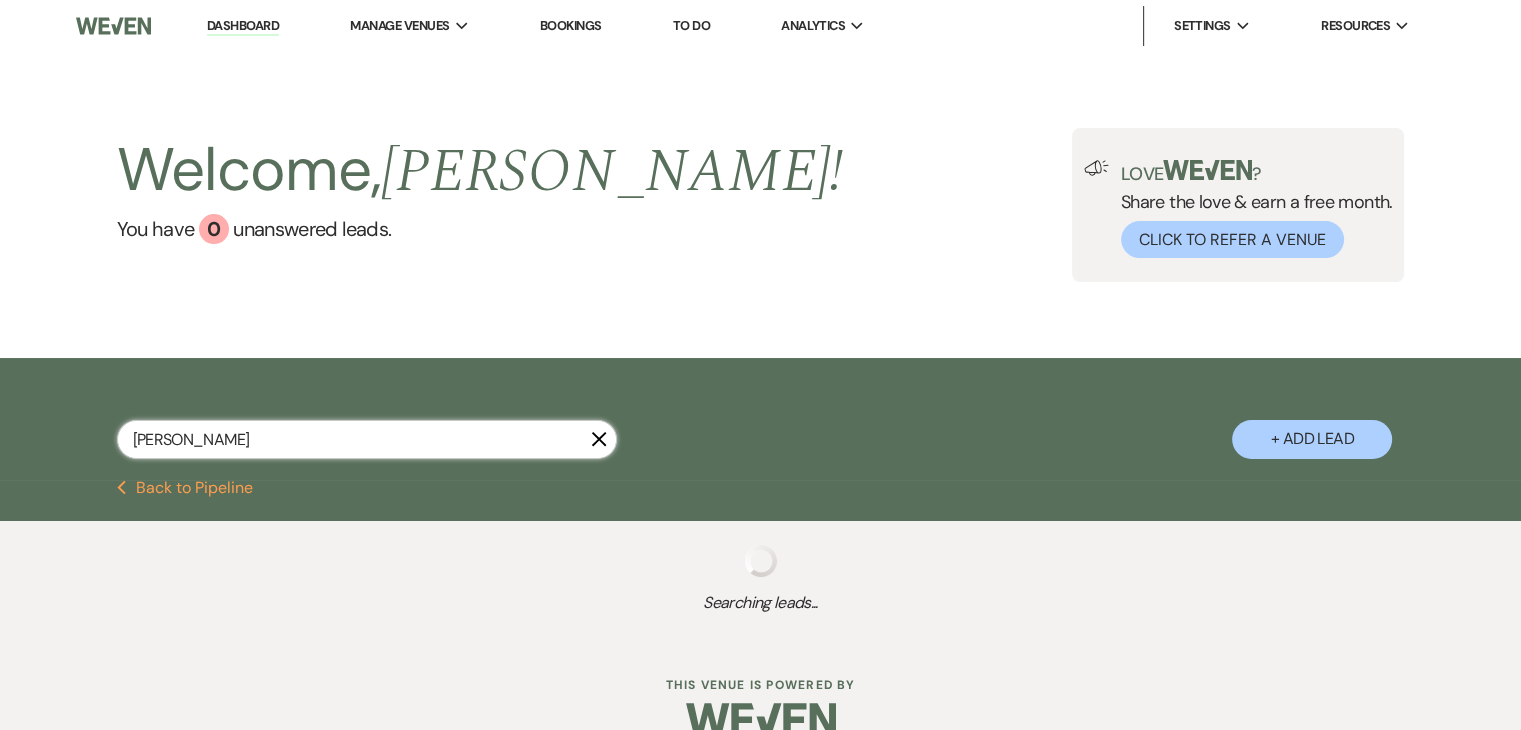 select on "8" 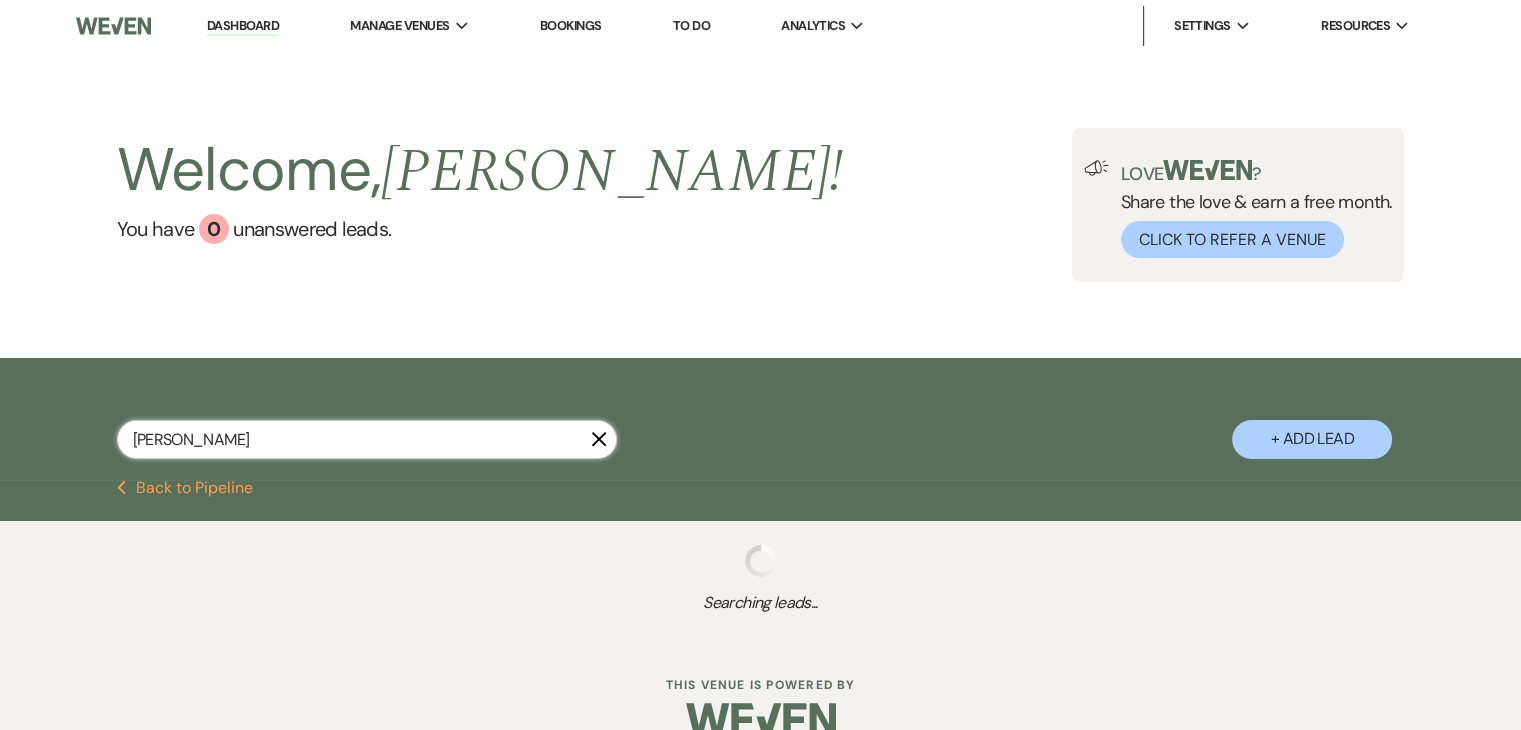 select on "5" 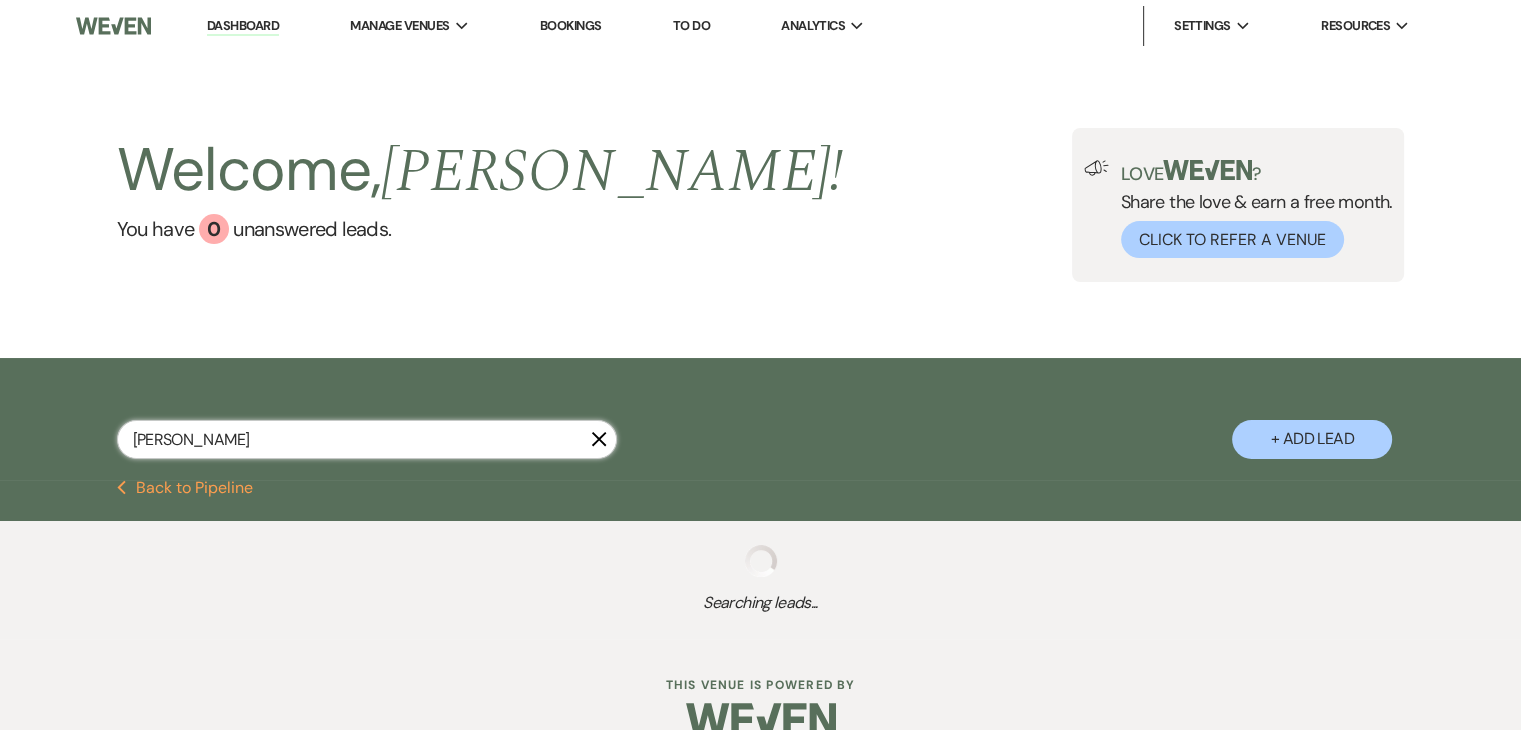 select on "5" 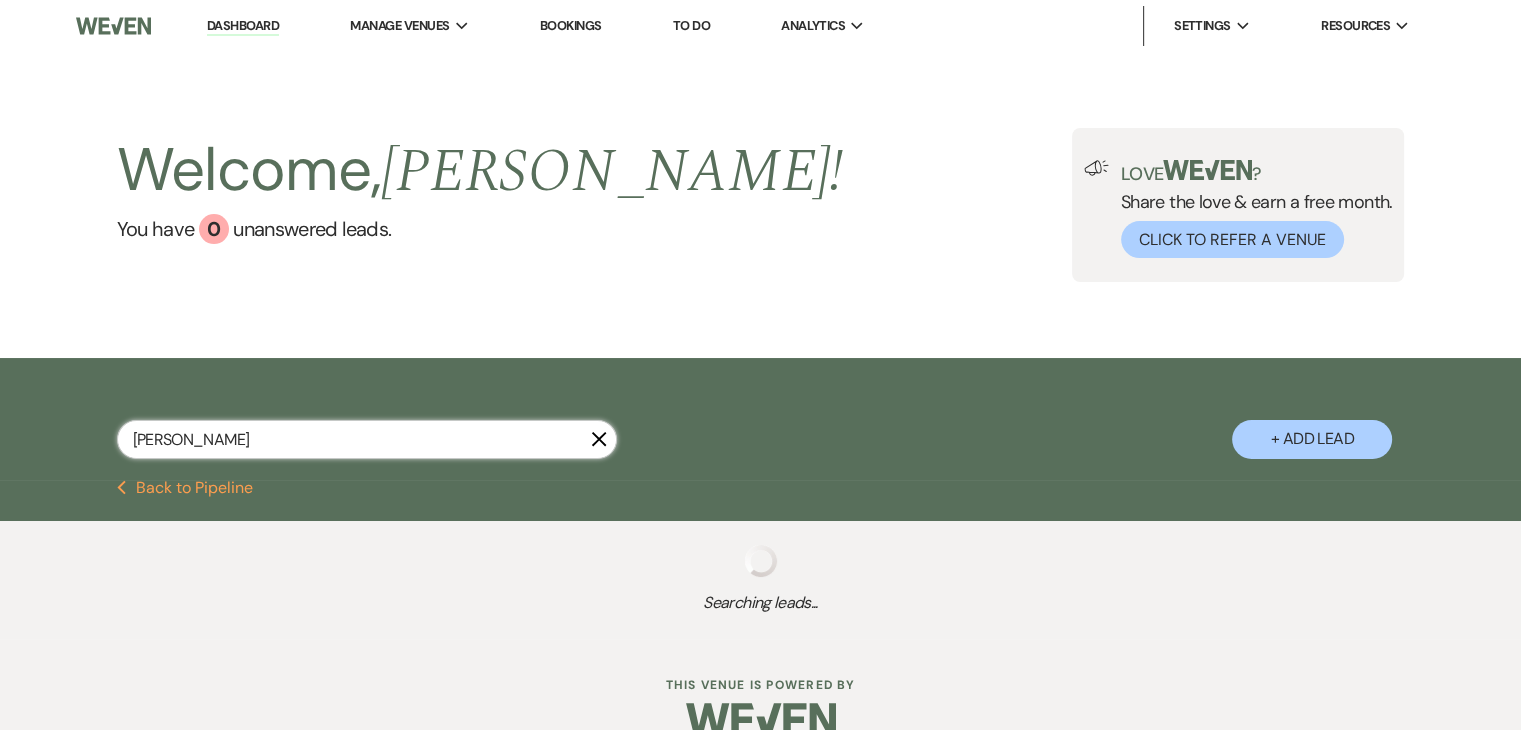 select on "8" 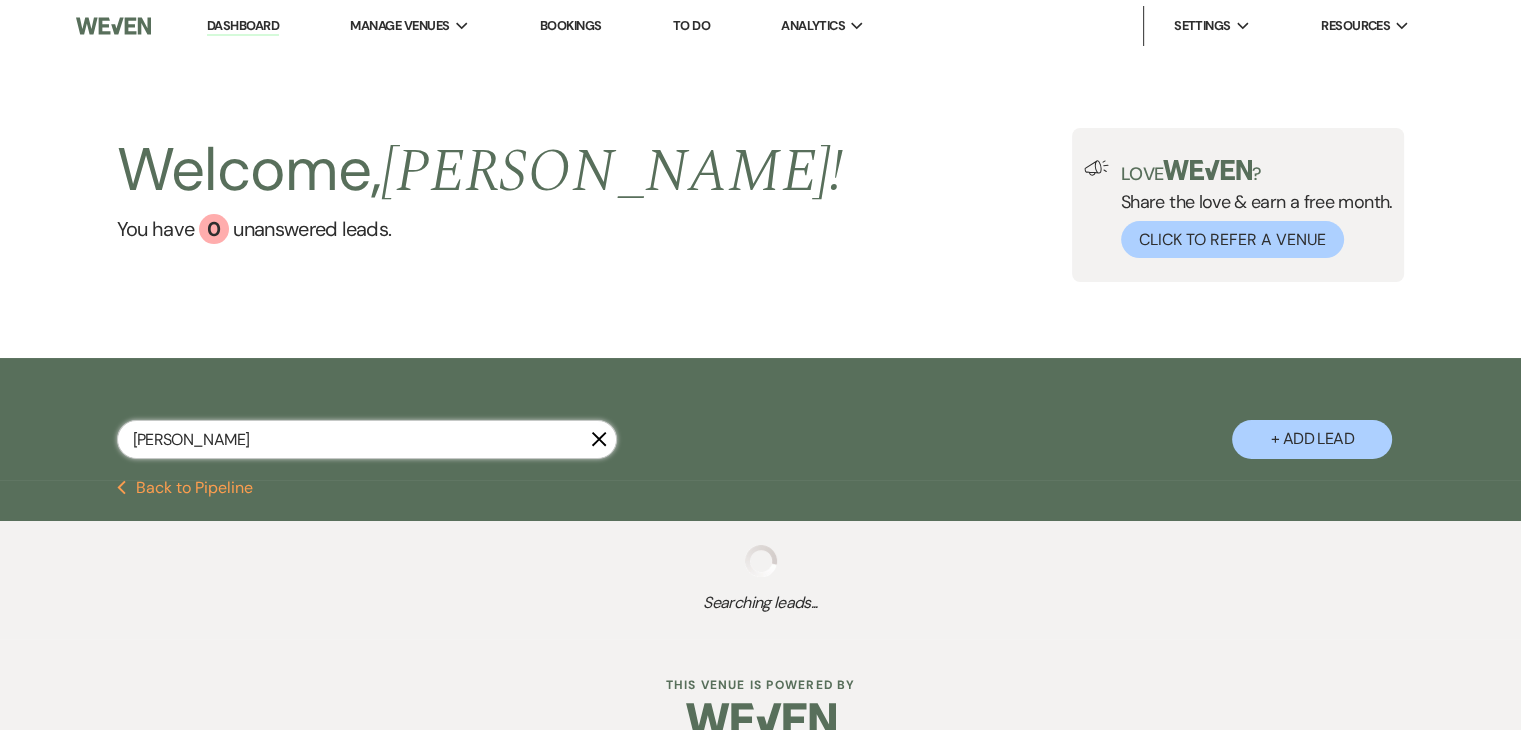 select on "5" 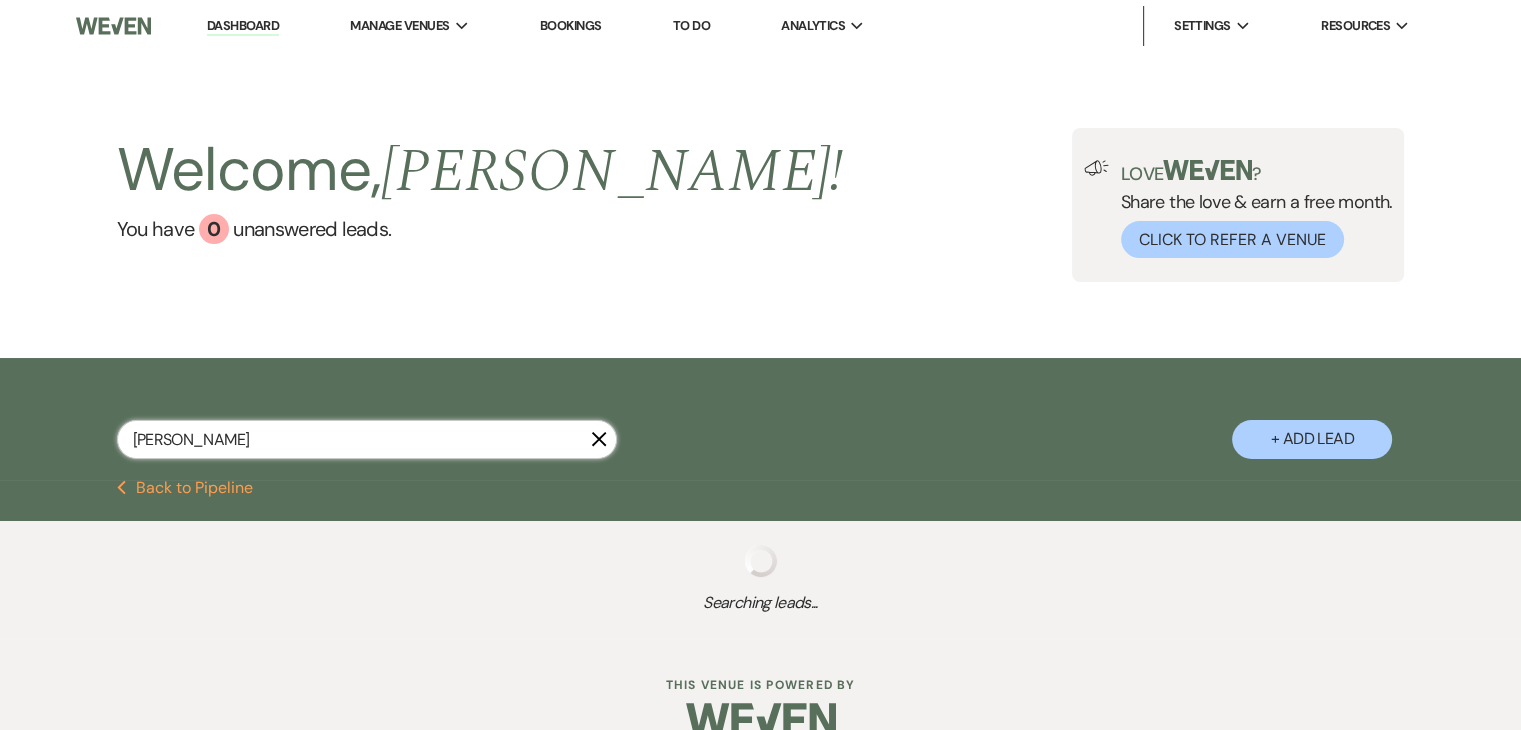 select on "5" 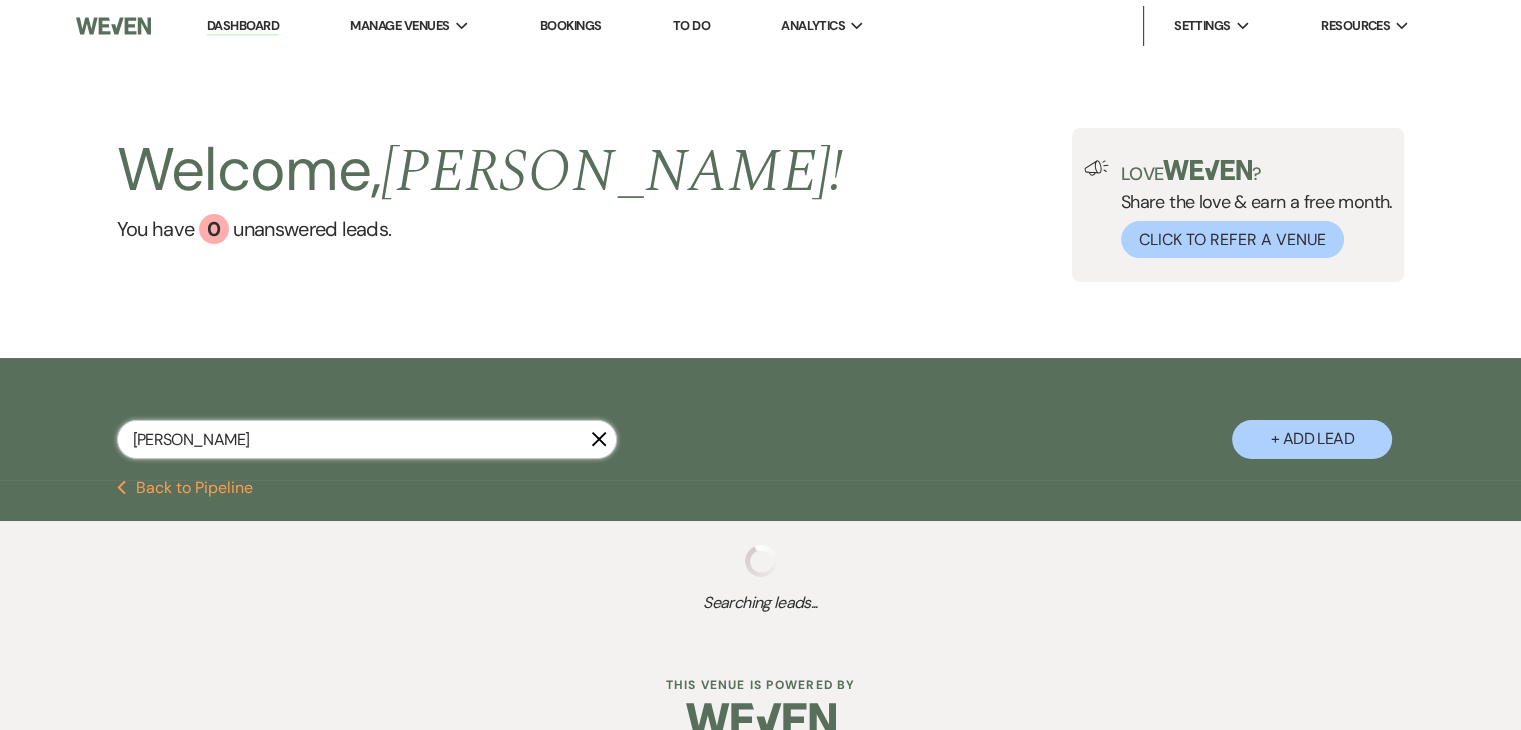 select on "8" 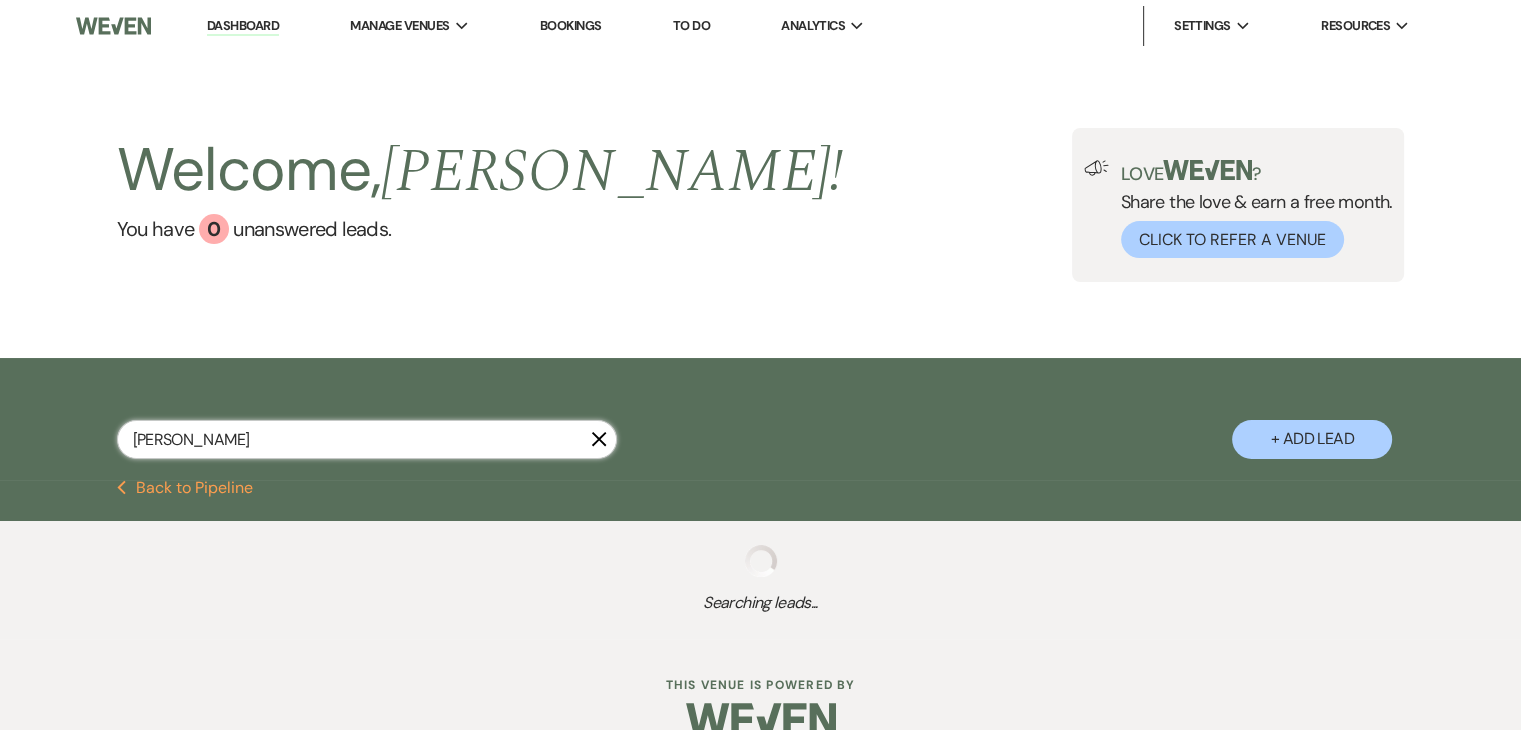 select on "4" 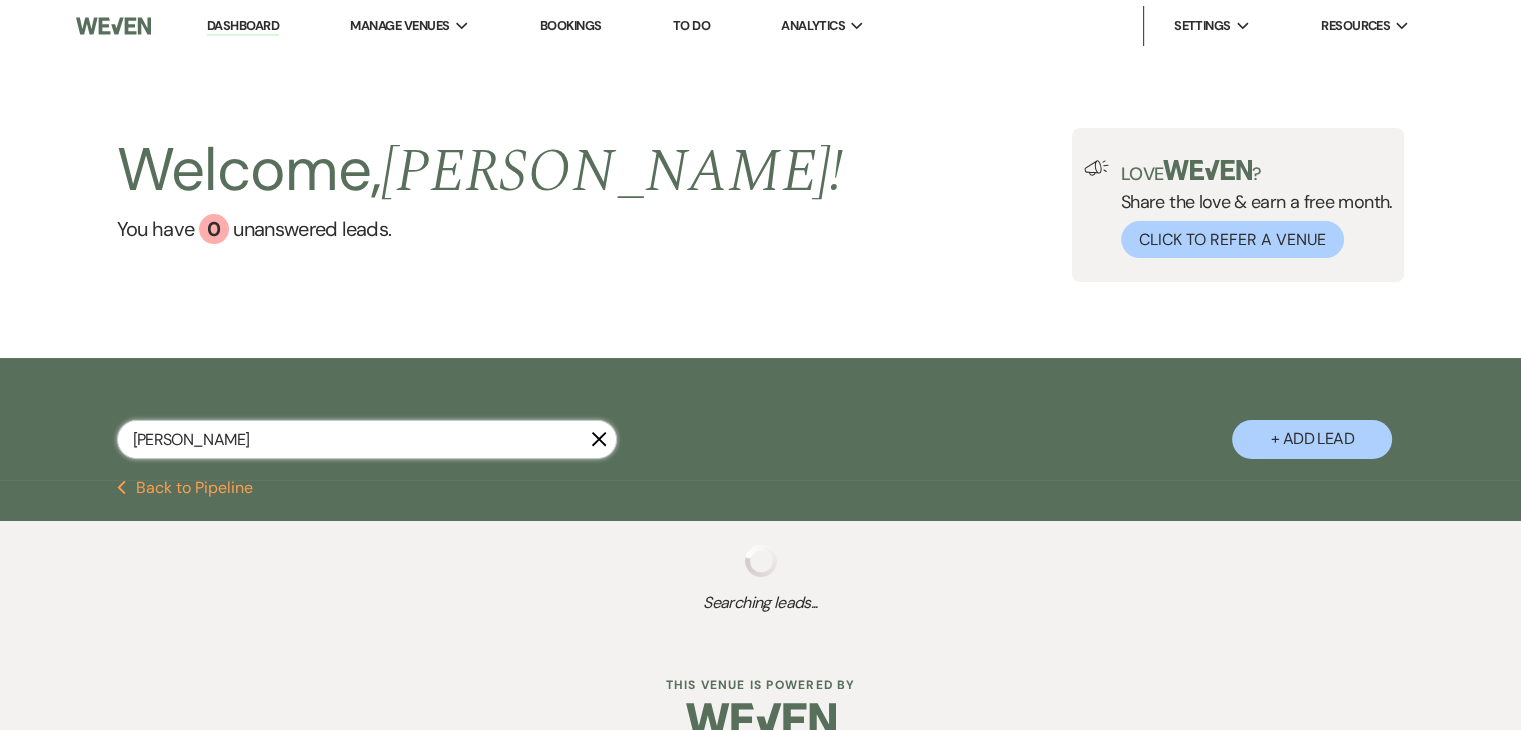 select on "8" 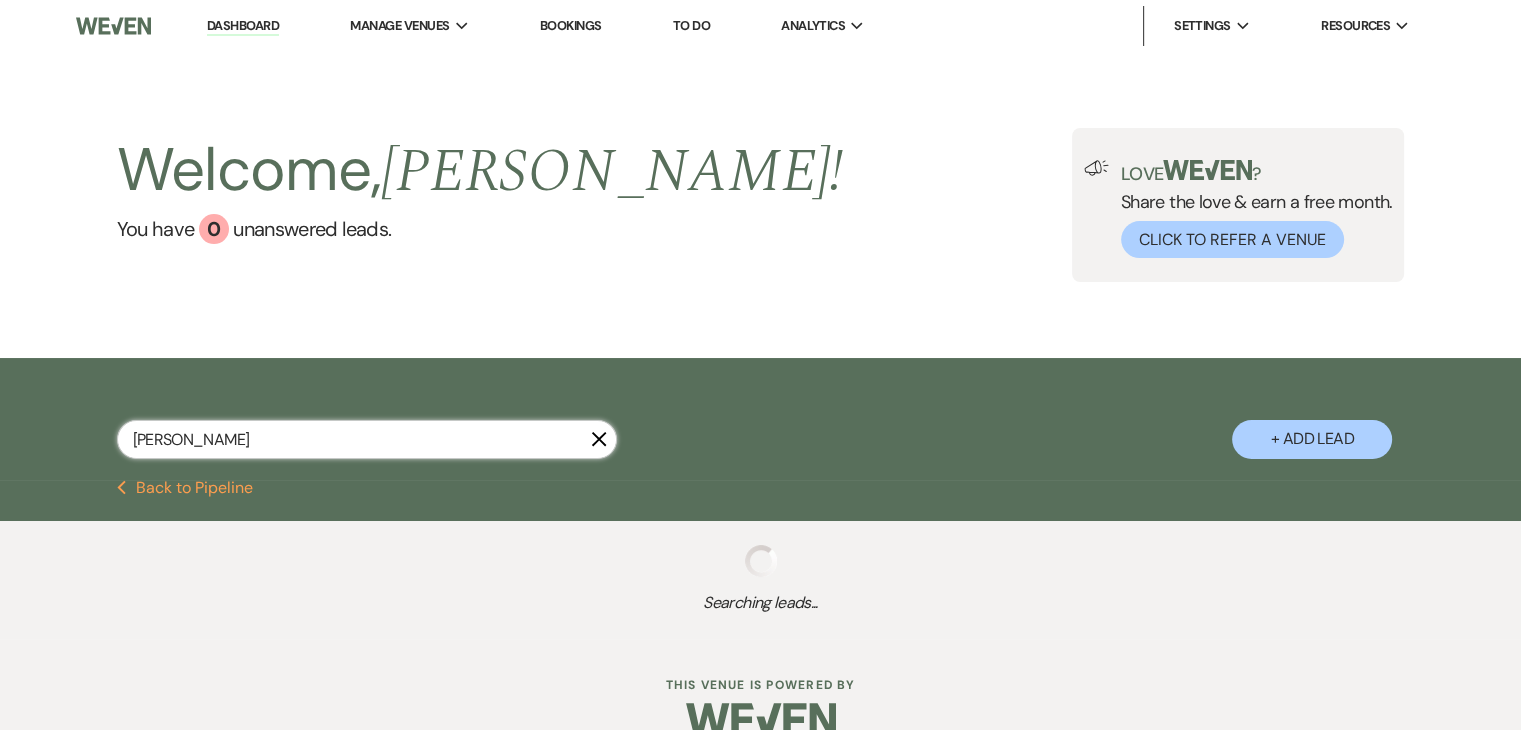 select on "11" 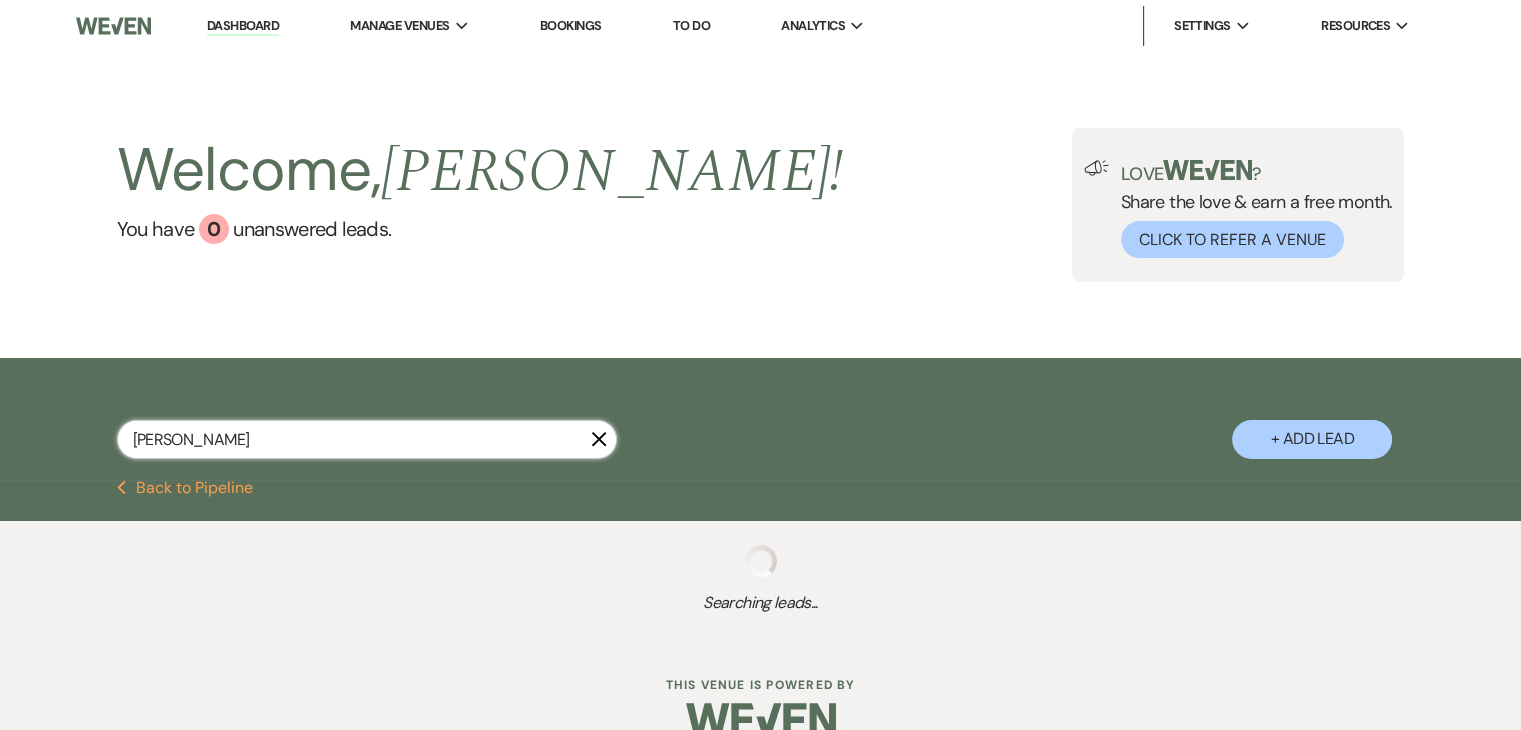 select on "8" 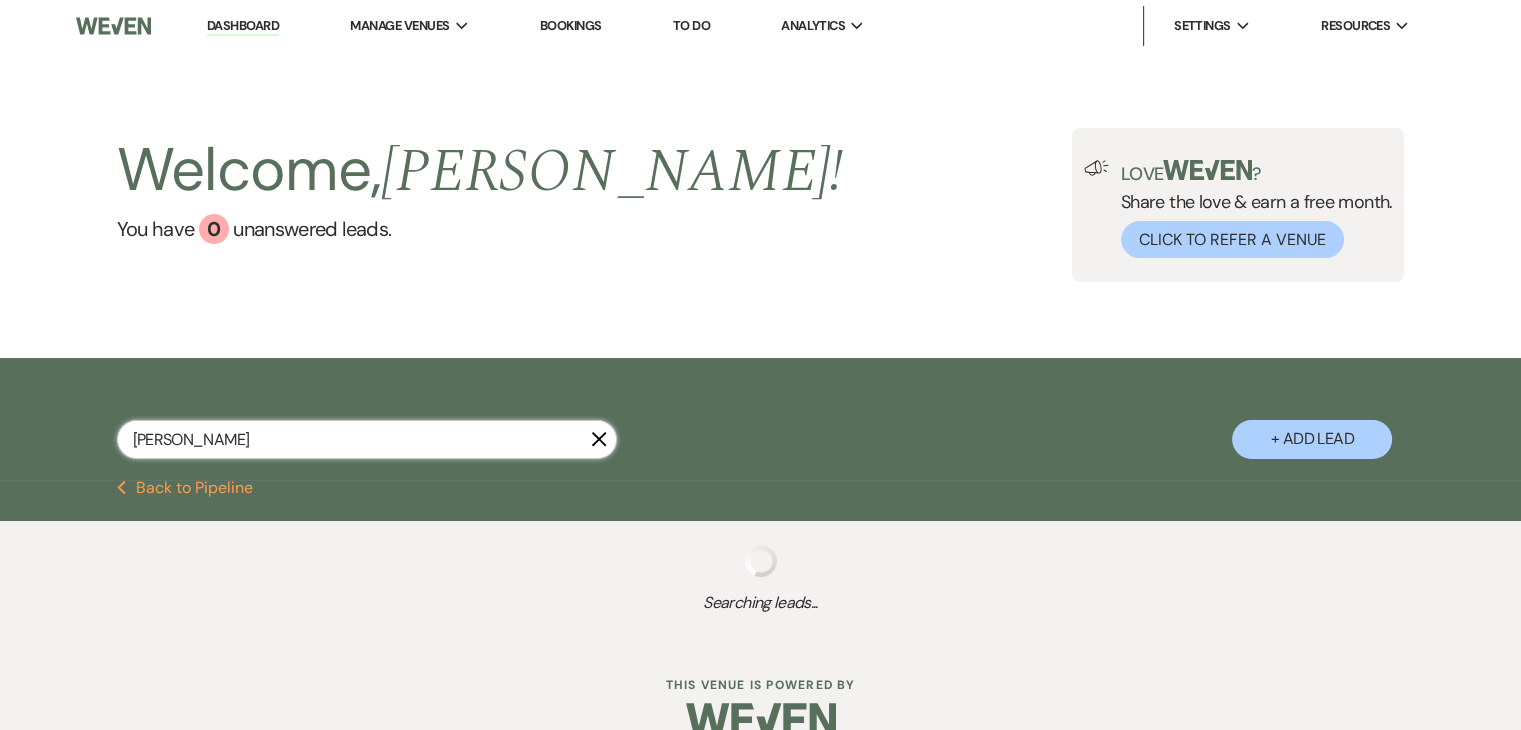 select on "11" 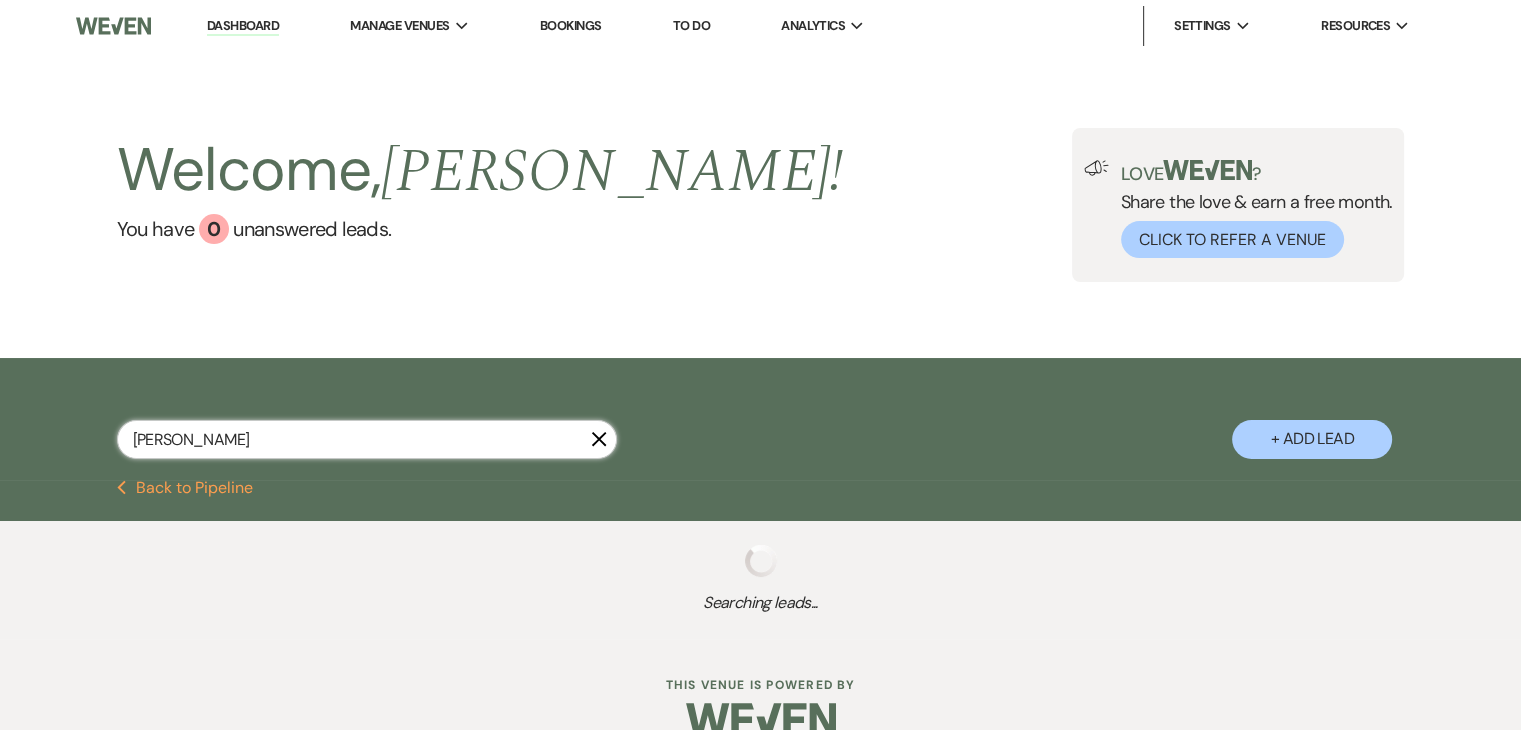 select on "8" 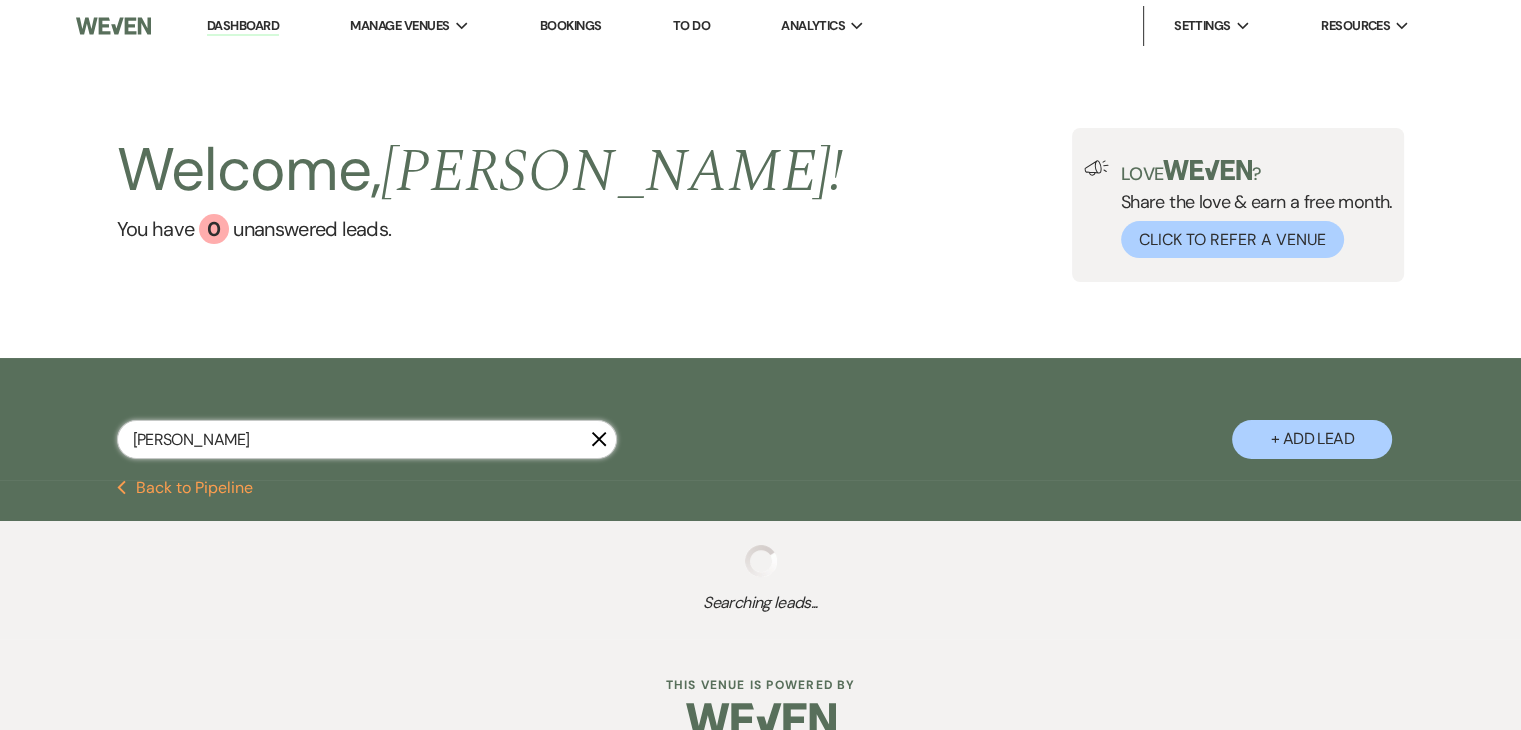 select on "6" 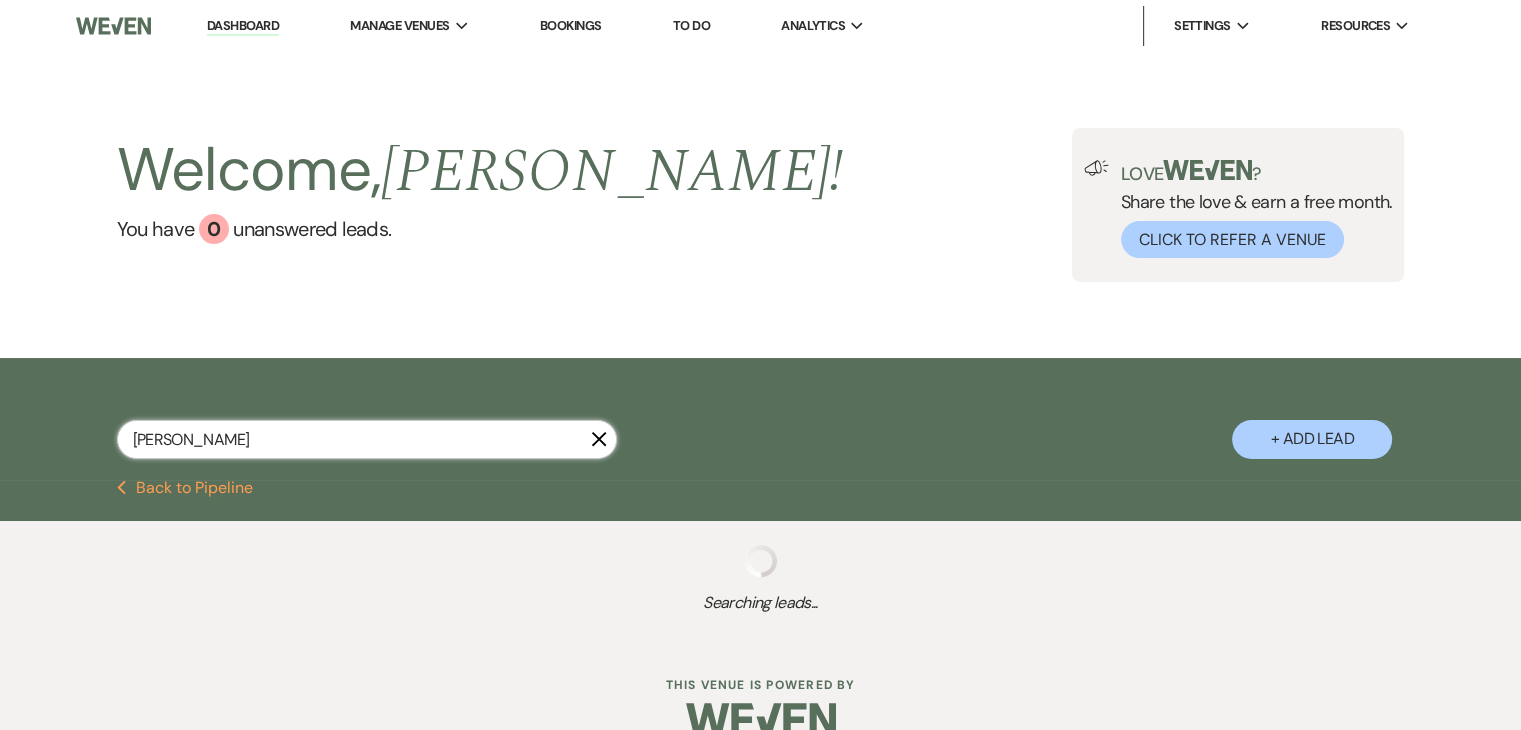 select on "8" 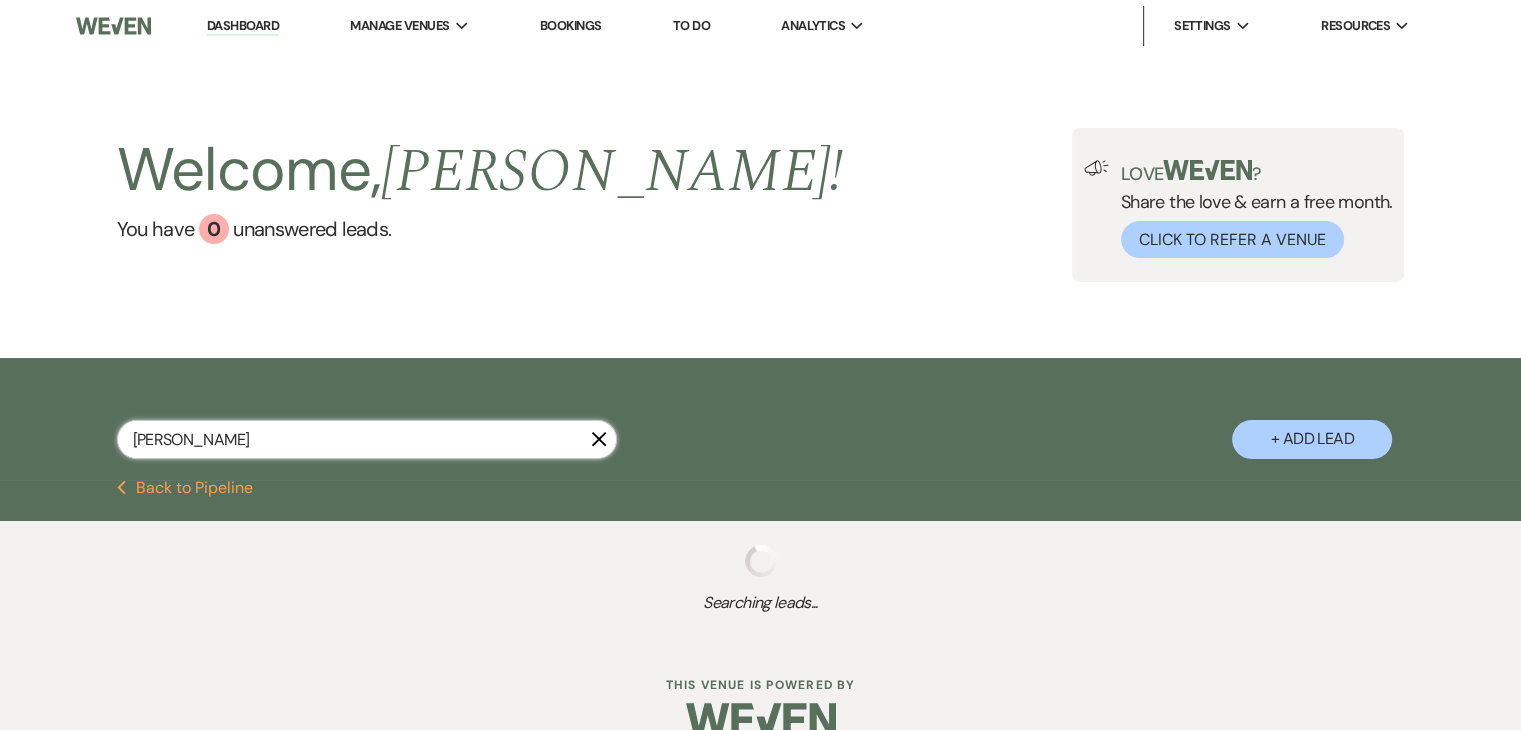 select on "6" 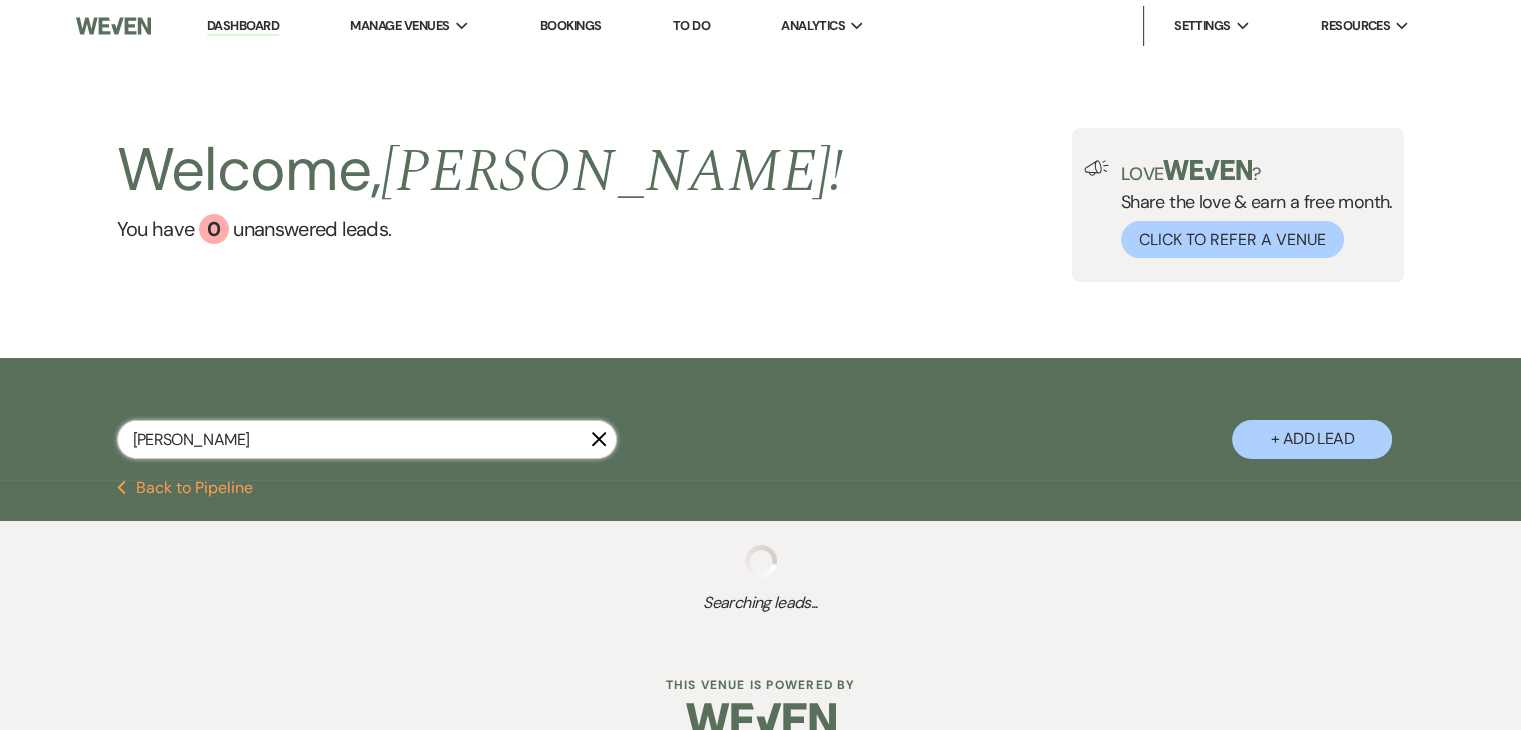 select on "8" 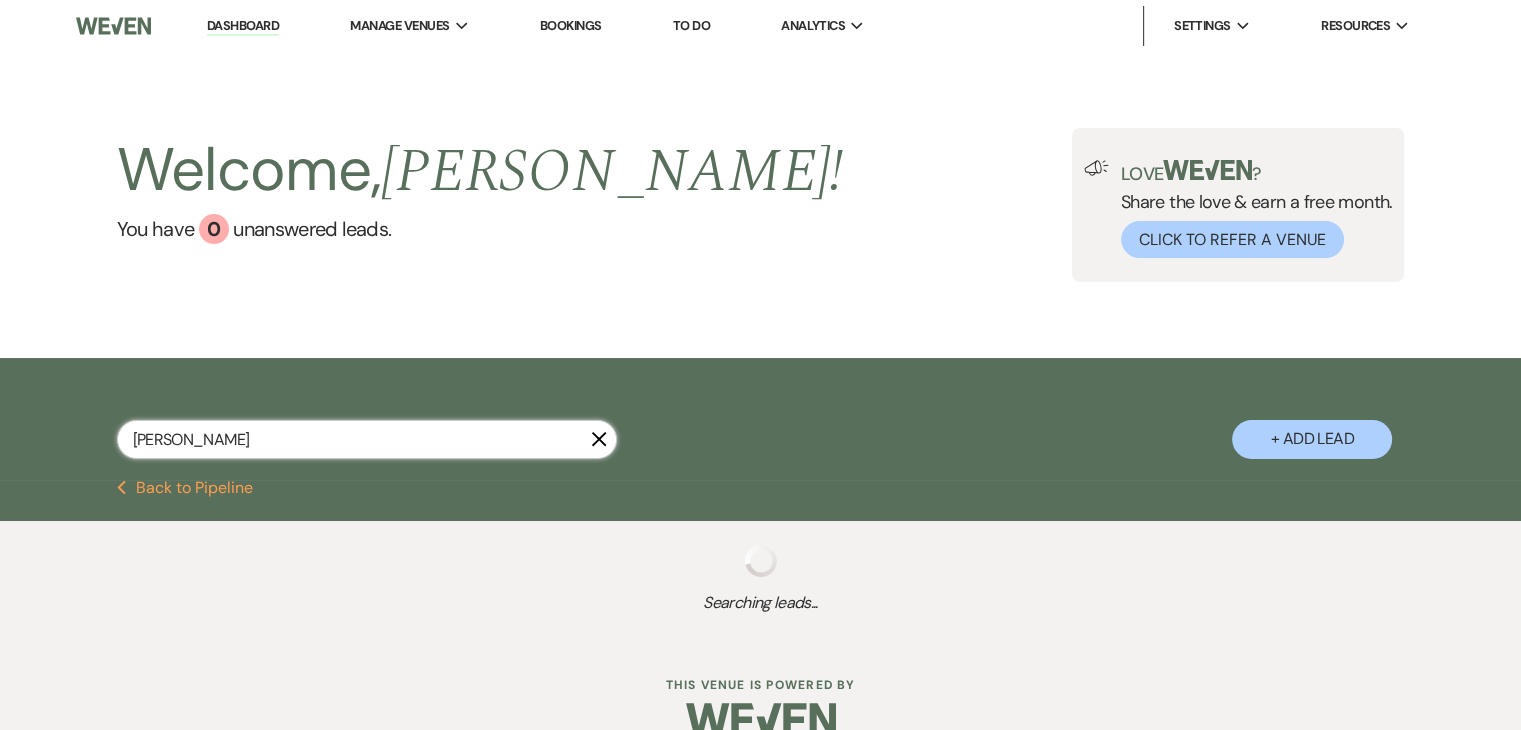 select on "4" 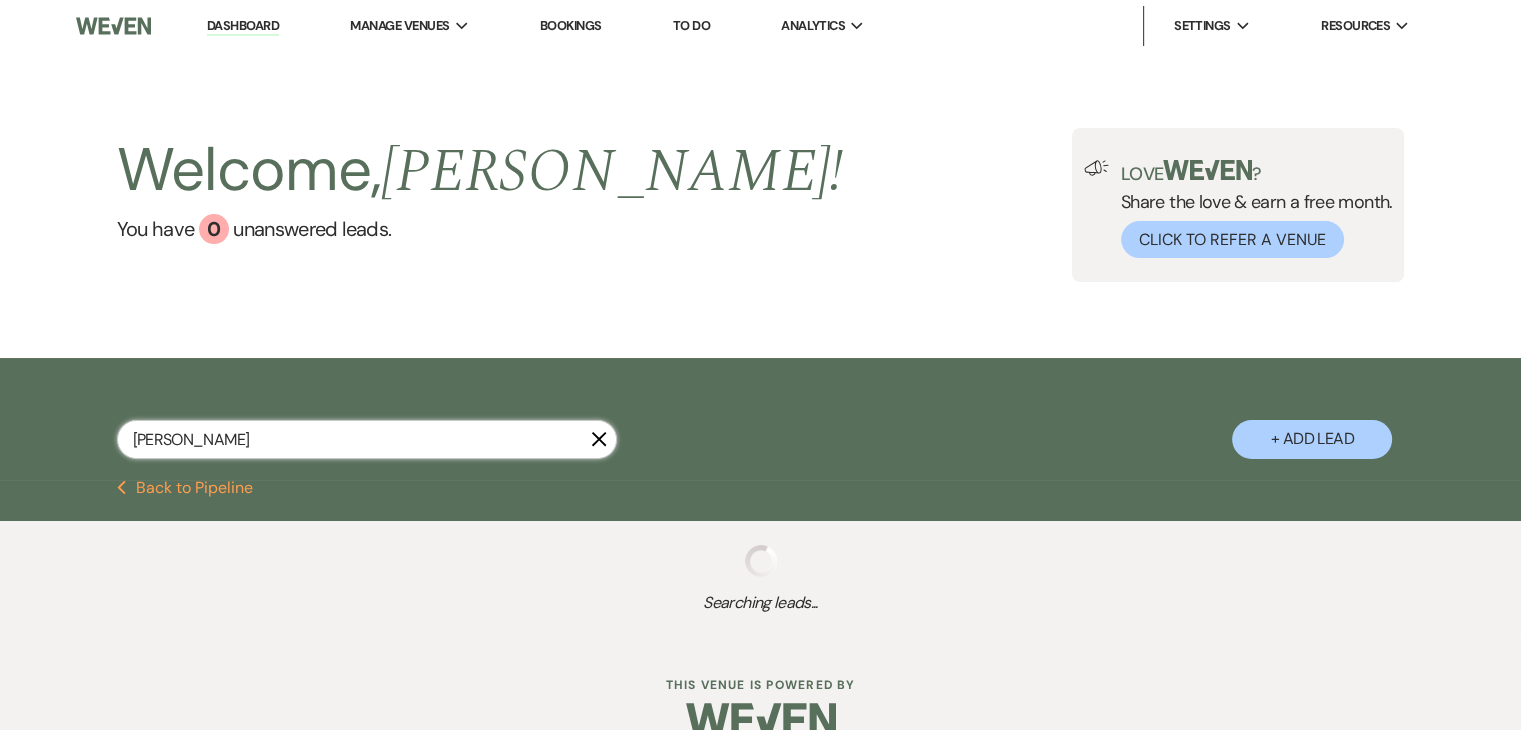 select on "8" 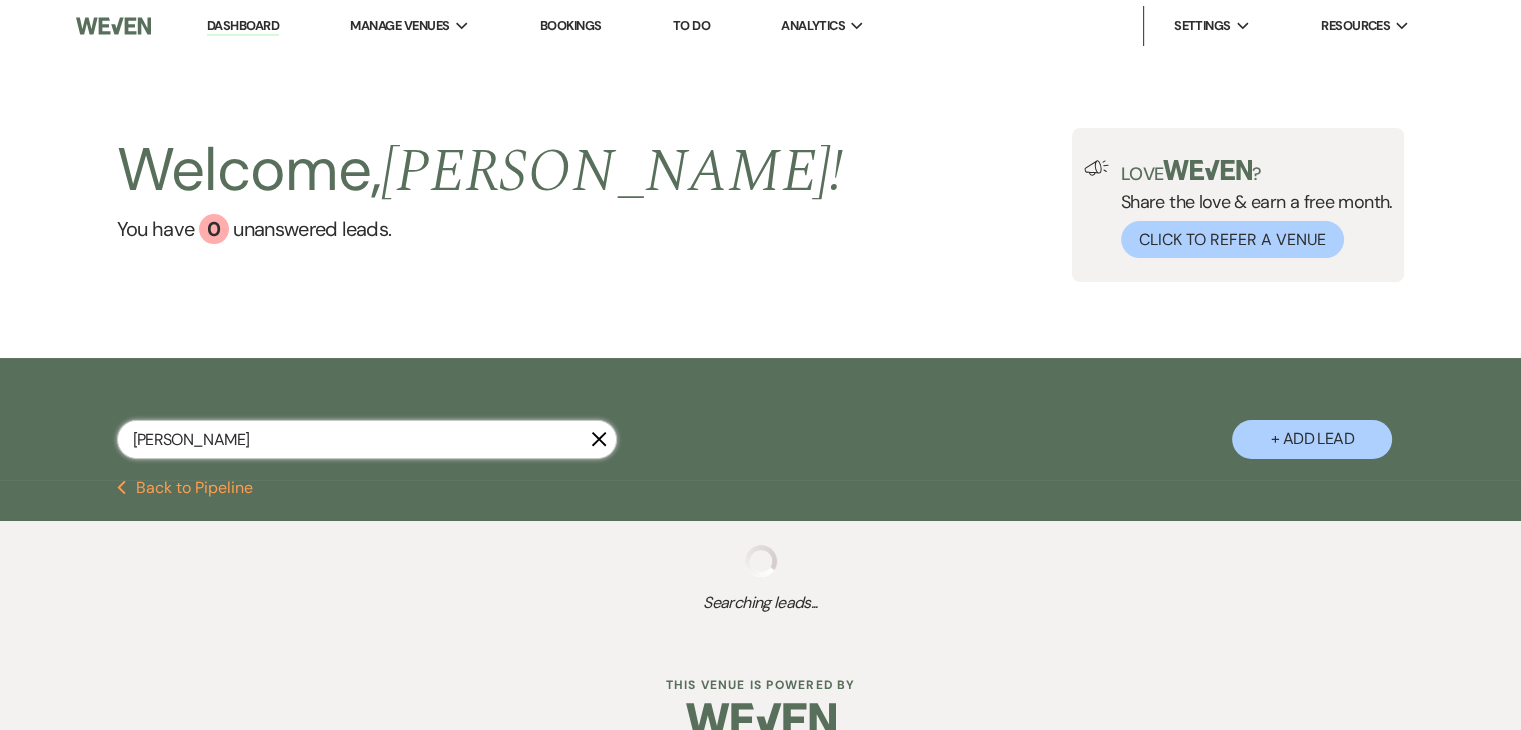 select on "5" 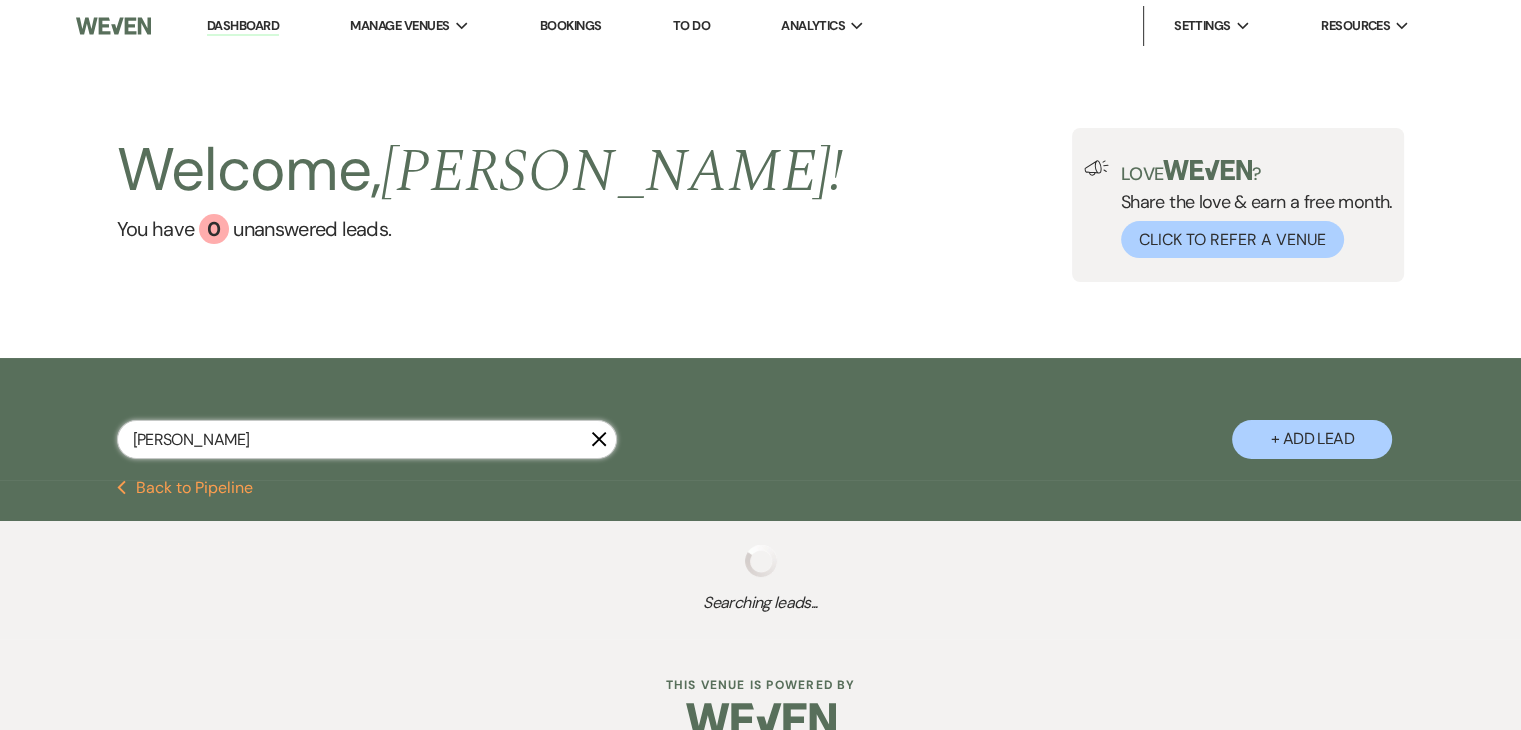 select on "8" 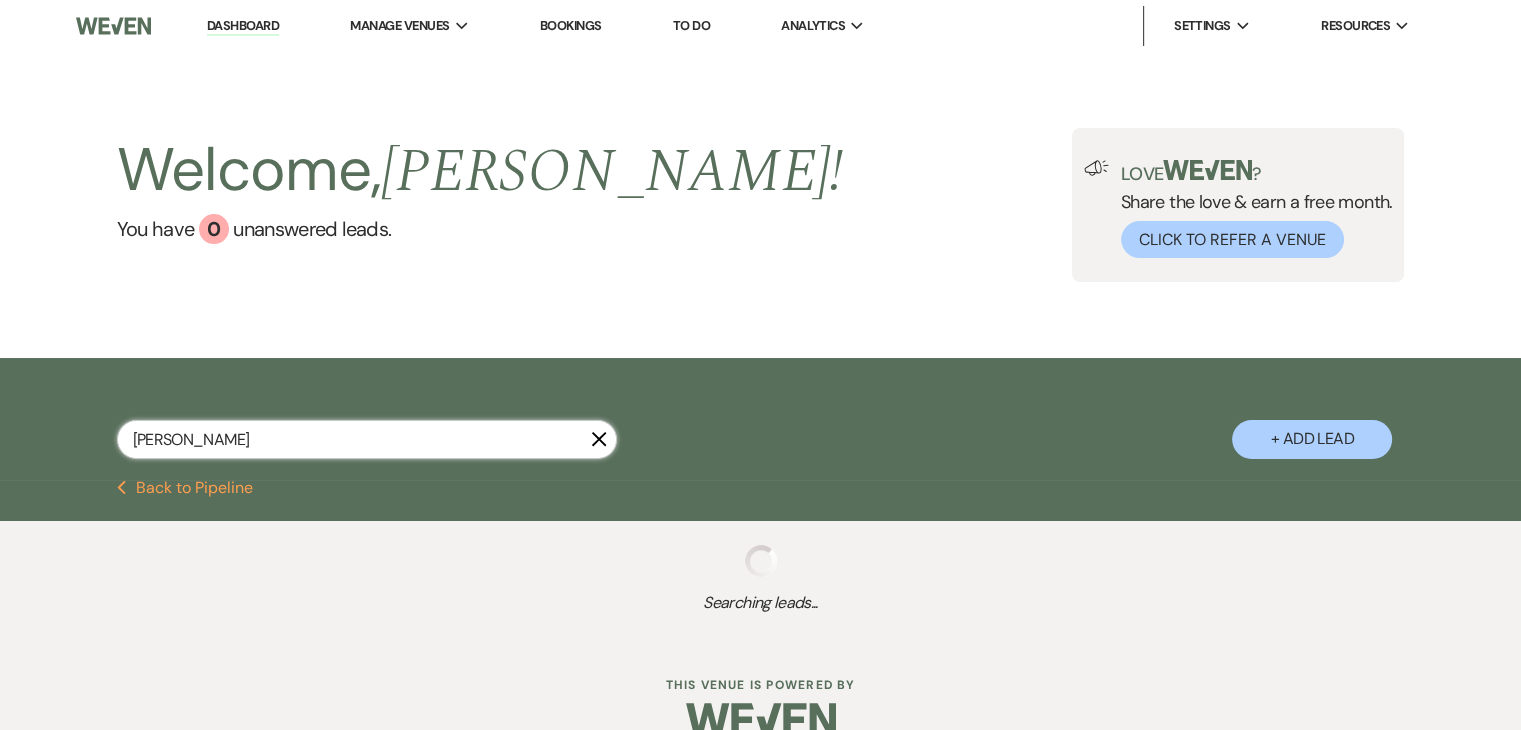 select on "5" 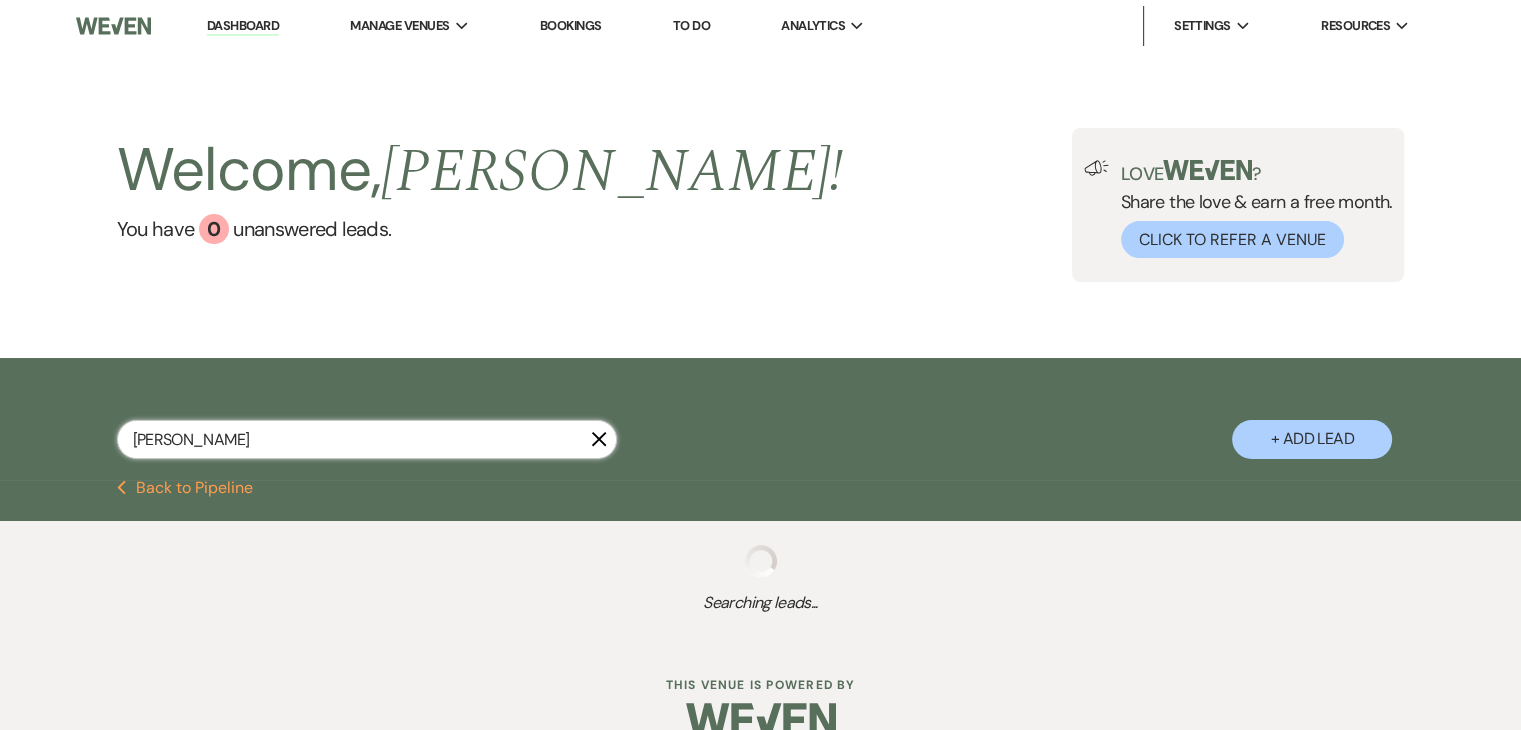 select on "8" 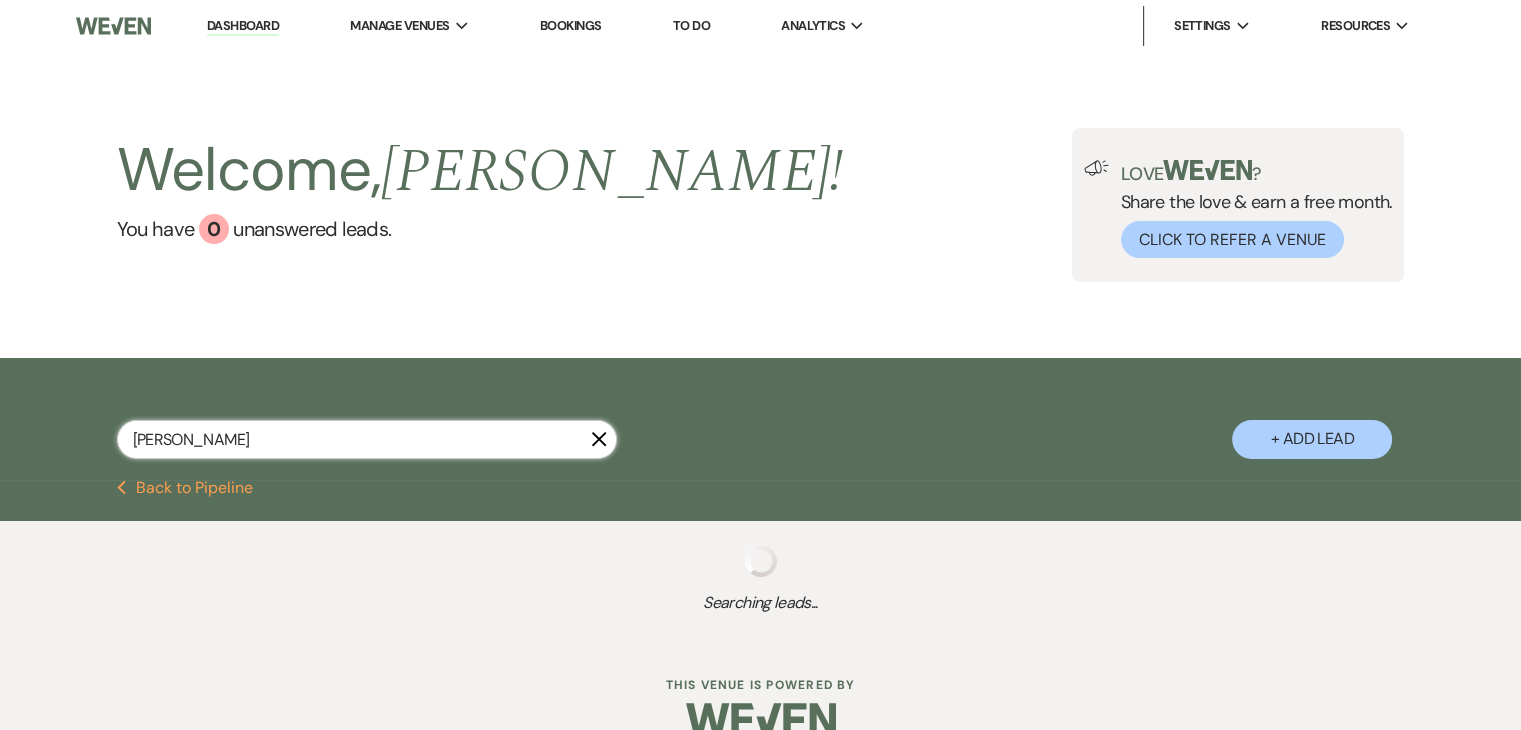 select on "6" 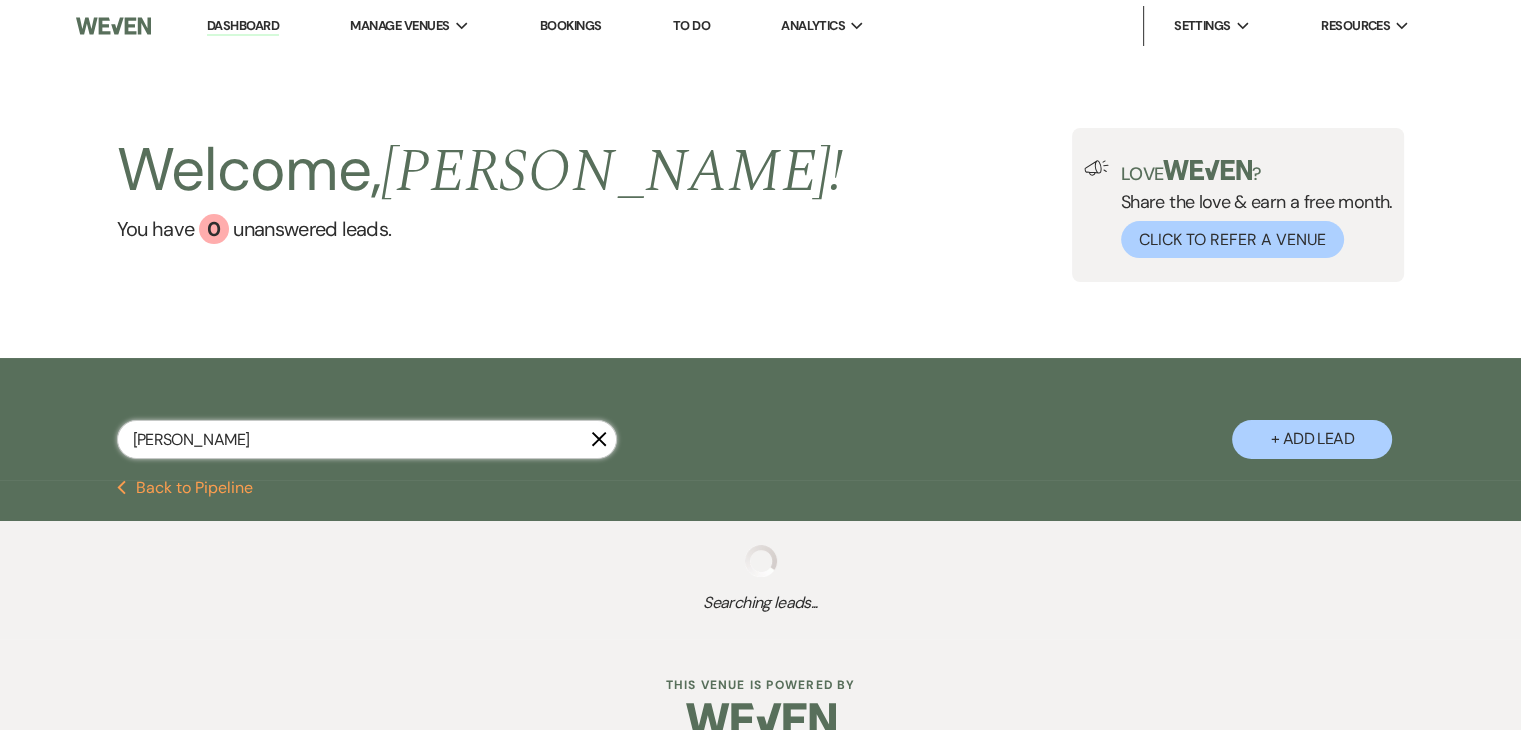 select on "8" 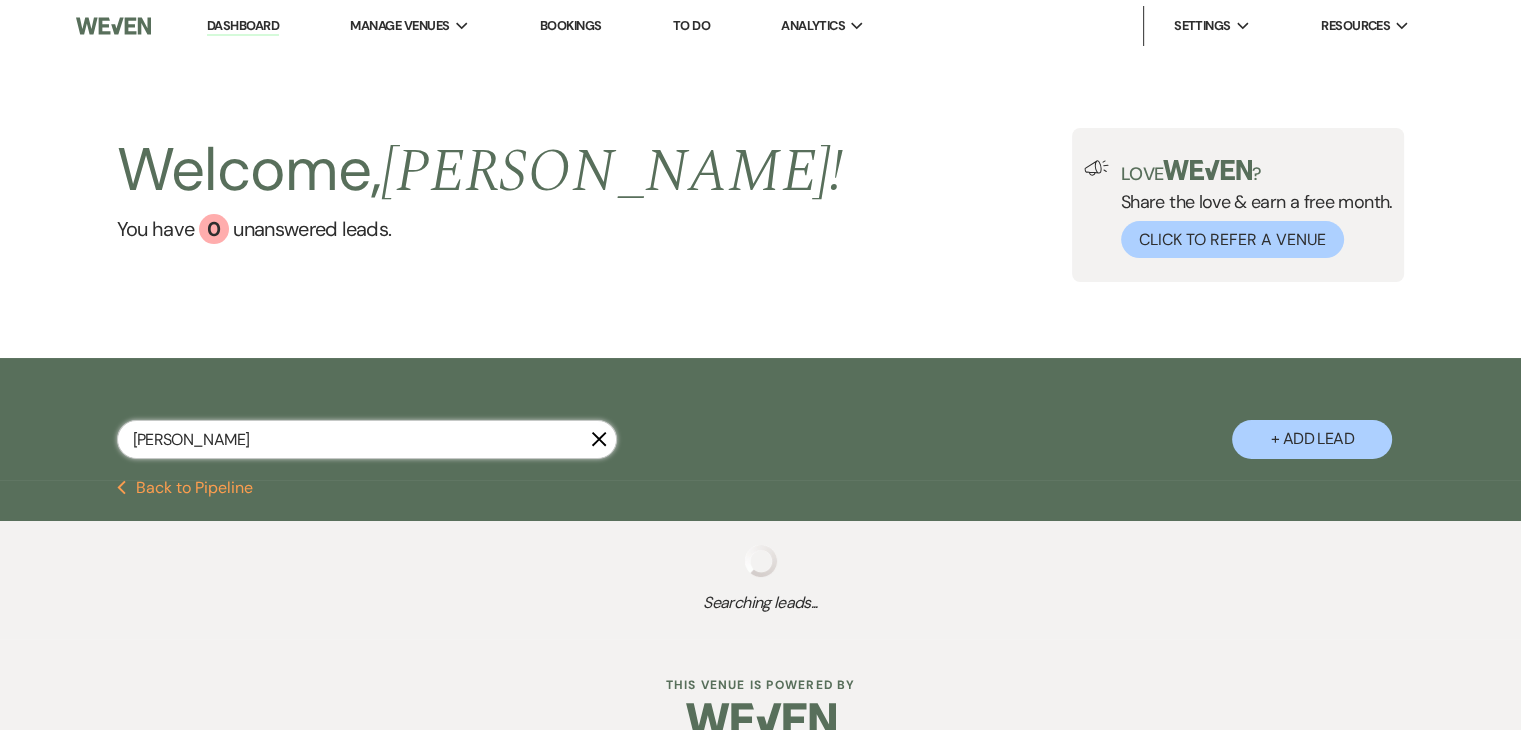 select on "5" 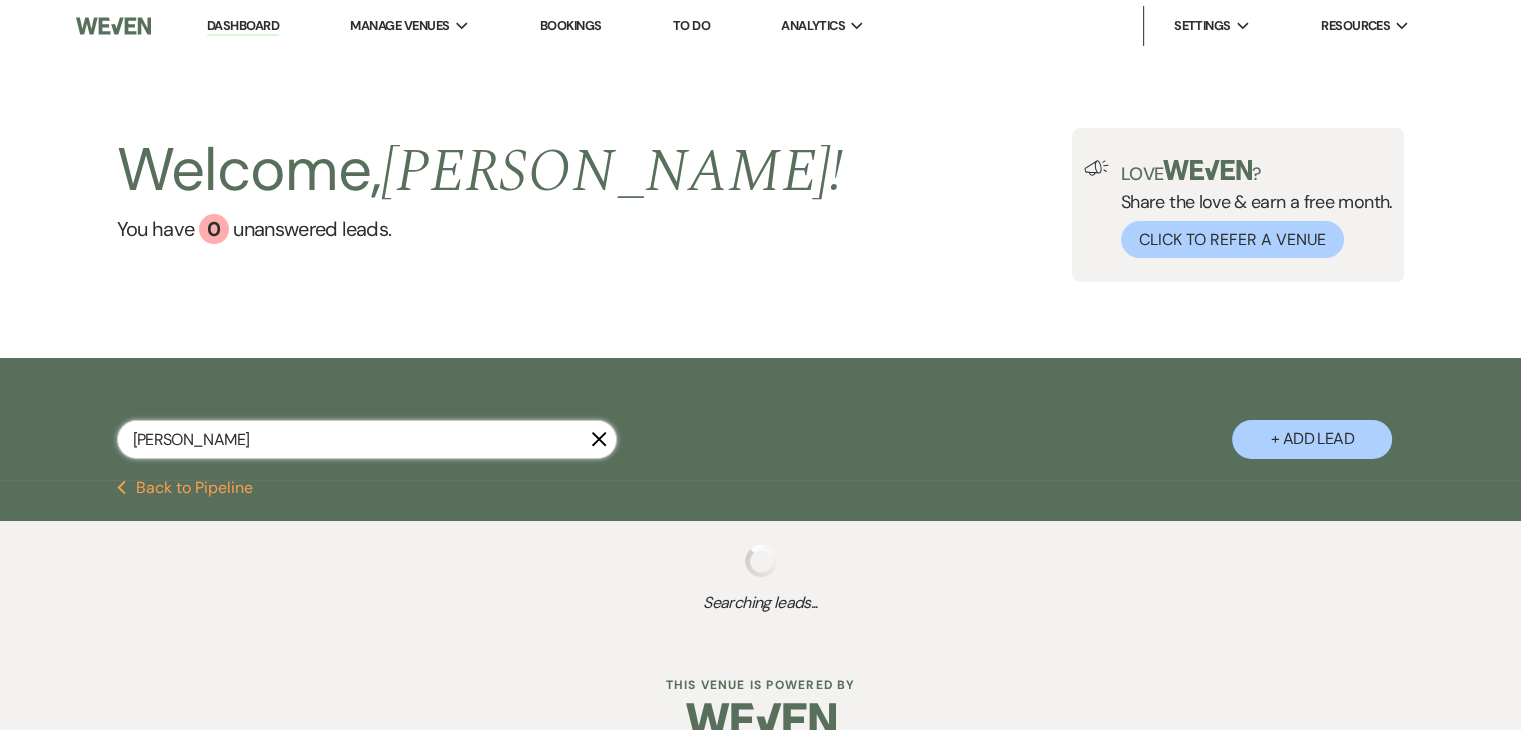 select on "8" 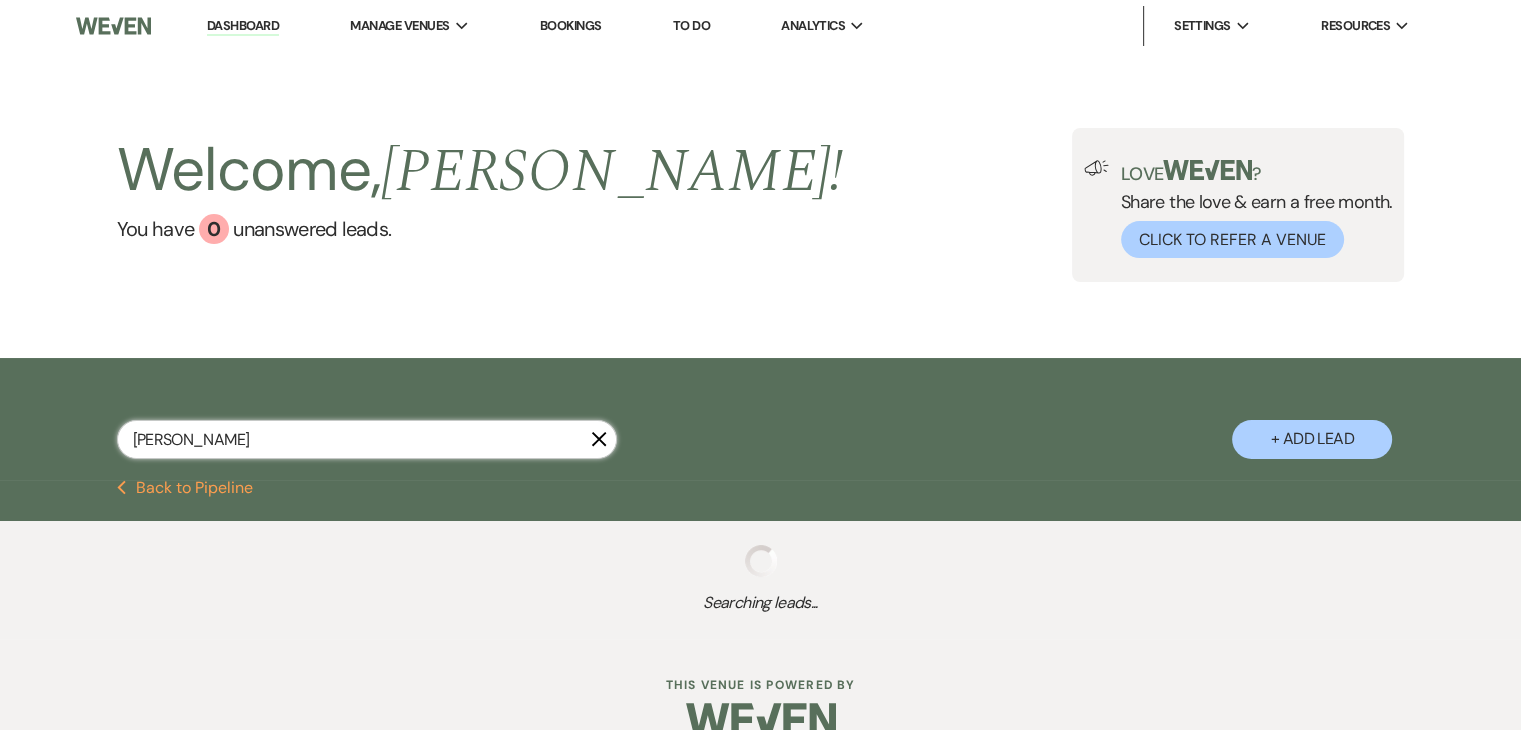 select on "4" 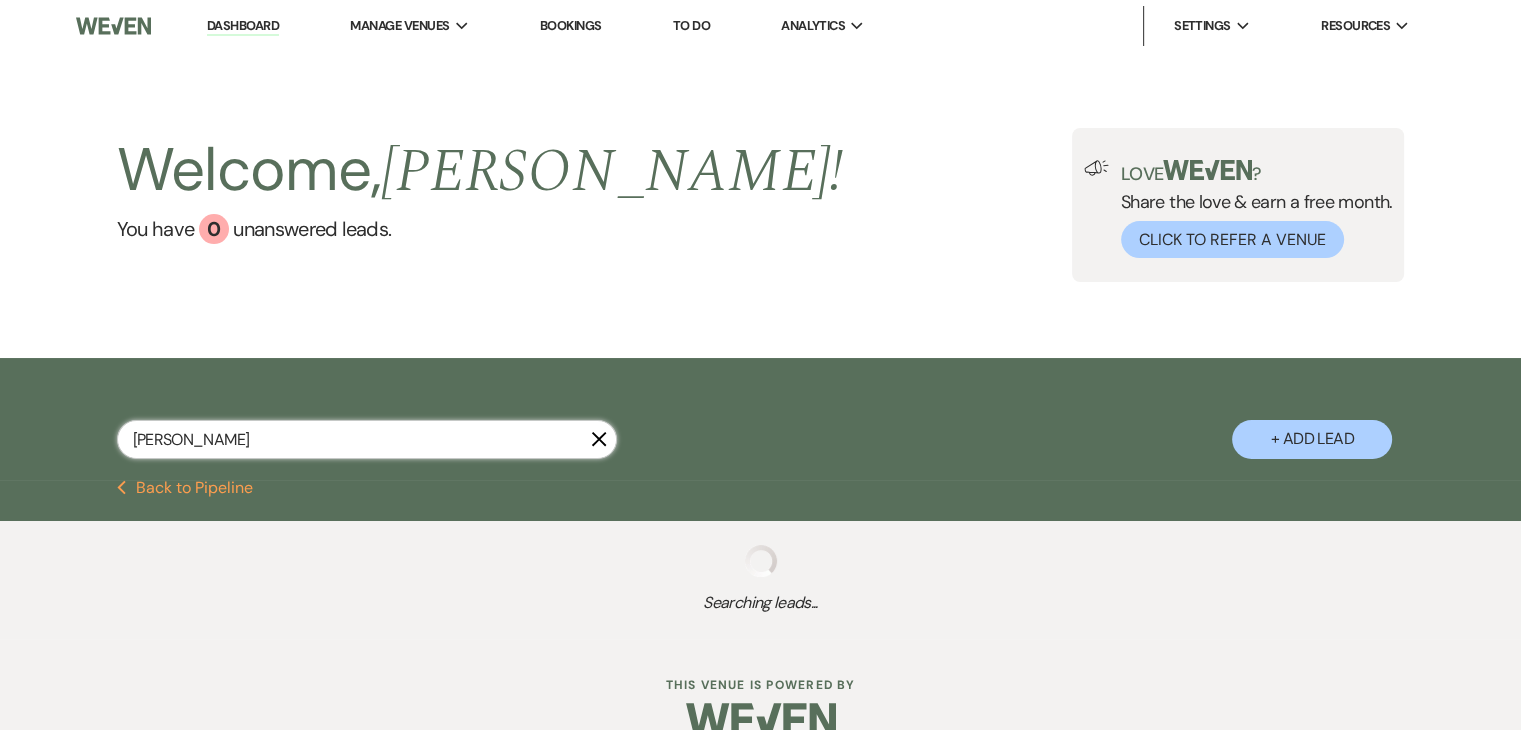 select on "8" 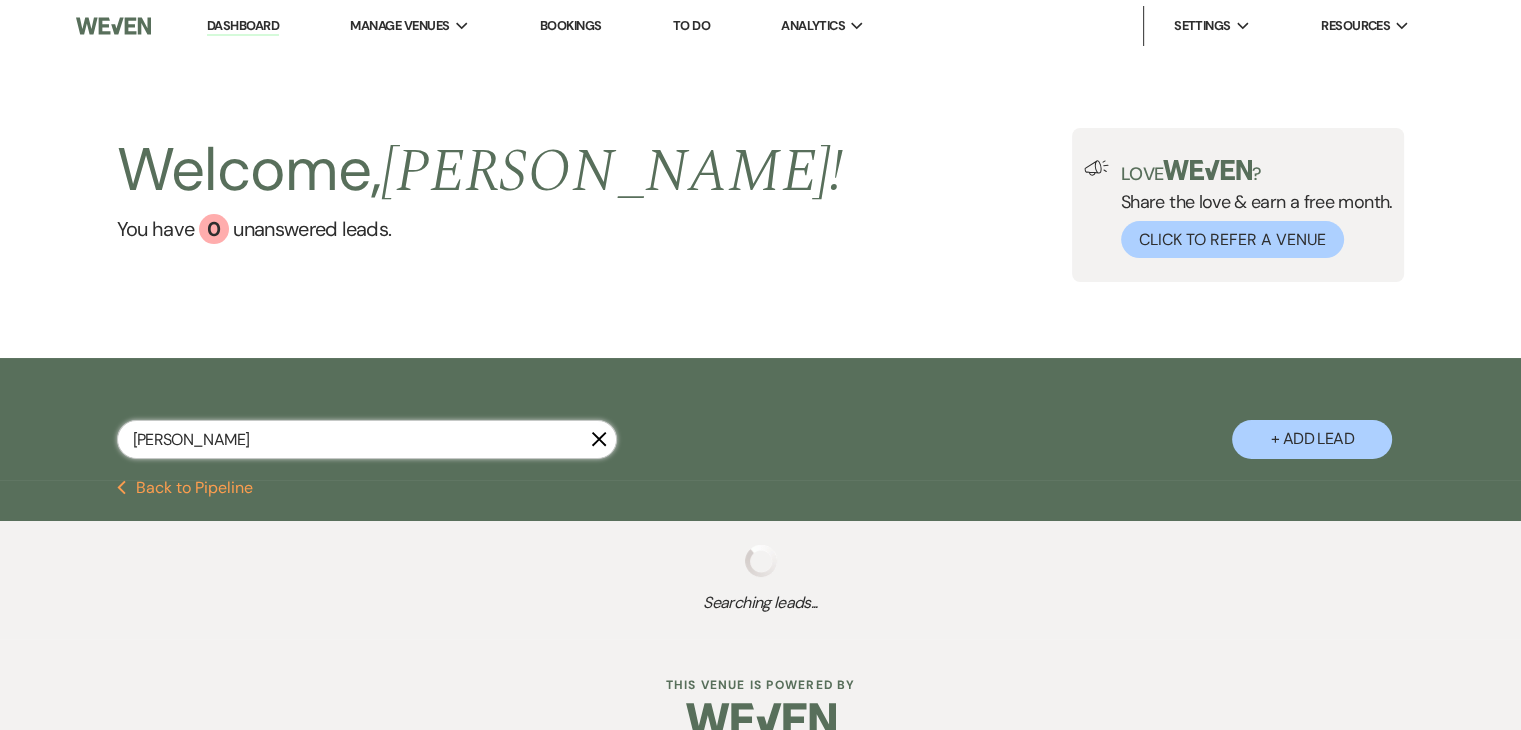select on "5" 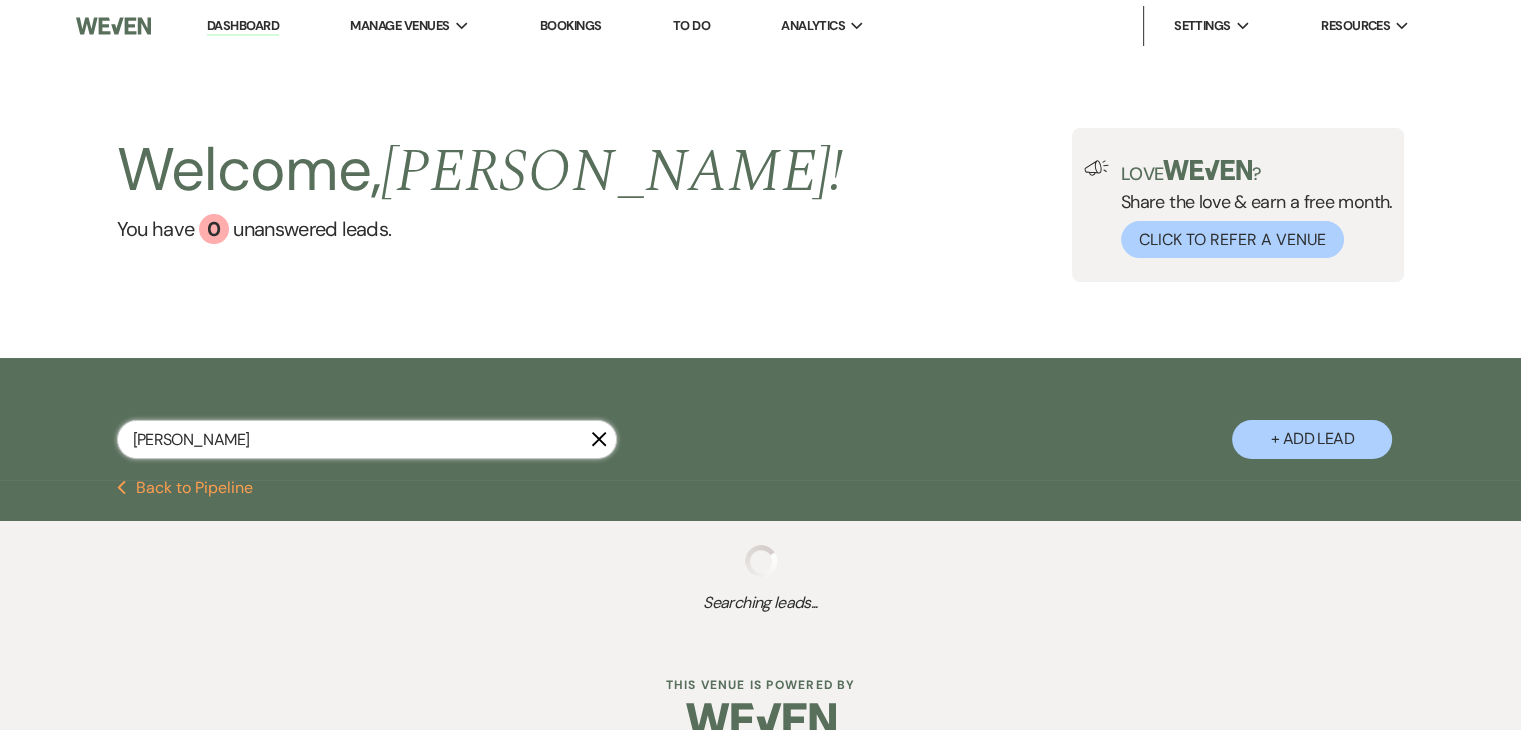 select on "8" 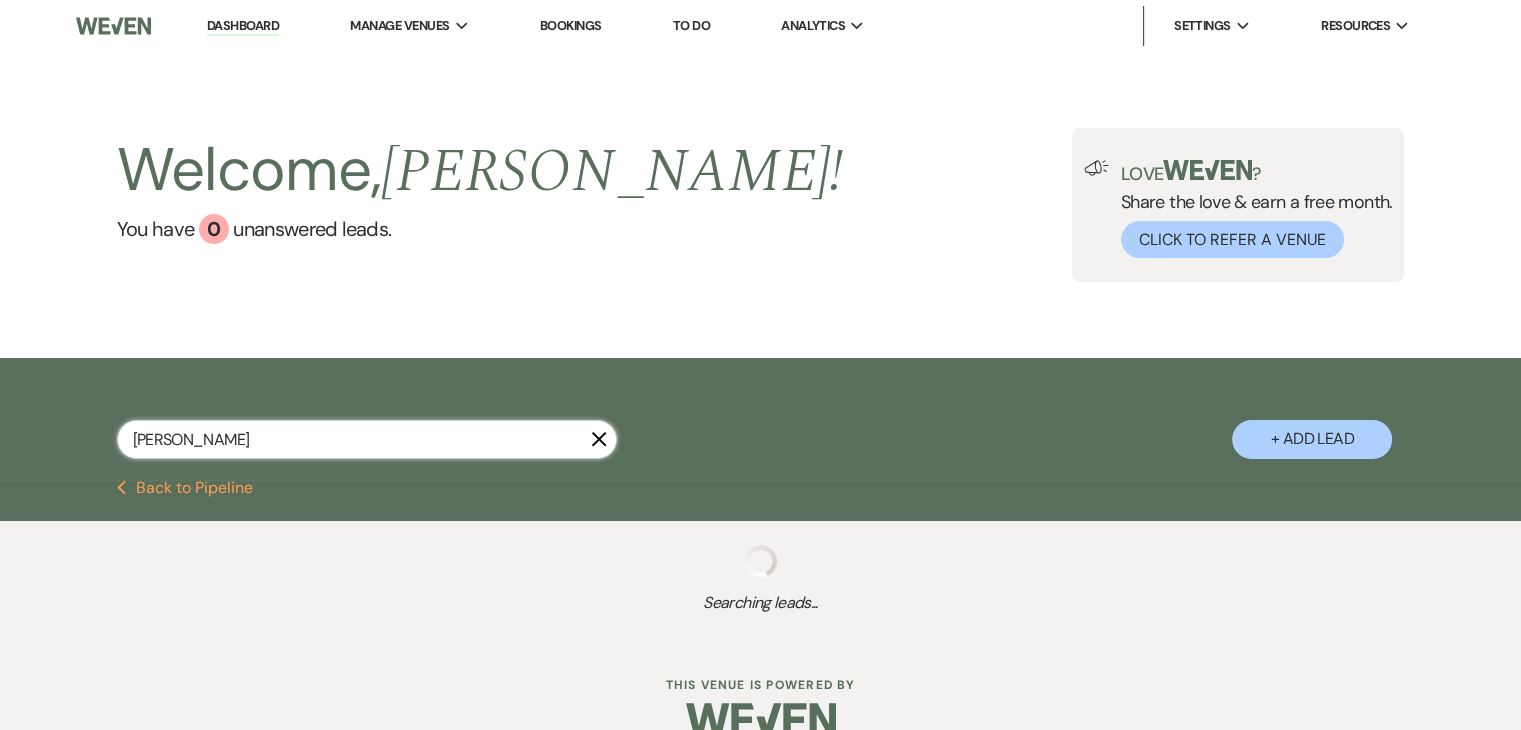 select on "4" 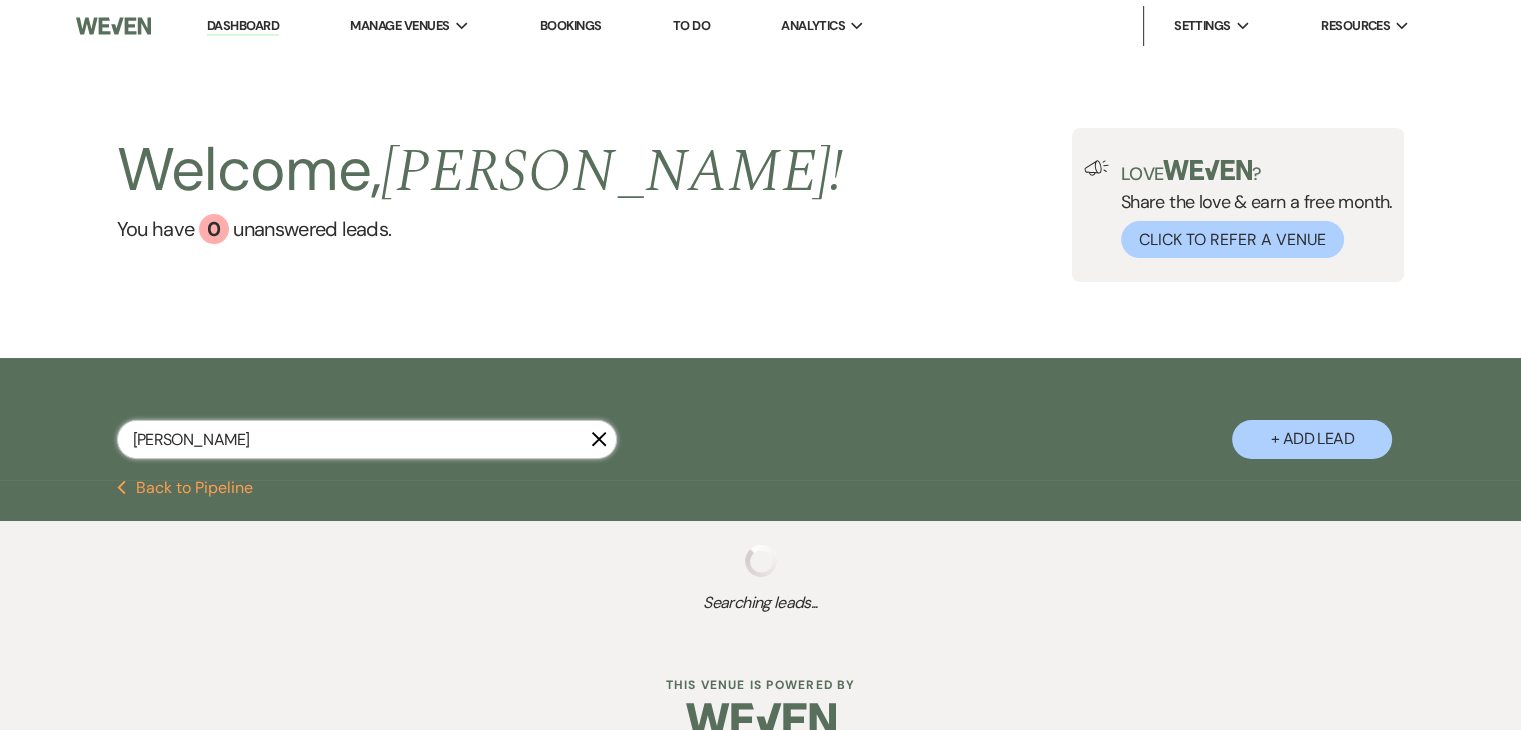 select on "8" 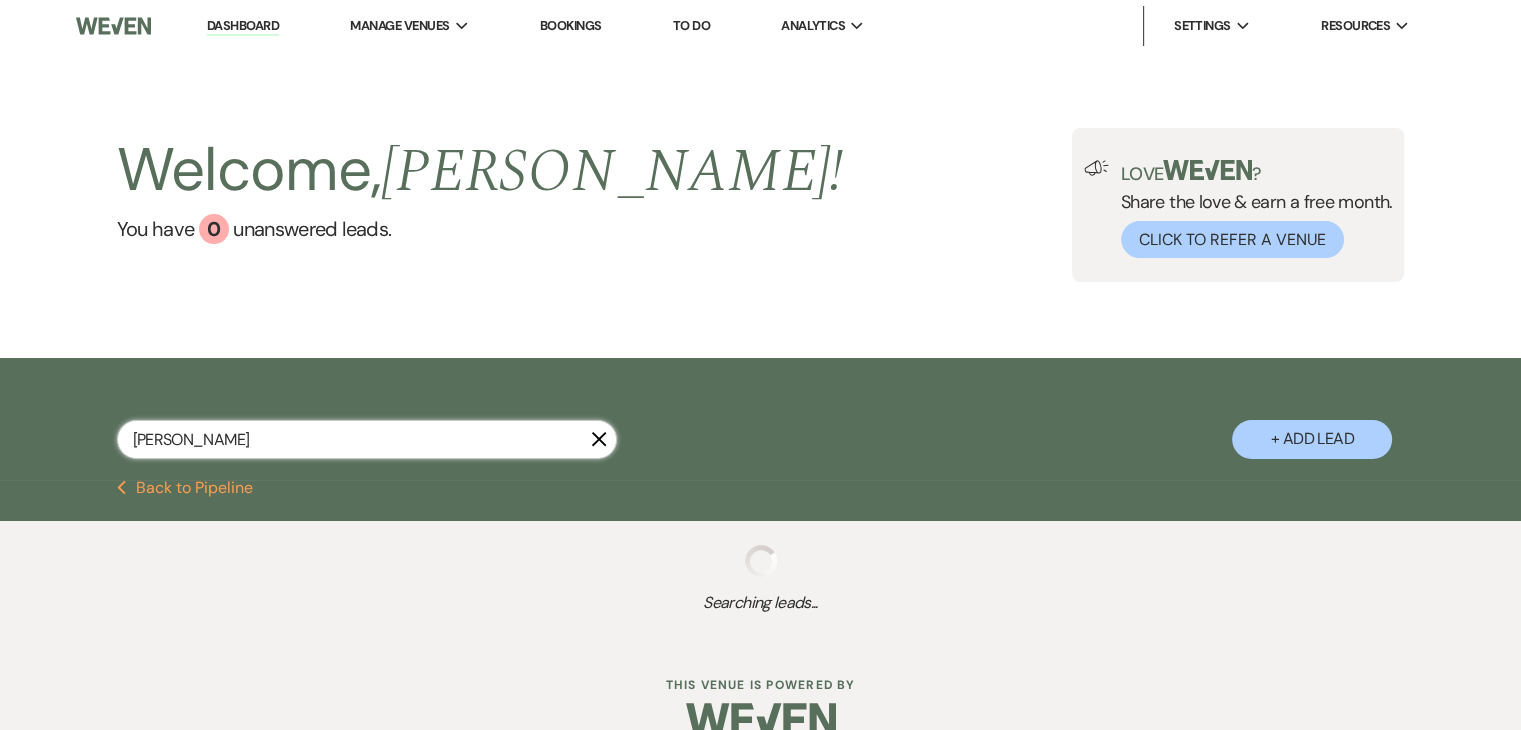 select on "8" 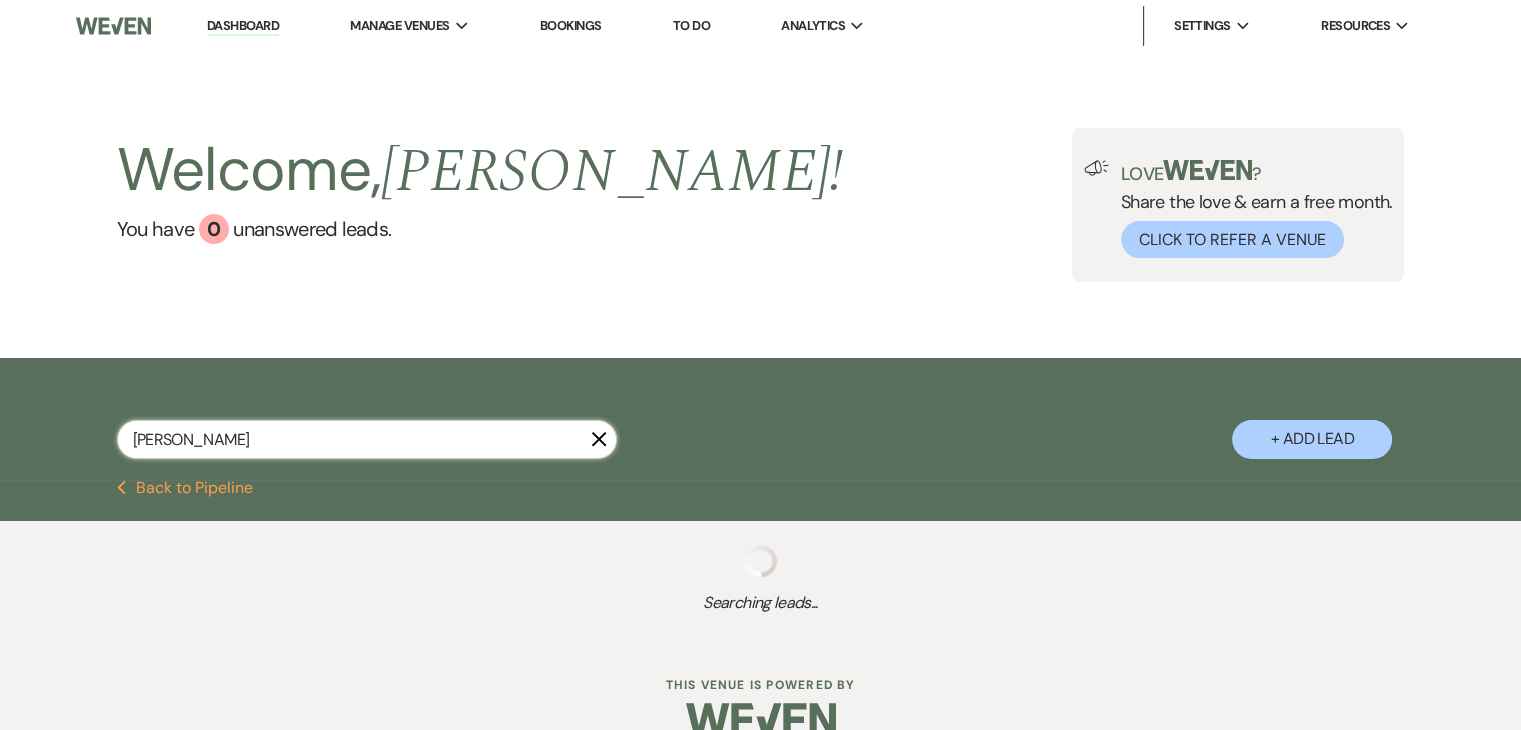 select on "4" 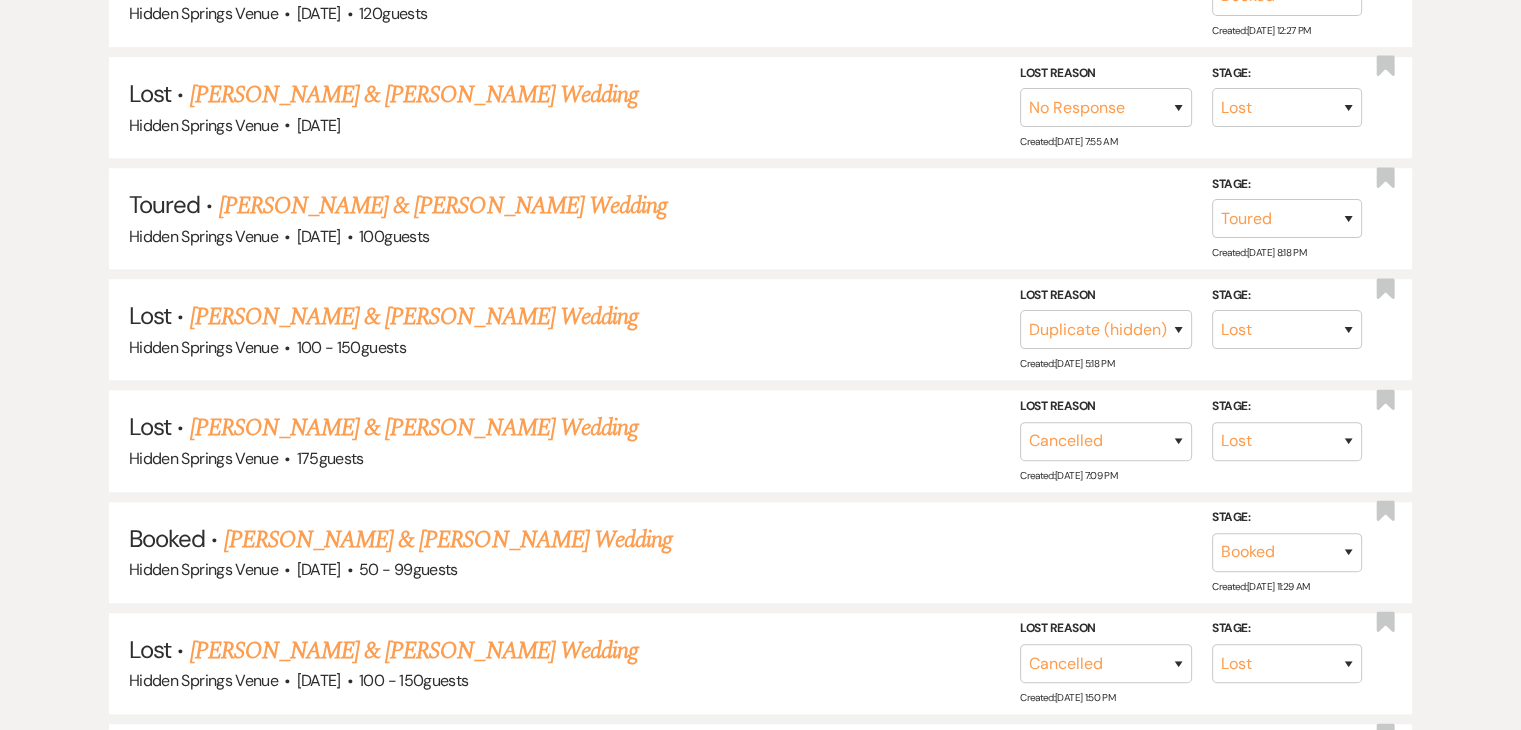 scroll, scrollTop: 1278, scrollLeft: 0, axis: vertical 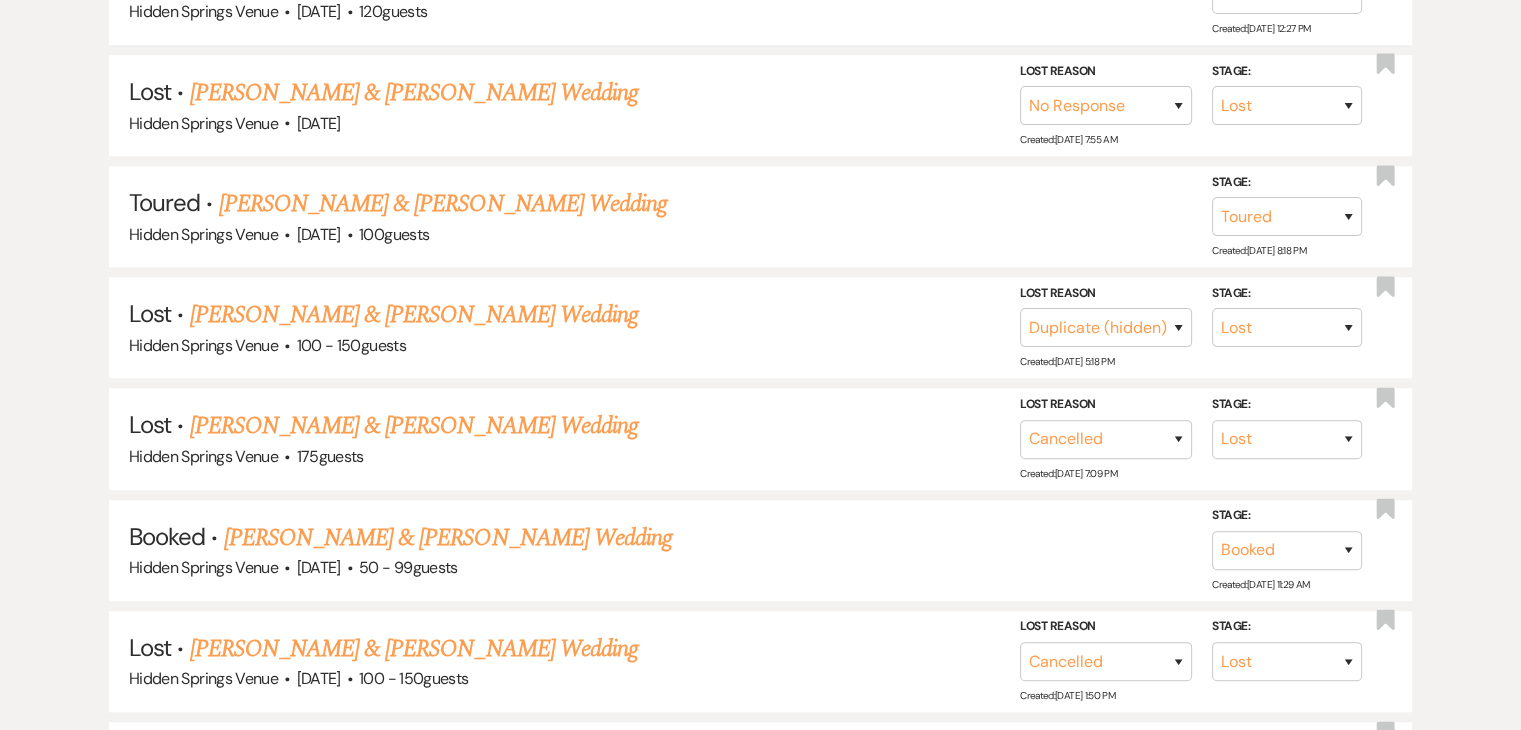 click on "[PERSON_NAME] & [PERSON_NAME] Wedding" at bounding box center [448, 538] 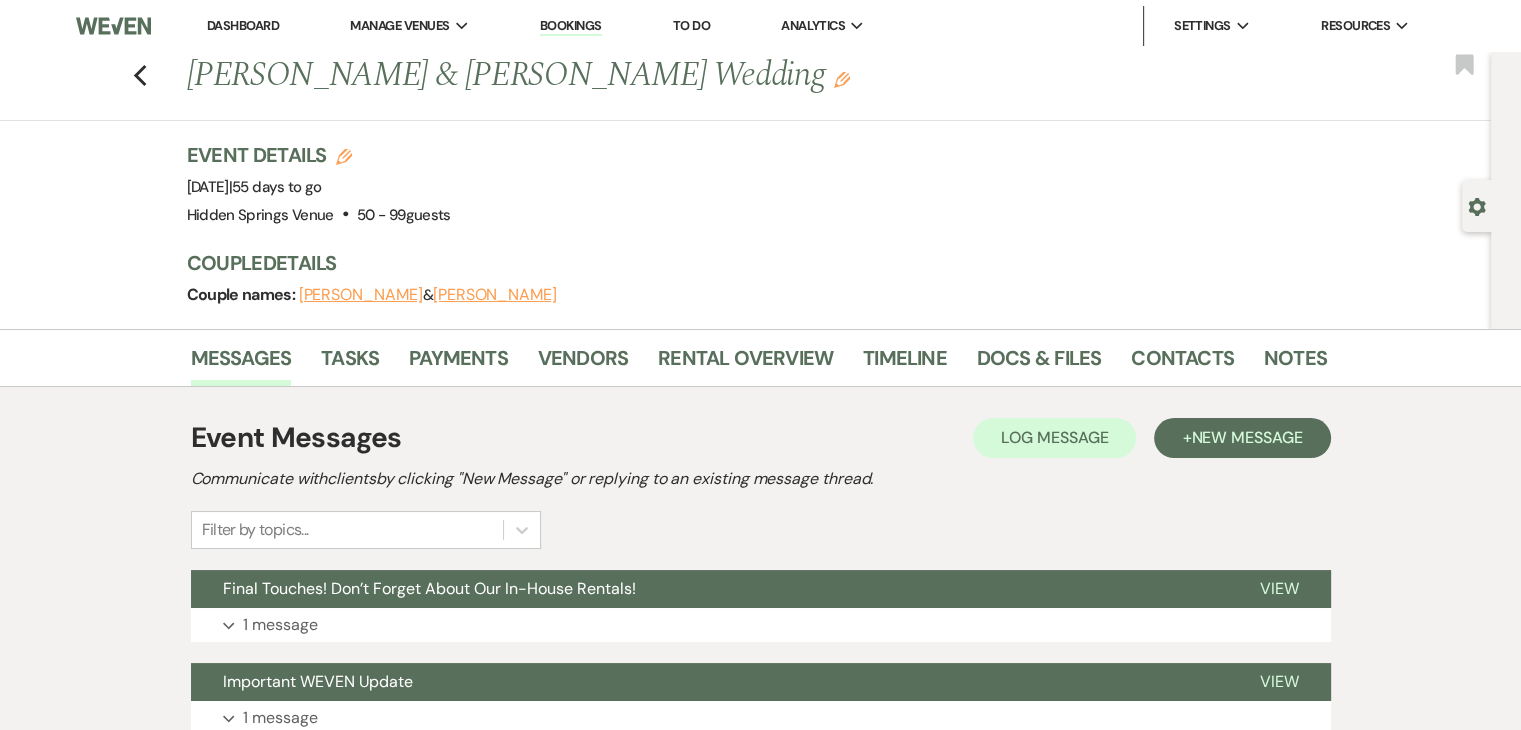click on "Dashboard" at bounding box center [243, 25] 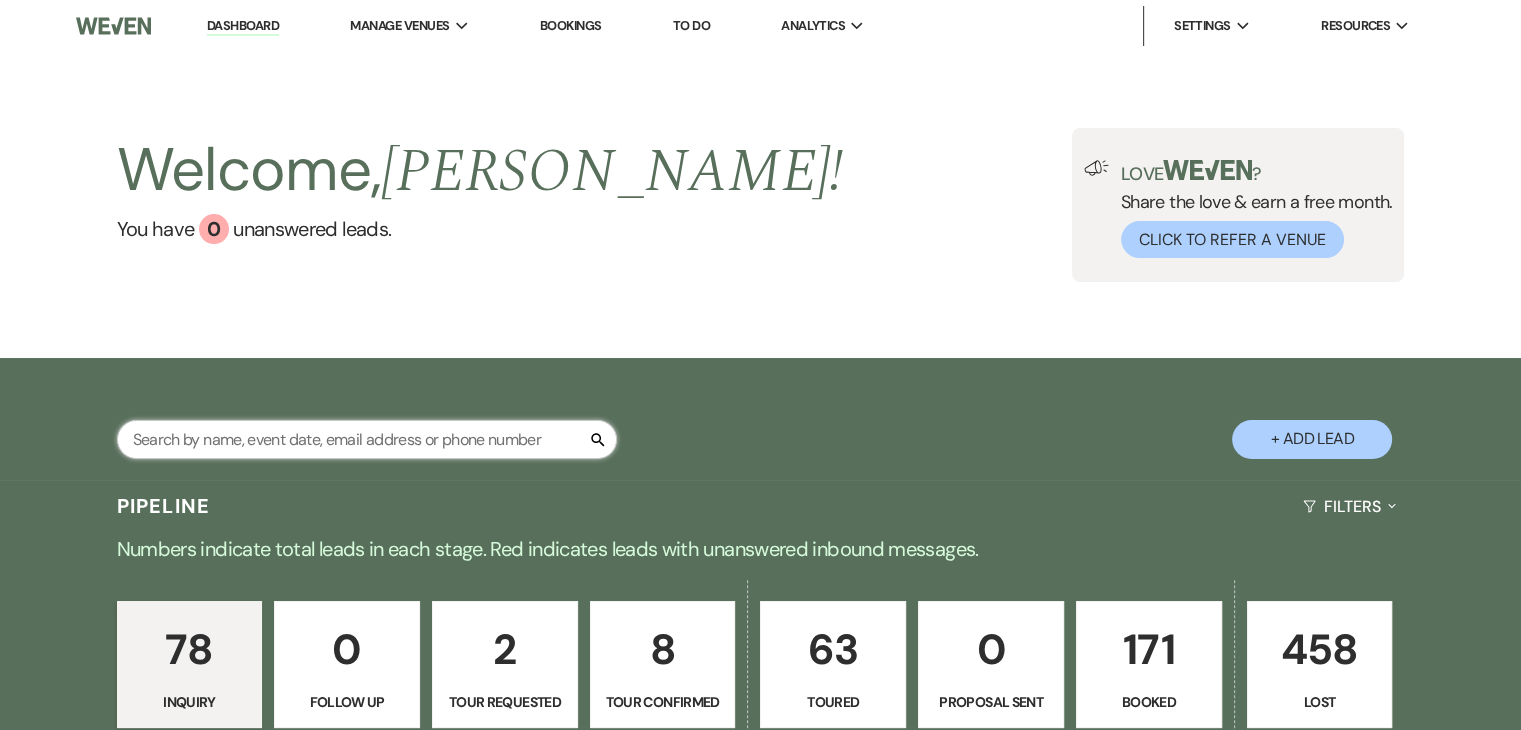 click at bounding box center [367, 439] 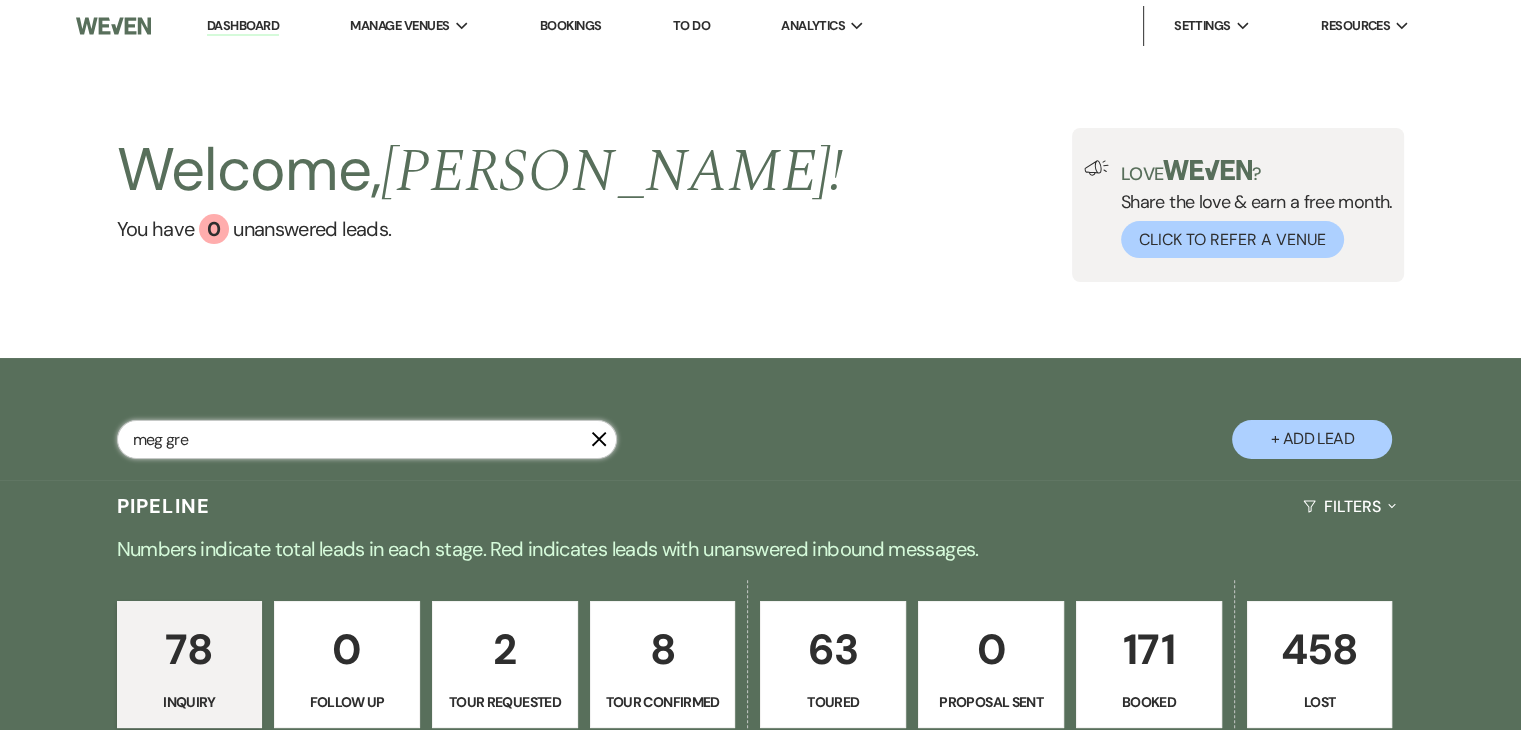 type on "[PERSON_NAME]" 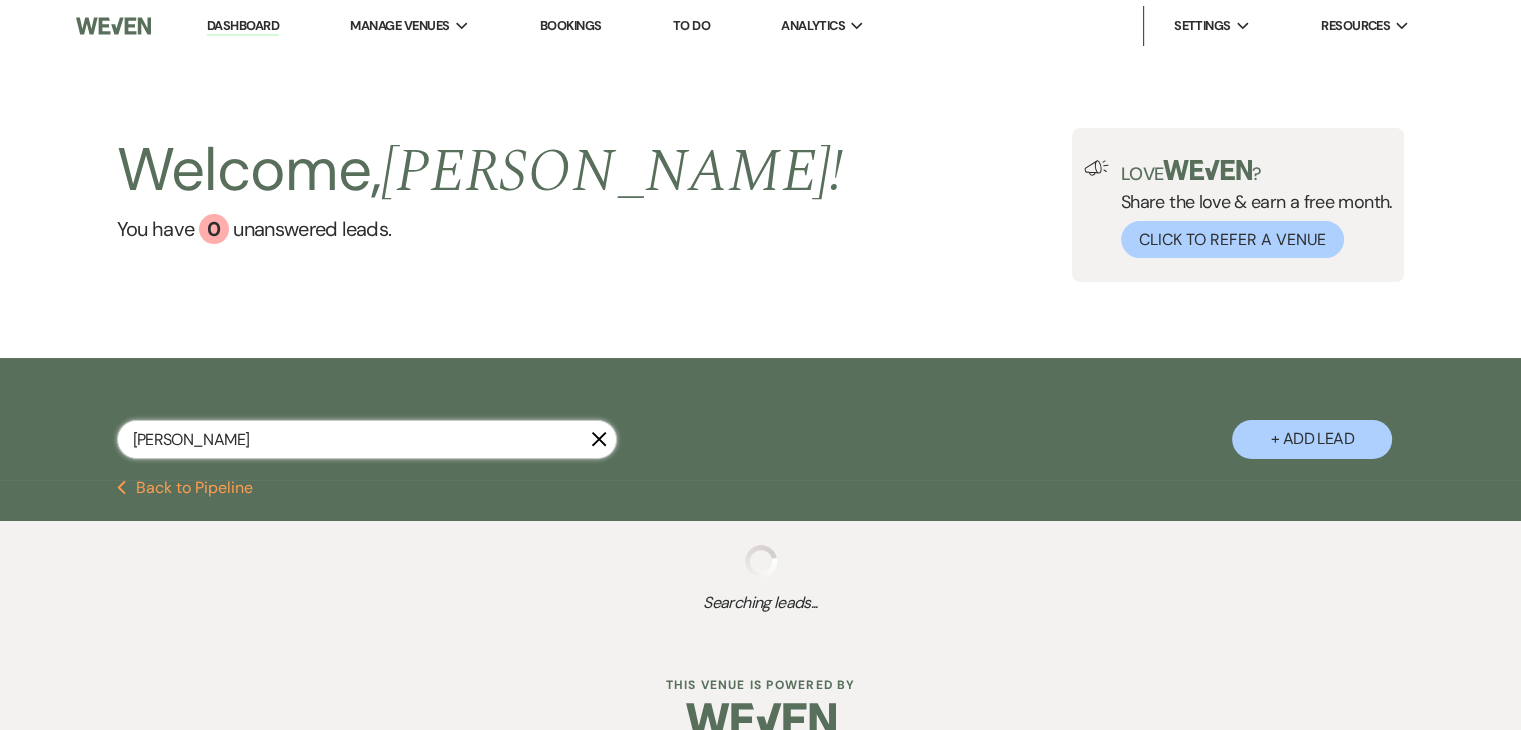 select on "5" 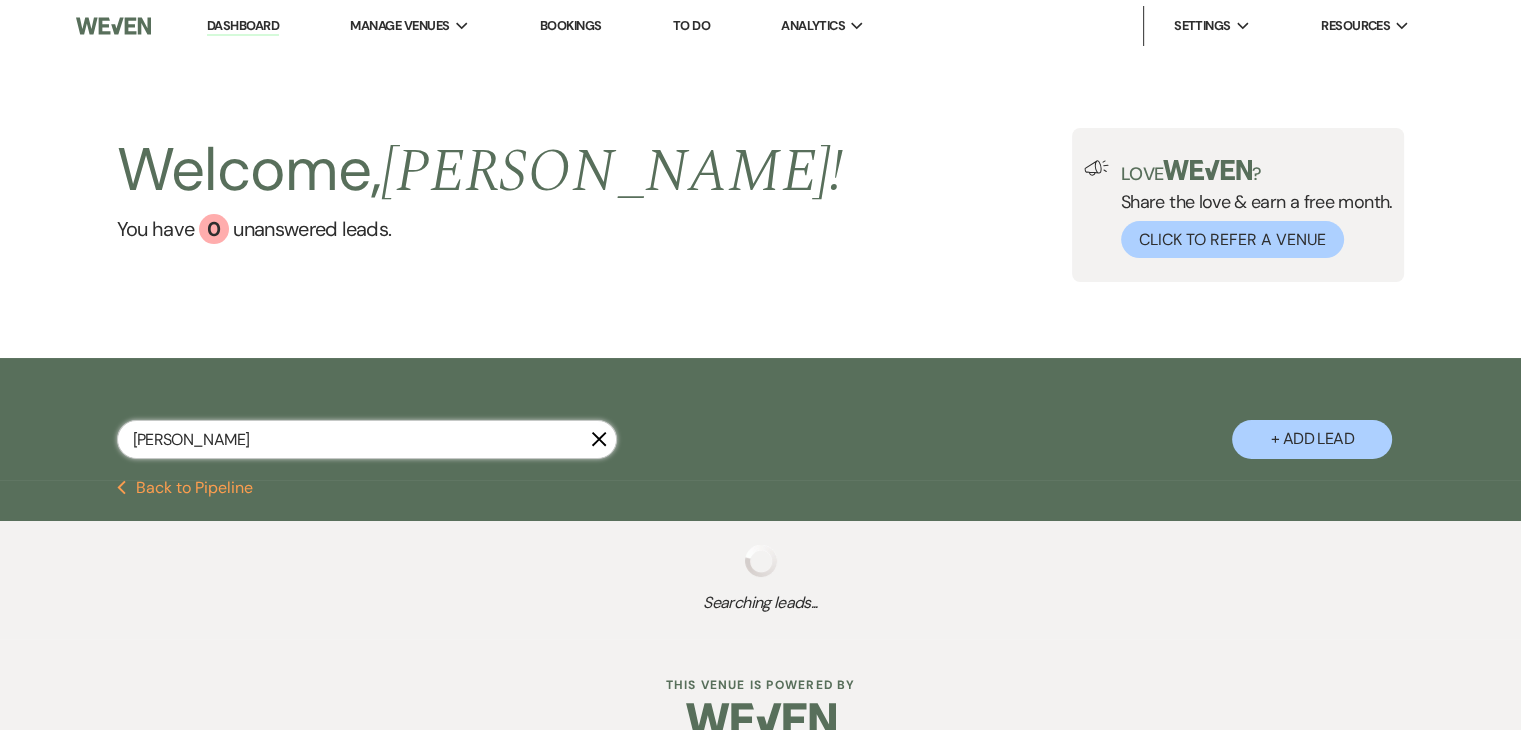 select on "8" 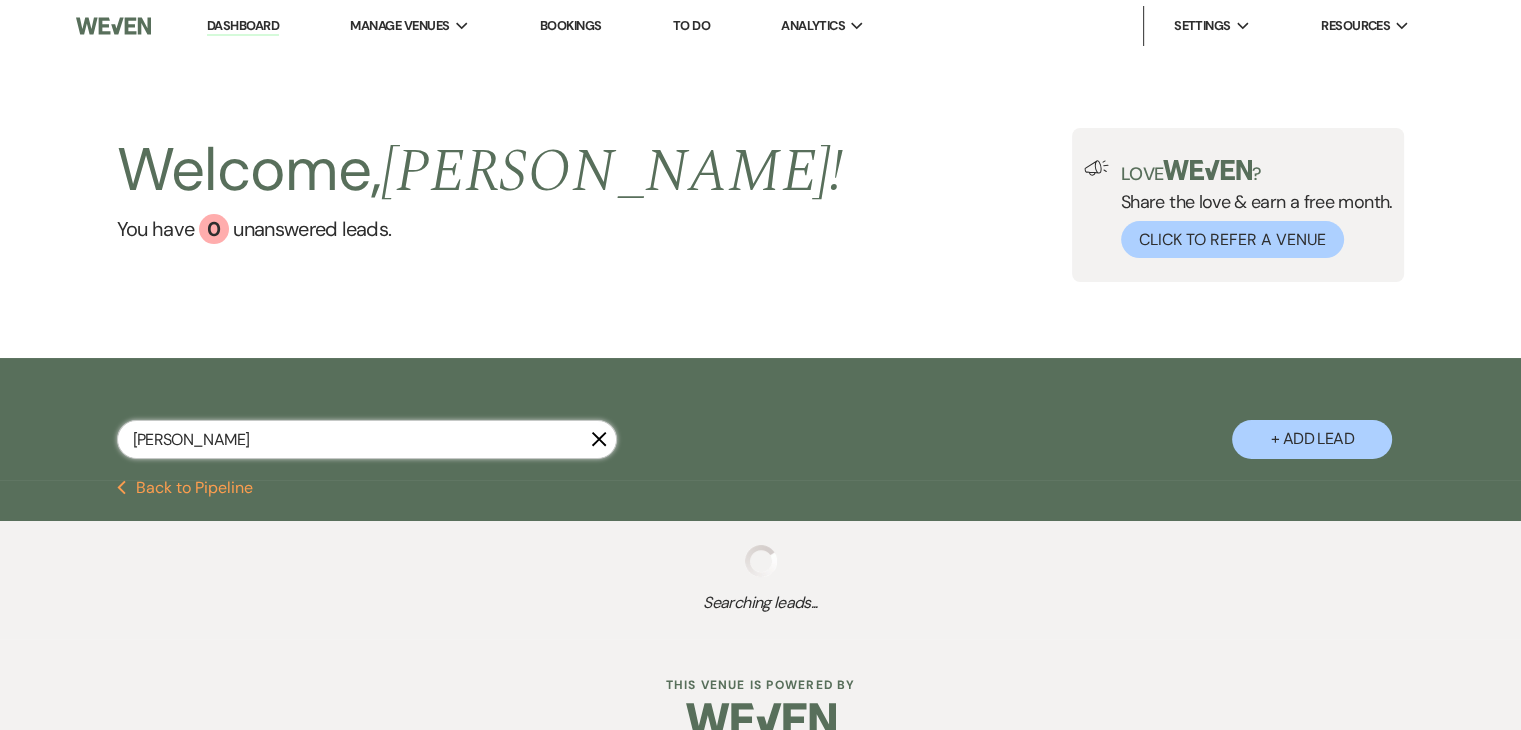 select on "11" 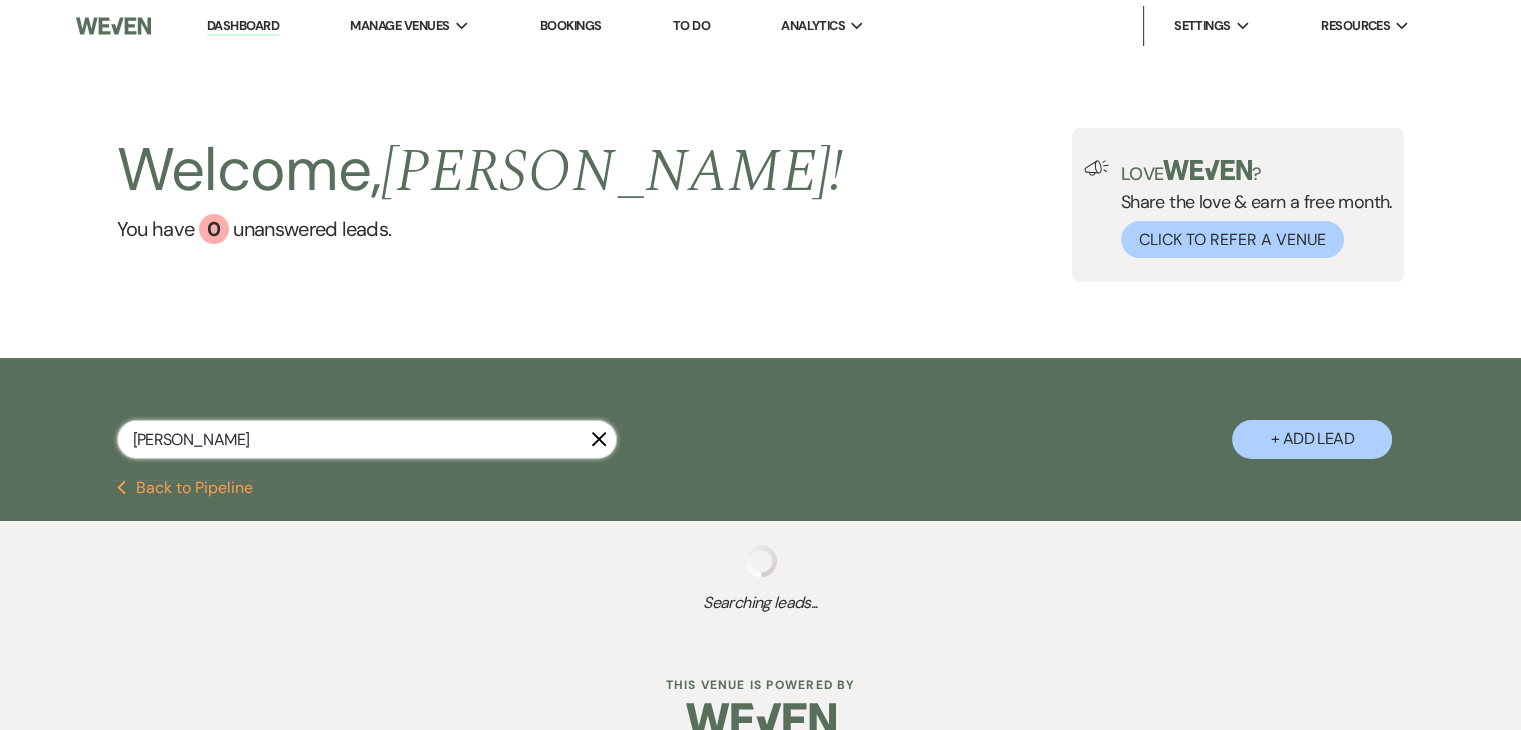 select on "8" 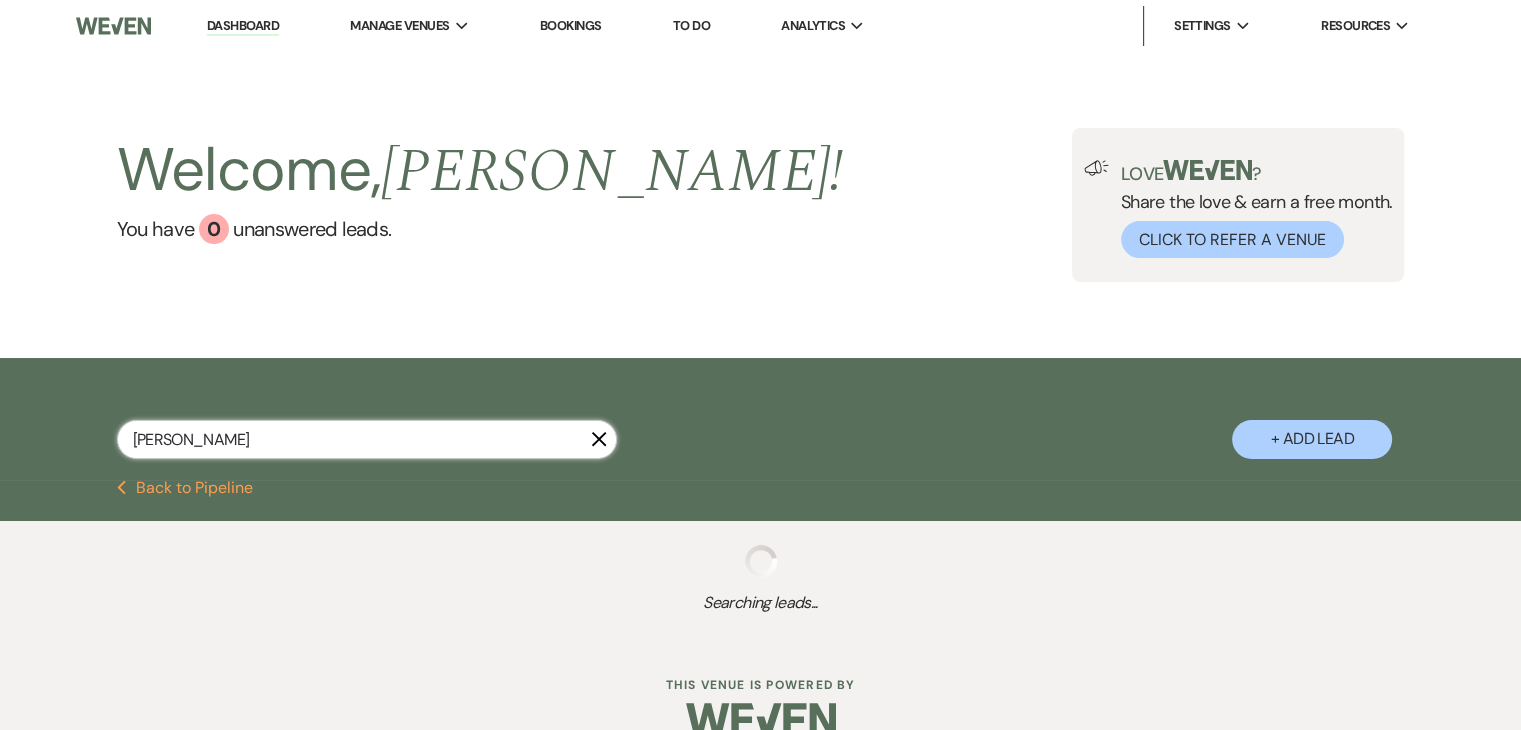 select on "5" 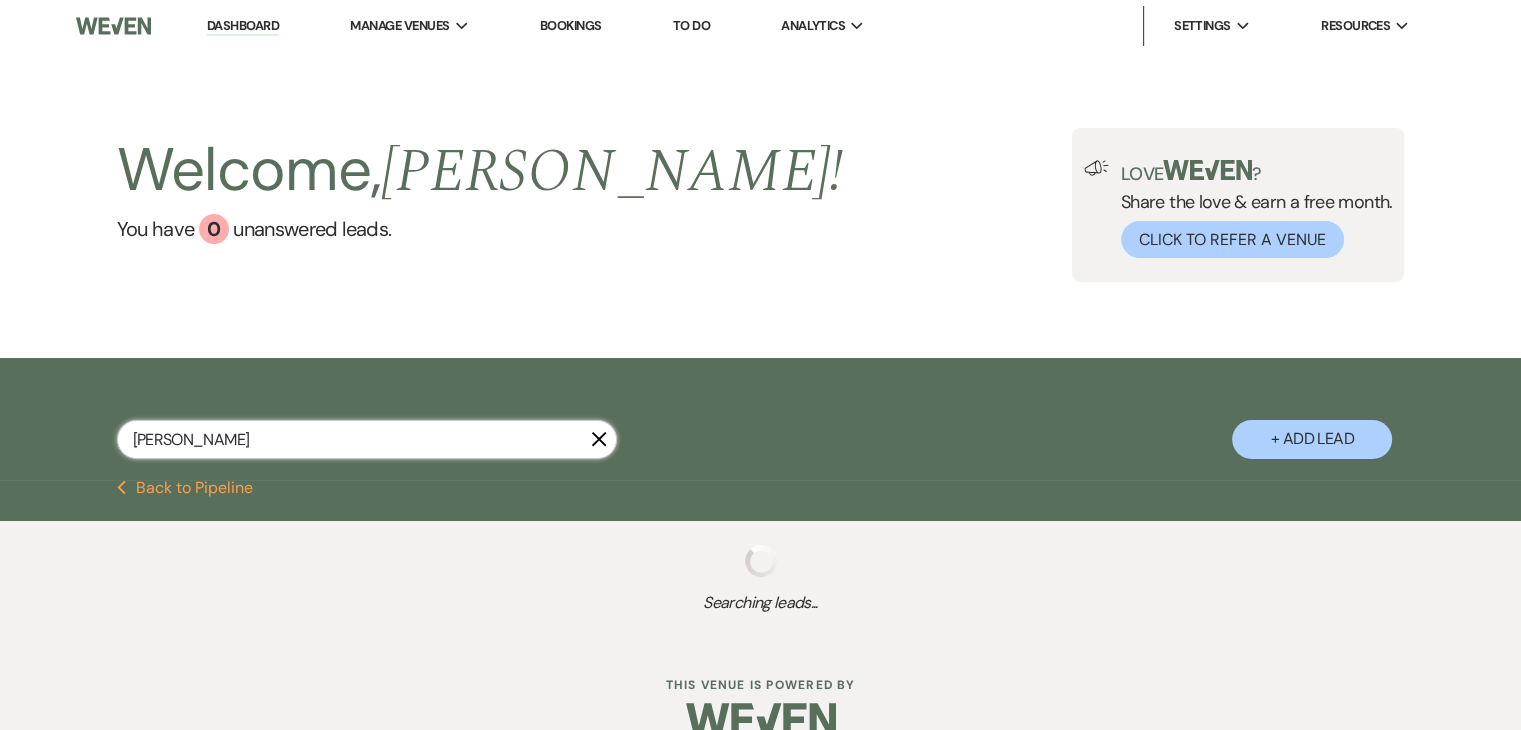 select on "8" 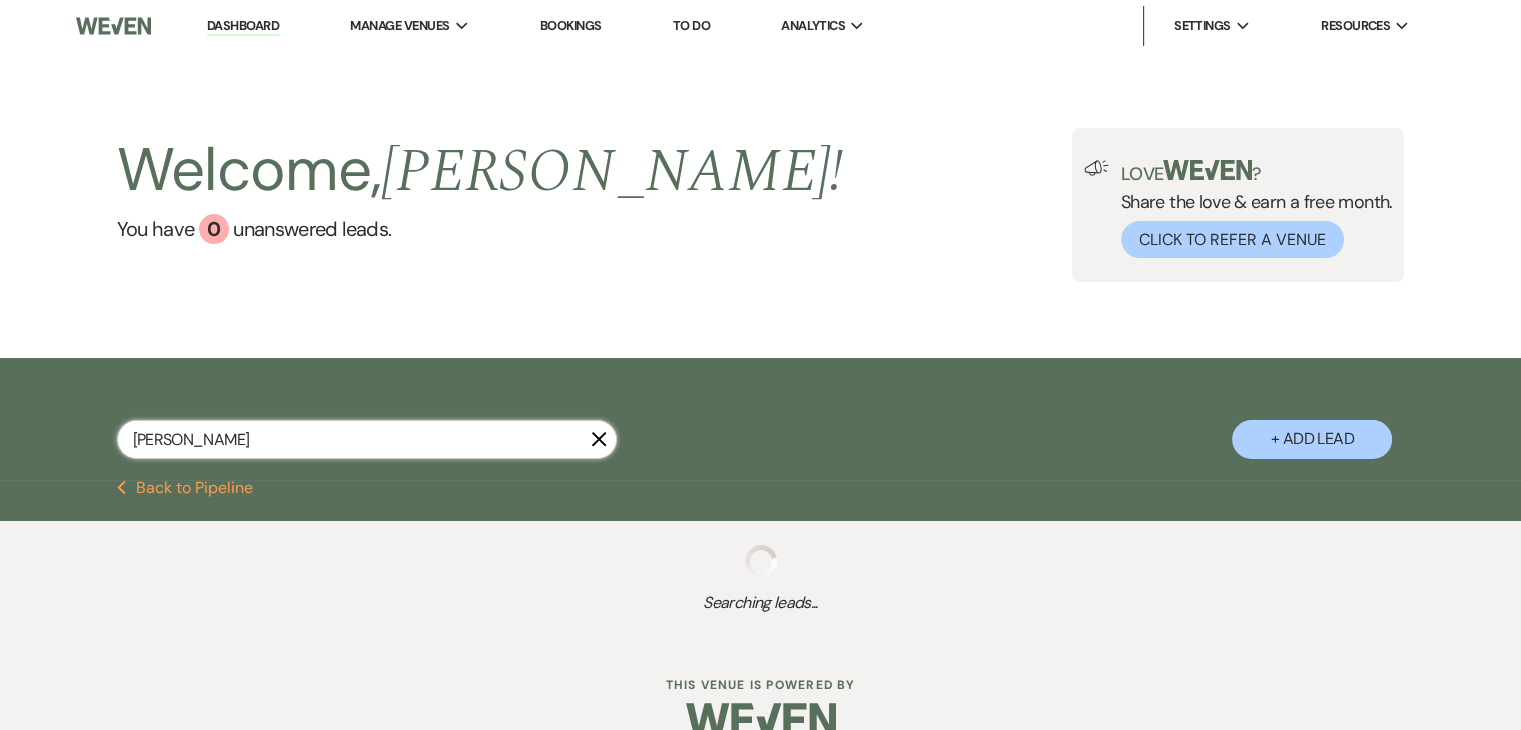 select on "5" 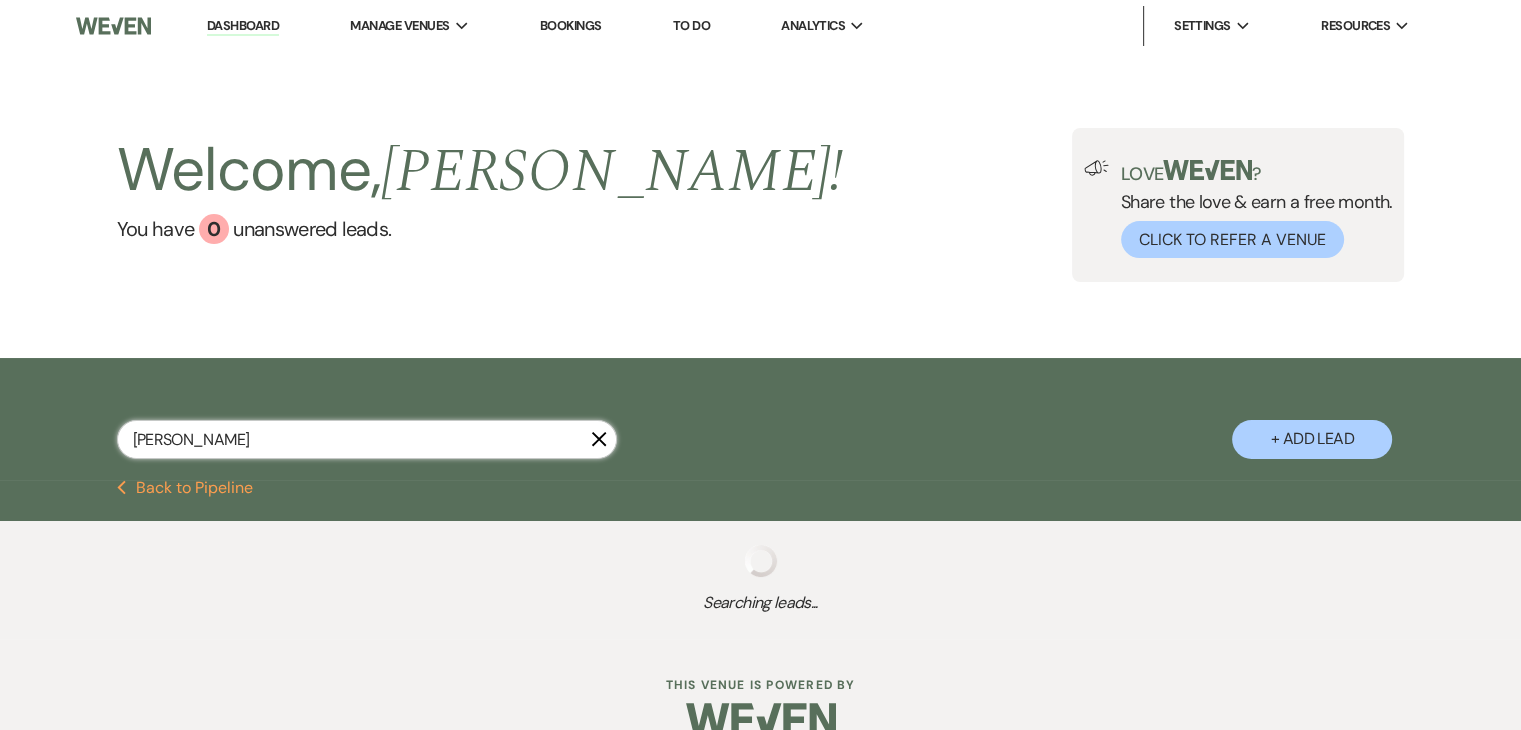 select on "8" 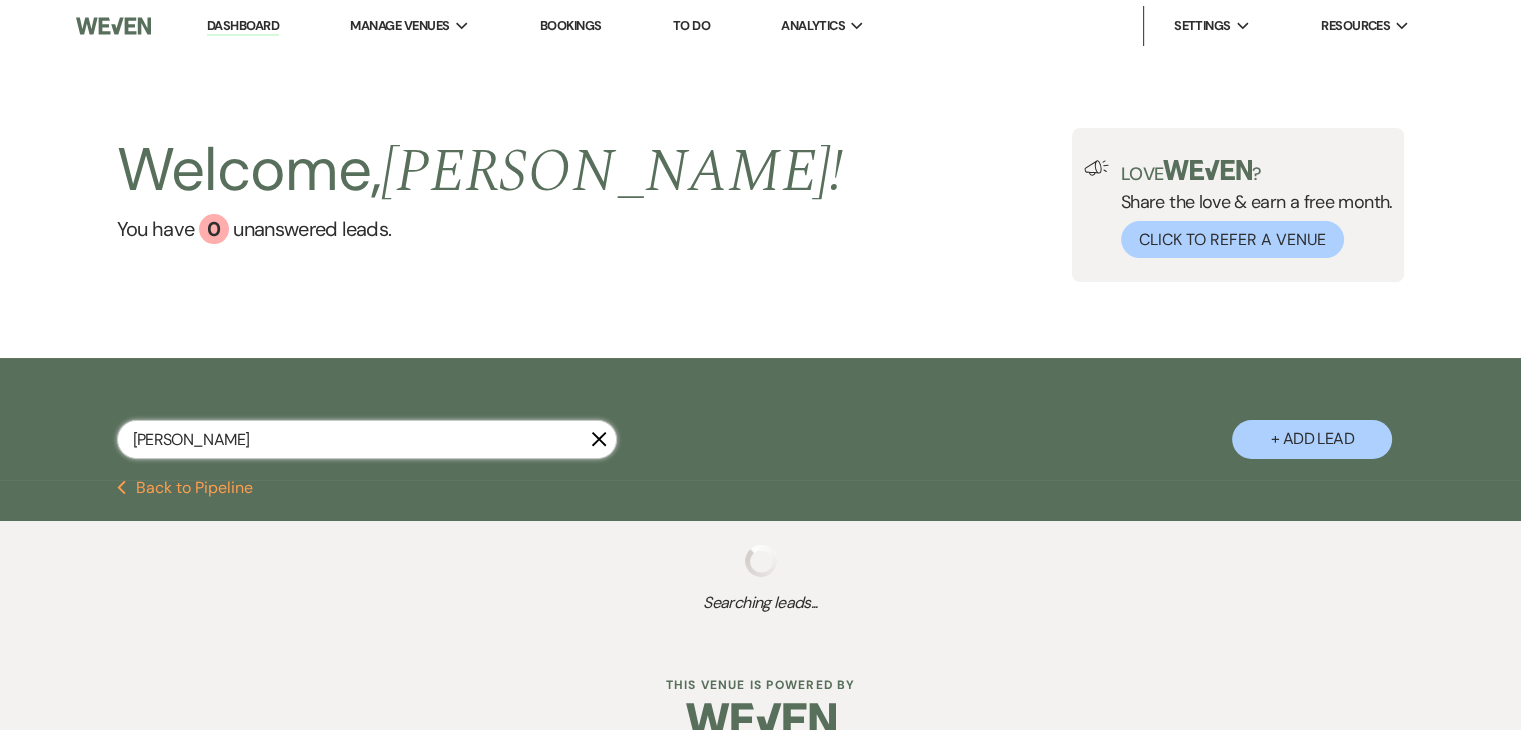 select on "5" 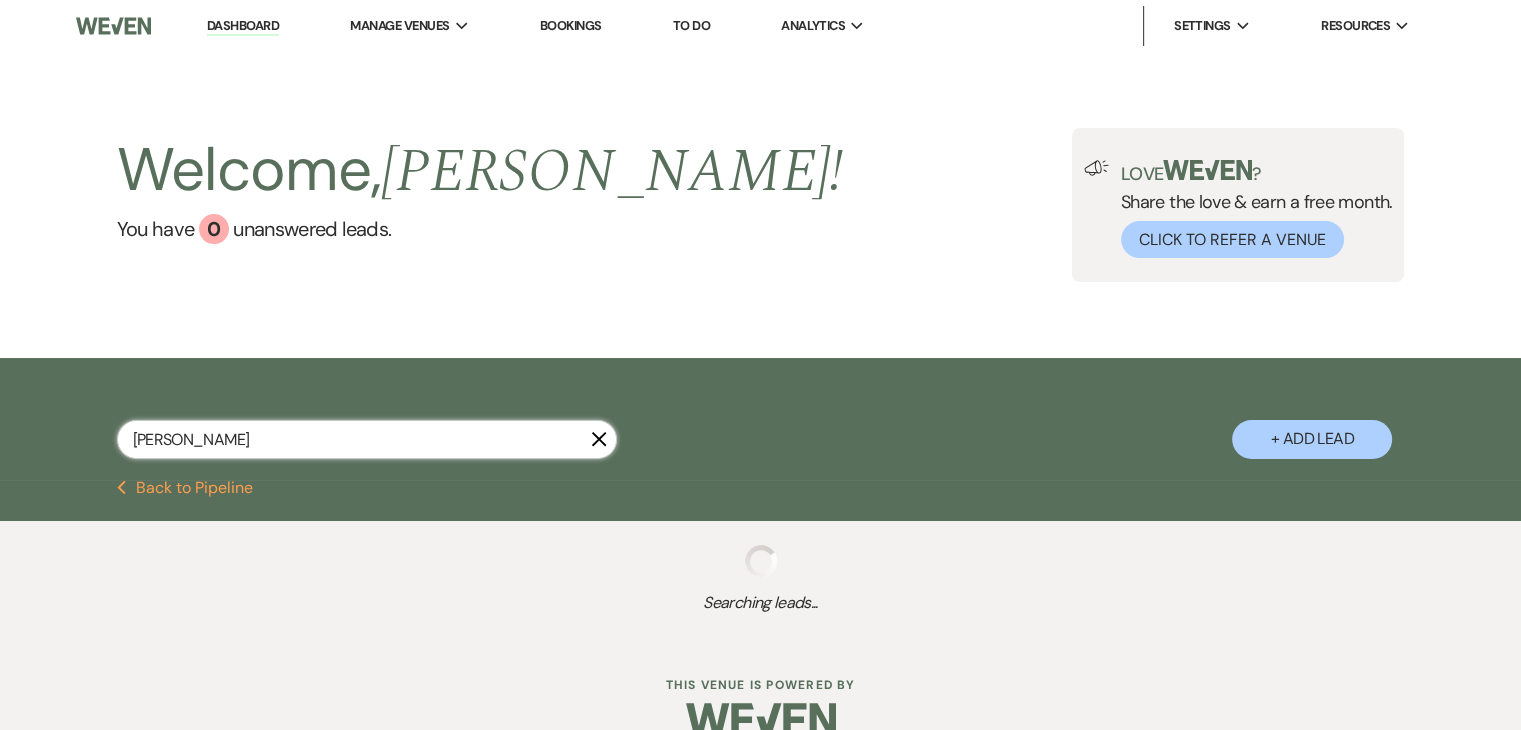select on "8" 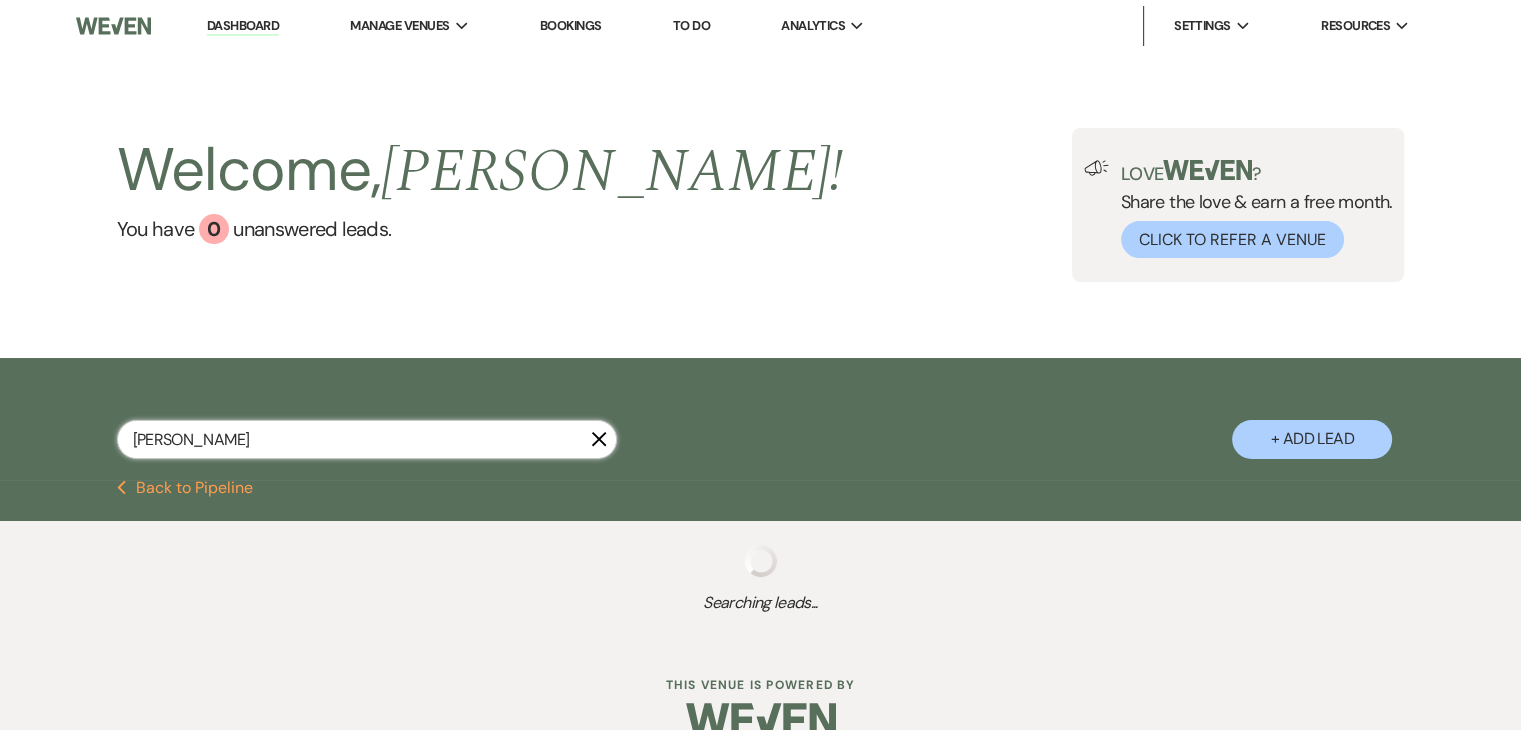 select on "6" 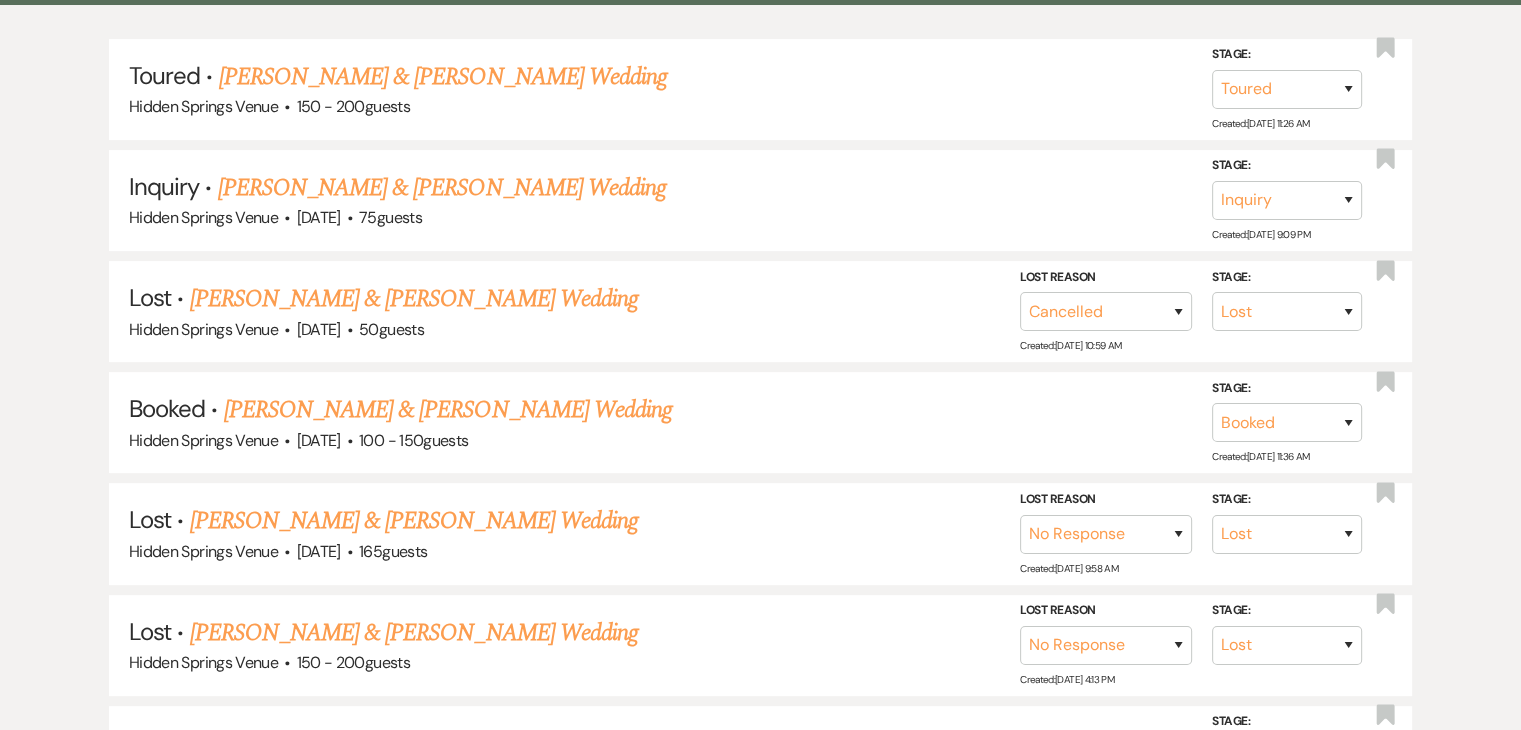 scroll, scrollTop: 520, scrollLeft: 0, axis: vertical 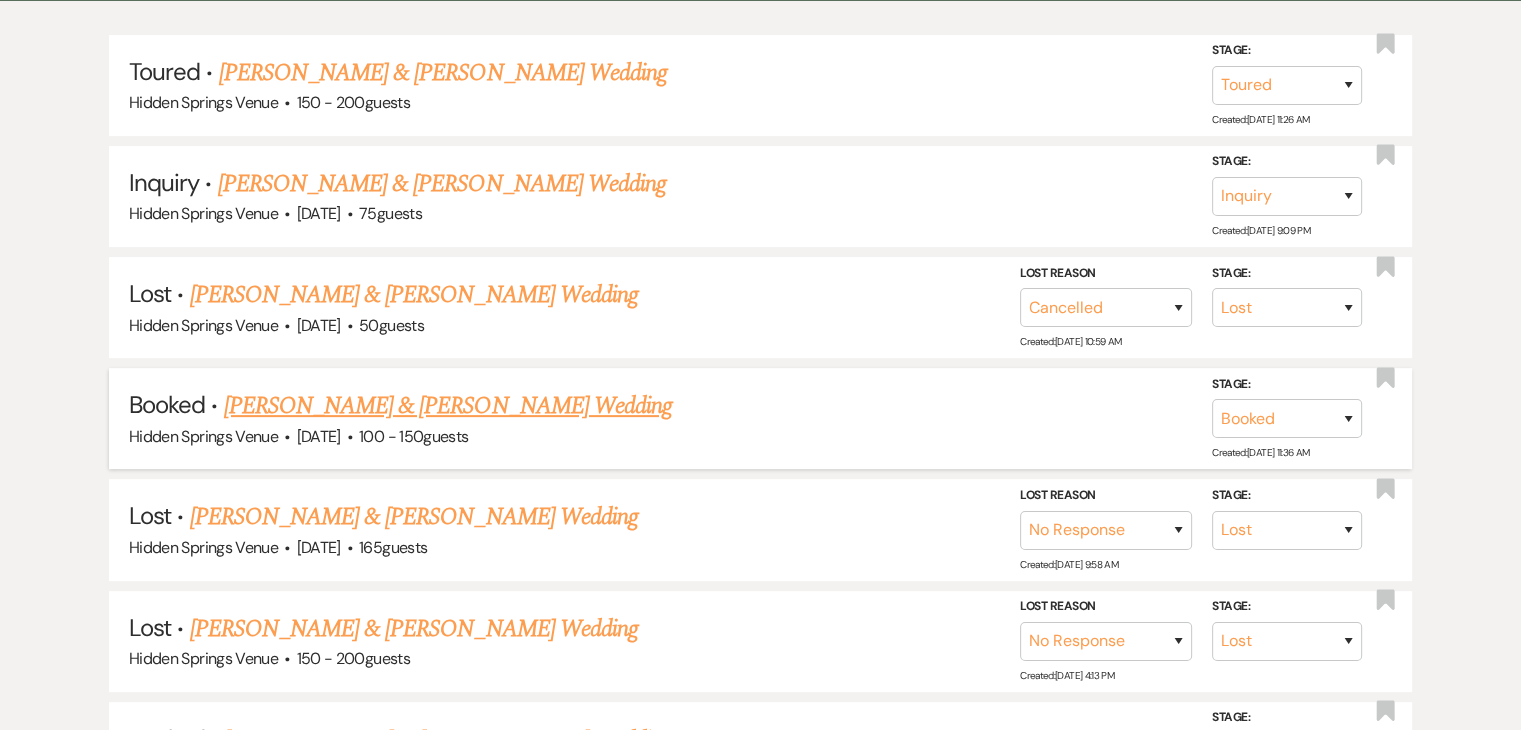 type on "[PERSON_NAME]" 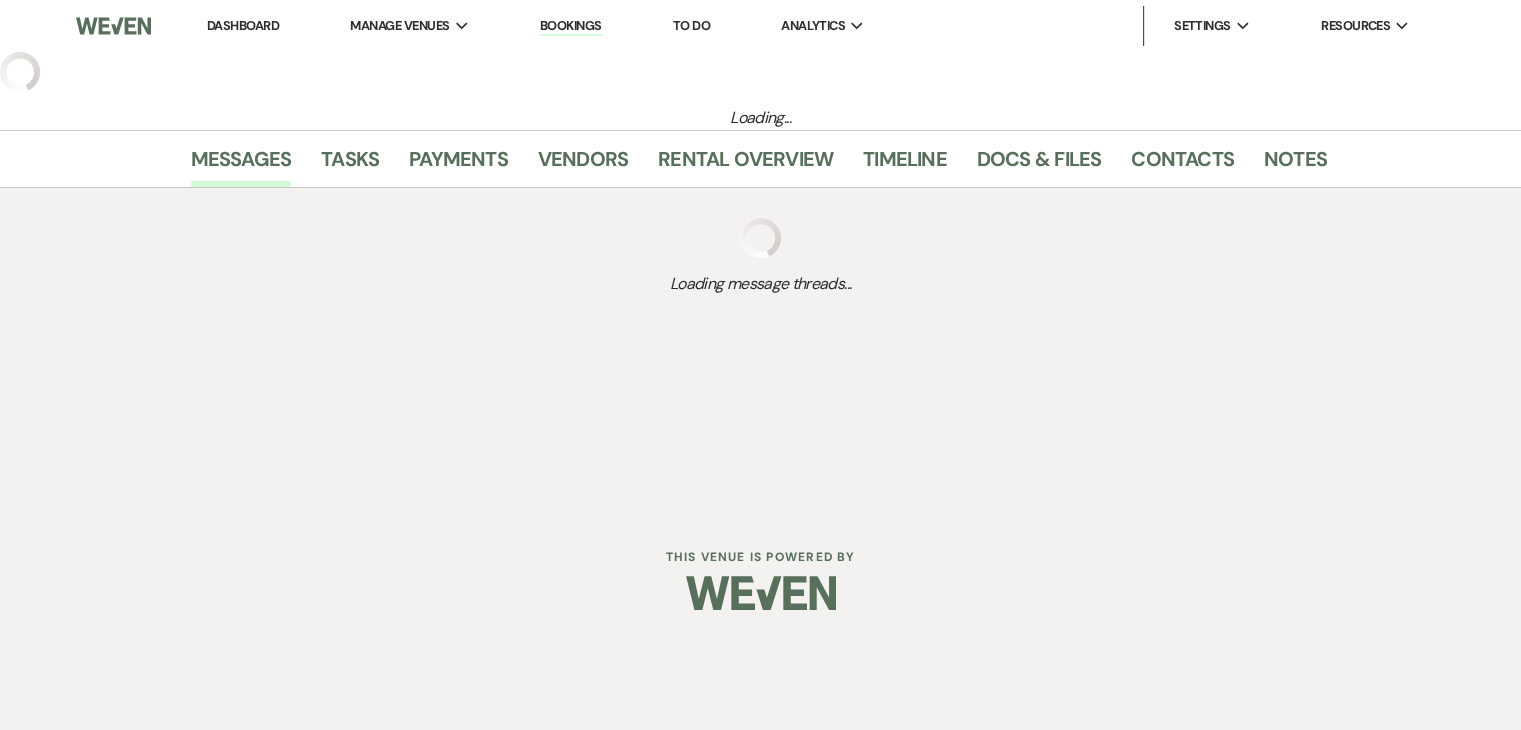 scroll, scrollTop: 0, scrollLeft: 0, axis: both 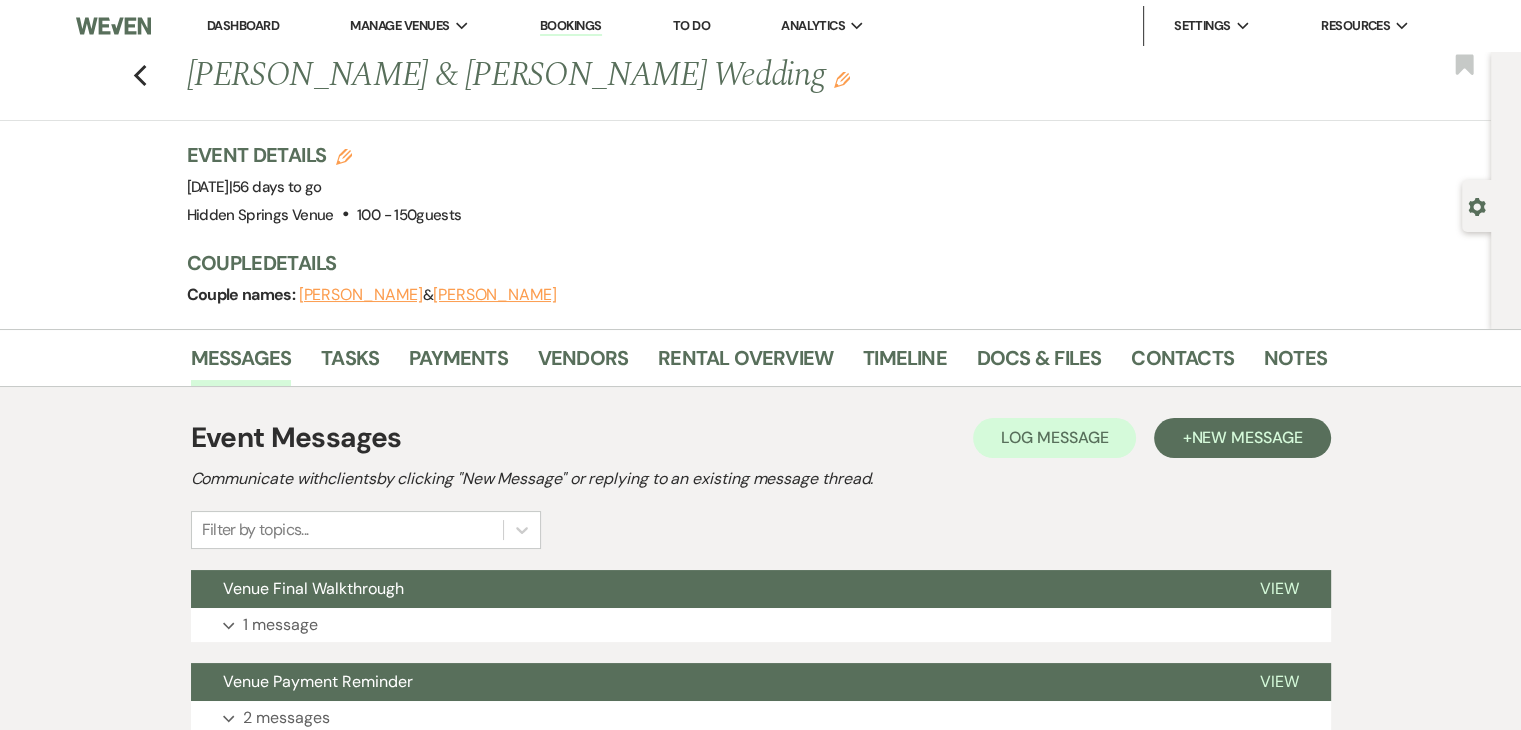 click on "Dashboard" at bounding box center (243, 25) 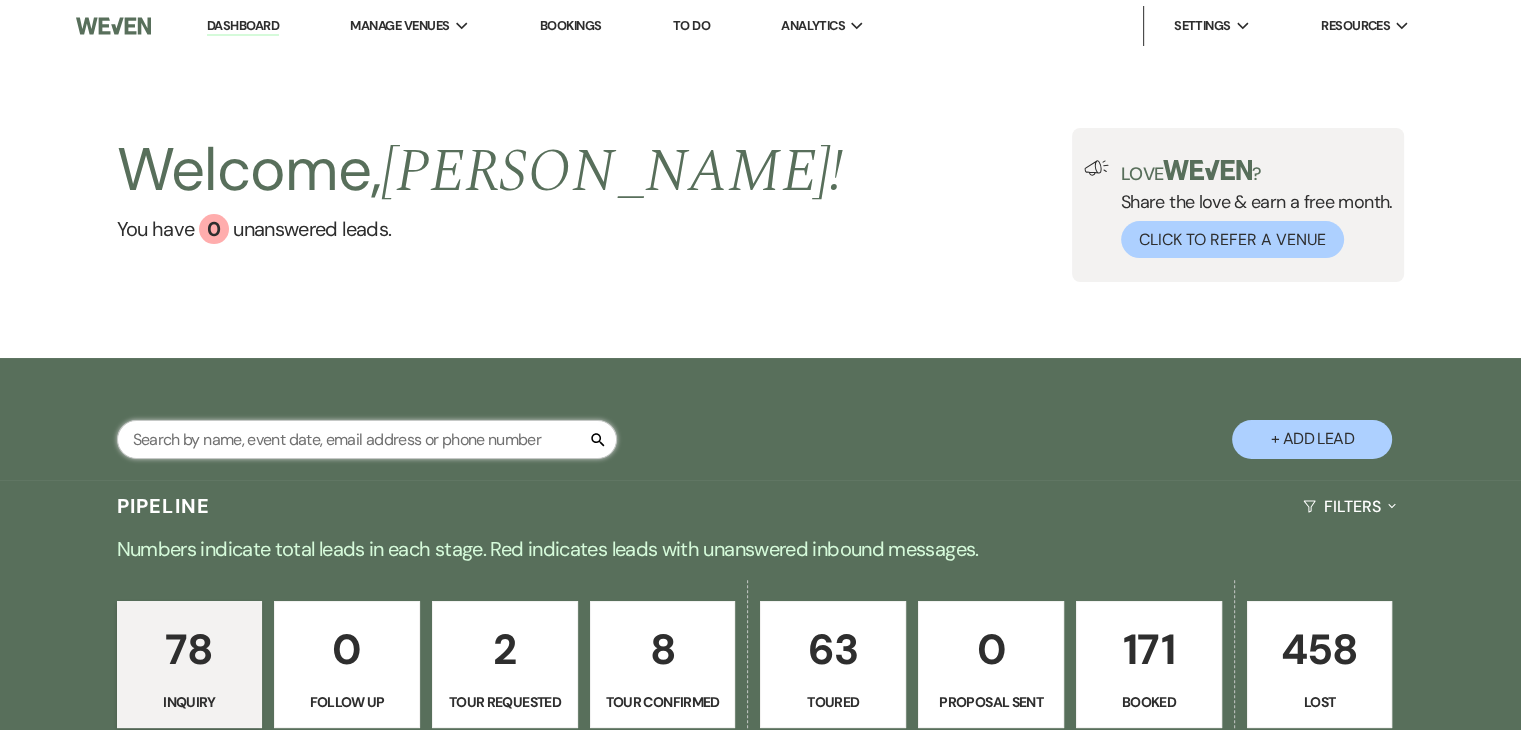 click at bounding box center (367, 439) 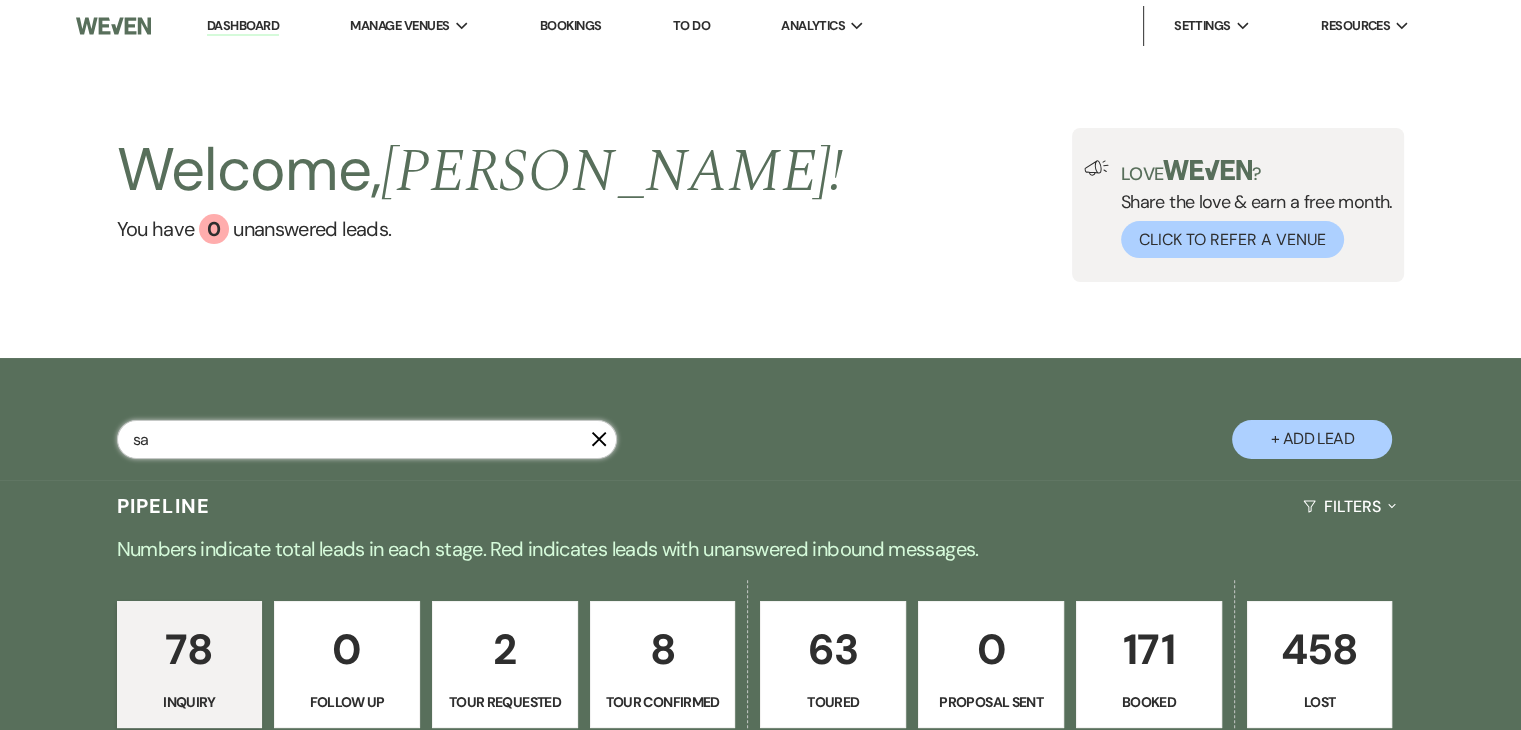 type on "[PERSON_NAME]" 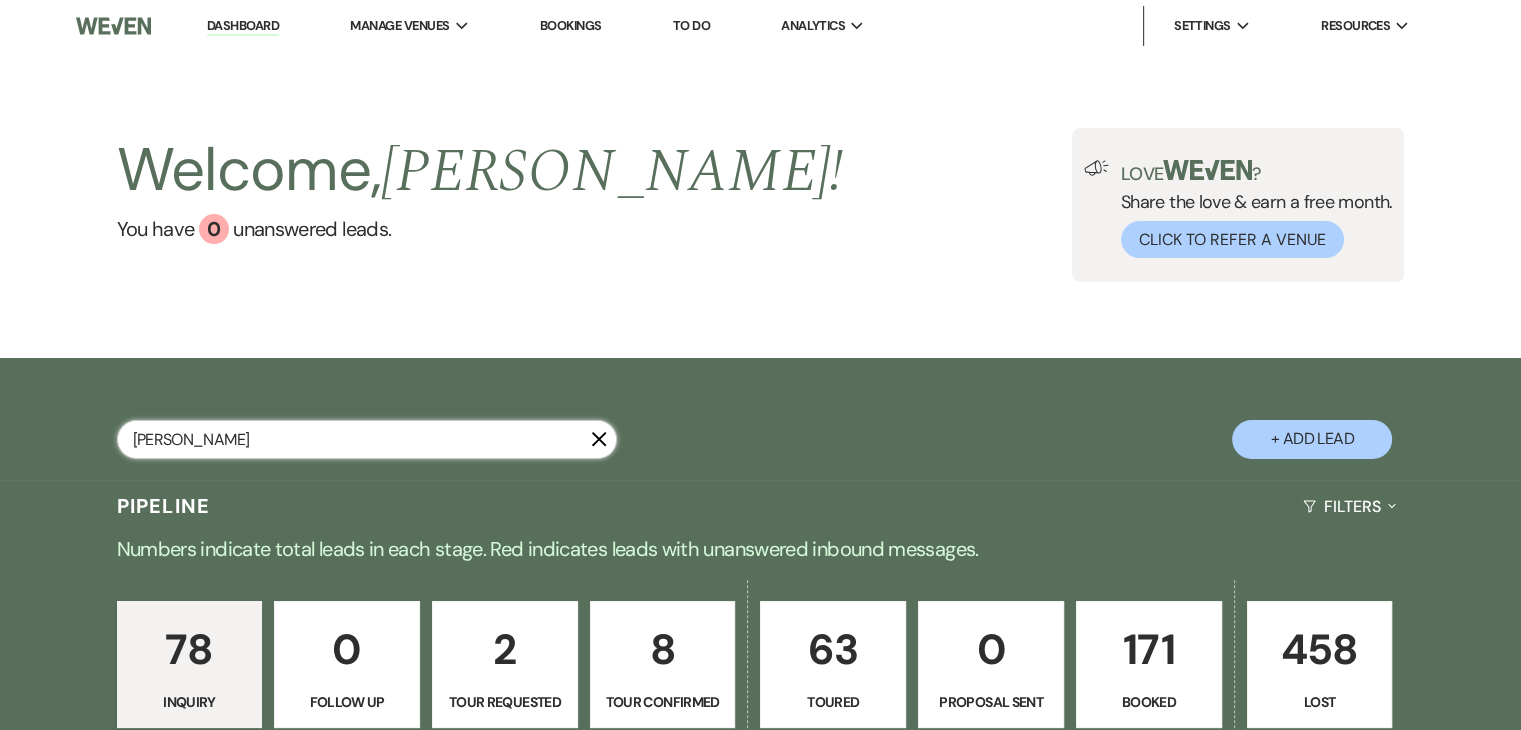 select on "8" 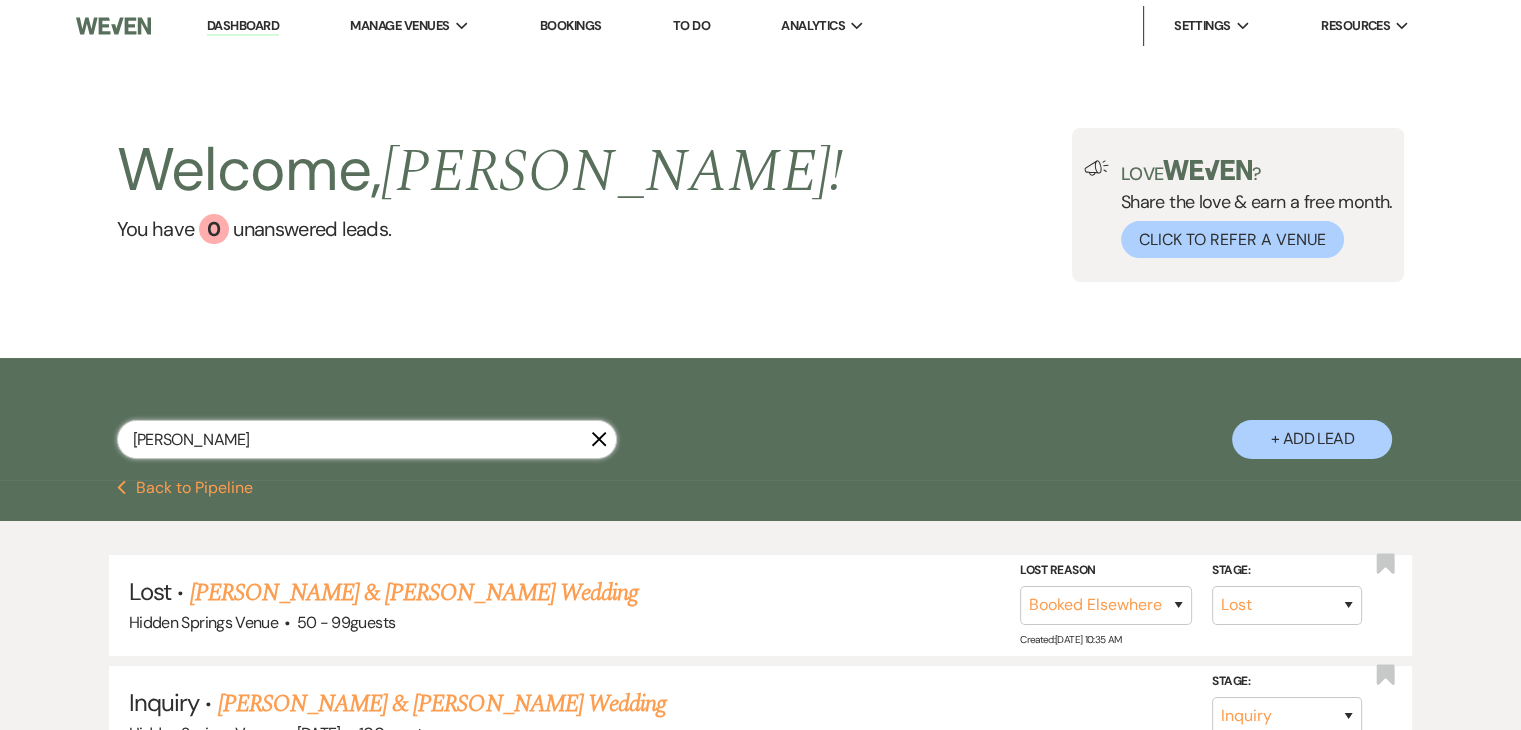 type on "[PERSON_NAME]" 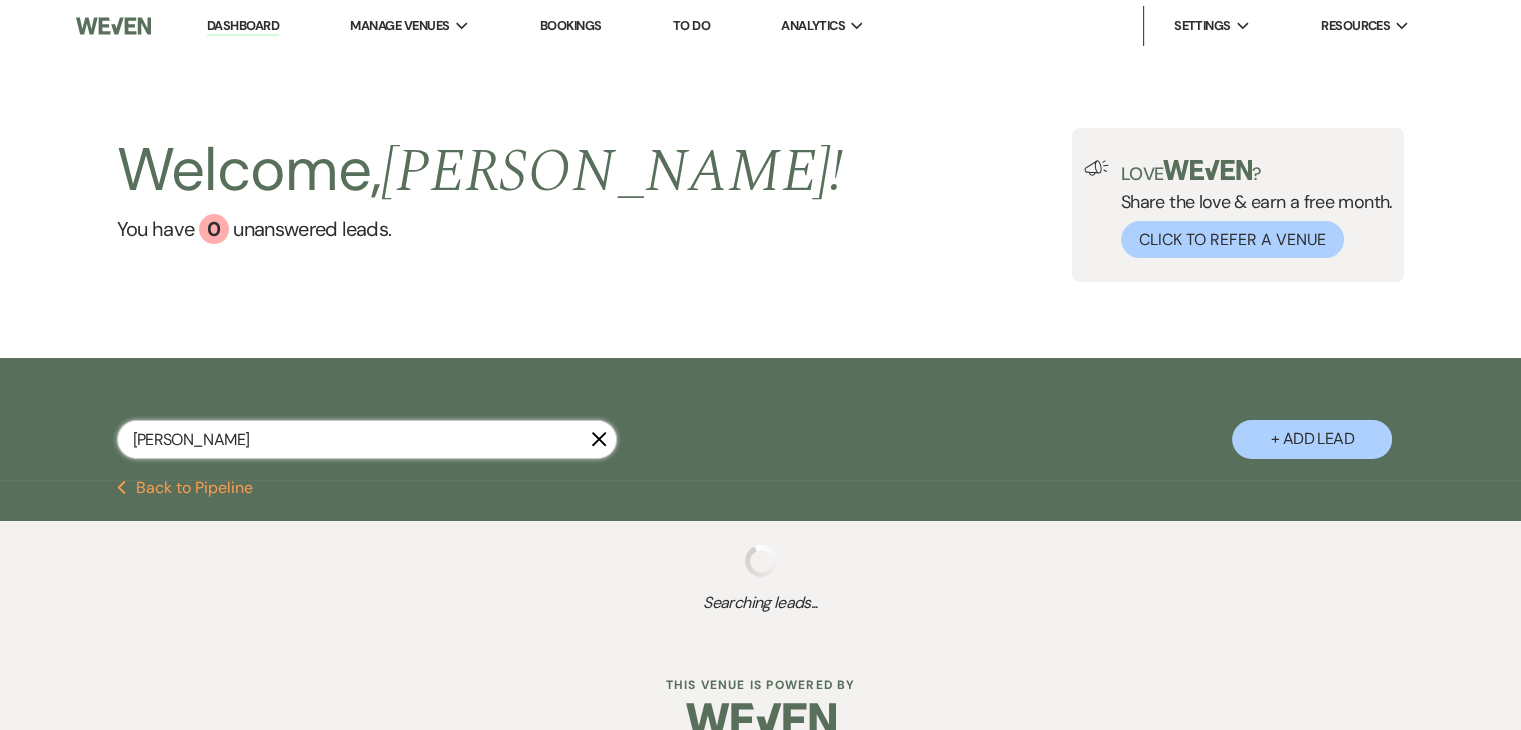 select on "8" 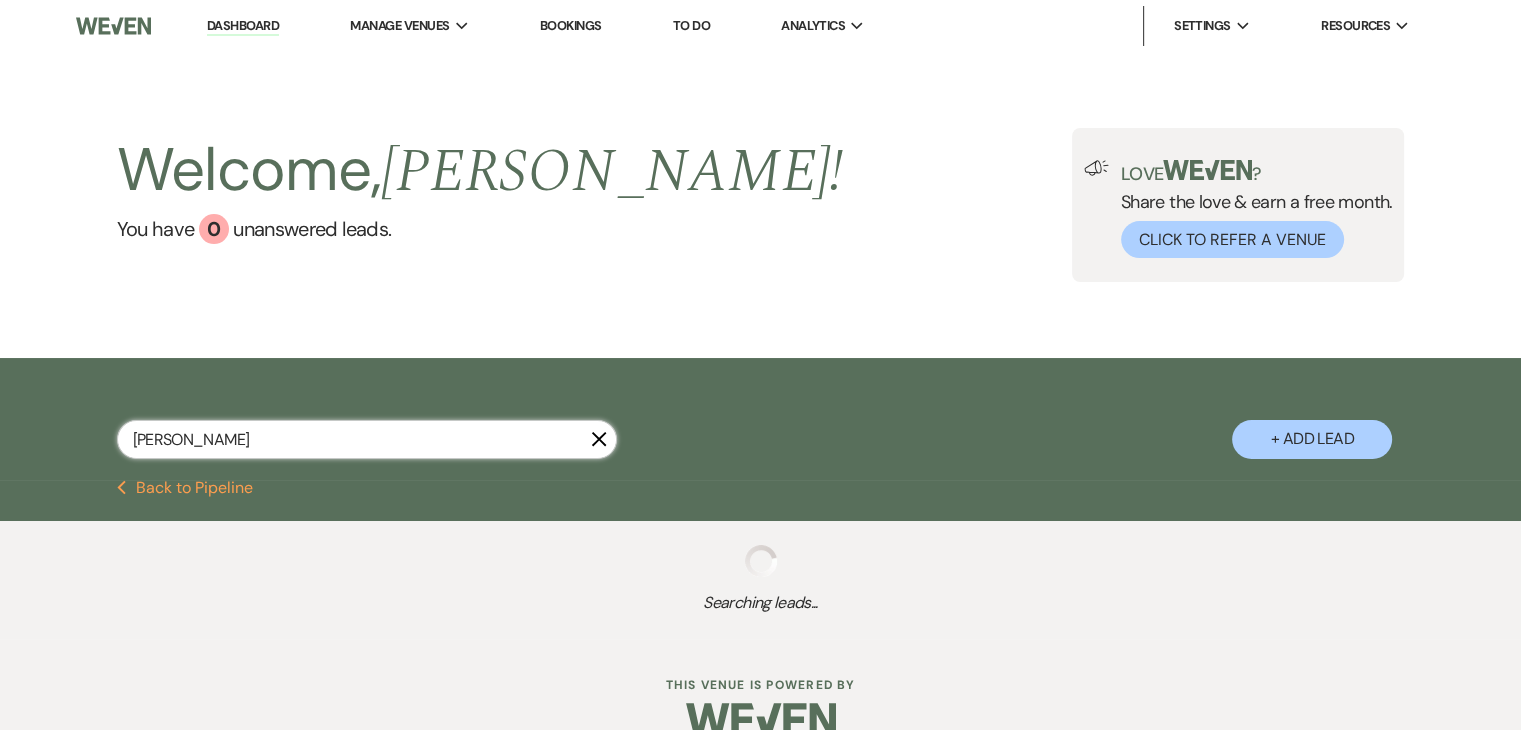select on "6" 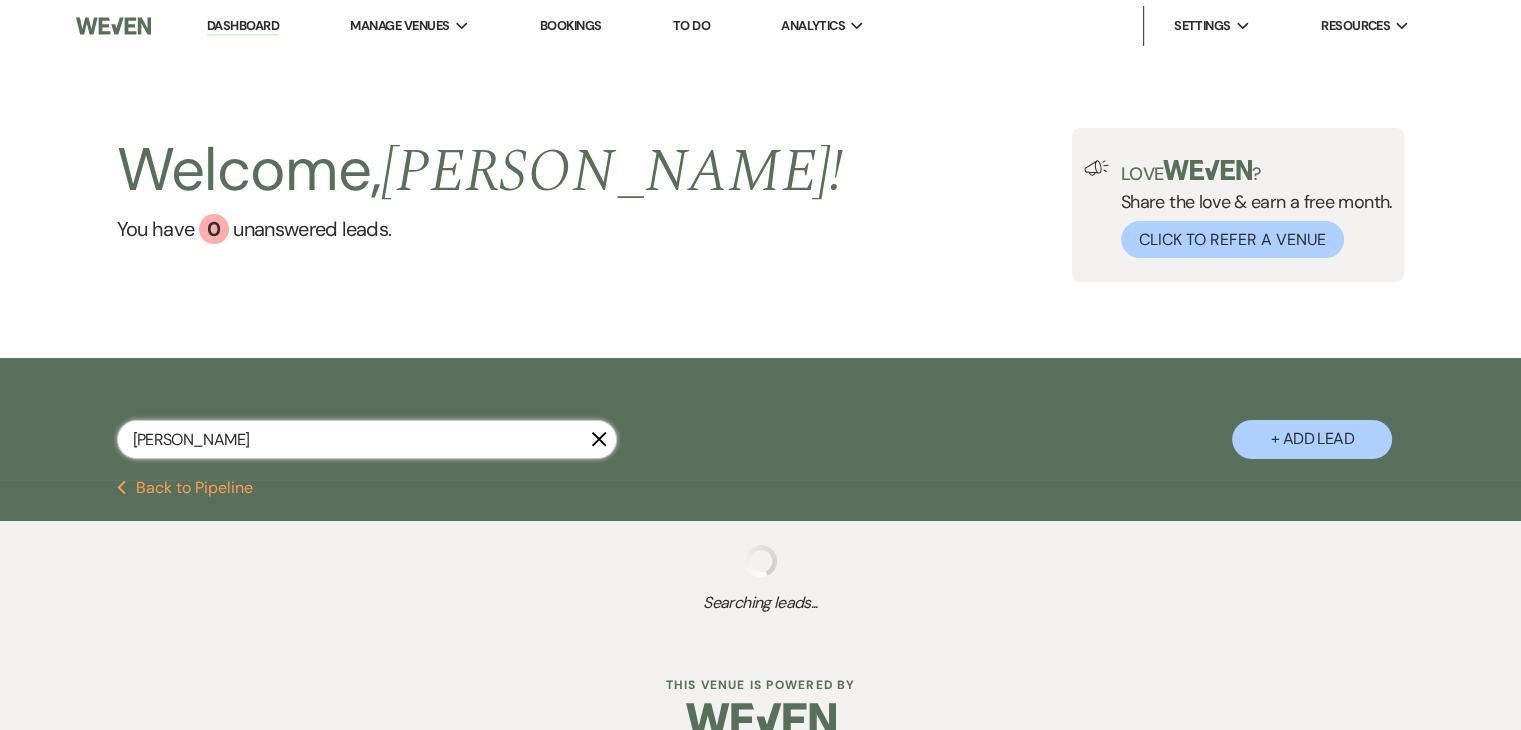 select on "8" 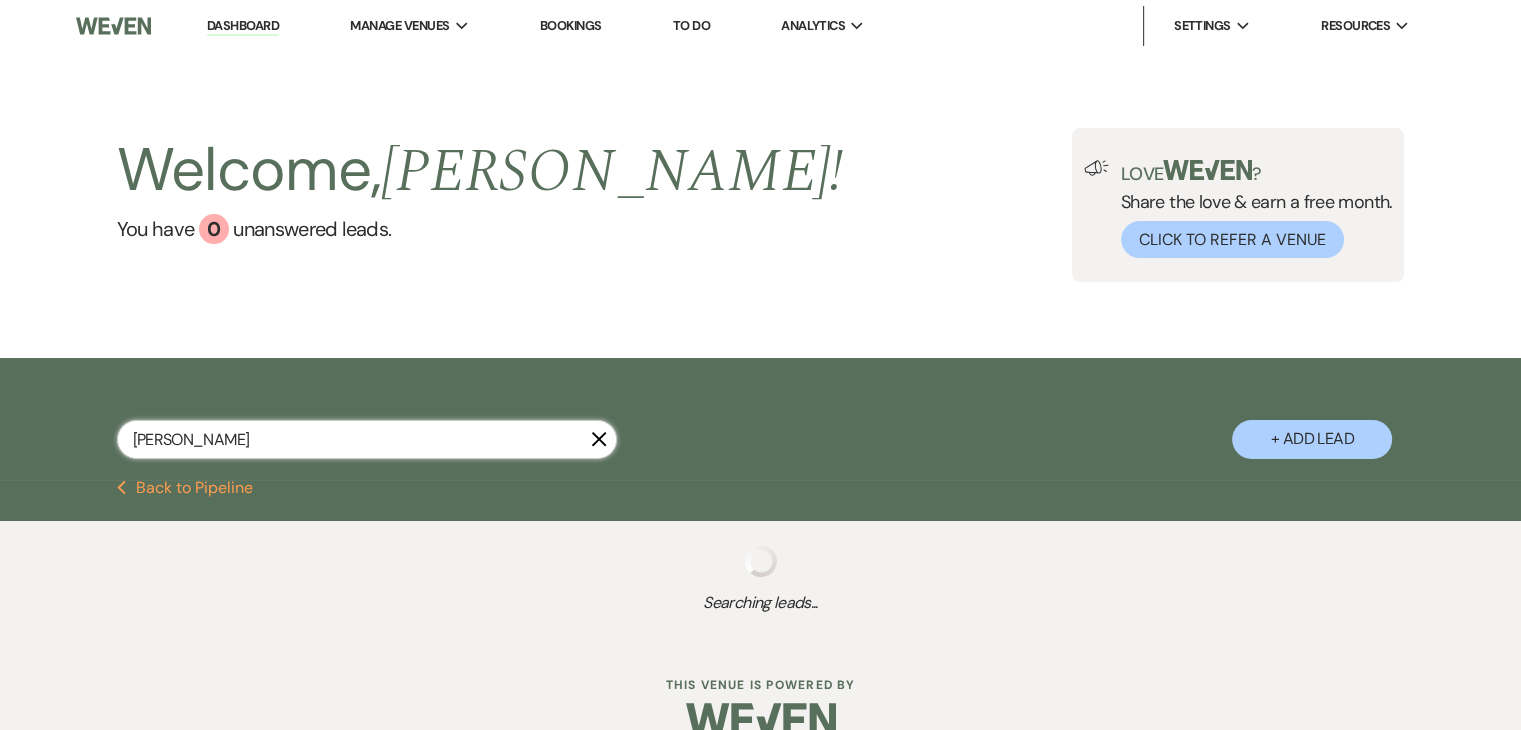 select on "6" 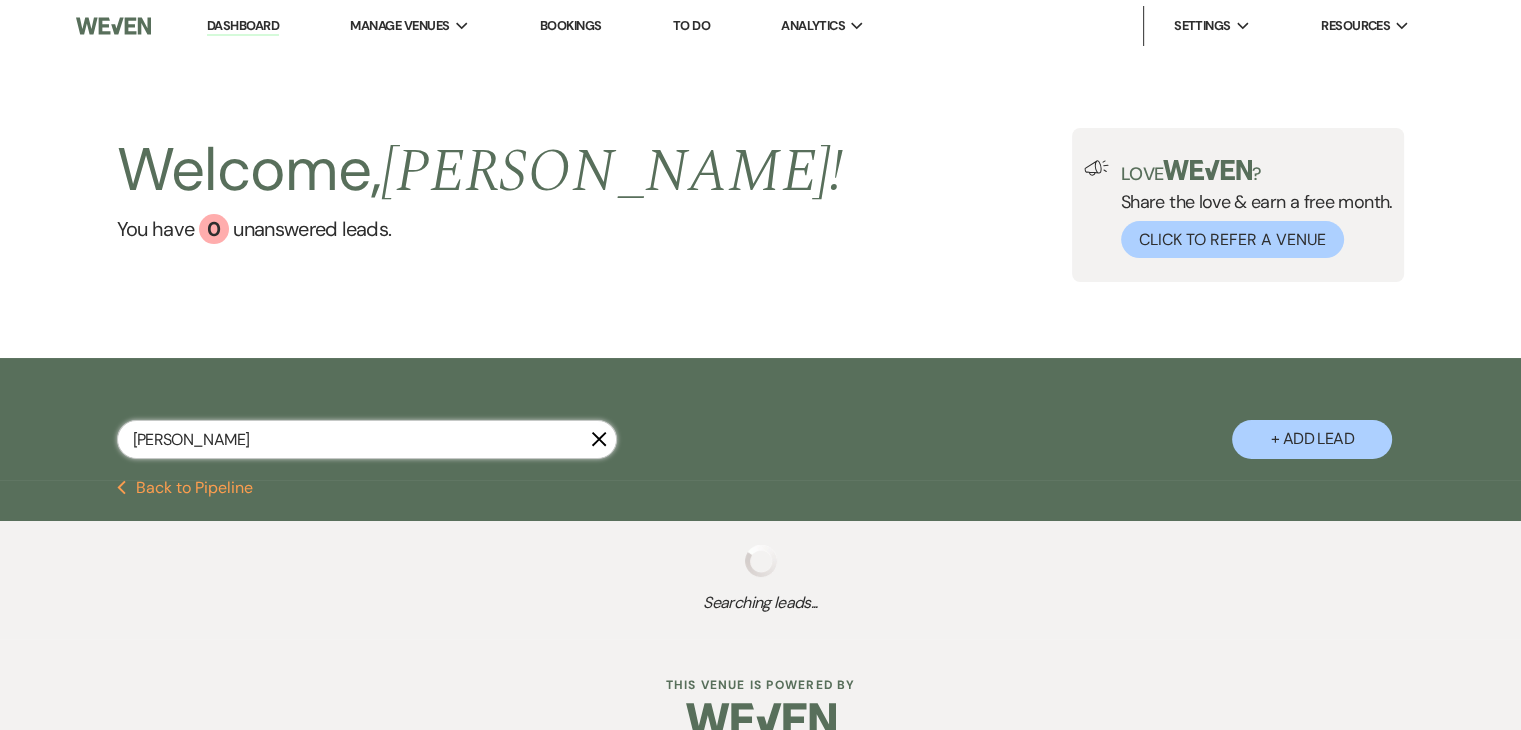 select on "5" 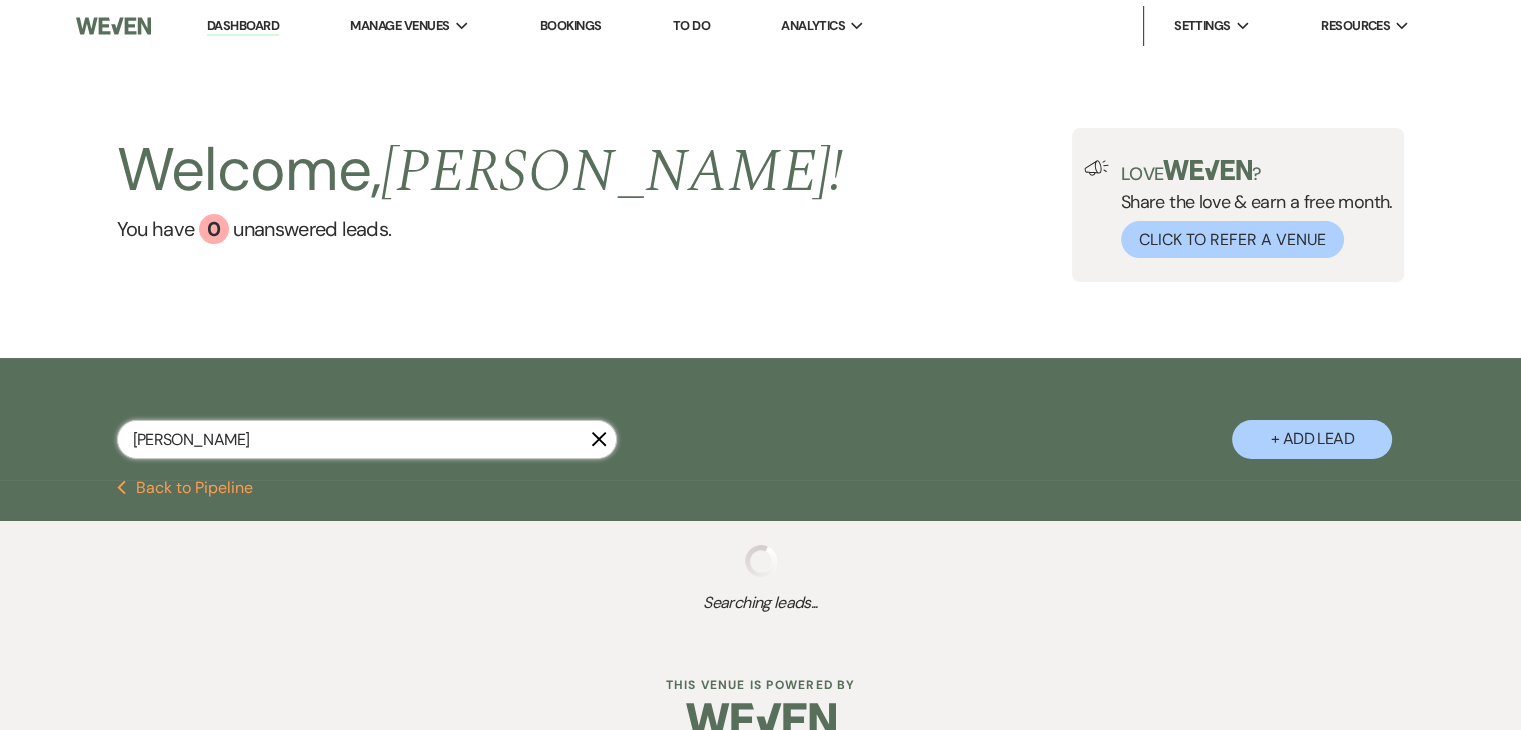select on "8" 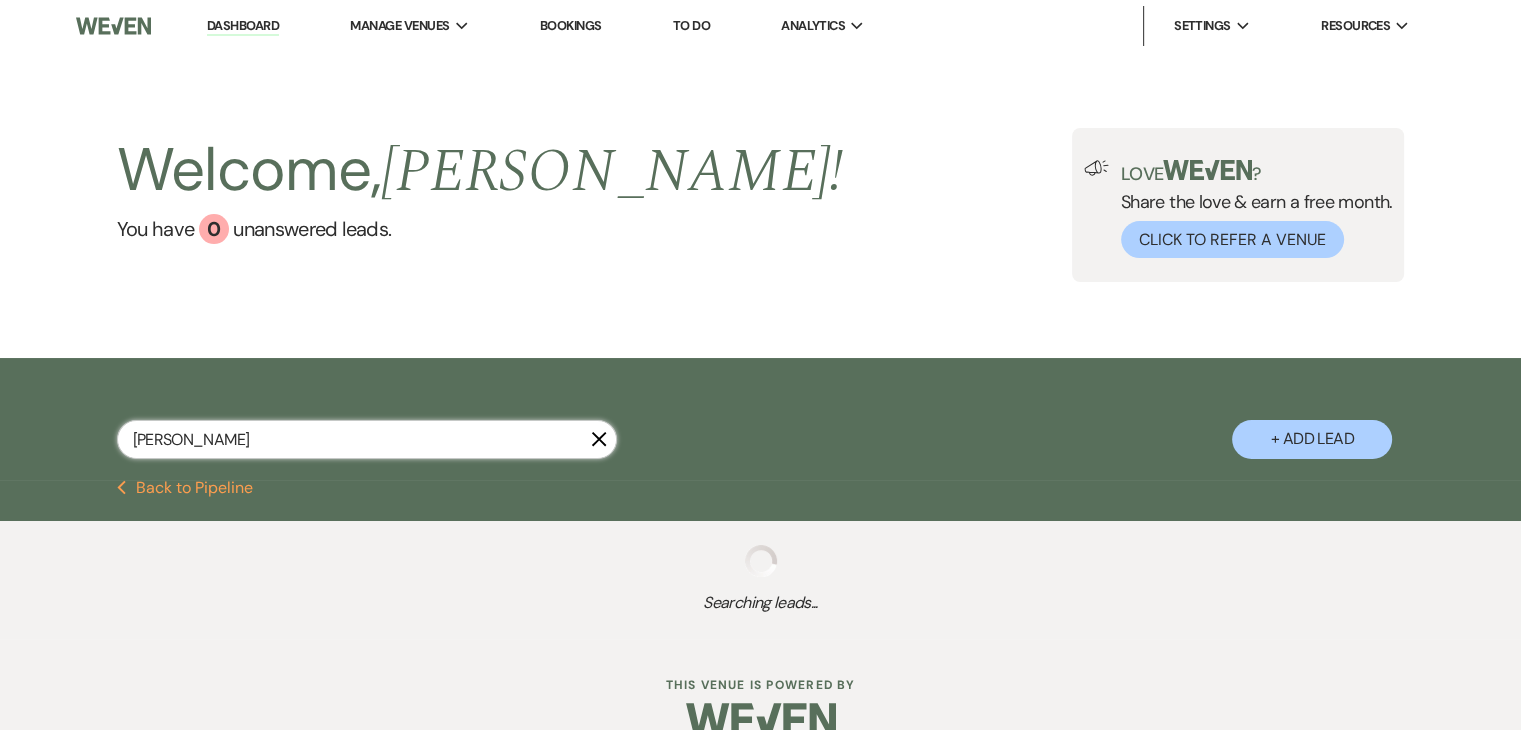 select on "5" 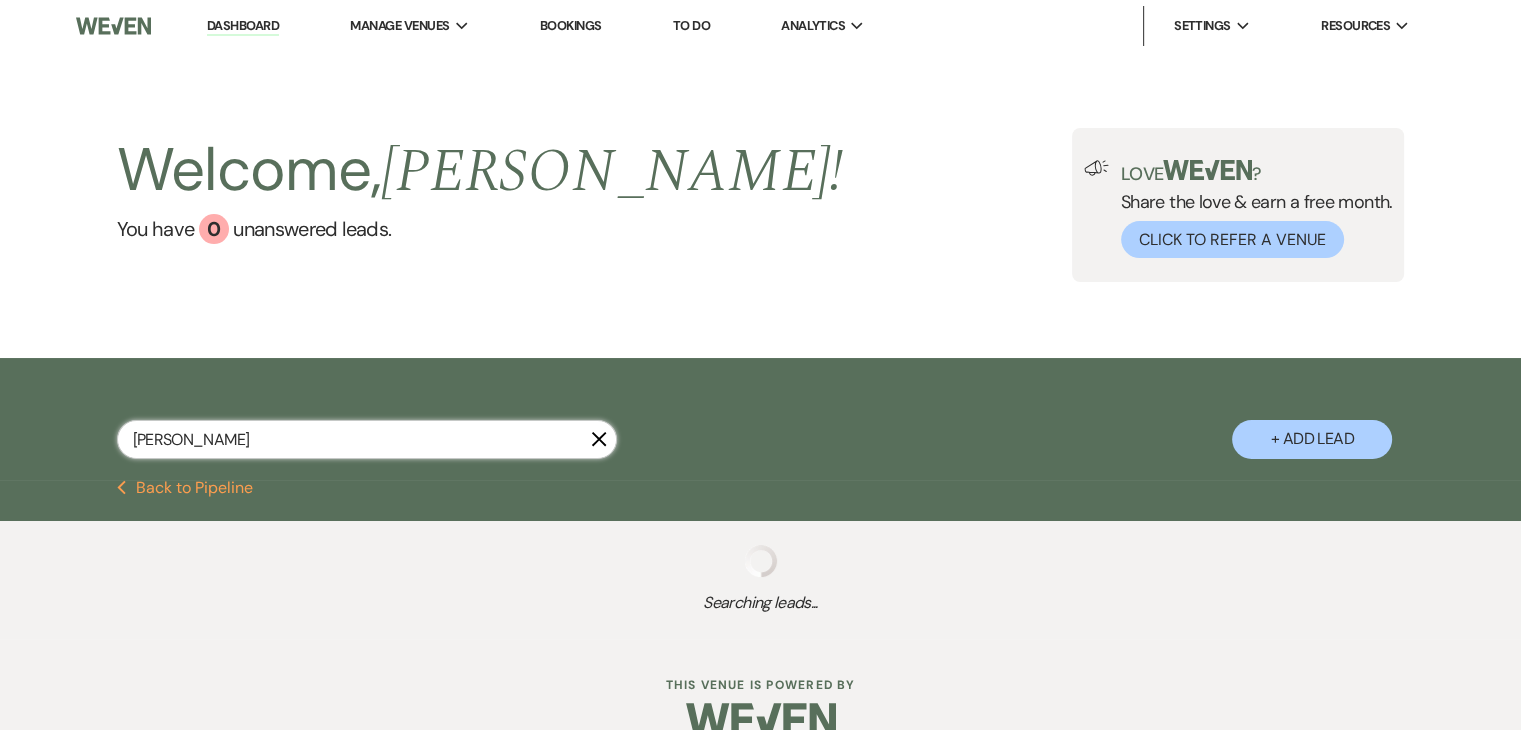 select on "8" 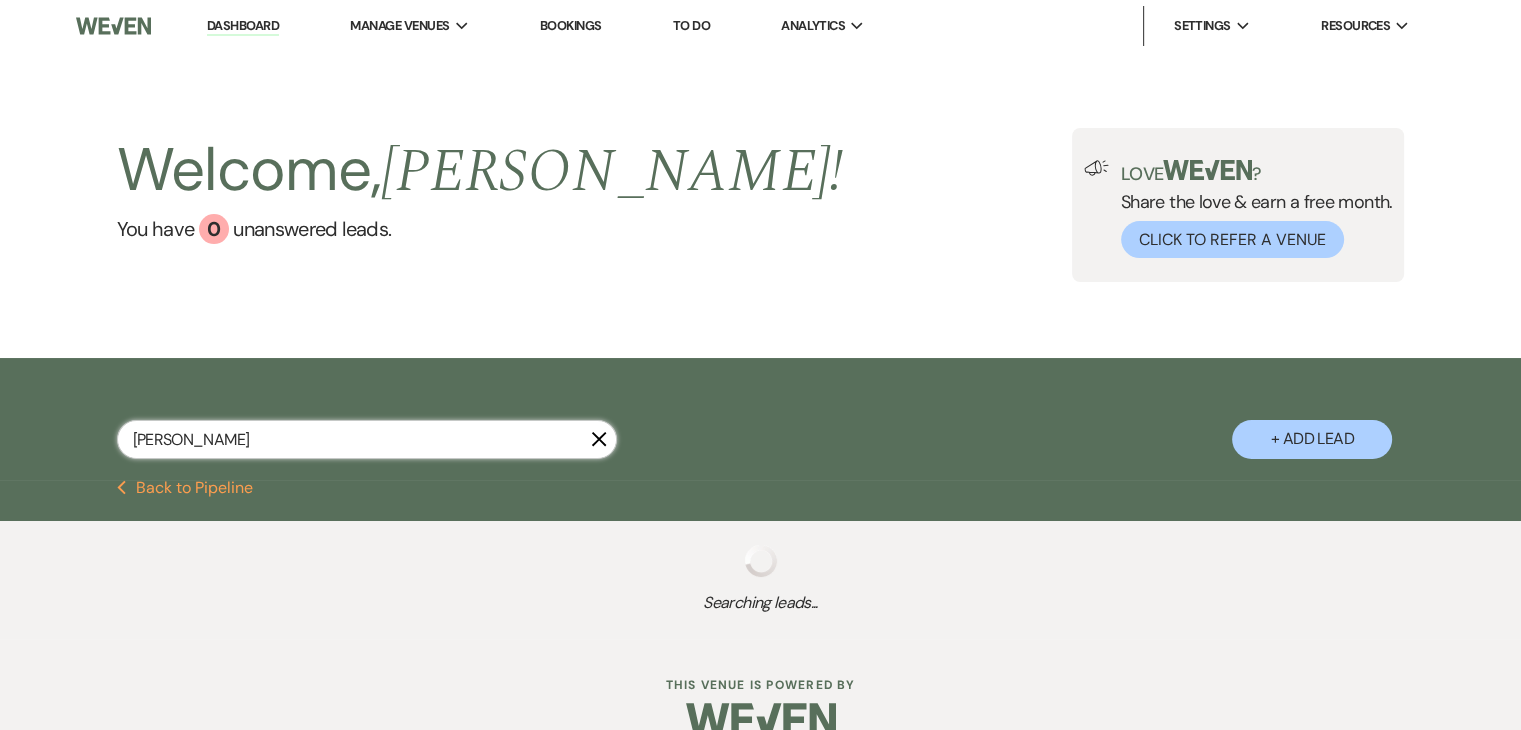 select on "11" 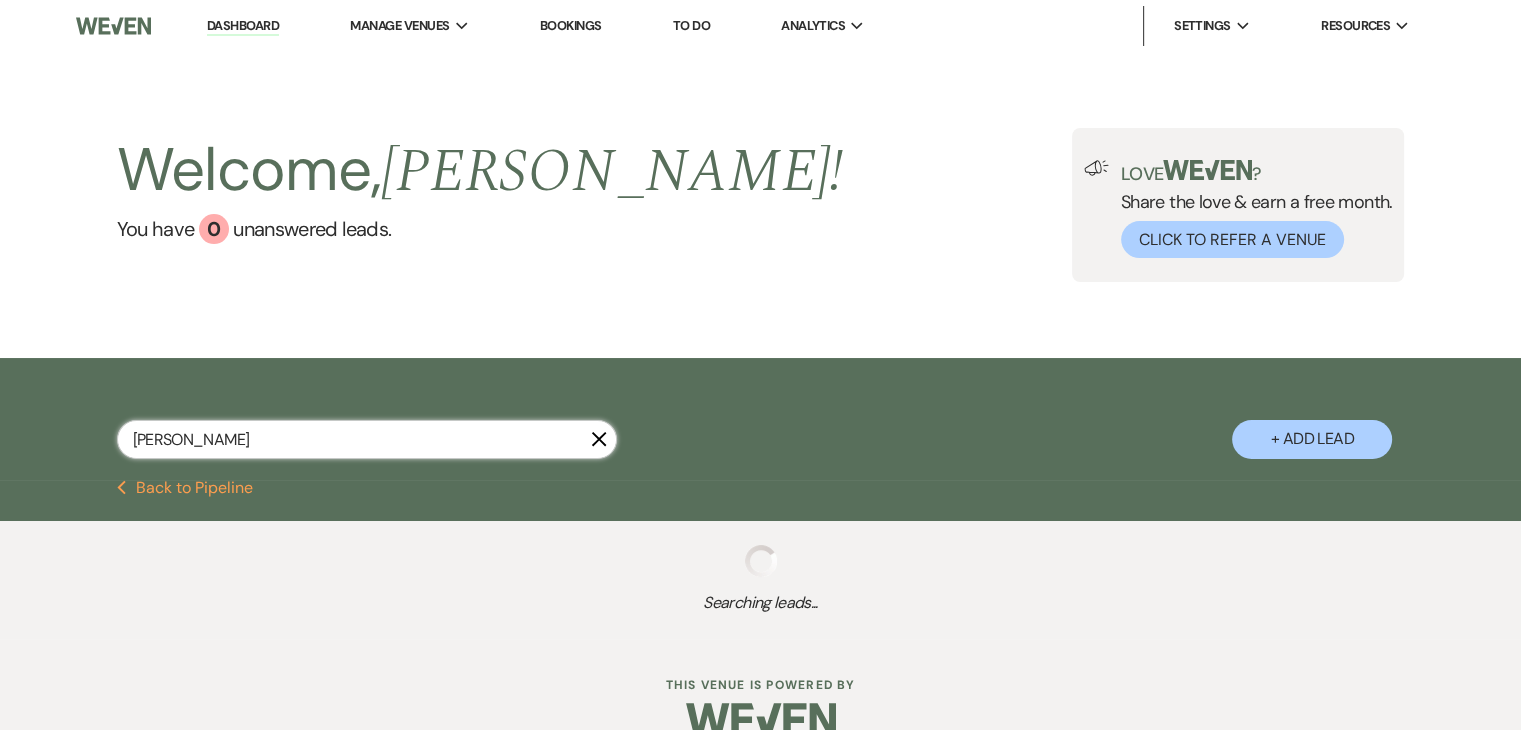 select on "8" 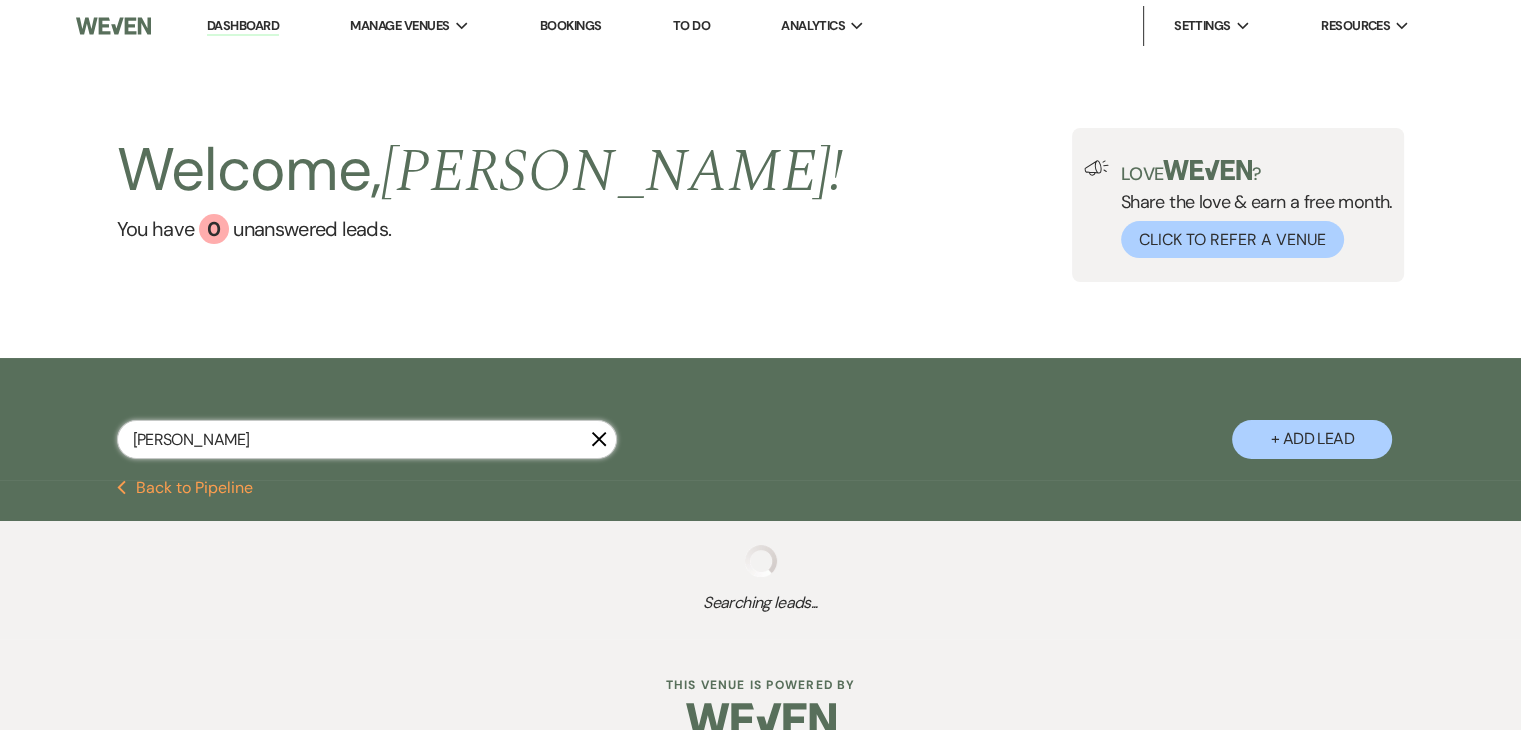 select on "5" 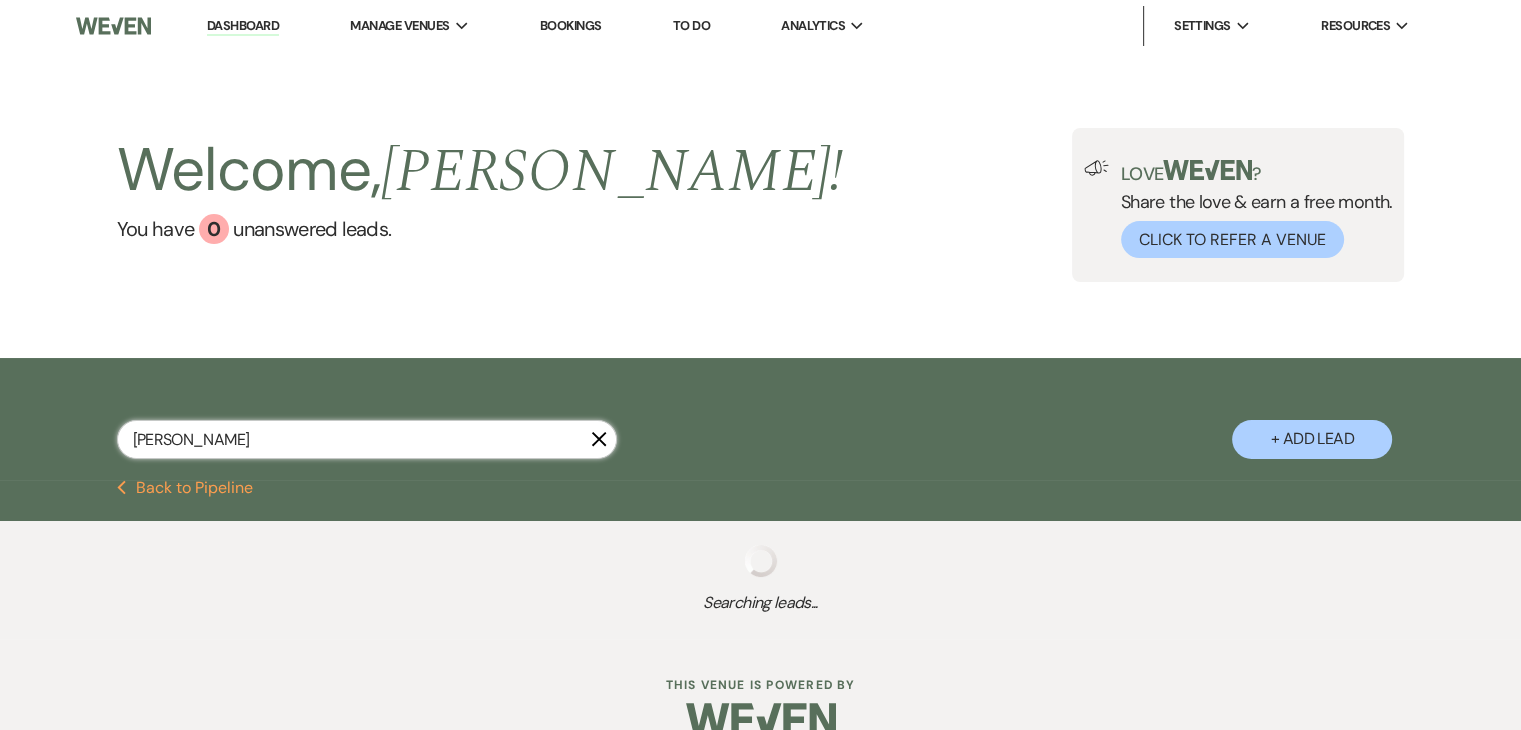 select on "8" 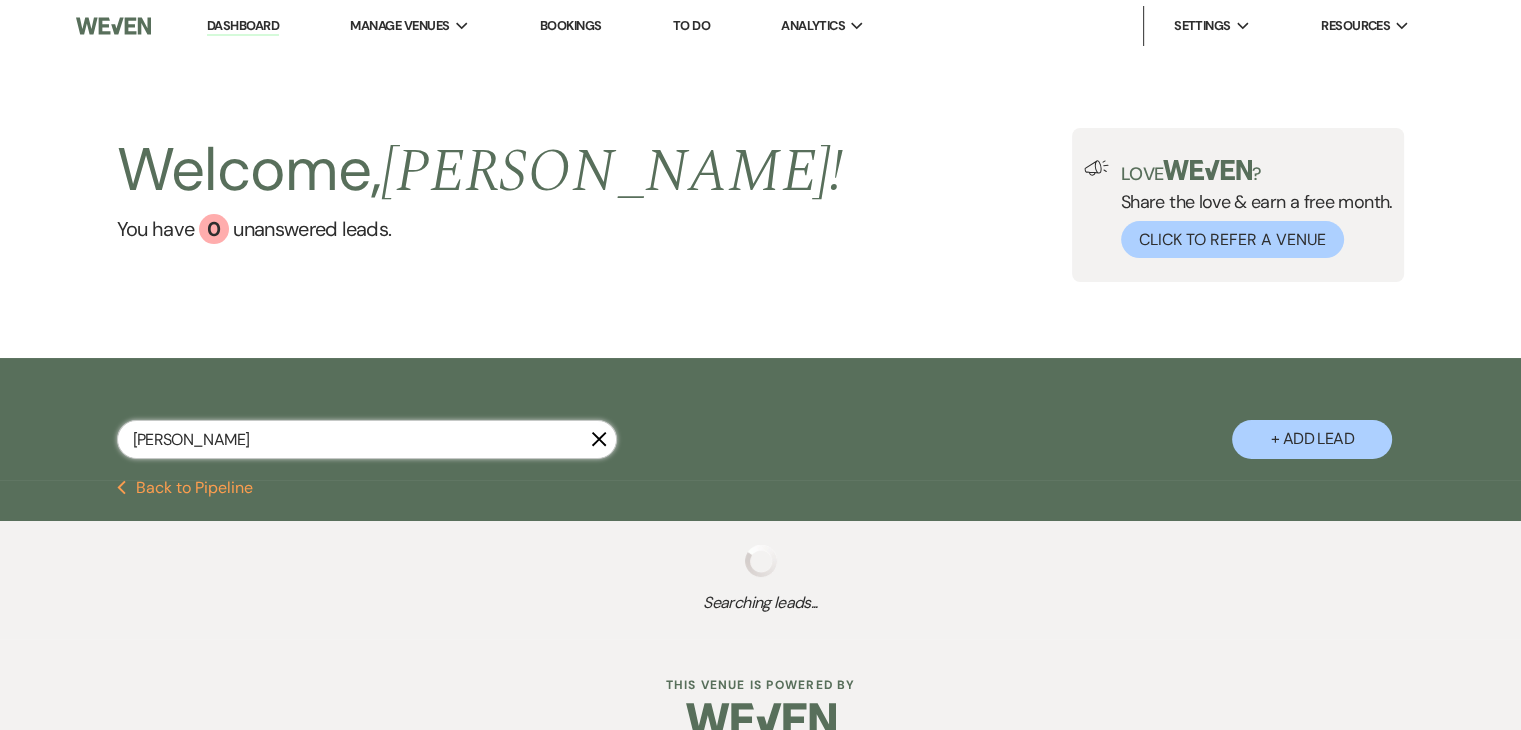 select on "5" 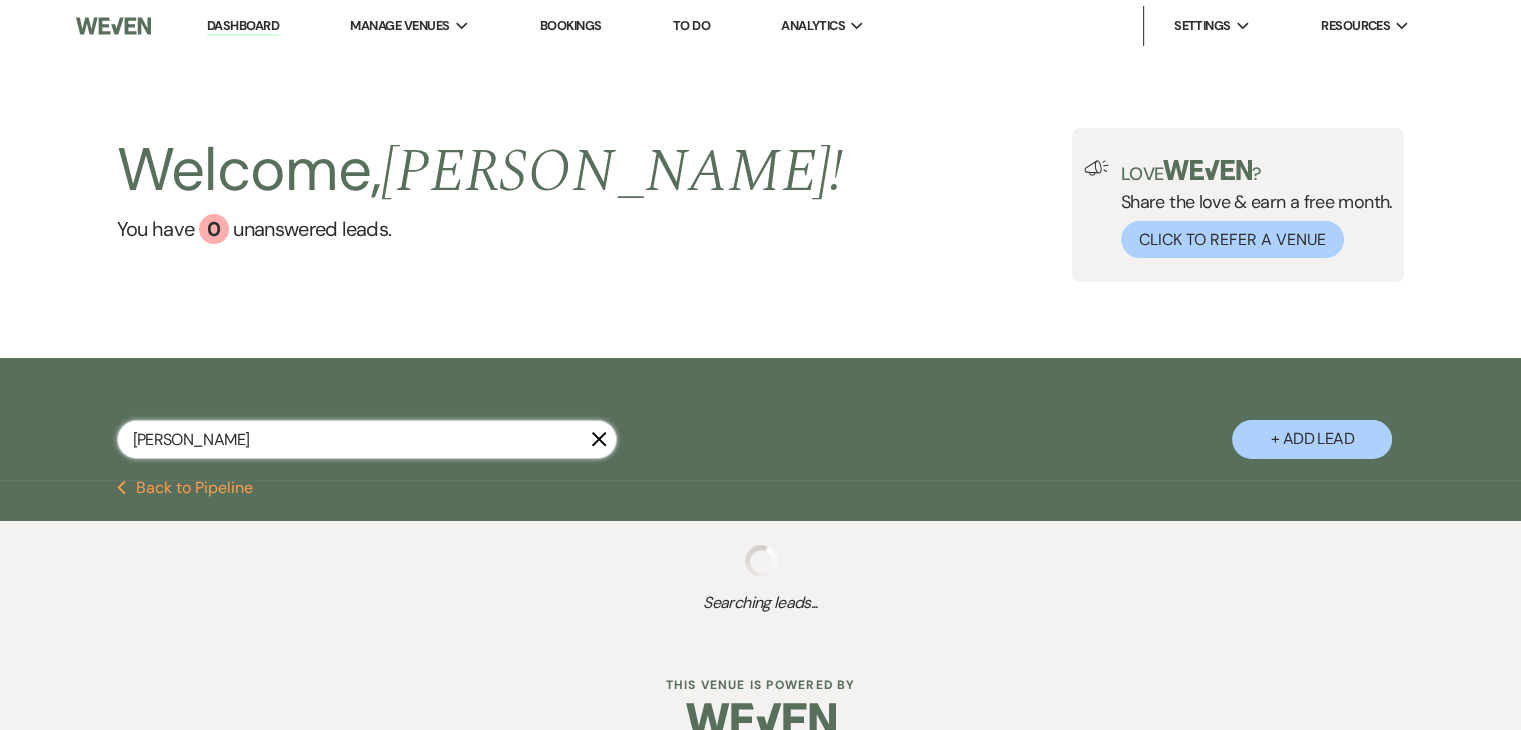 select on "8" 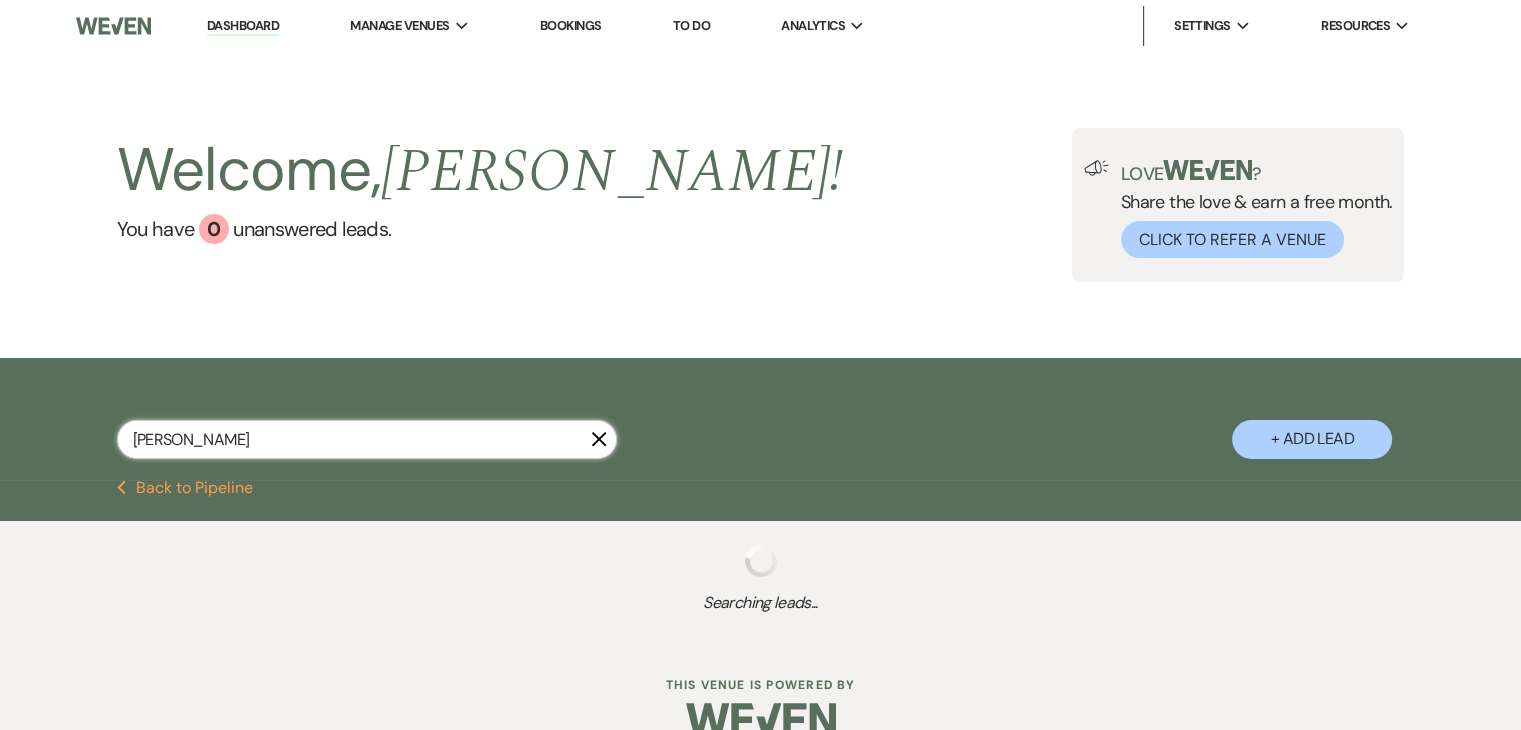 select on "5" 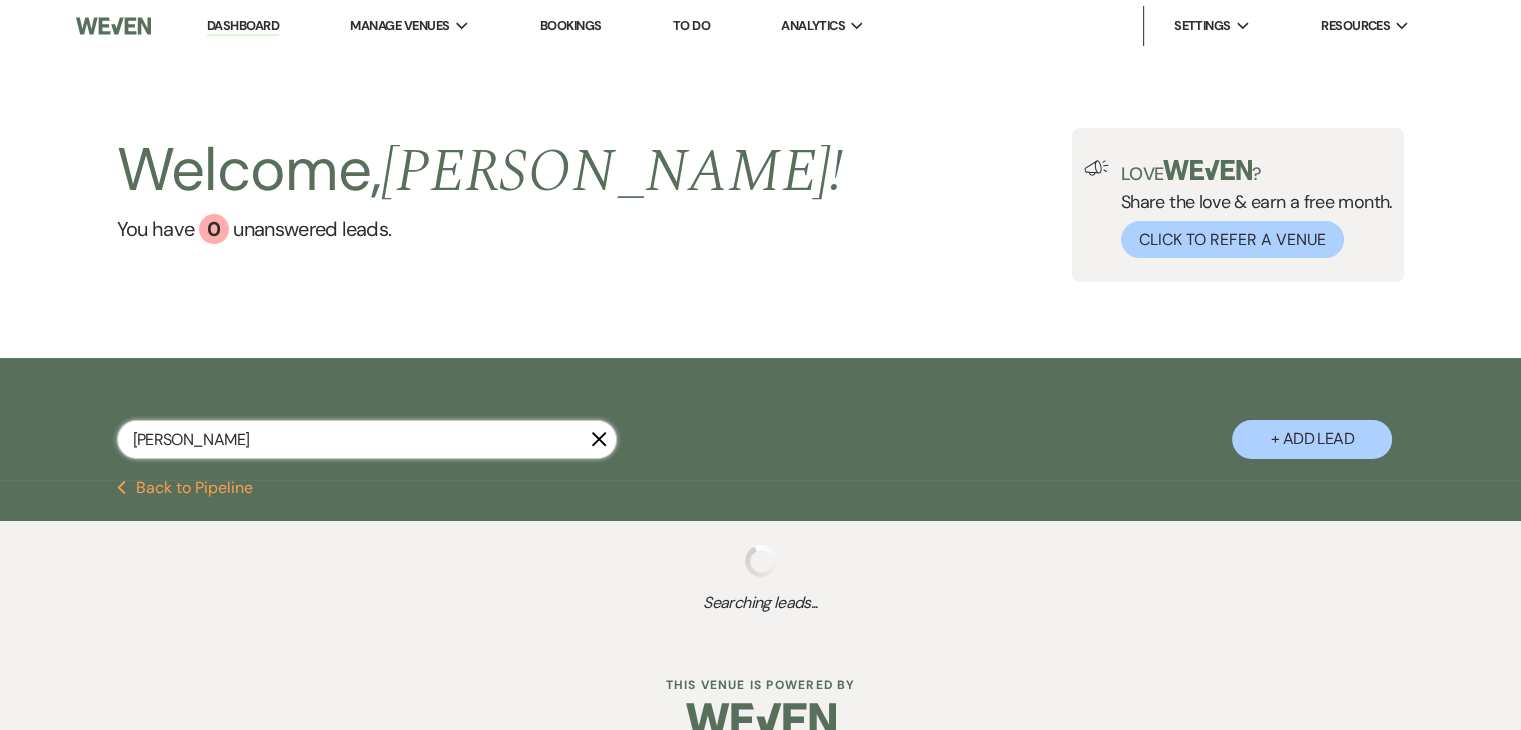 select on "8" 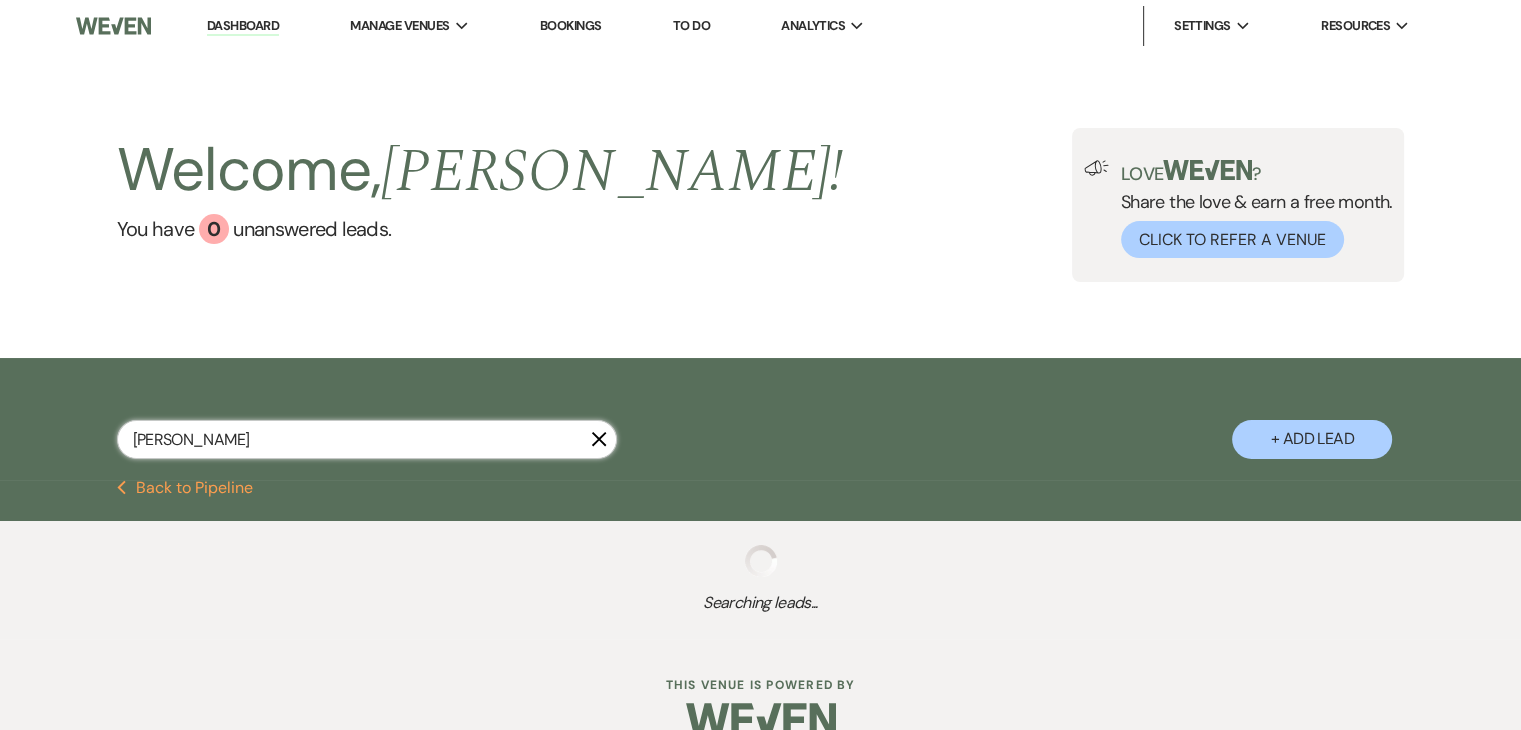 select on "5" 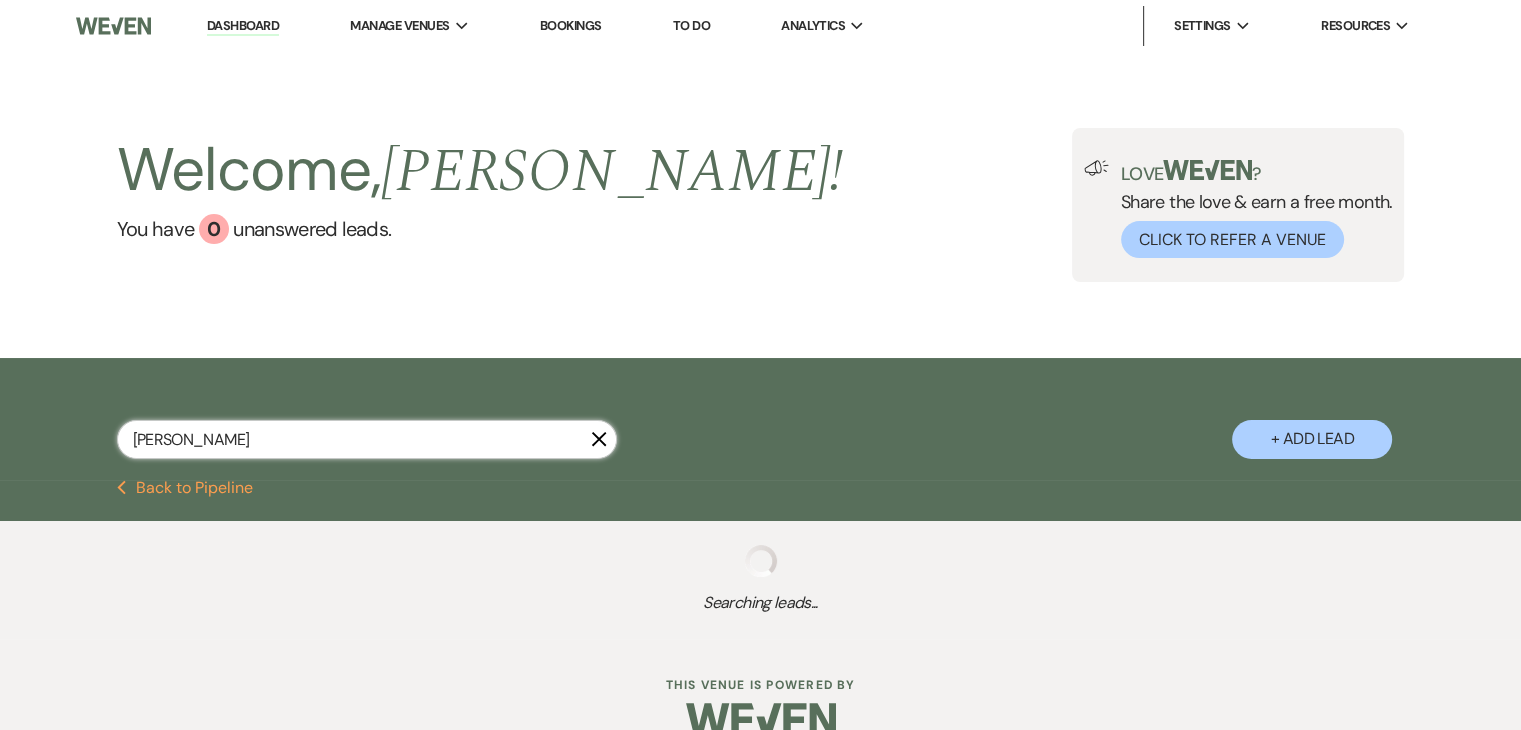 select on "8" 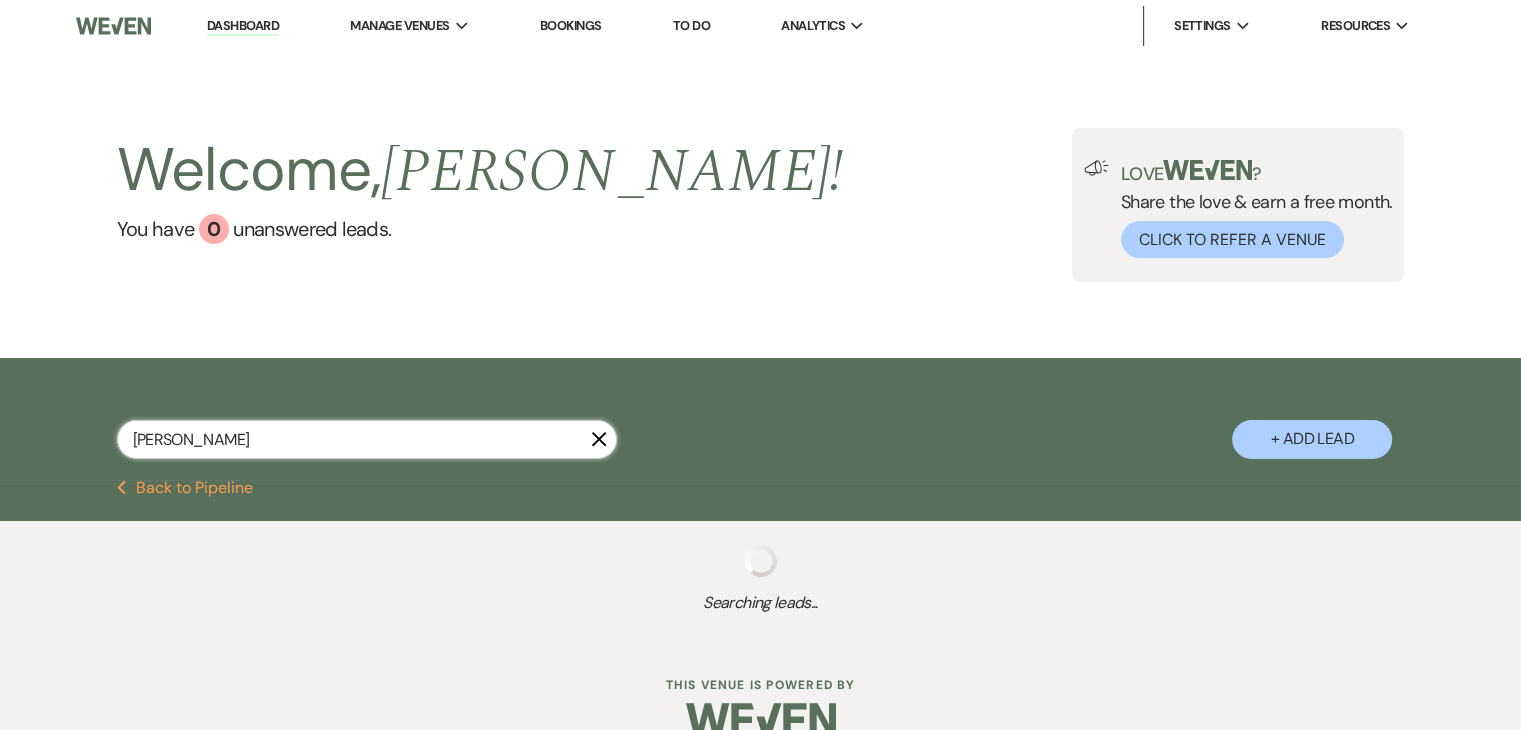 select on "6" 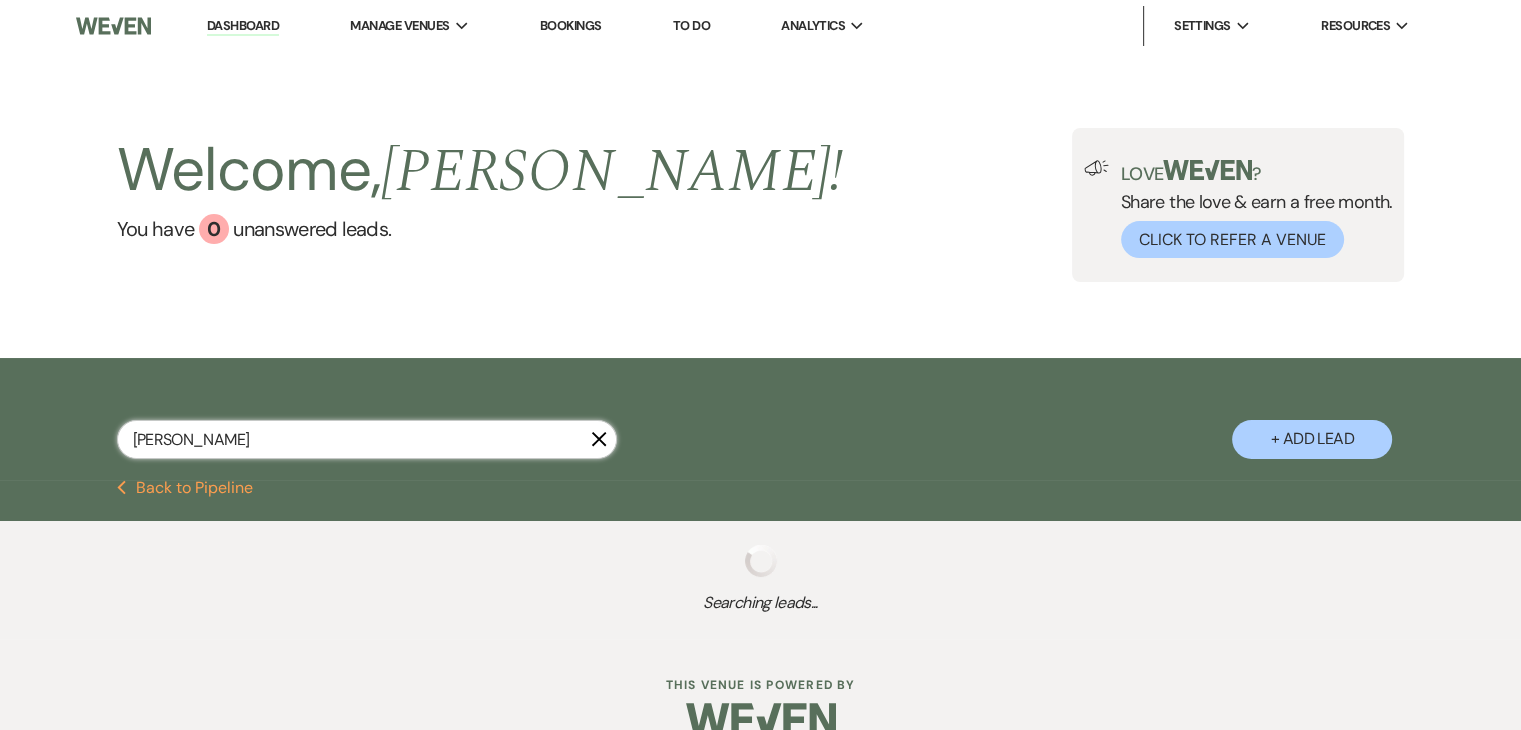 select on "8" 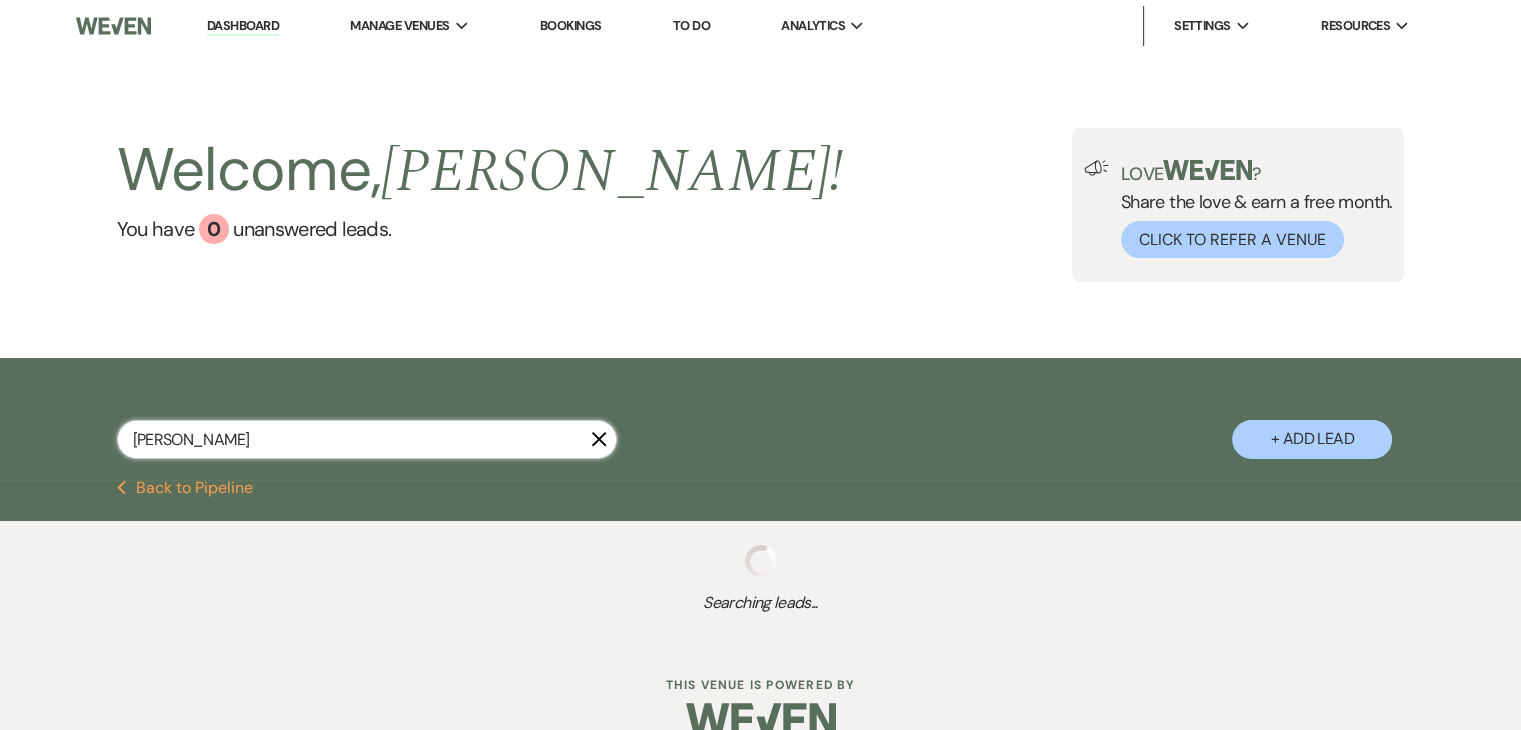 select on "2" 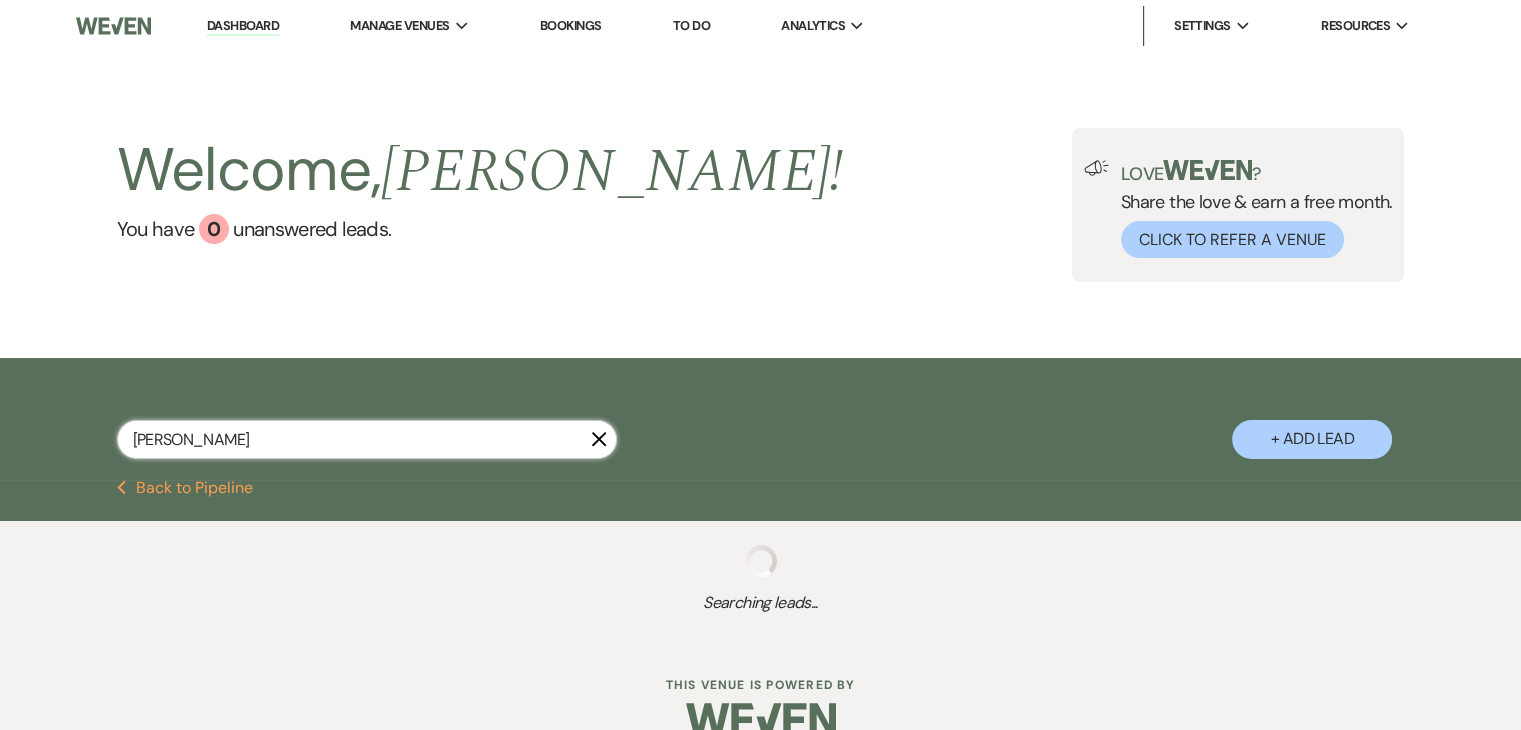 select on "8" 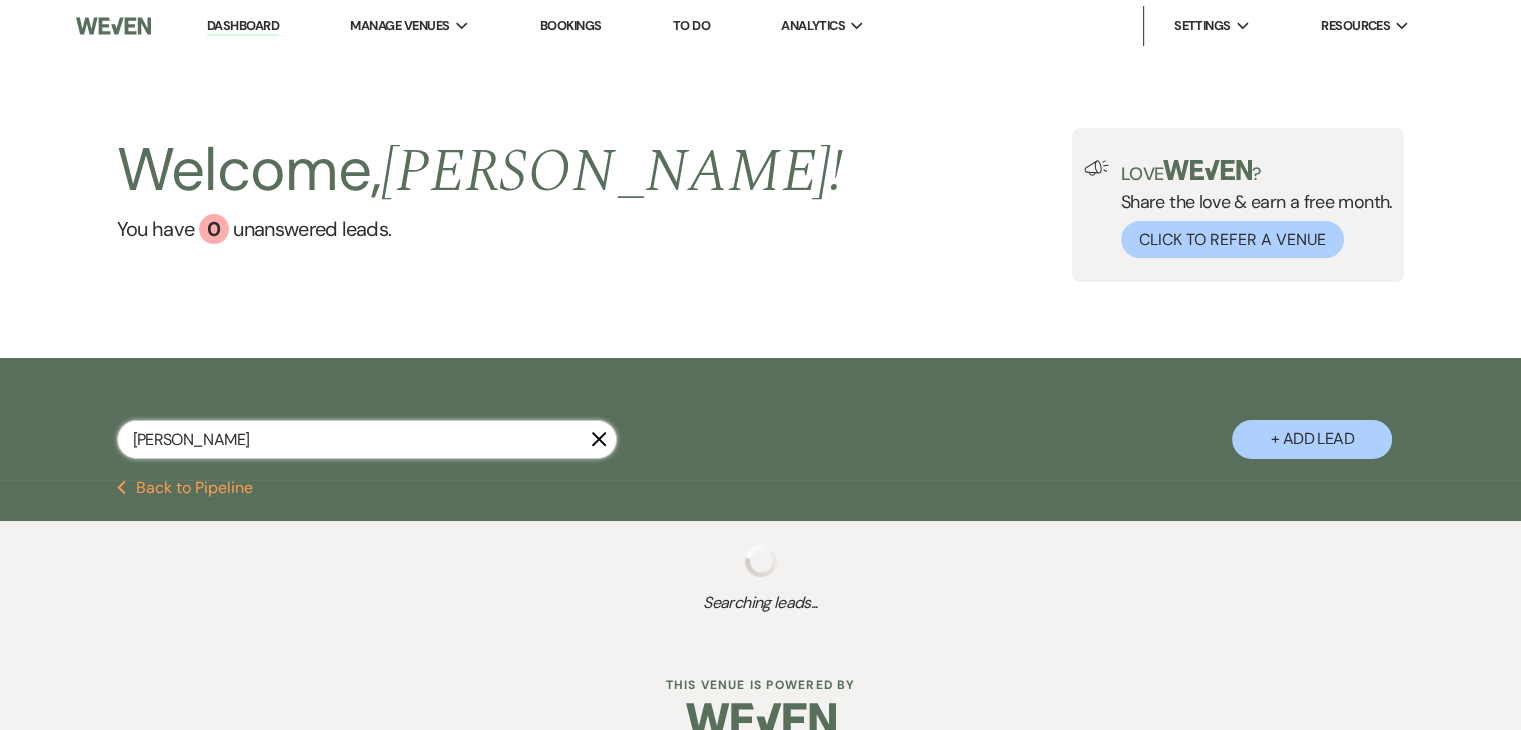 select on "5" 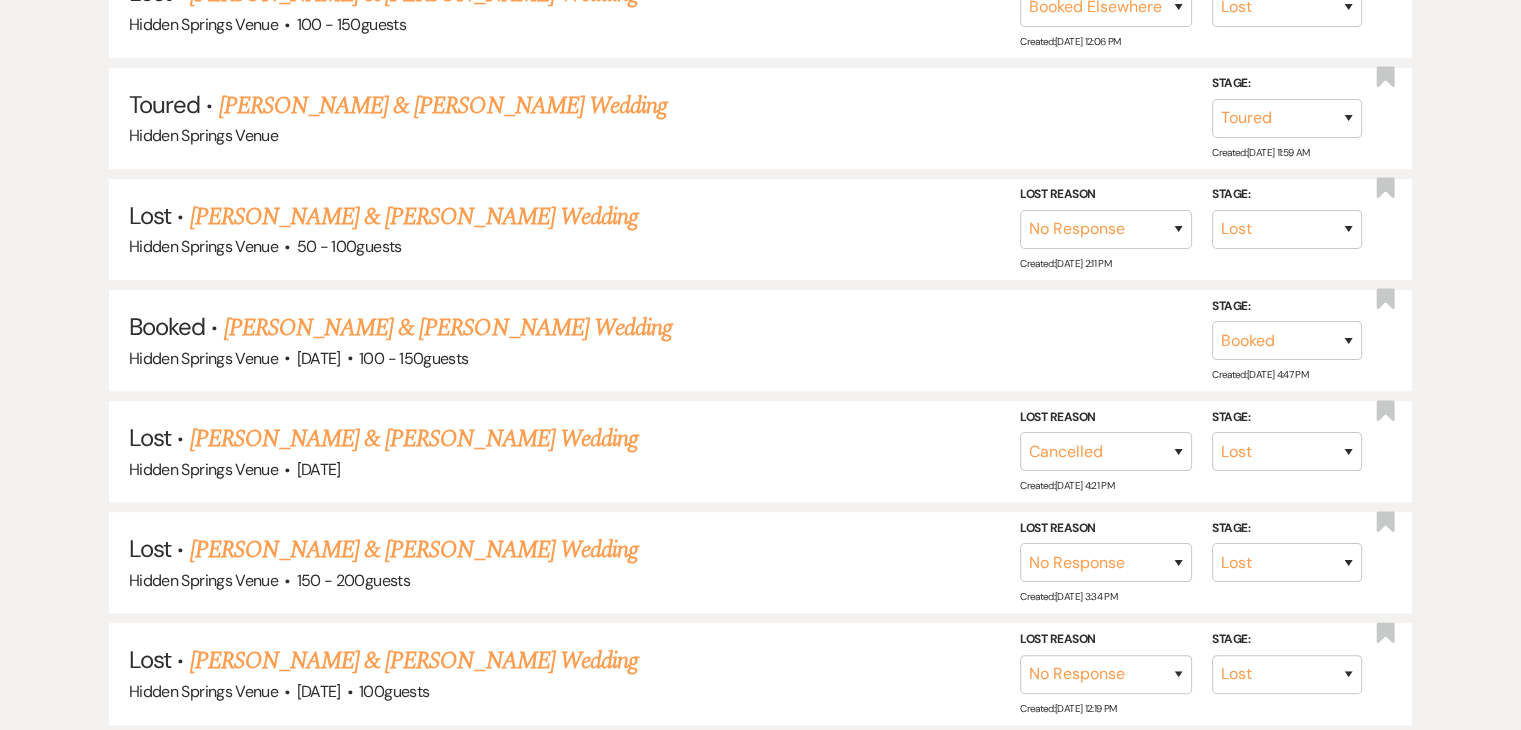 scroll, scrollTop: 1044, scrollLeft: 0, axis: vertical 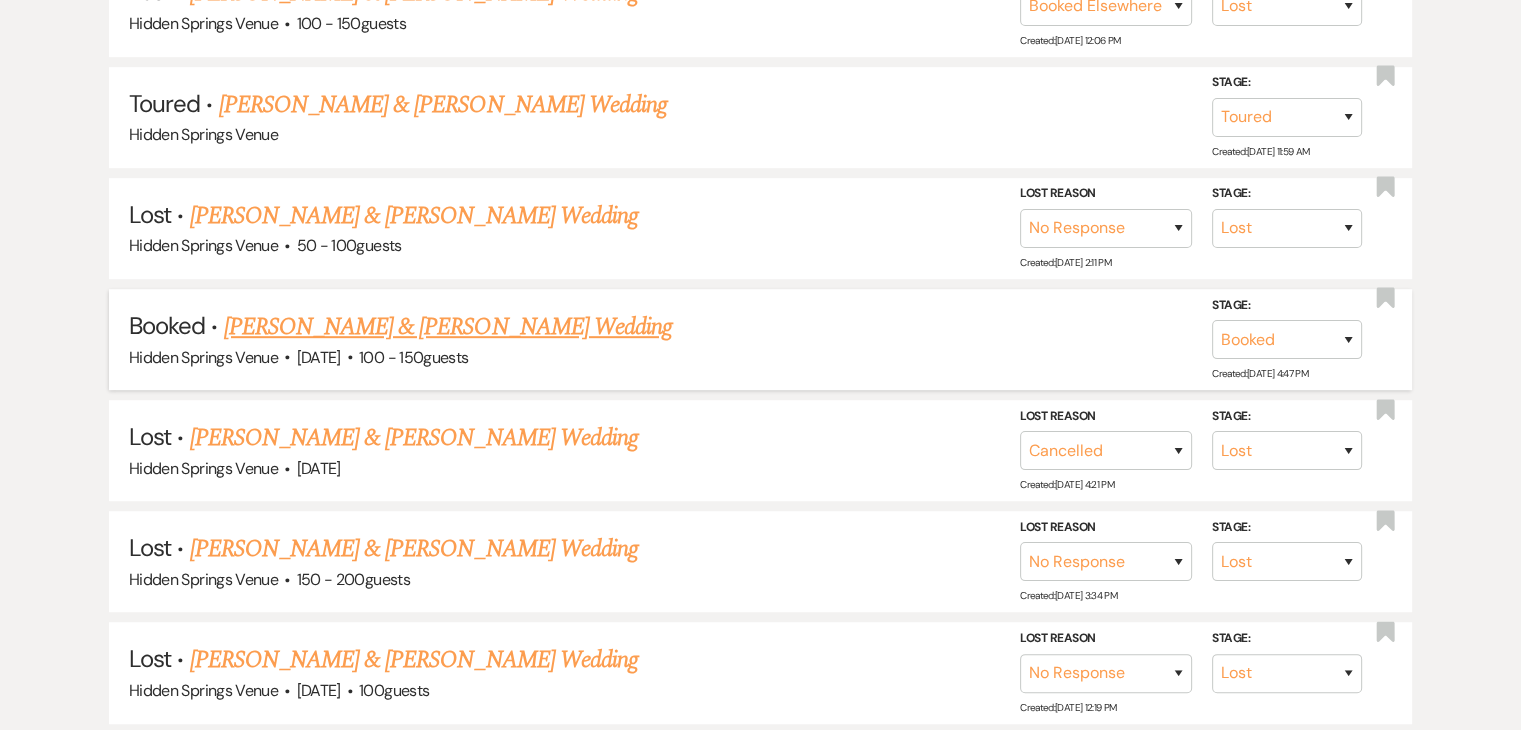 type on "[PERSON_NAME]" 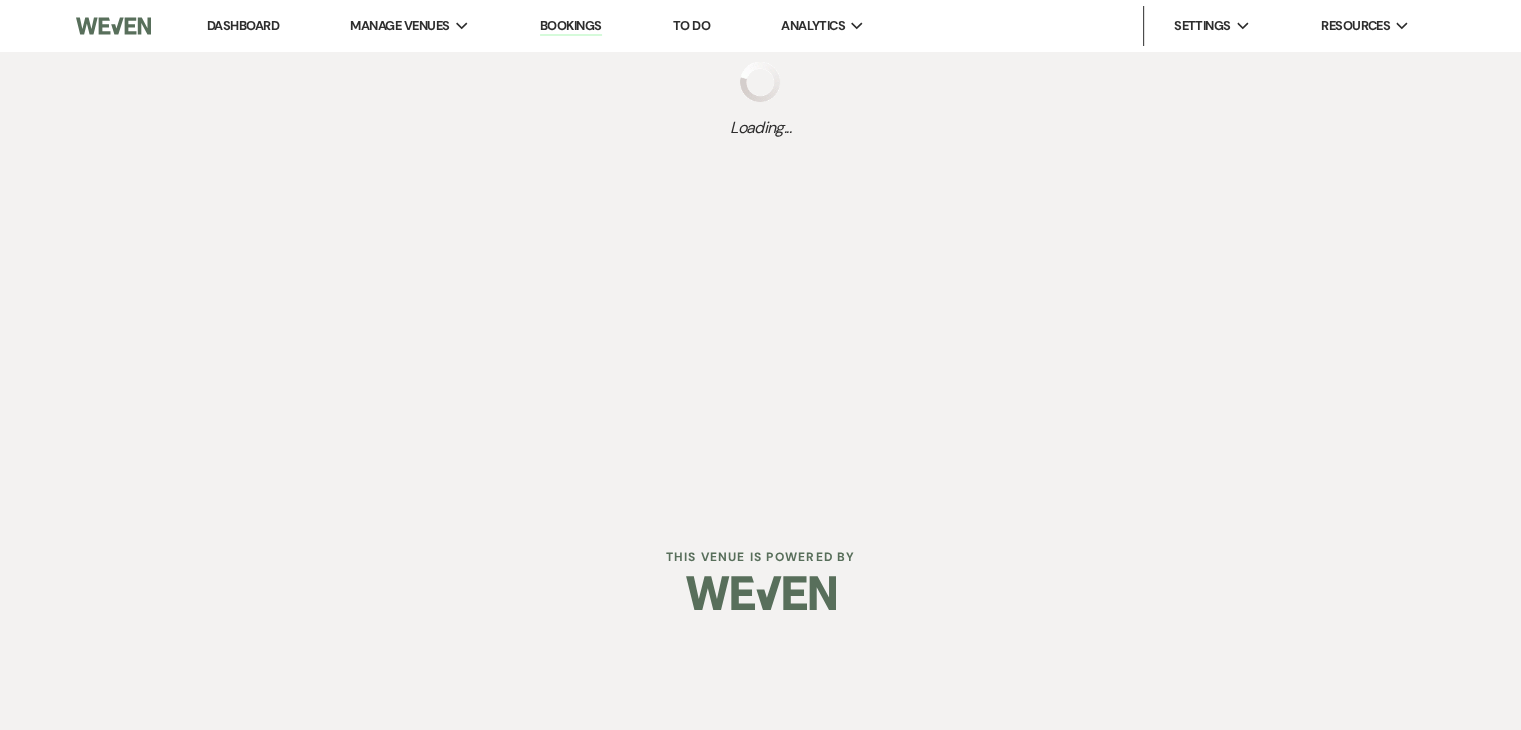 scroll, scrollTop: 0, scrollLeft: 0, axis: both 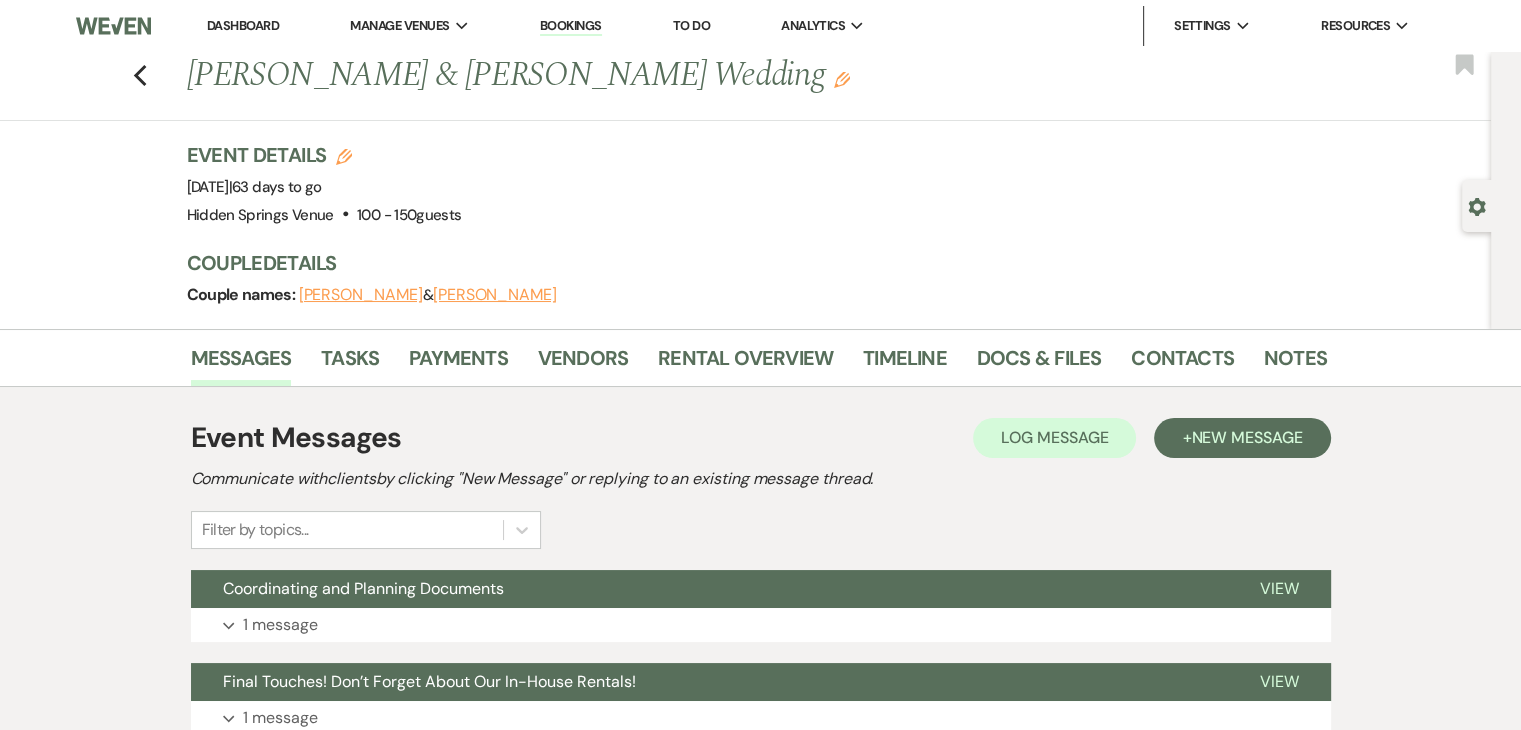 click on "Dashboard" at bounding box center [243, 25] 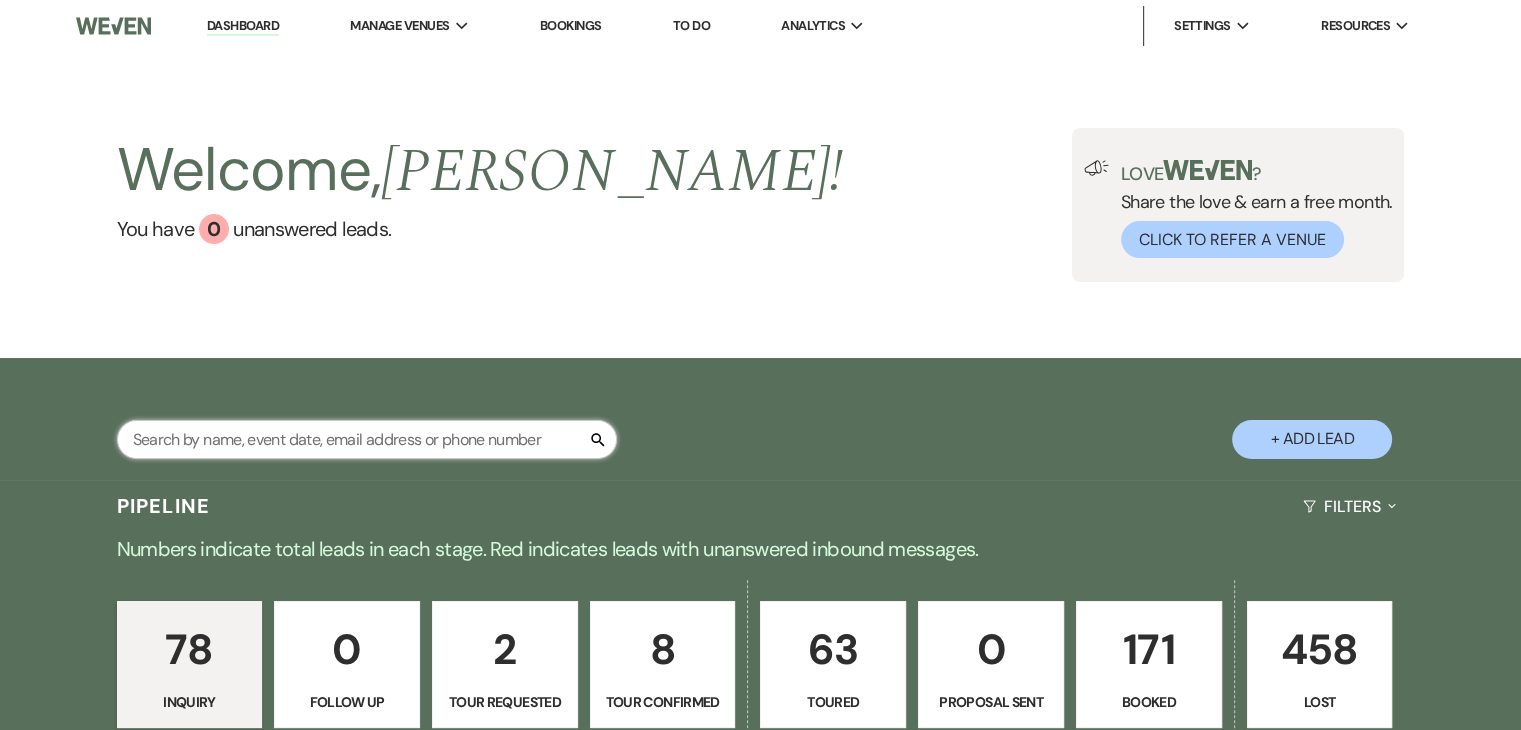 click at bounding box center [367, 439] 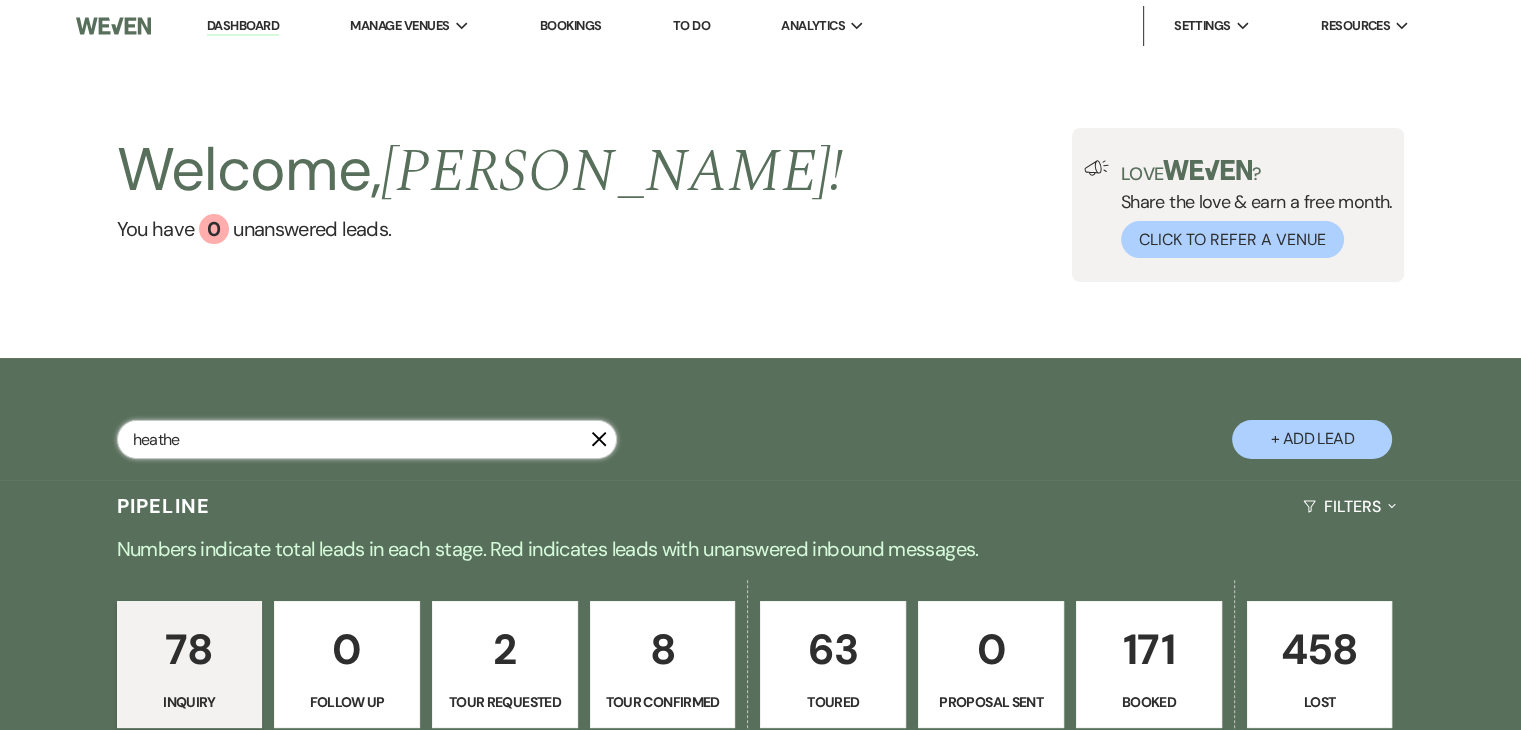 type on "[PERSON_NAME]" 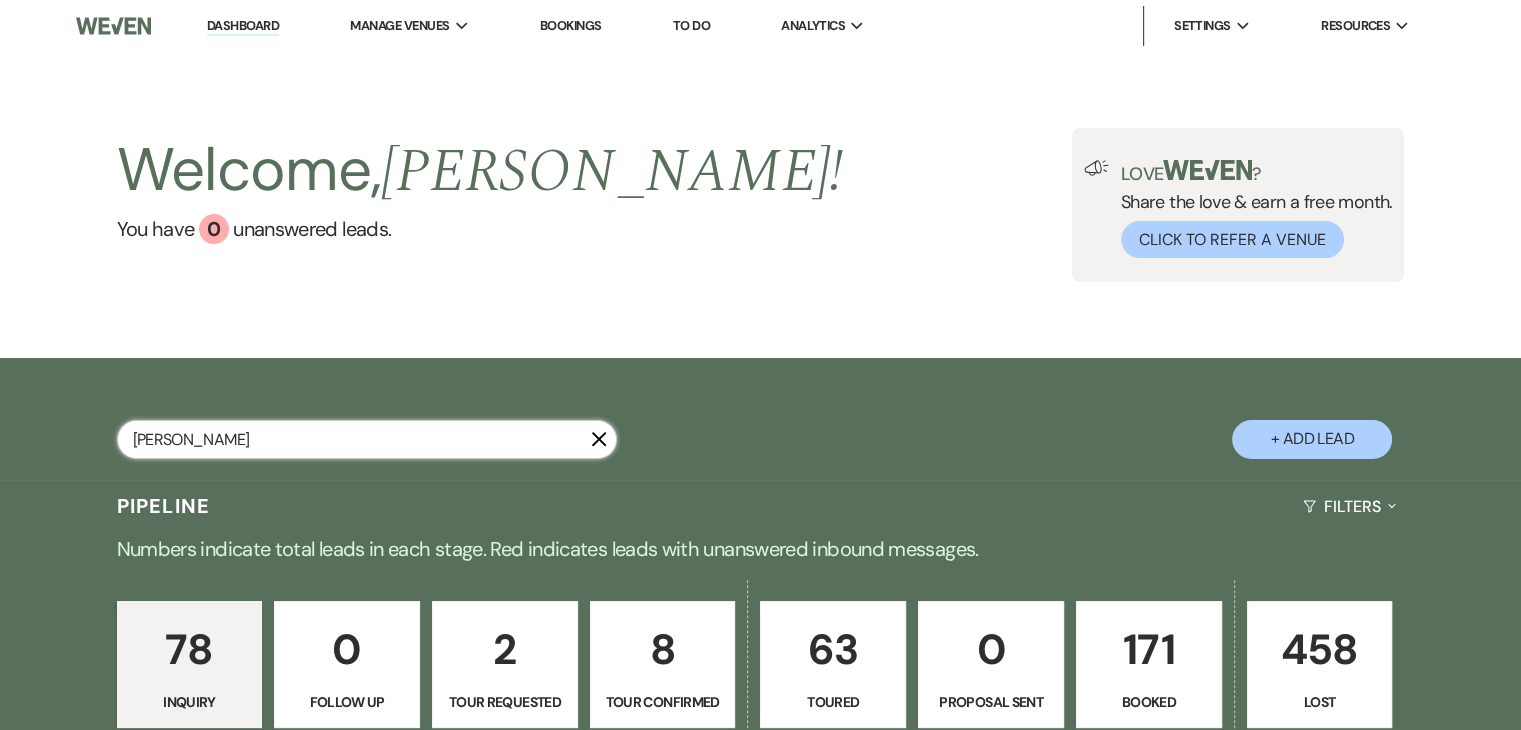 select on "5" 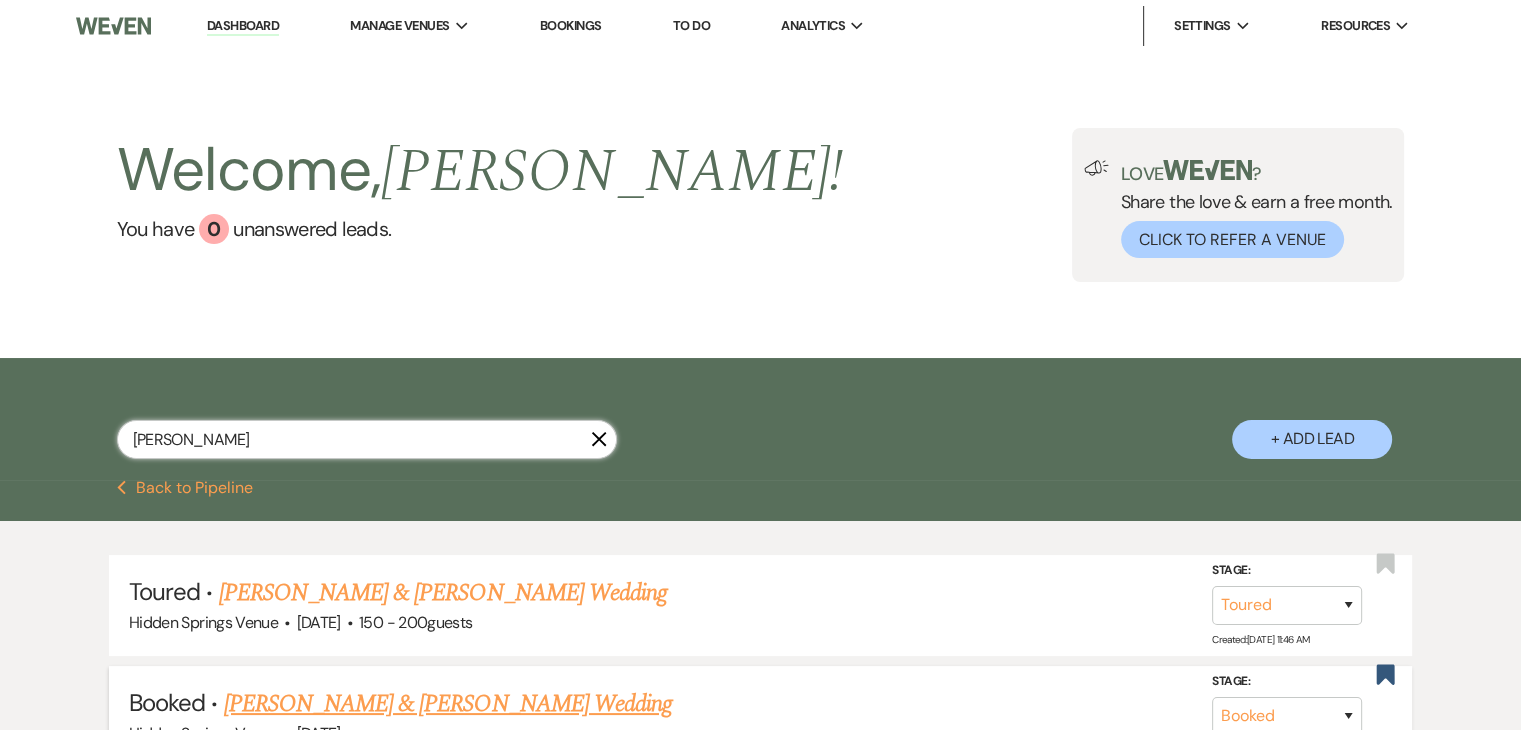 type on "[PERSON_NAME]" 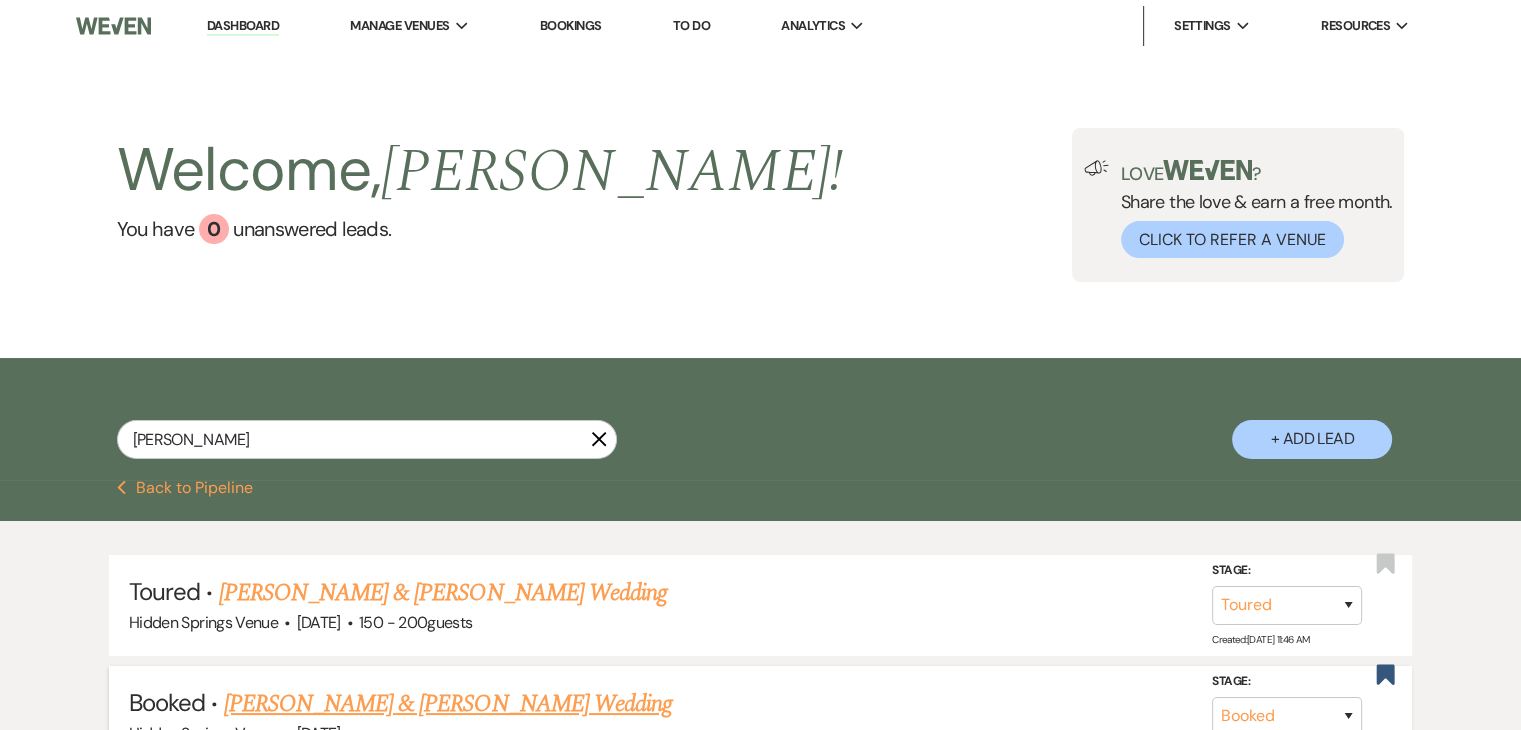 click on "[PERSON_NAME] & [PERSON_NAME] Wedding" at bounding box center (448, 704) 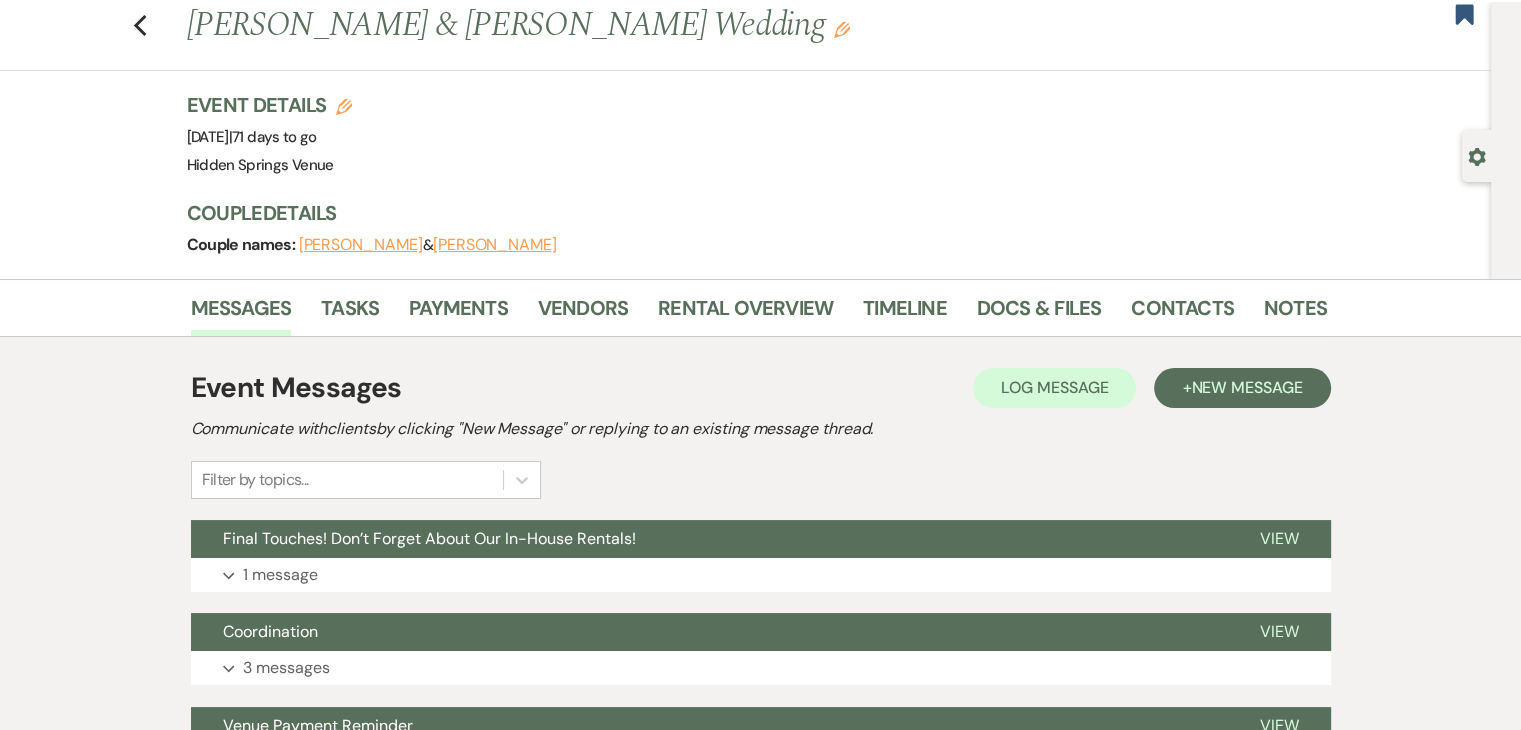 scroll, scrollTop: 51, scrollLeft: 0, axis: vertical 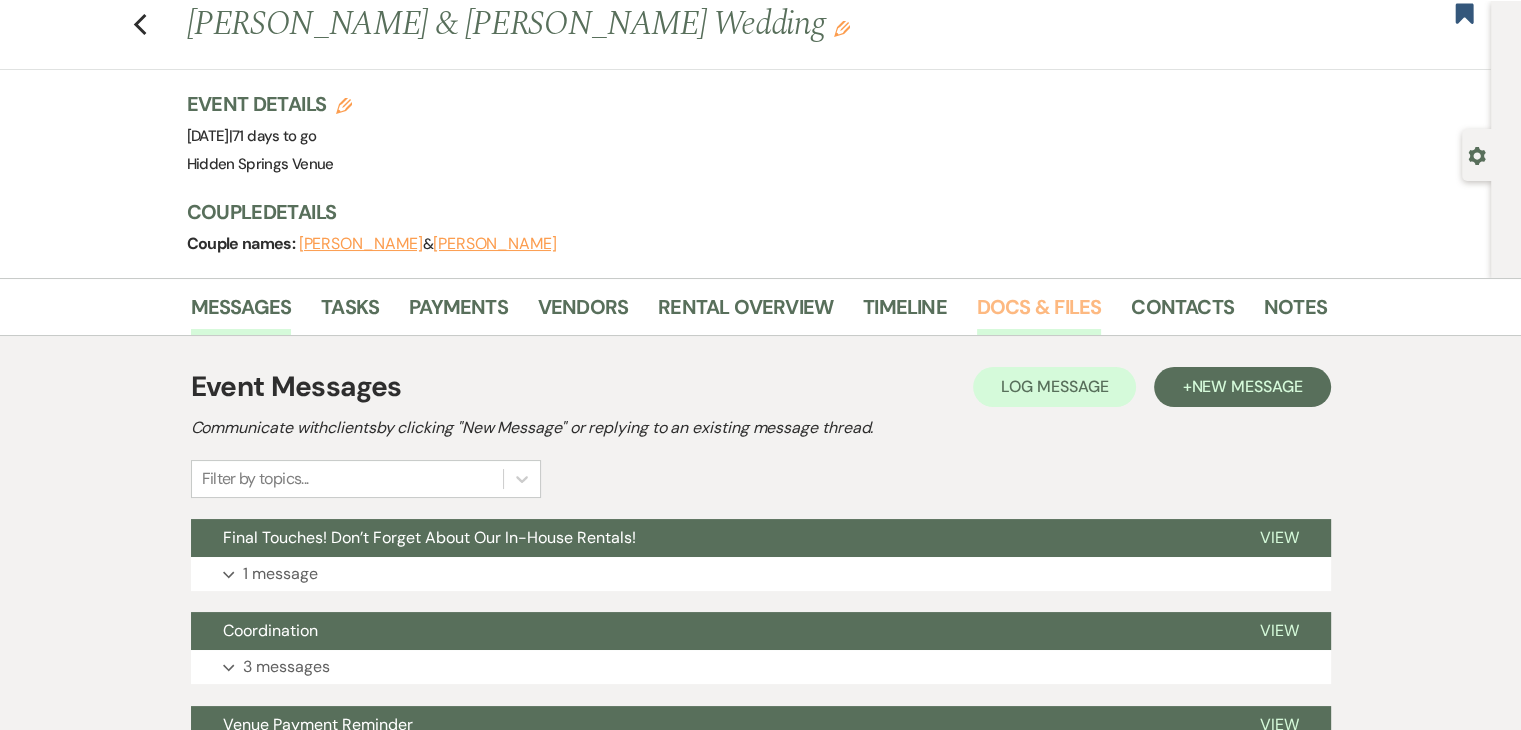 click on "Docs & Files" at bounding box center [1039, 313] 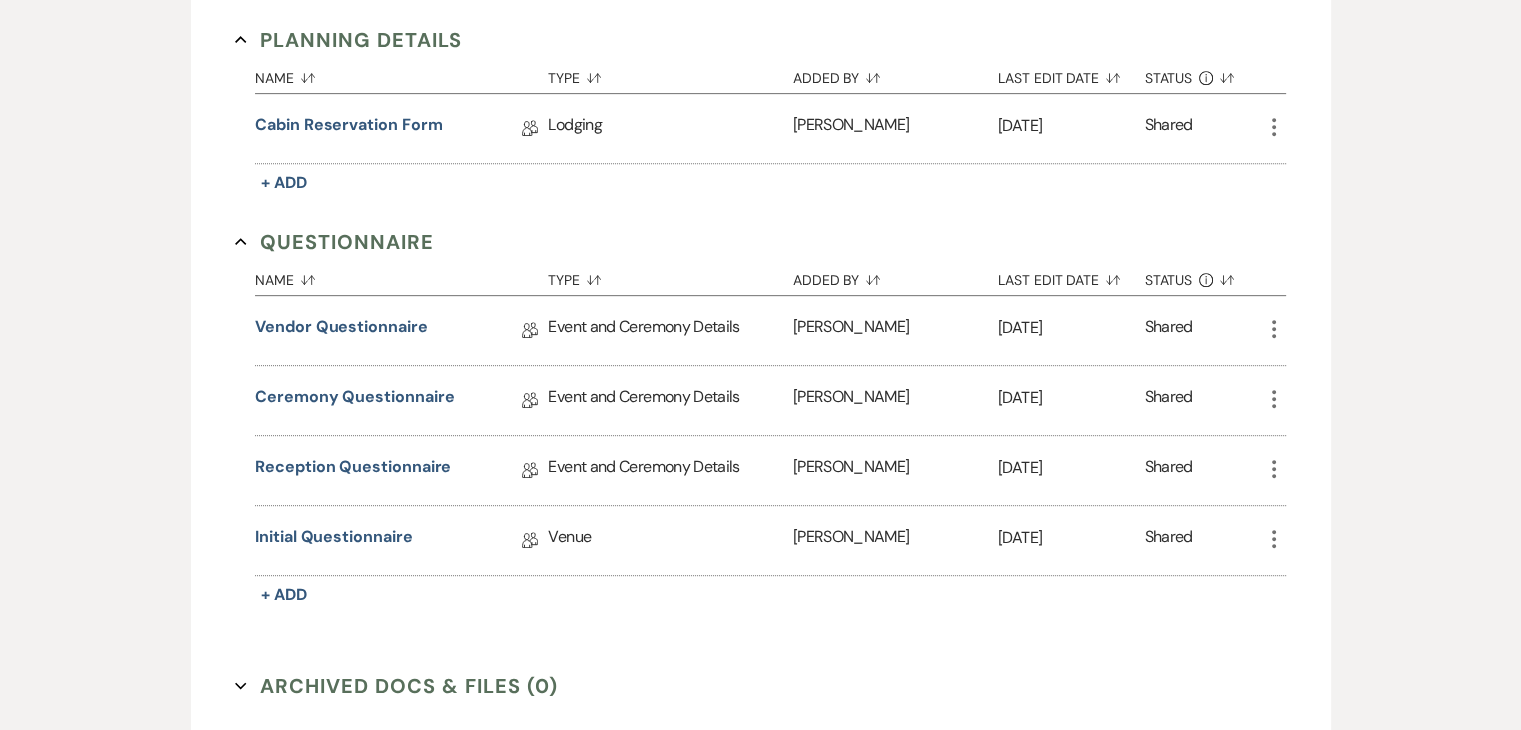 scroll, scrollTop: 900, scrollLeft: 0, axis: vertical 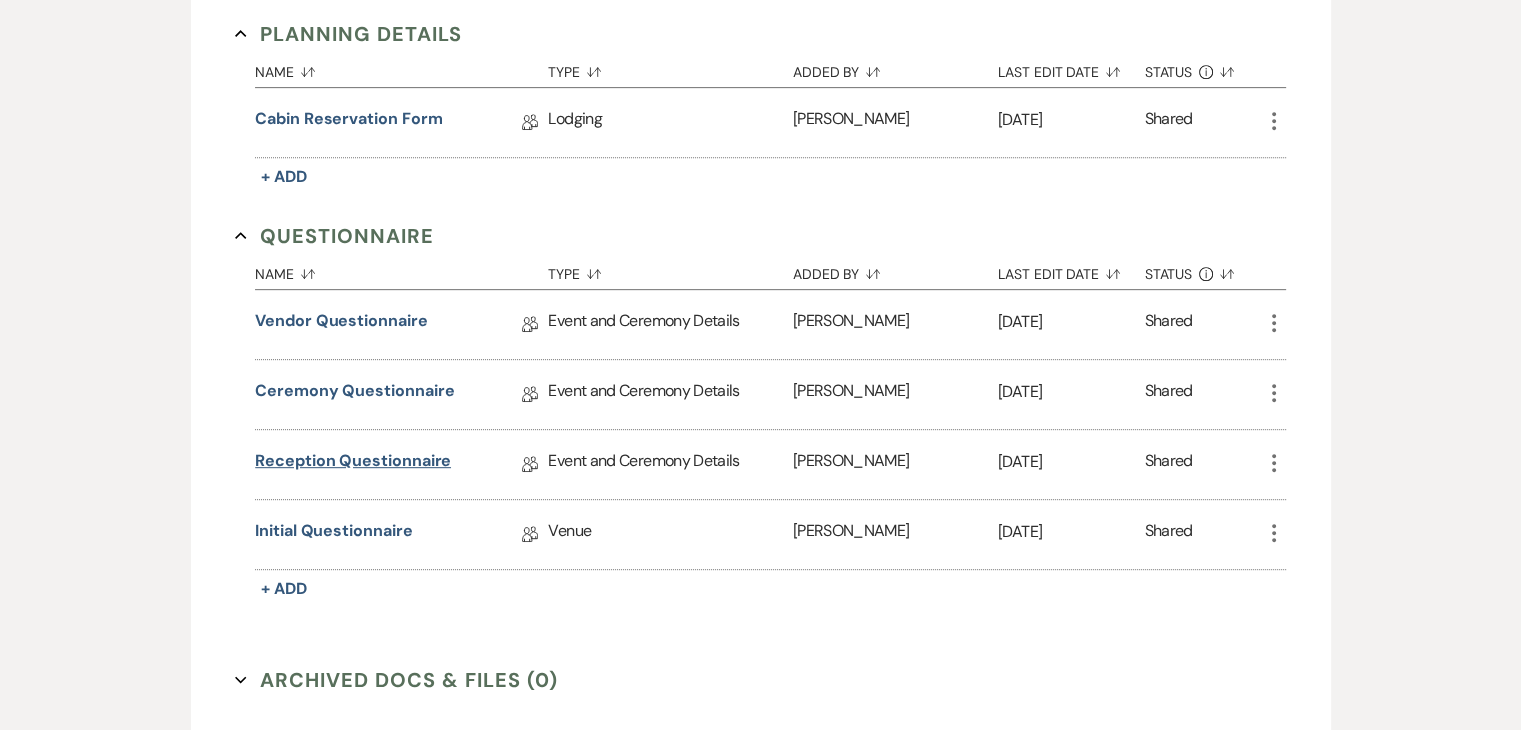click on "Reception Questionnaire" at bounding box center (353, 464) 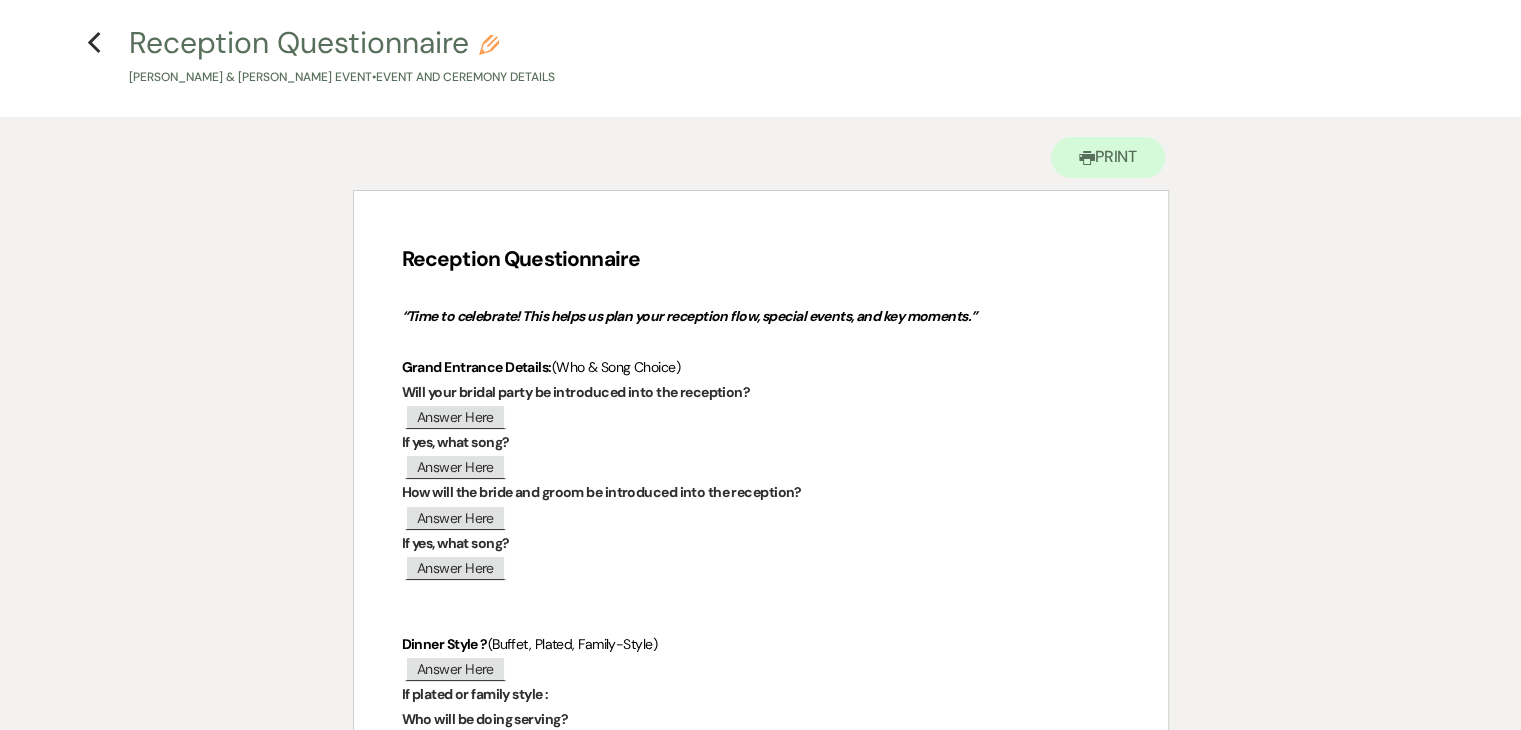 scroll, scrollTop: 0, scrollLeft: 0, axis: both 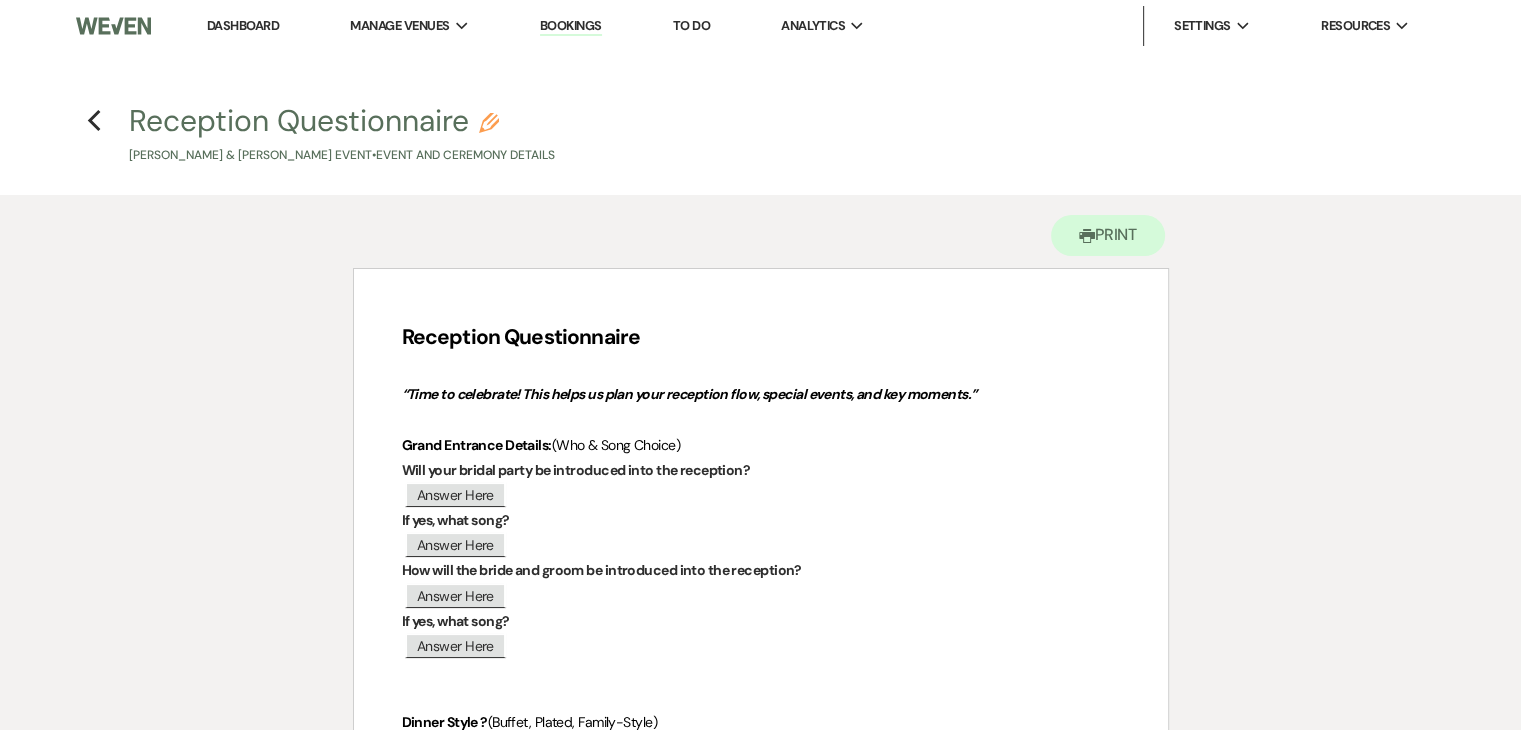 click on "Previous Reception Questionnaire Pencil [PERSON_NAME] & [PERSON_NAME] Event  •  Event and Ceremony Details" at bounding box center [761, 132] 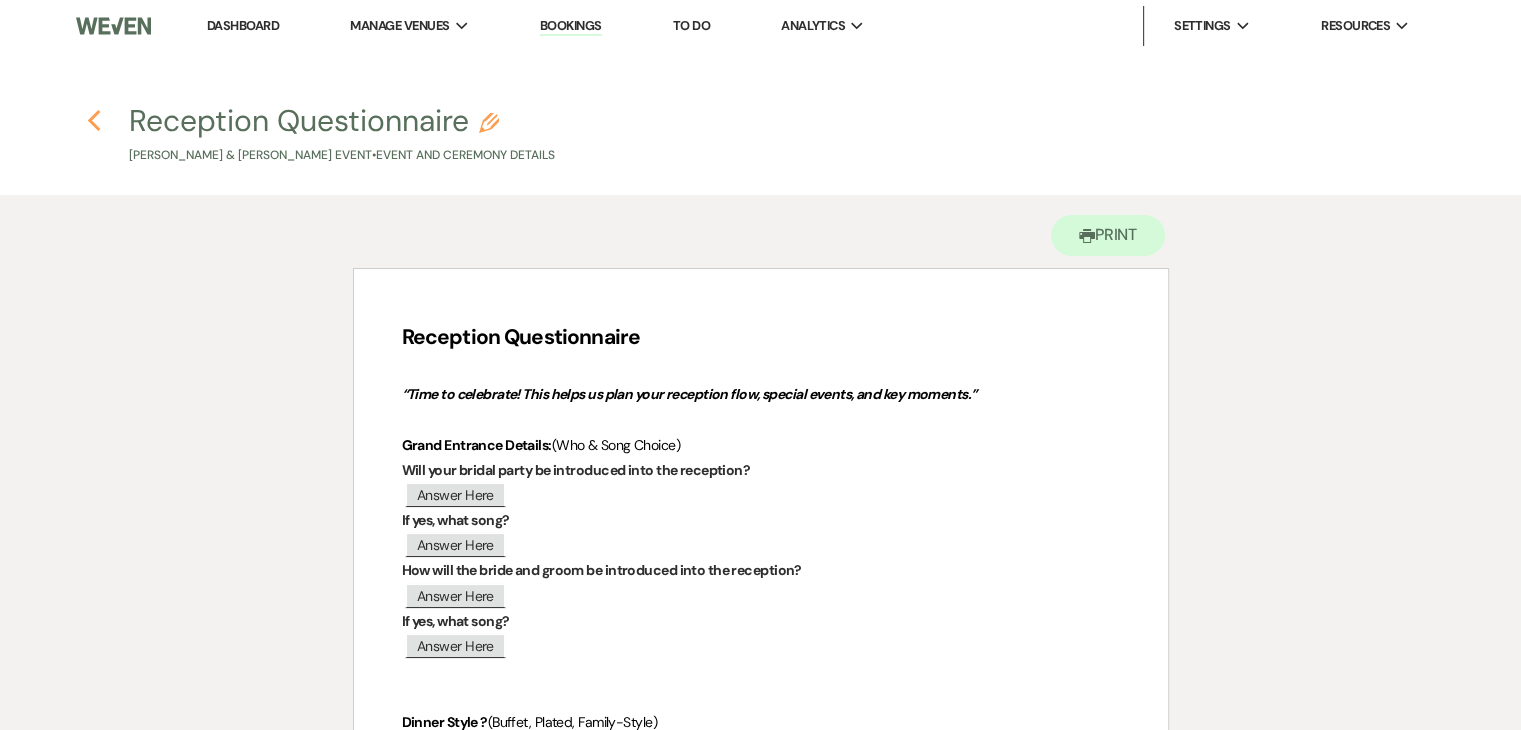 click 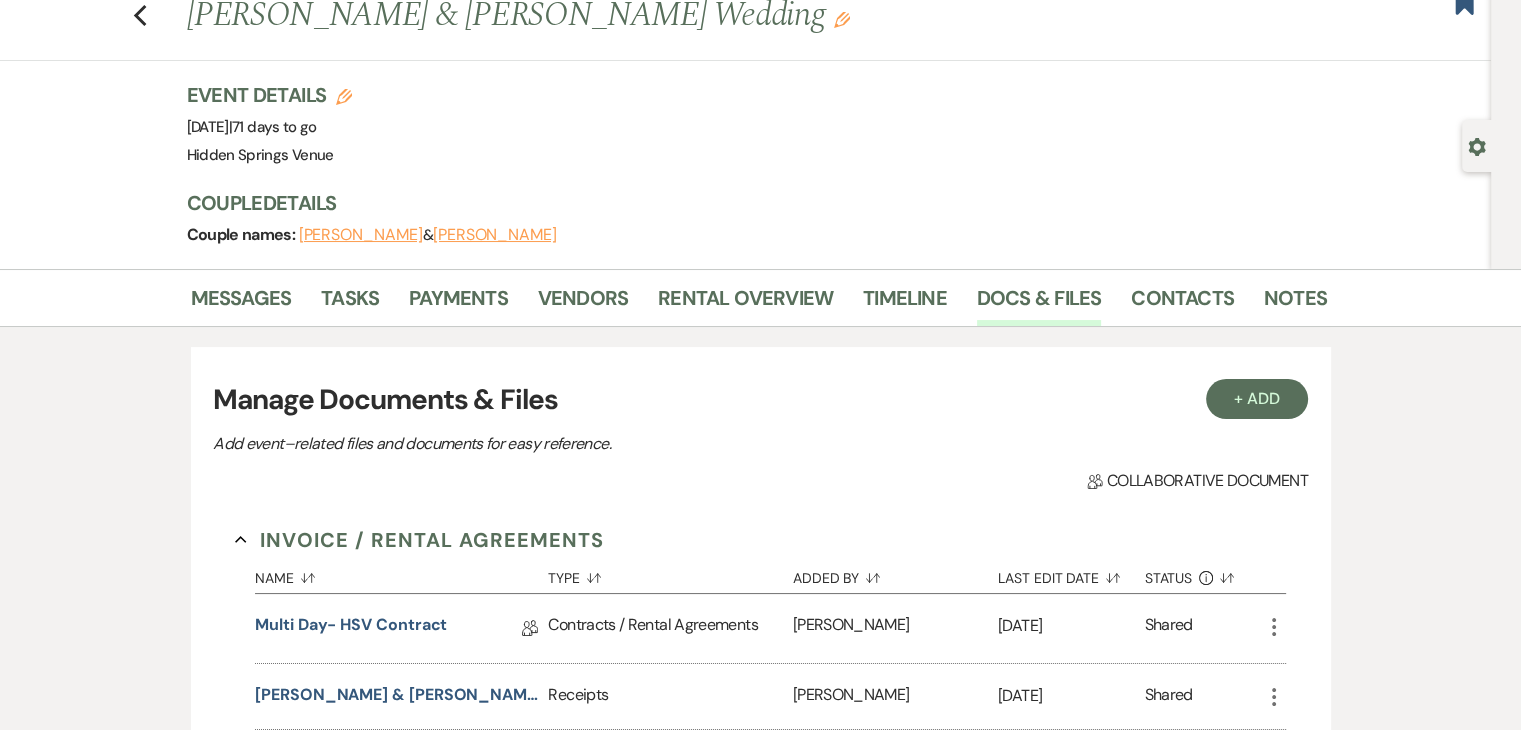 scroll, scrollTop: 0, scrollLeft: 0, axis: both 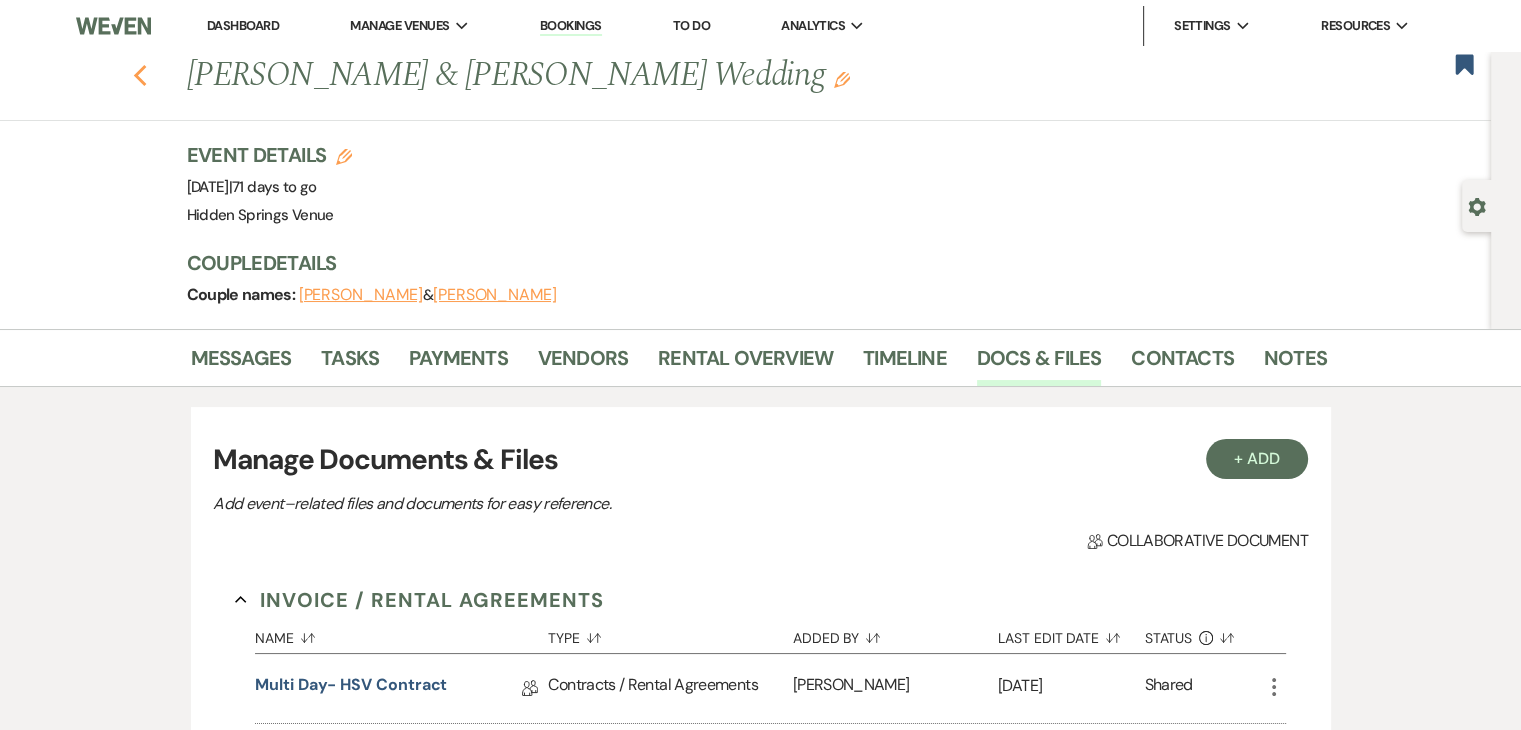 click on "Previous" 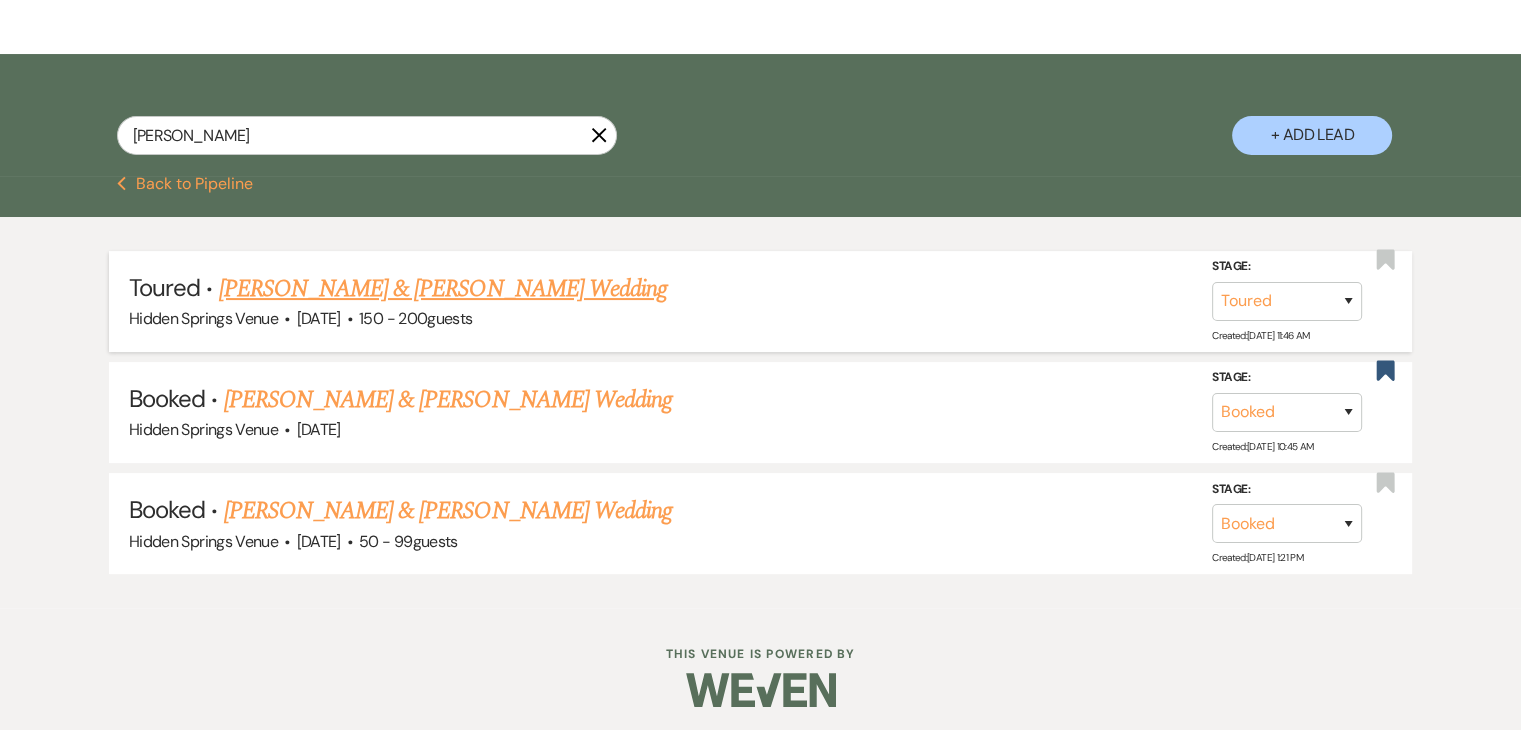 scroll, scrollTop: 308, scrollLeft: 0, axis: vertical 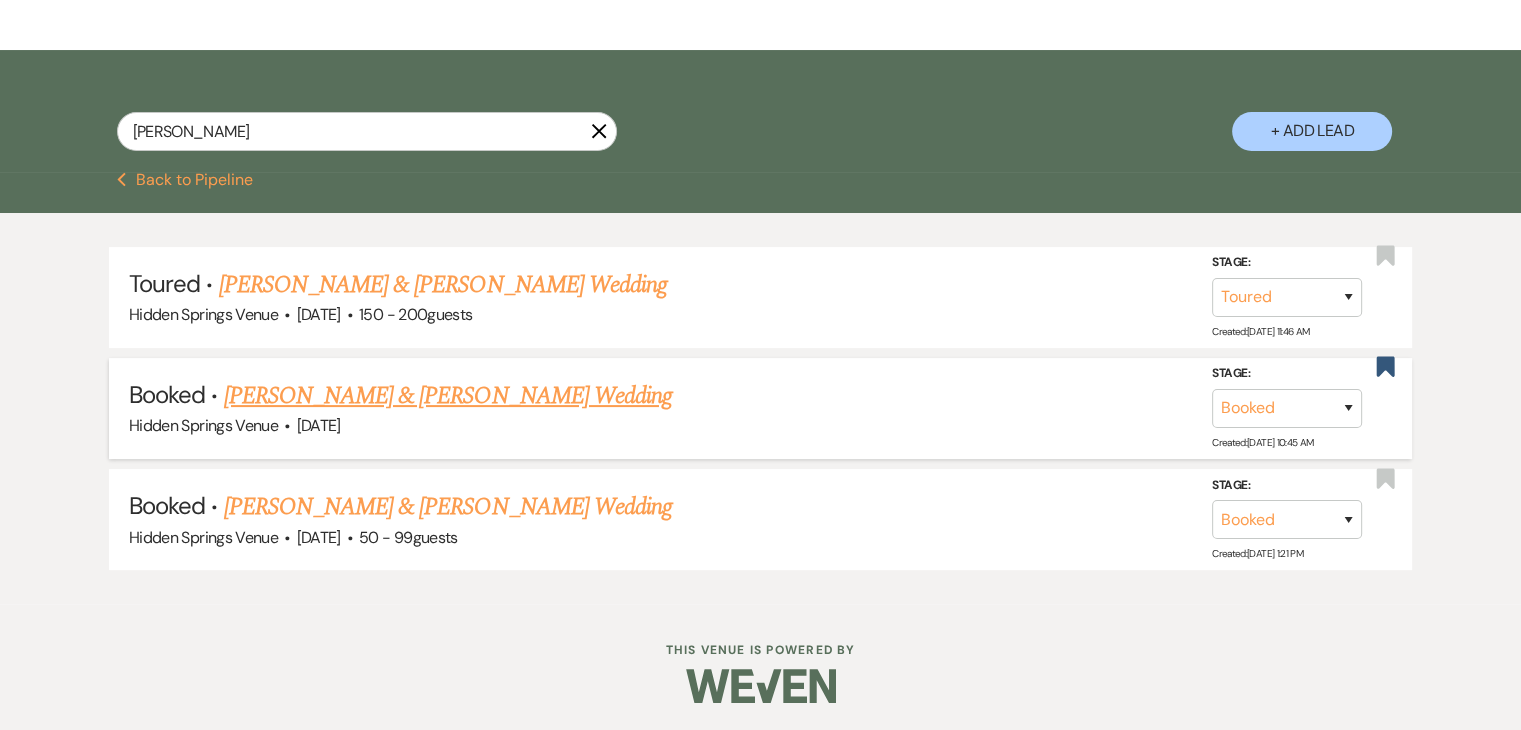 click on "Hidden Springs Venue · [DATE]" at bounding box center [760, 426] 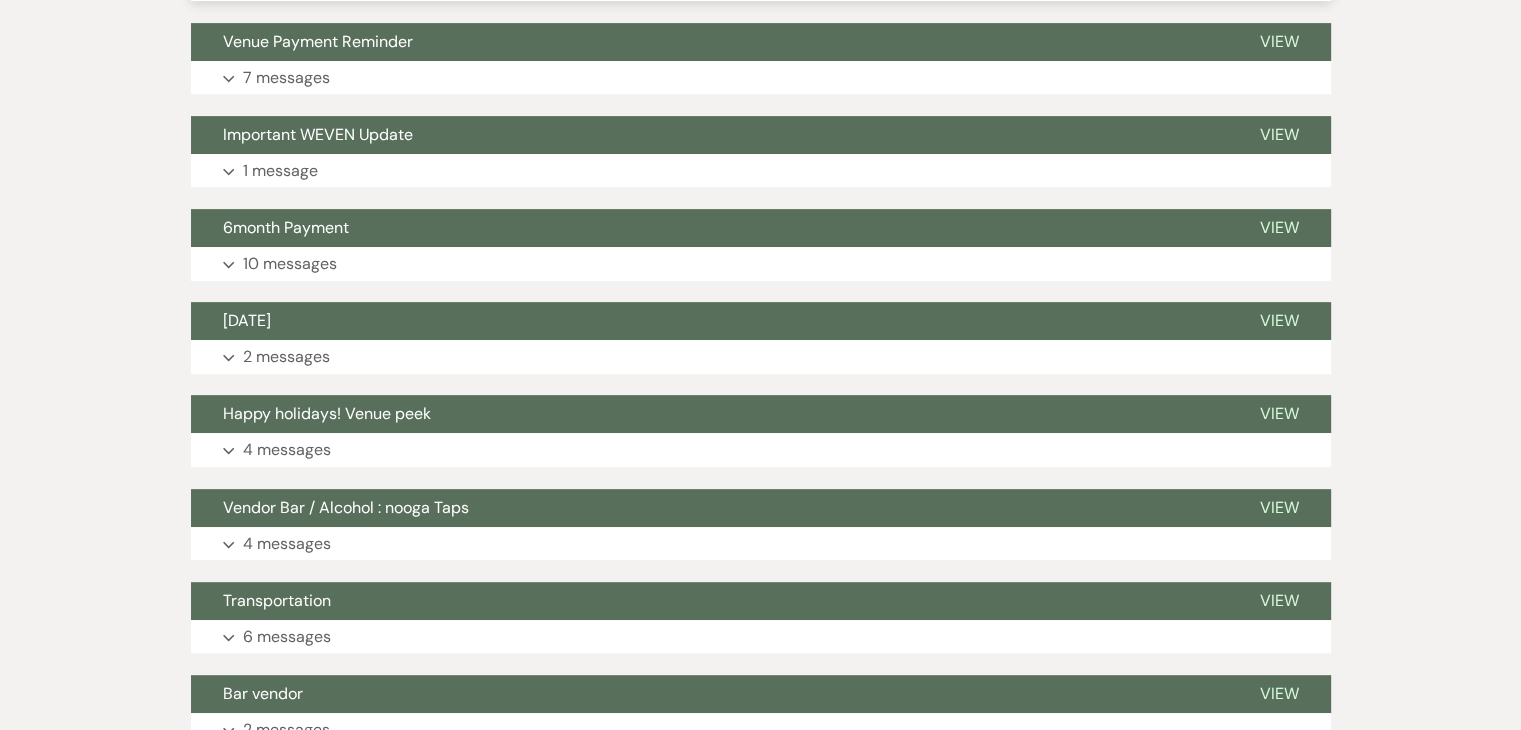 scroll, scrollTop: 735, scrollLeft: 0, axis: vertical 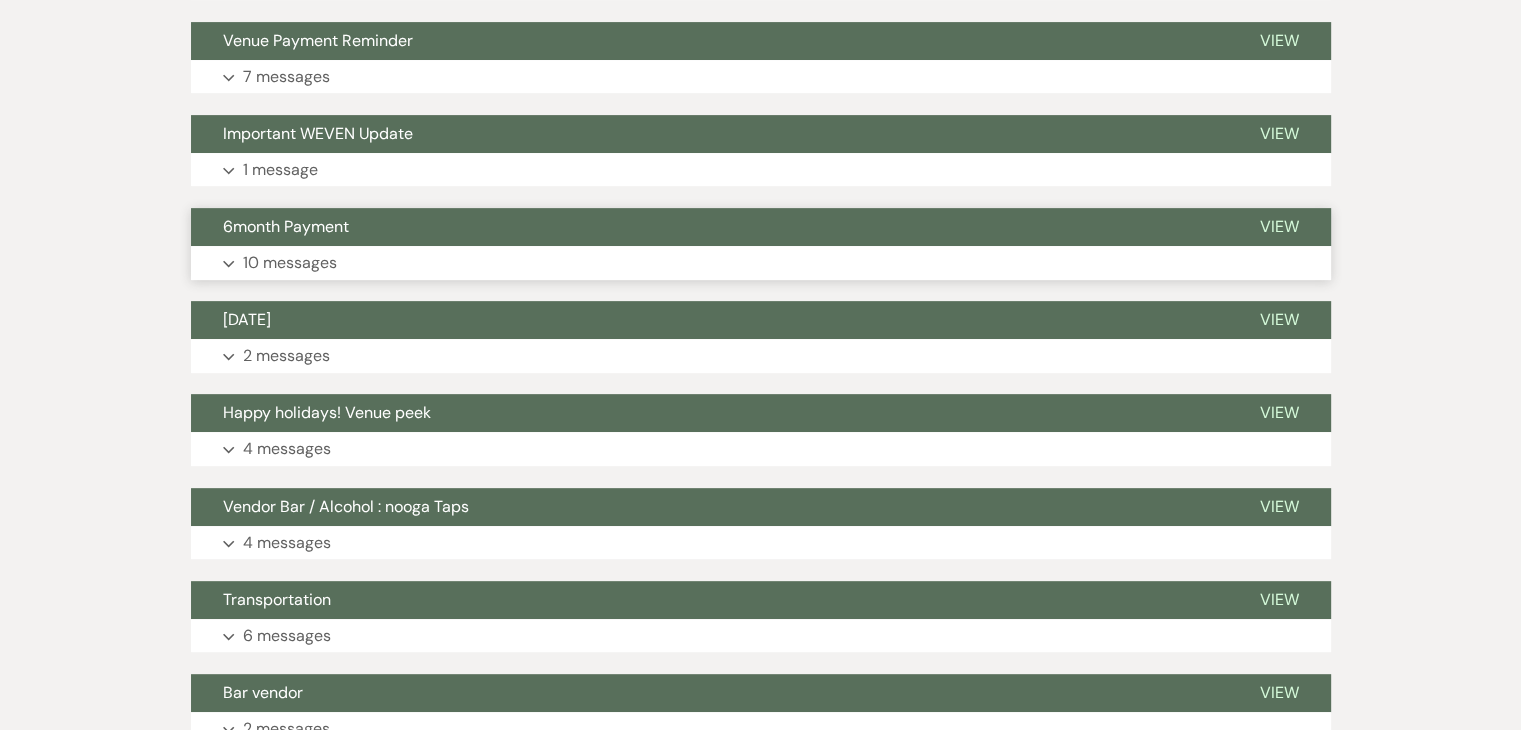 click on "Expand 10 messages" at bounding box center [761, 263] 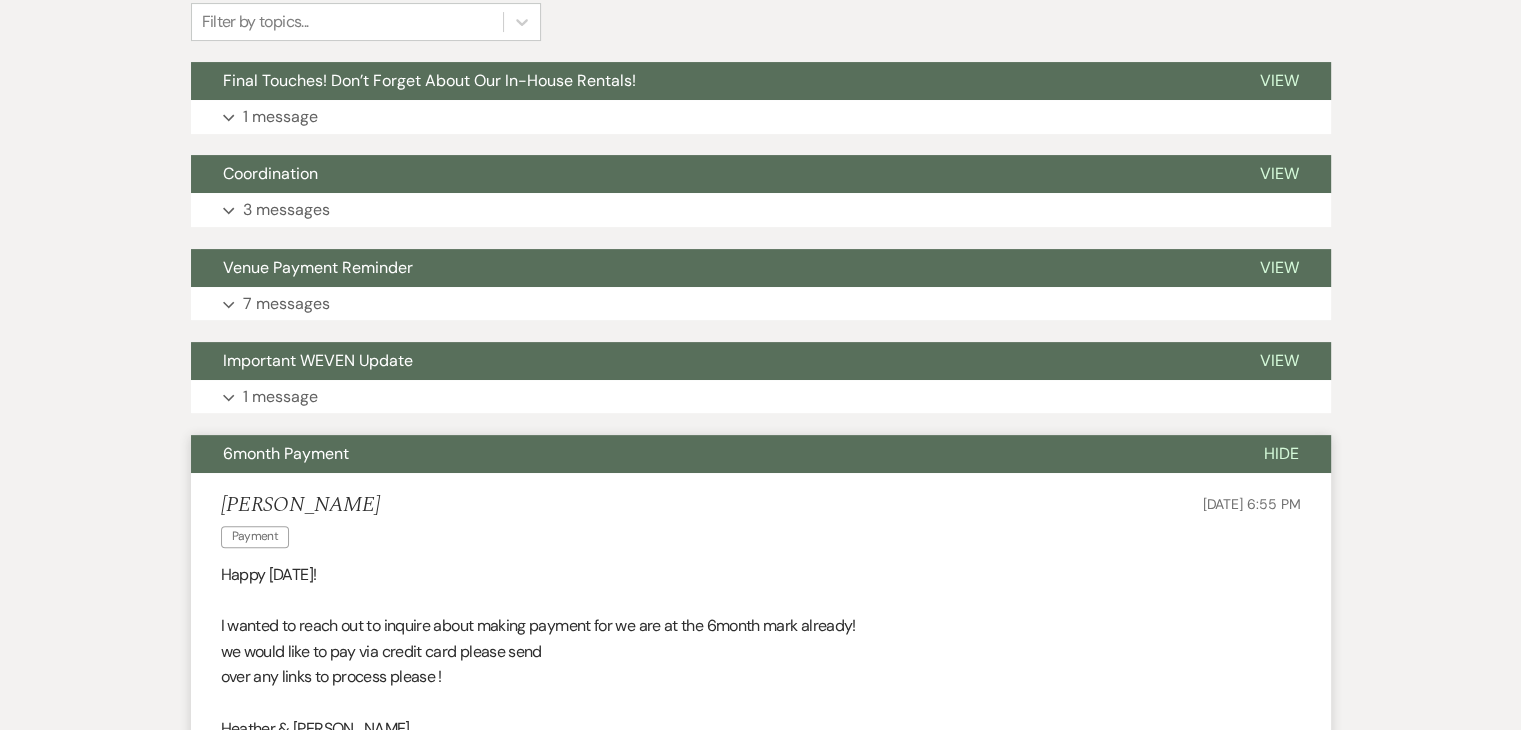 scroll, scrollTop: 508, scrollLeft: 0, axis: vertical 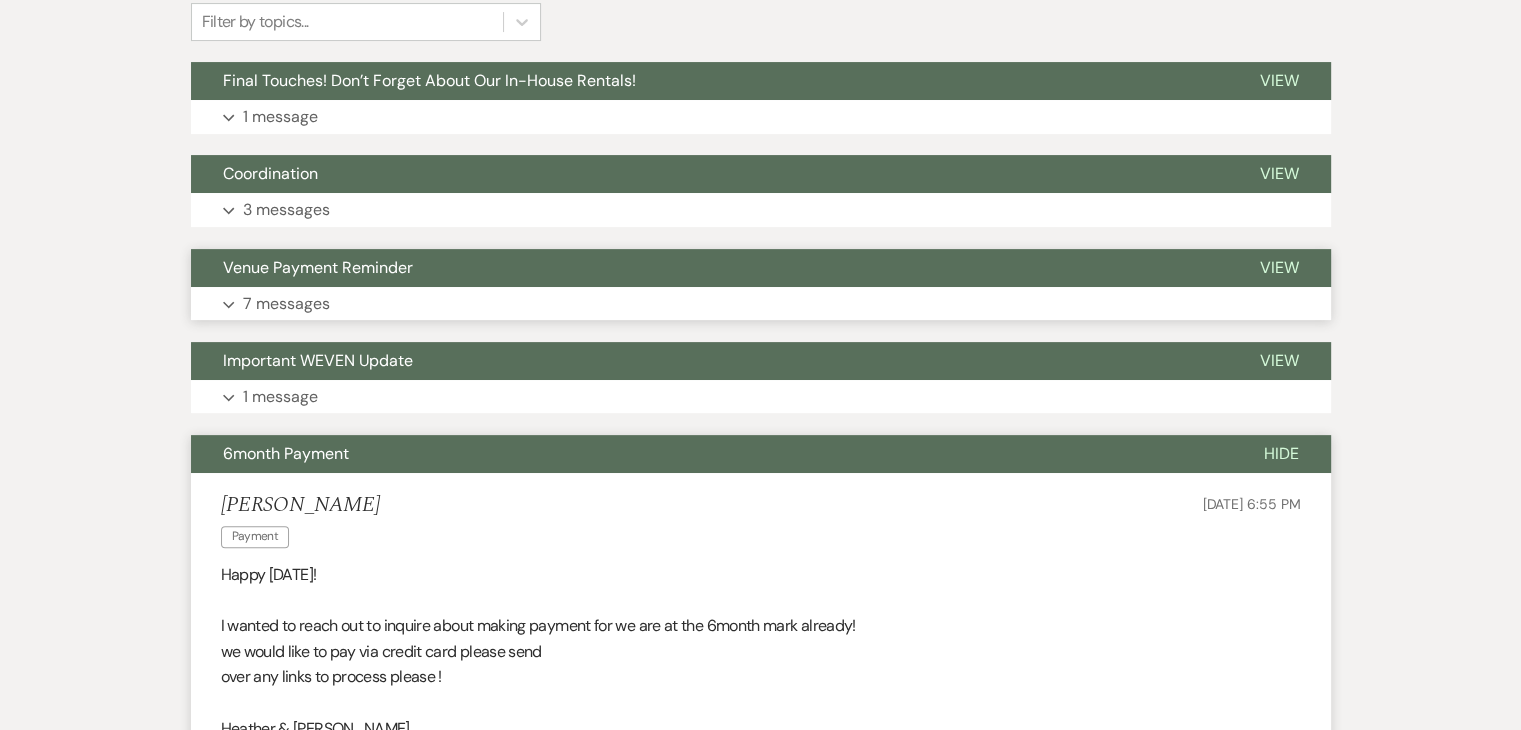 click on "Expand 7 messages" at bounding box center (761, 304) 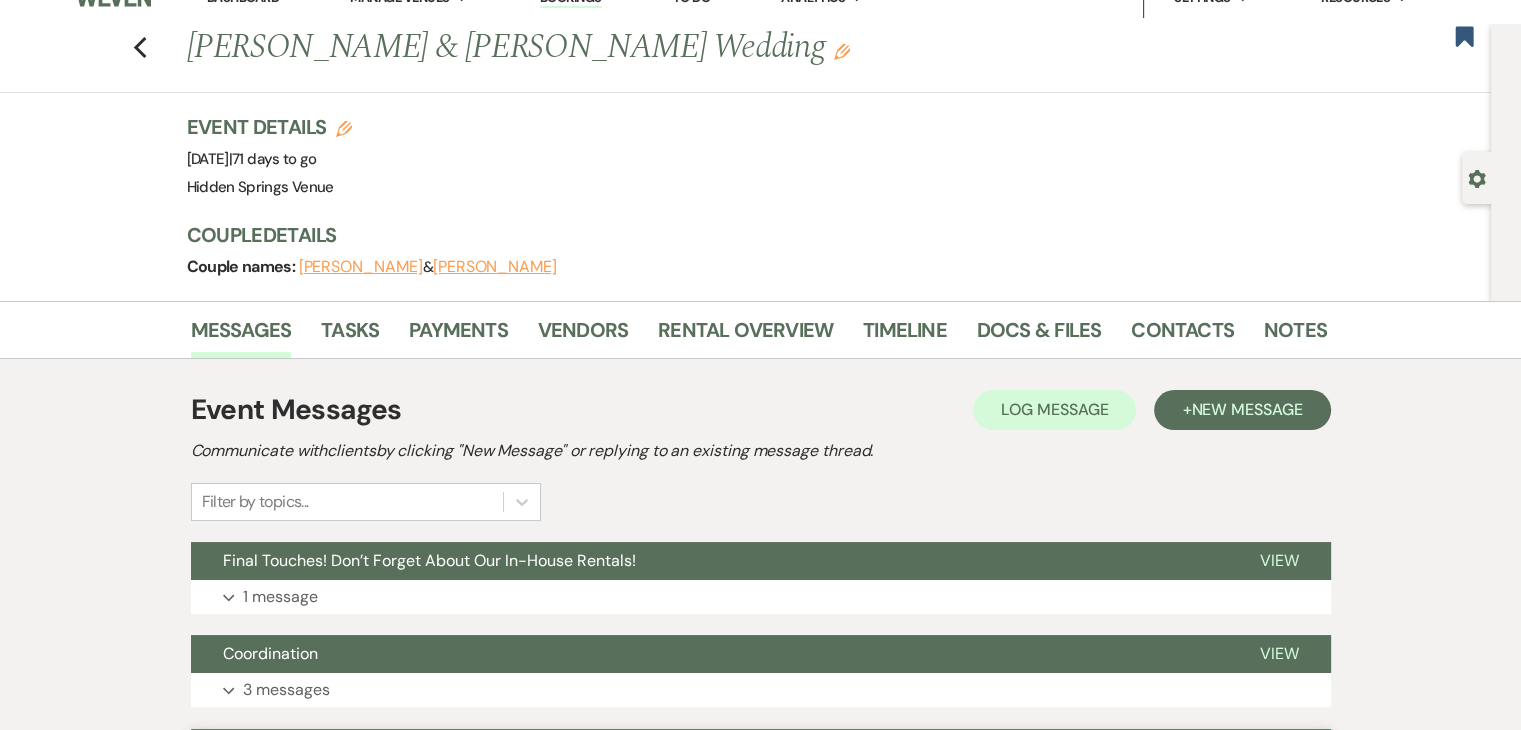 scroll, scrollTop: 0, scrollLeft: 0, axis: both 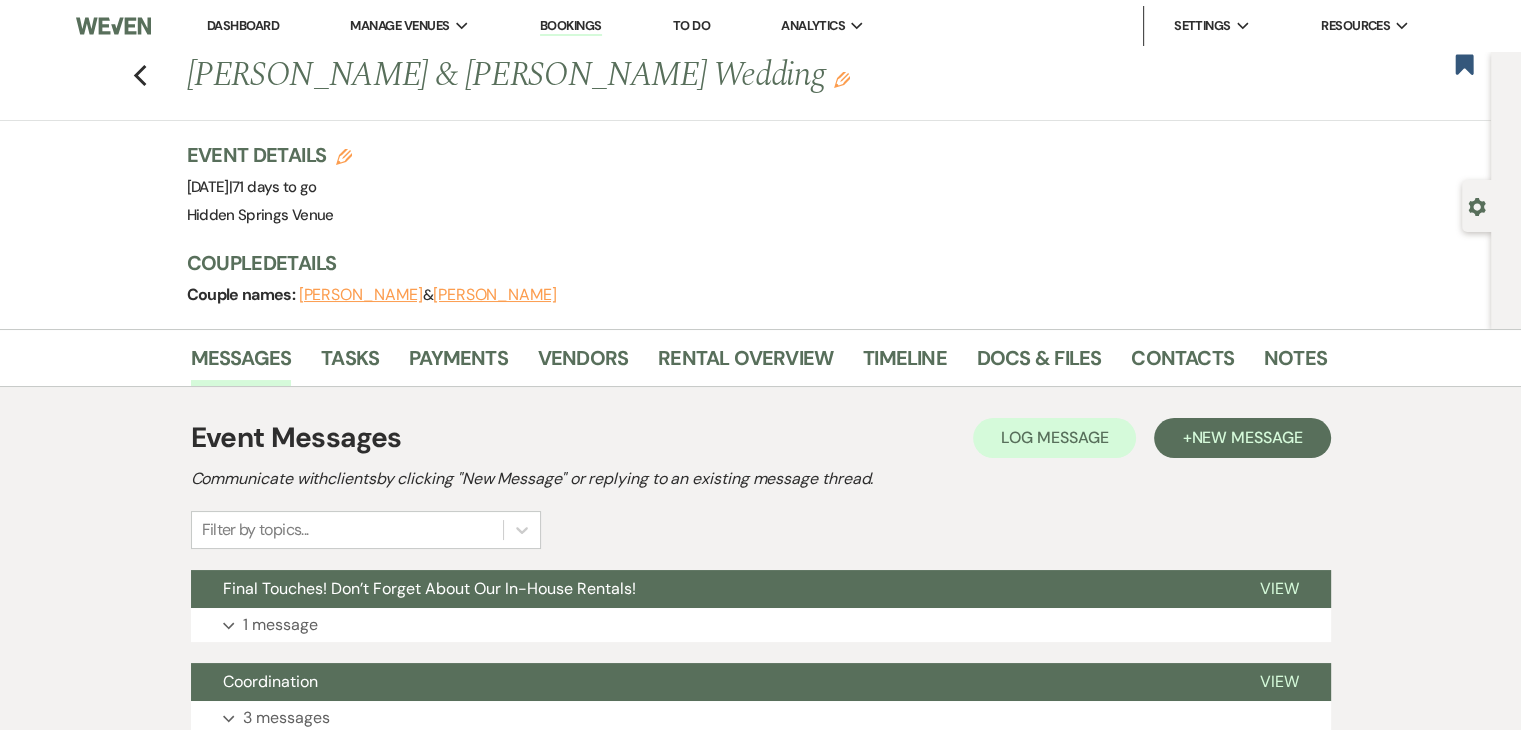 click on "Dashboard" at bounding box center (243, 25) 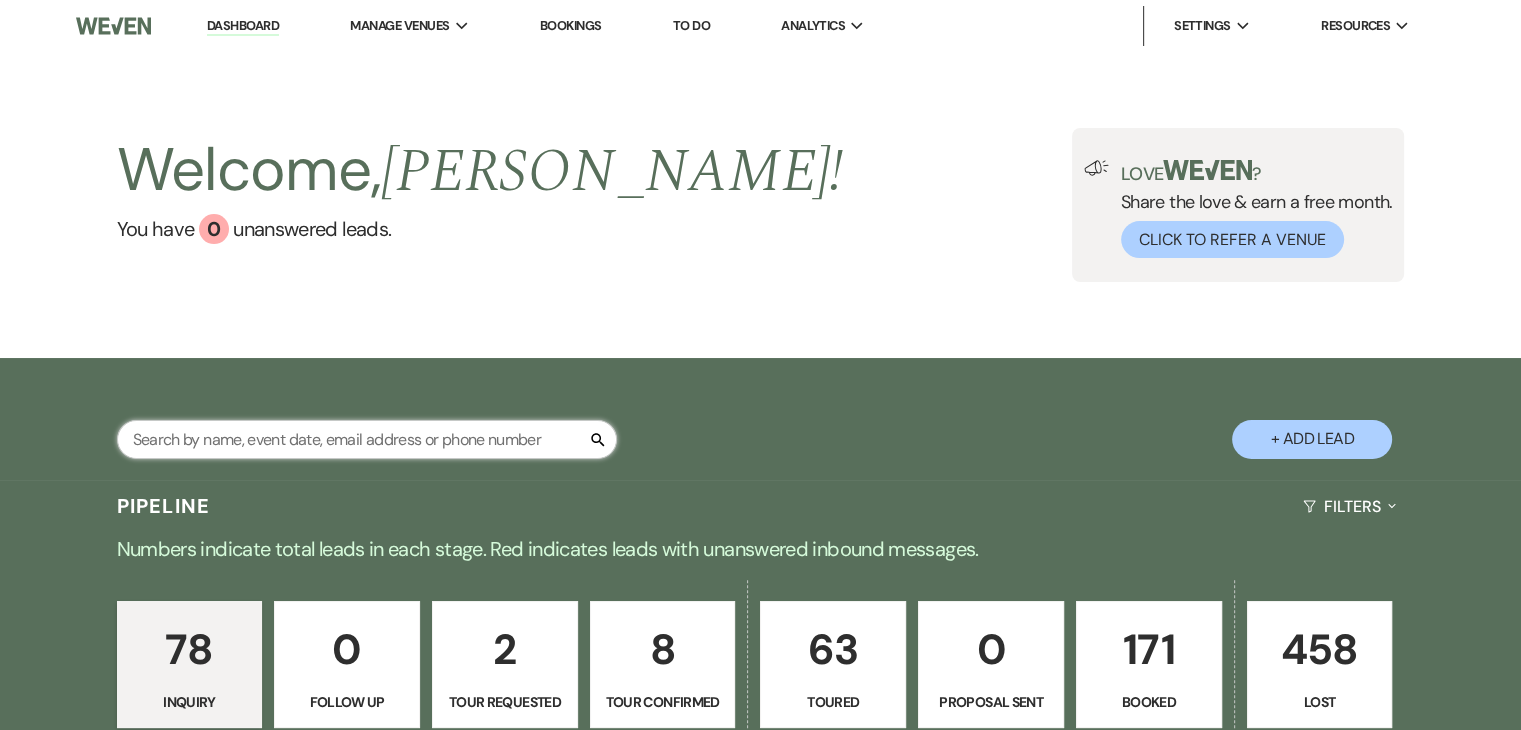 click at bounding box center (367, 439) 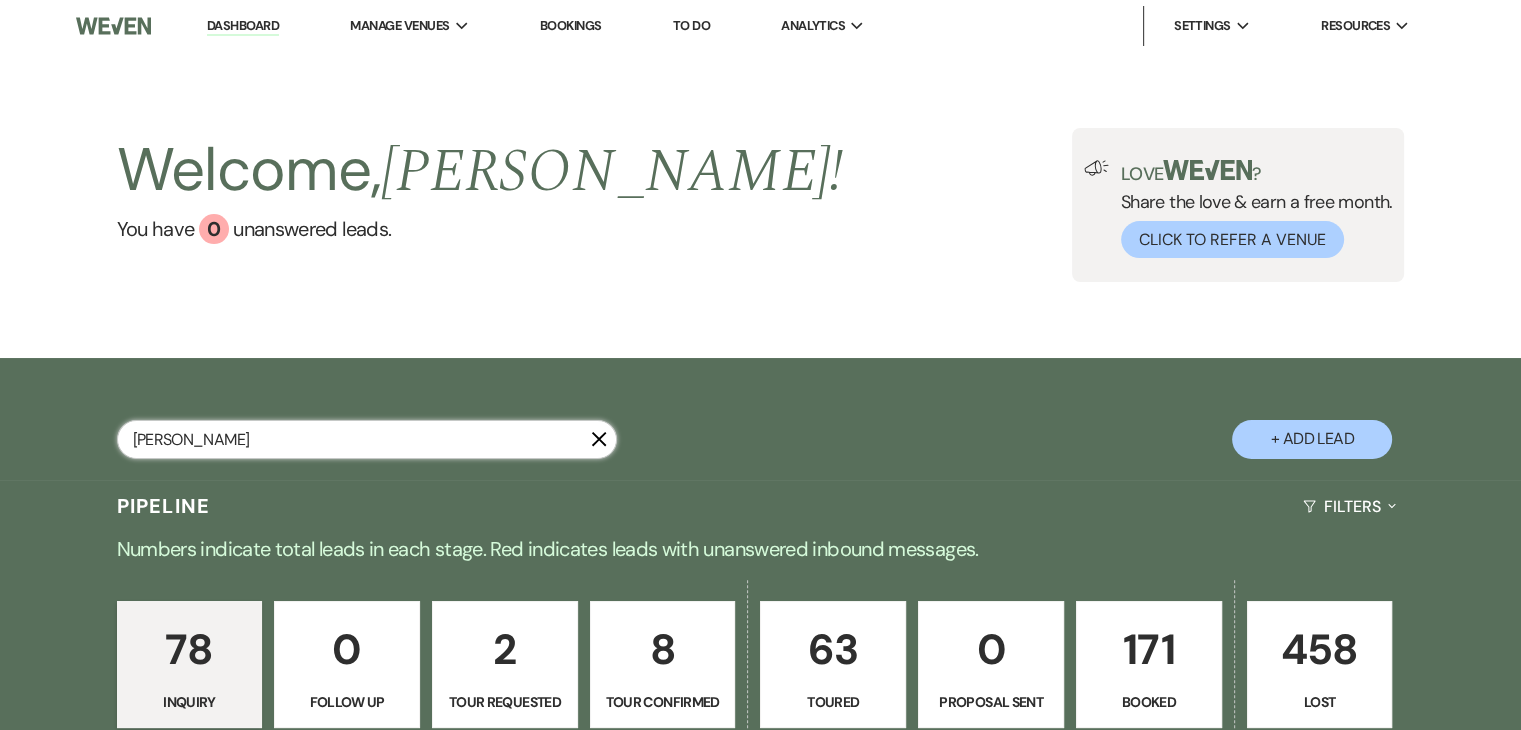 type on "[PERSON_NAME]" 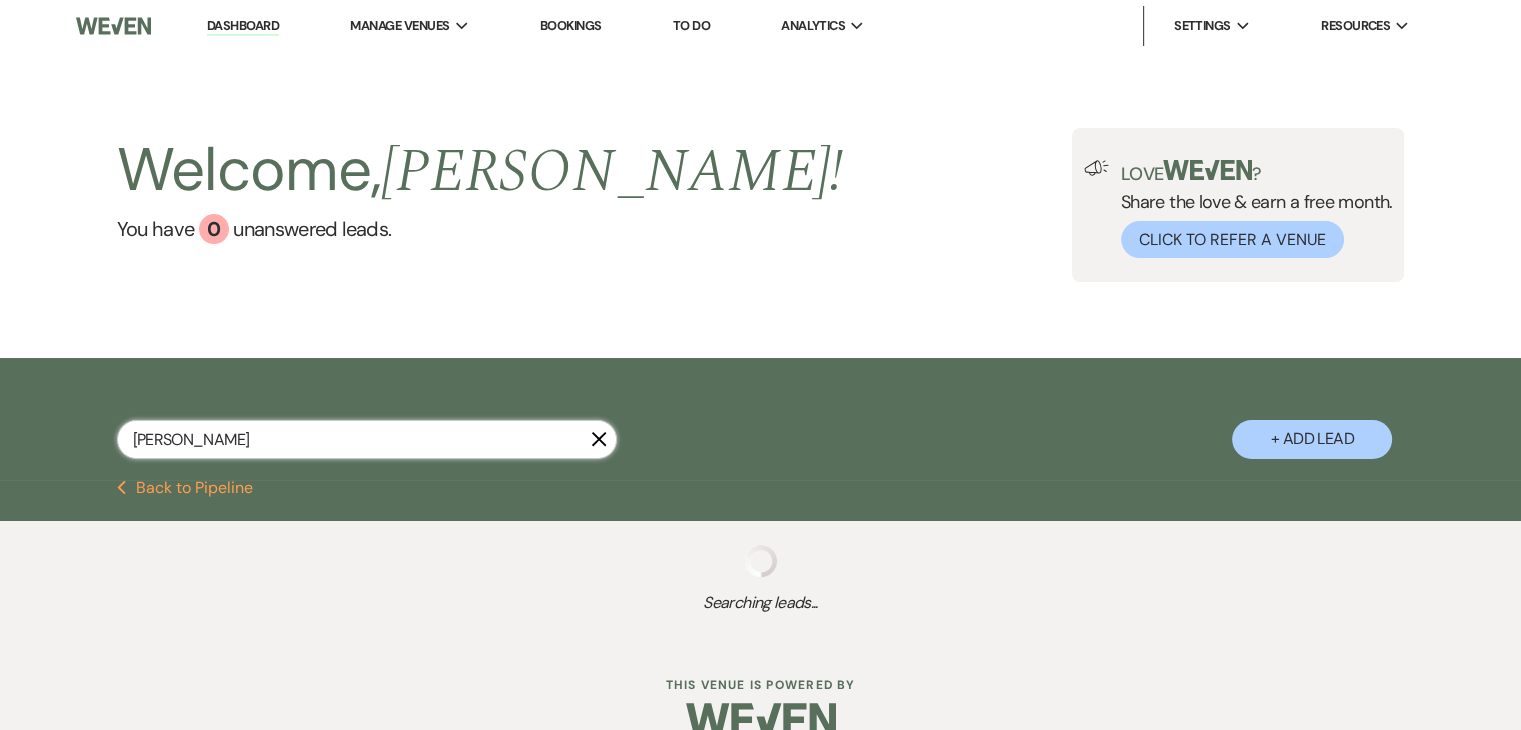 select on "4" 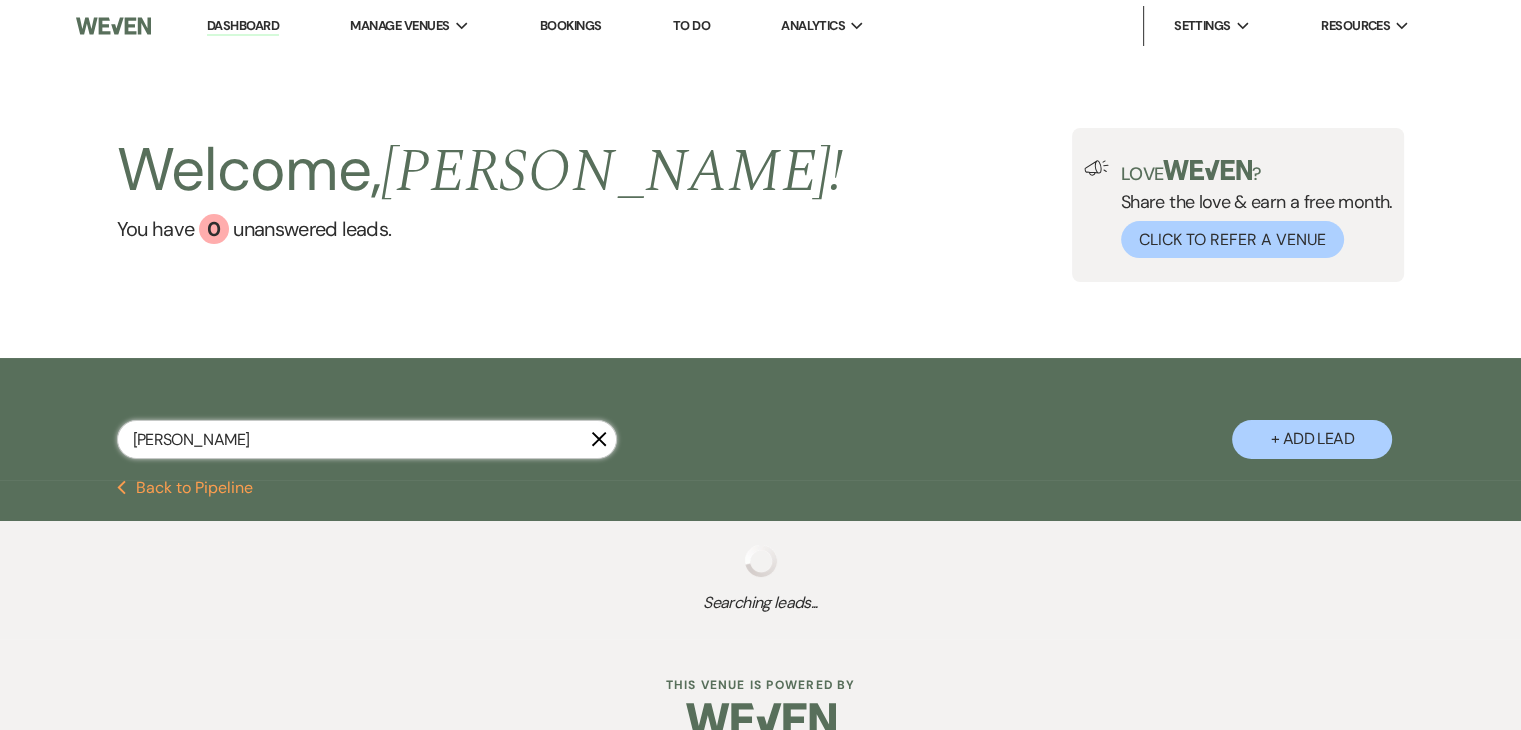 select on "8" 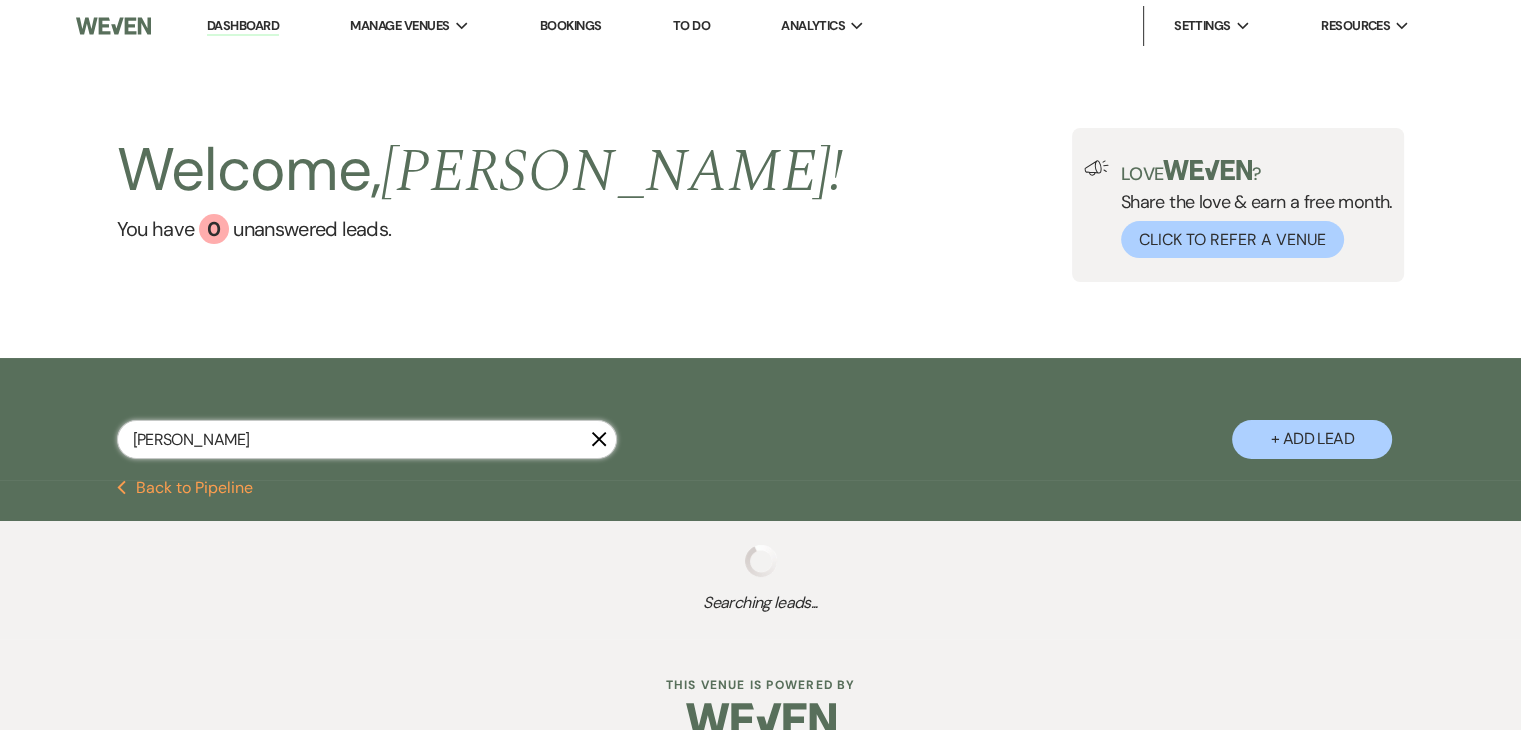 select on "5" 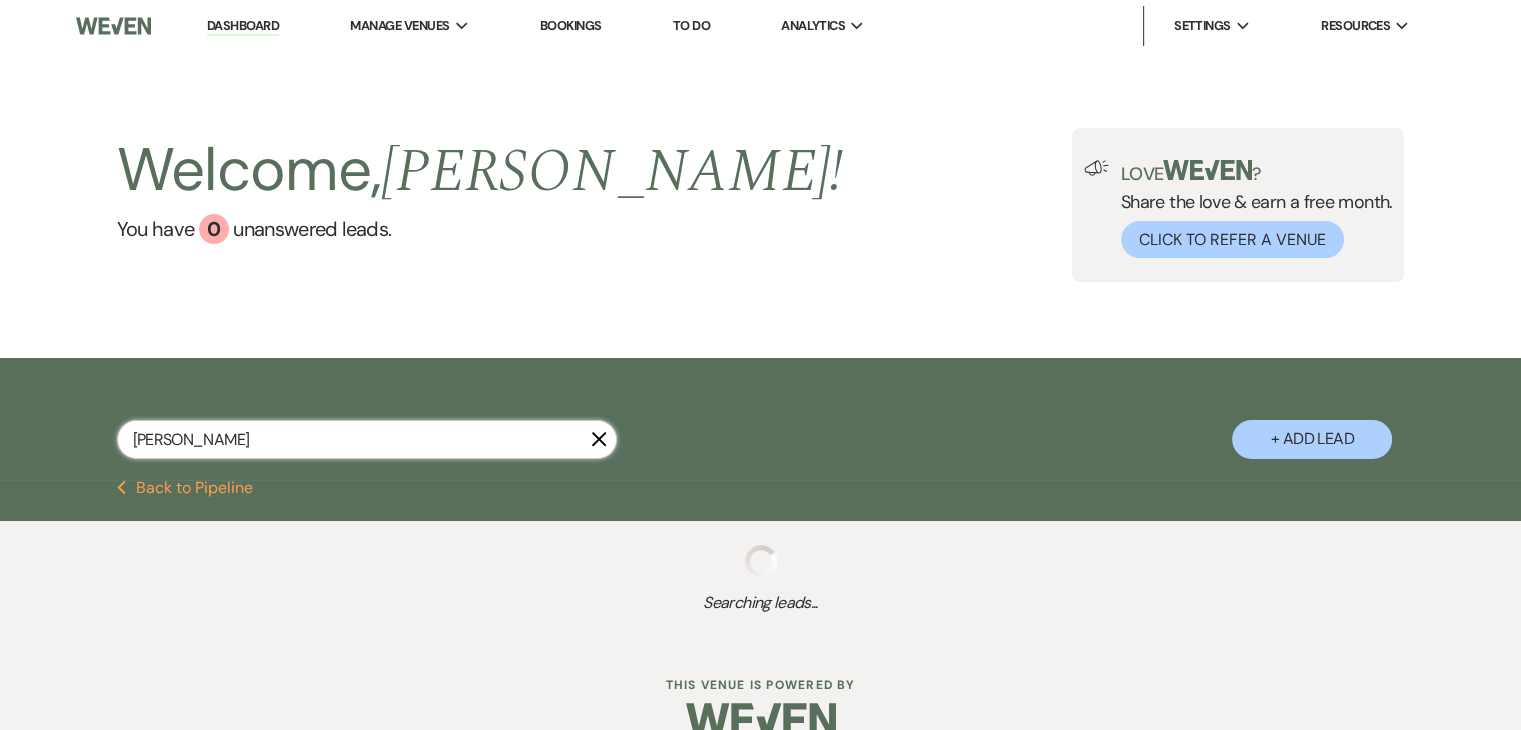 select on "8" 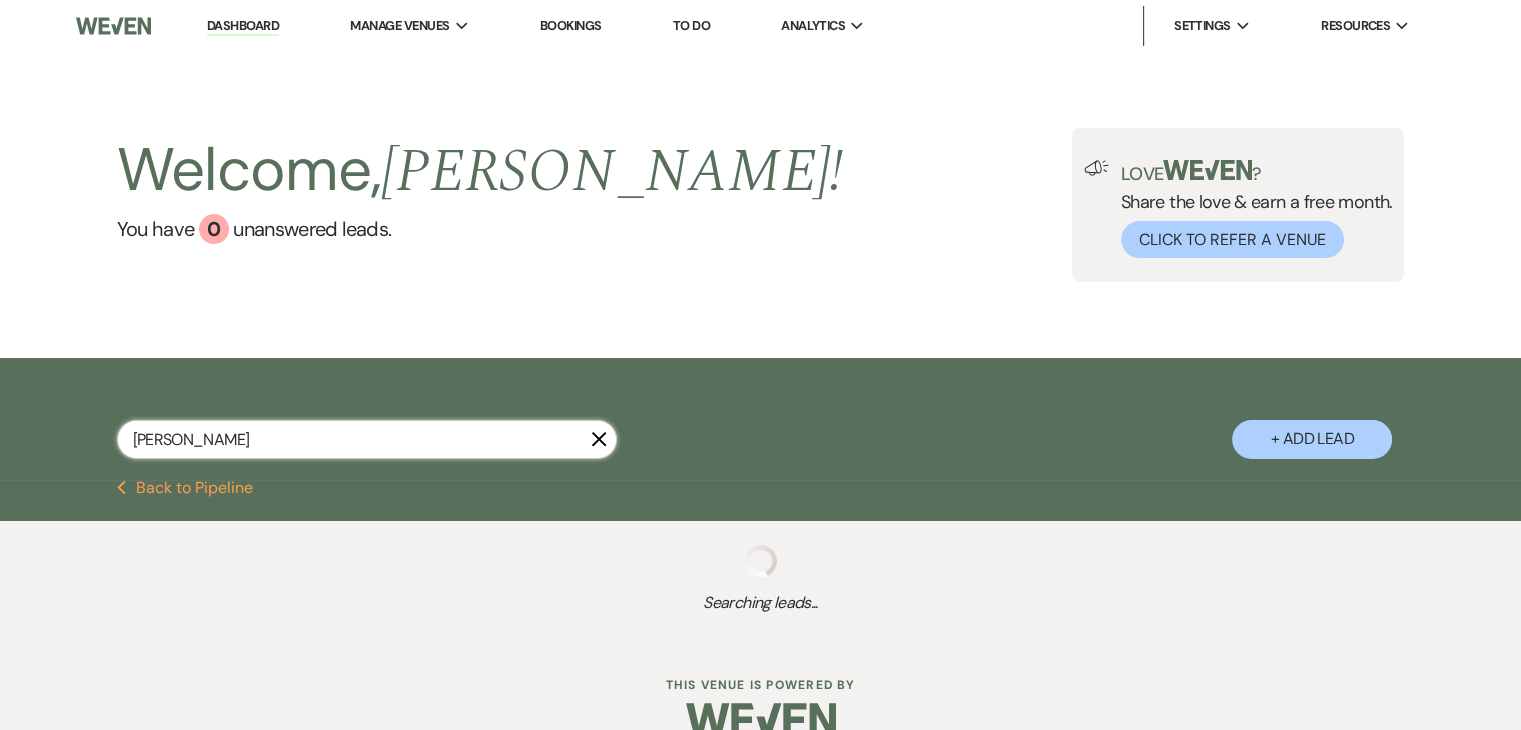 select on "6" 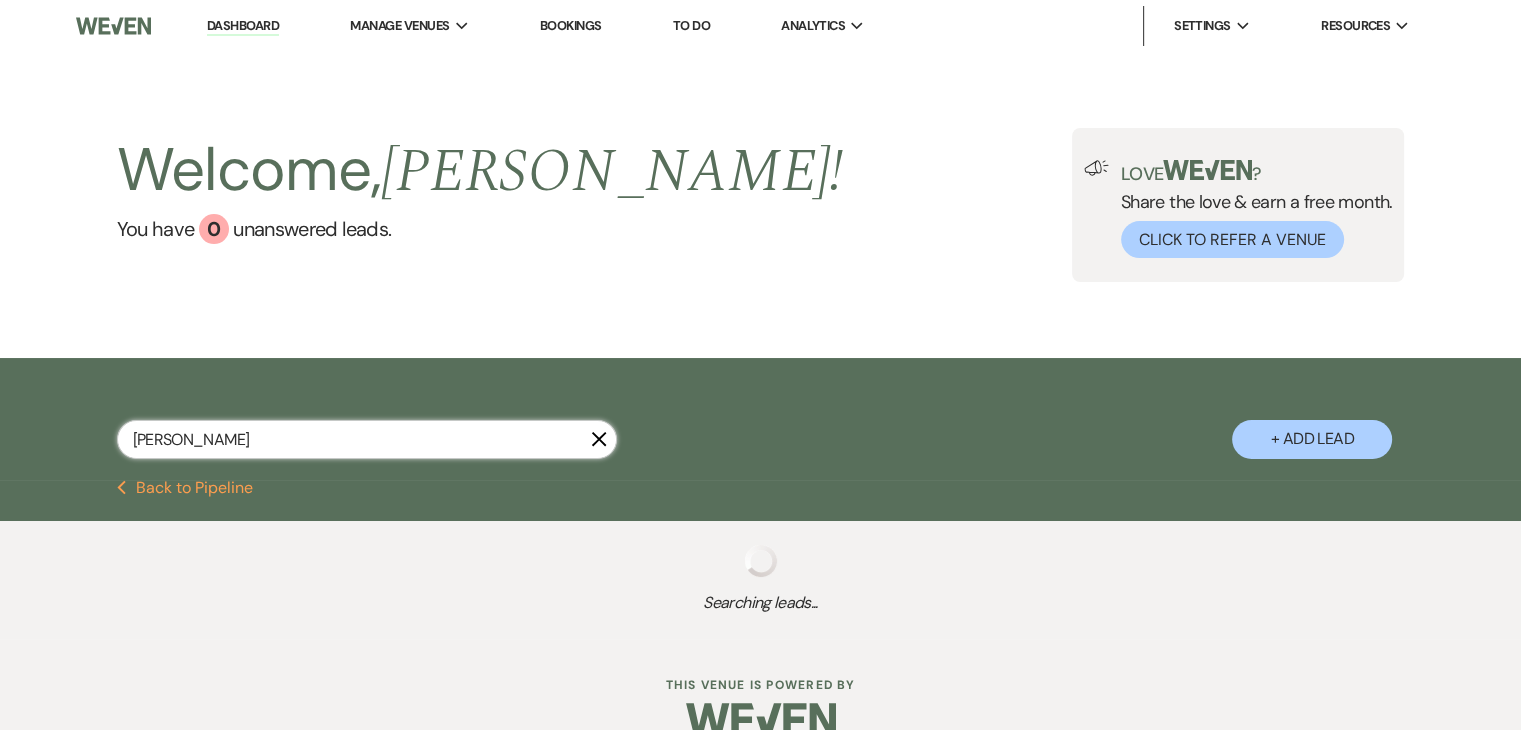 select on "8" 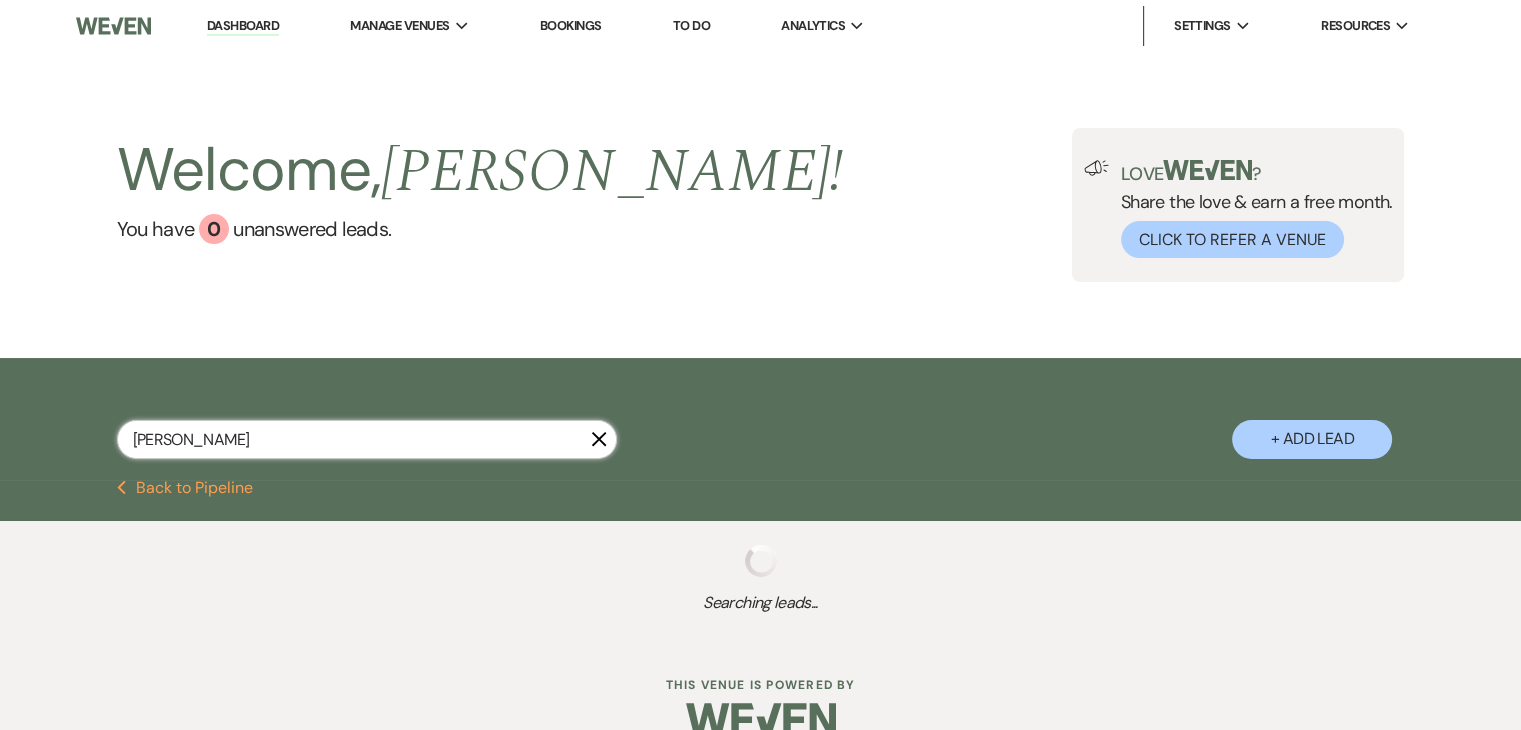 select on "5" 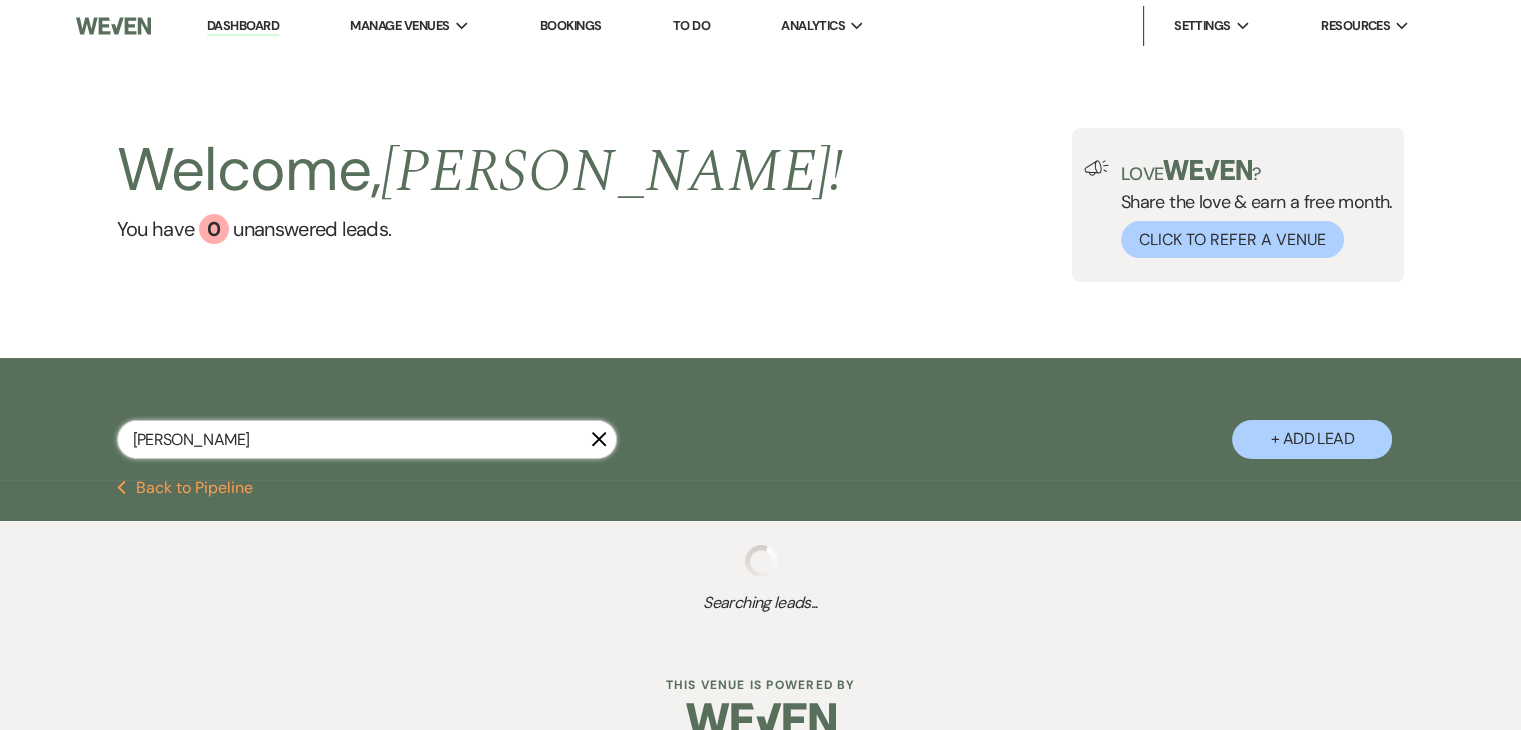 select on "8" 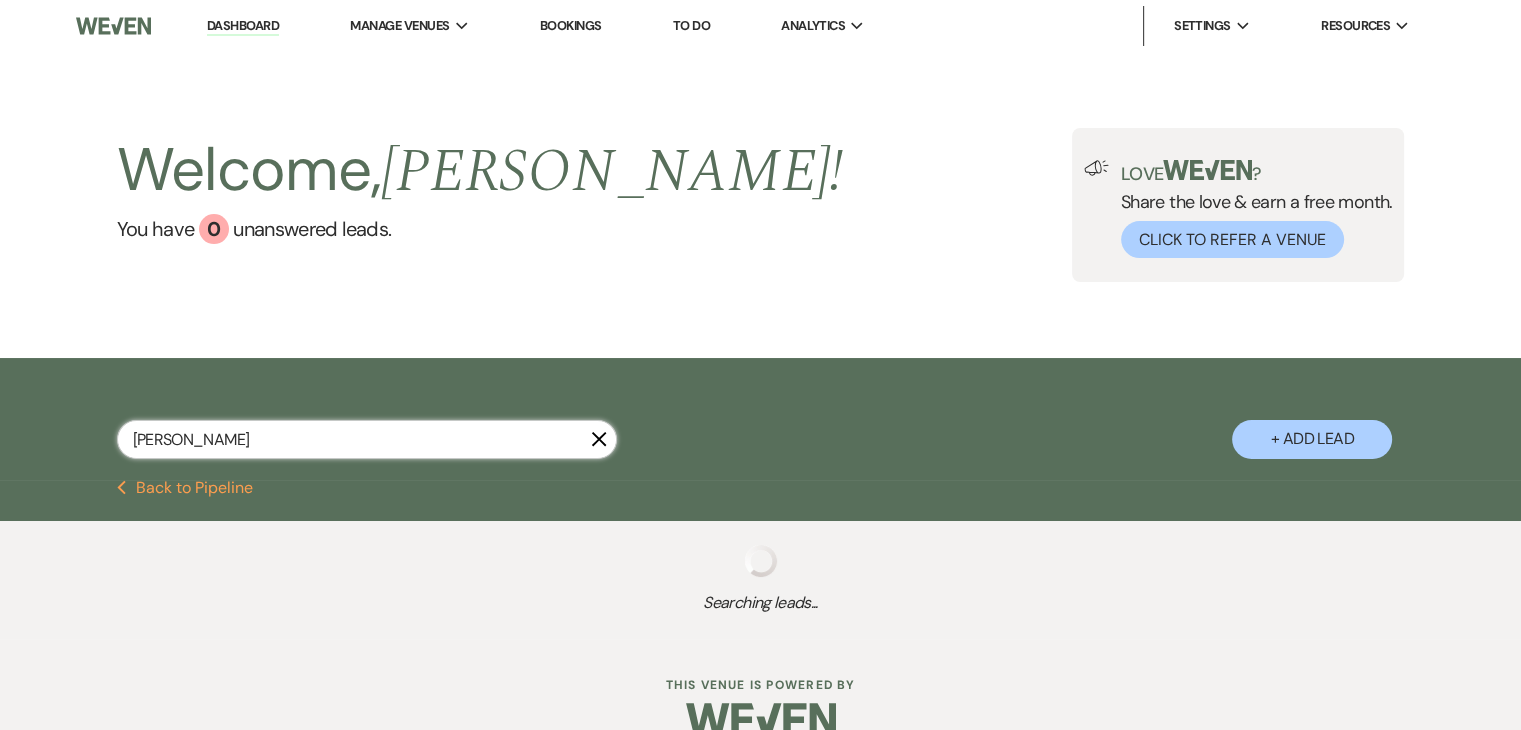select on "5" 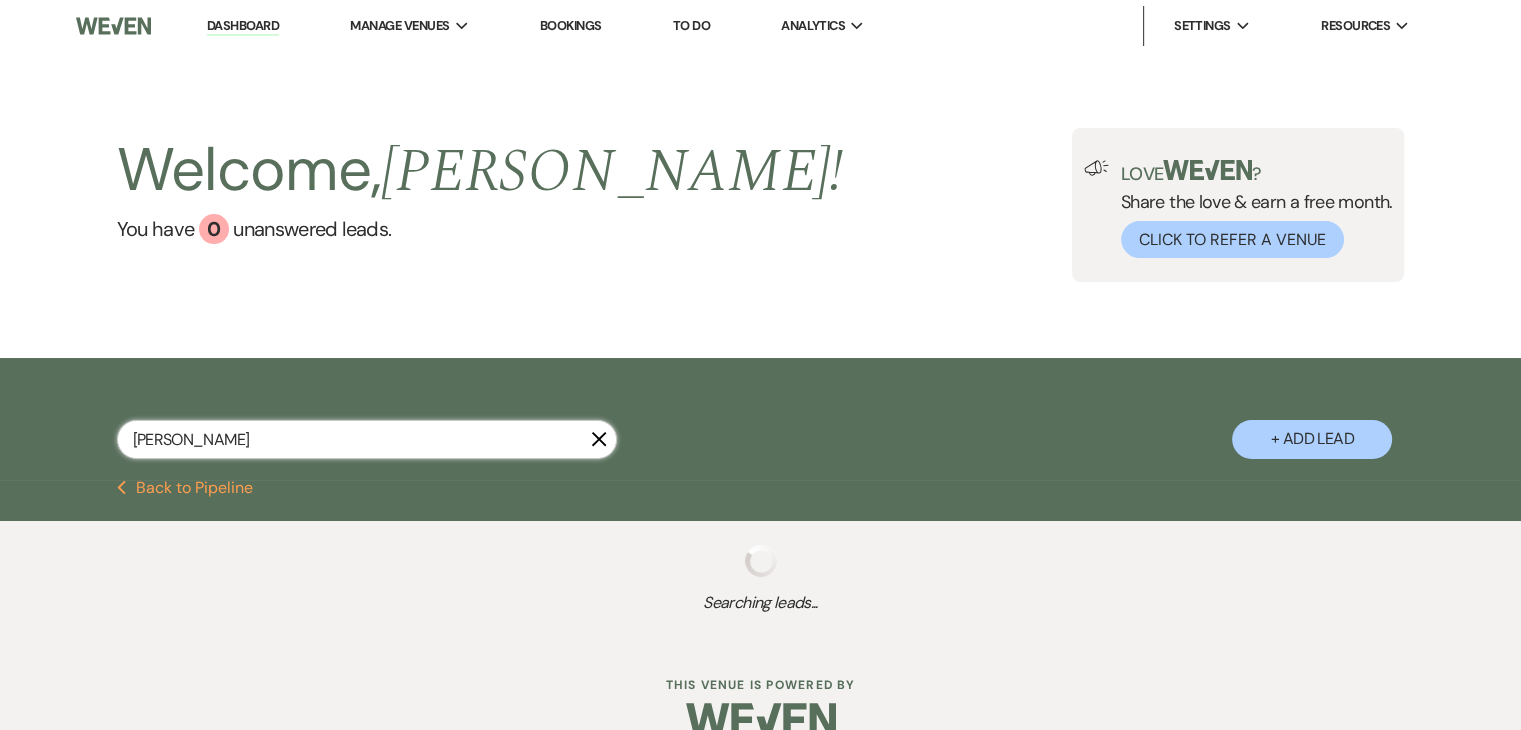 select on "8" 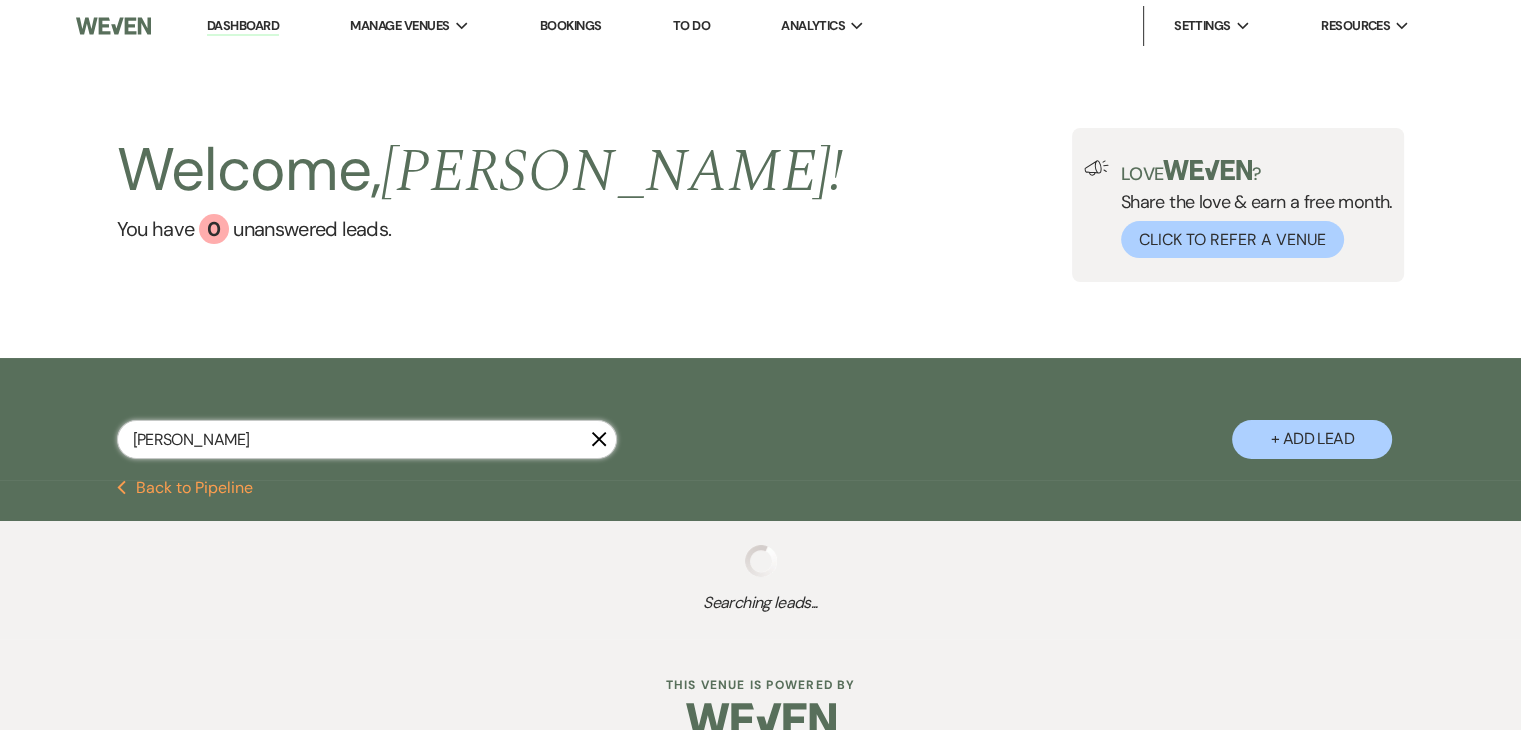 select on "5" 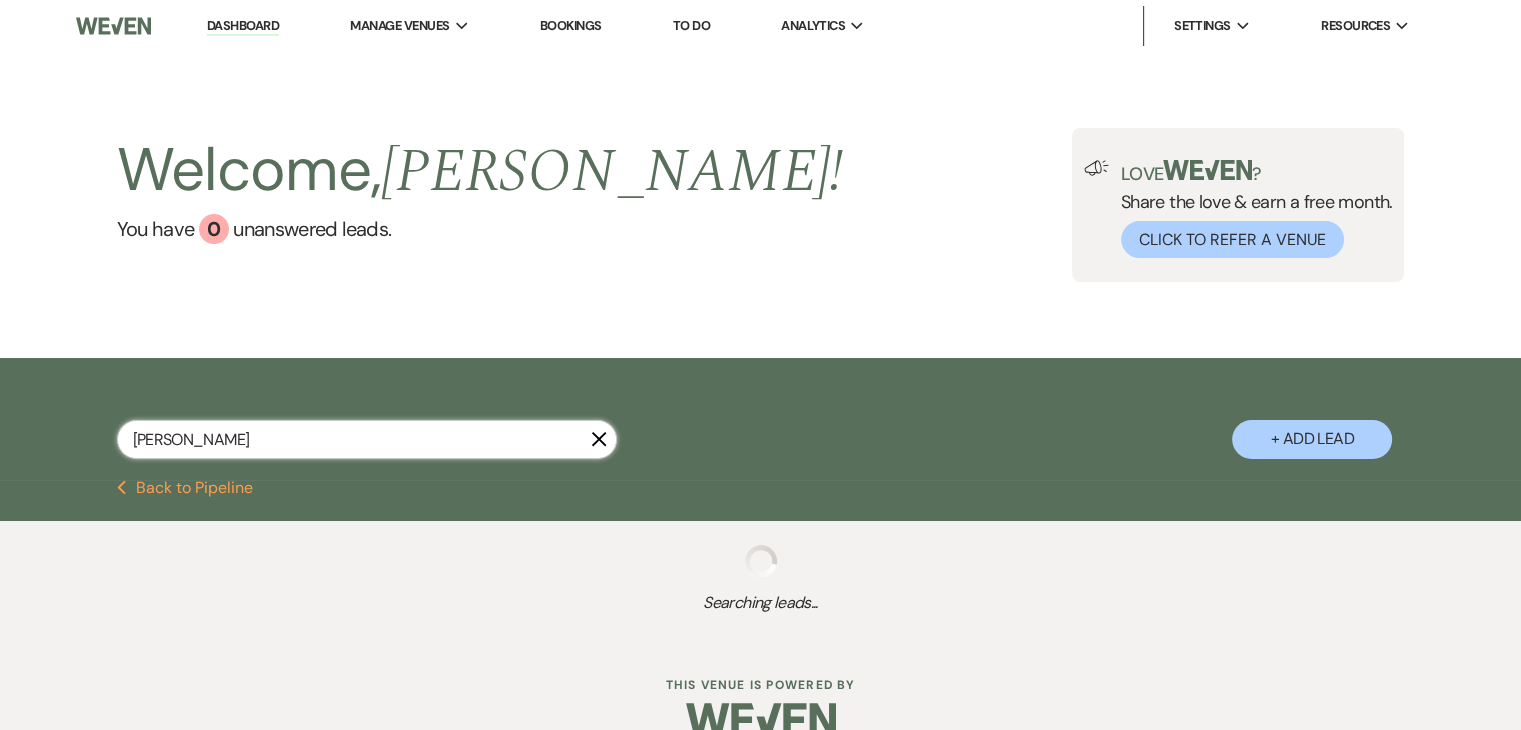 select on "8" 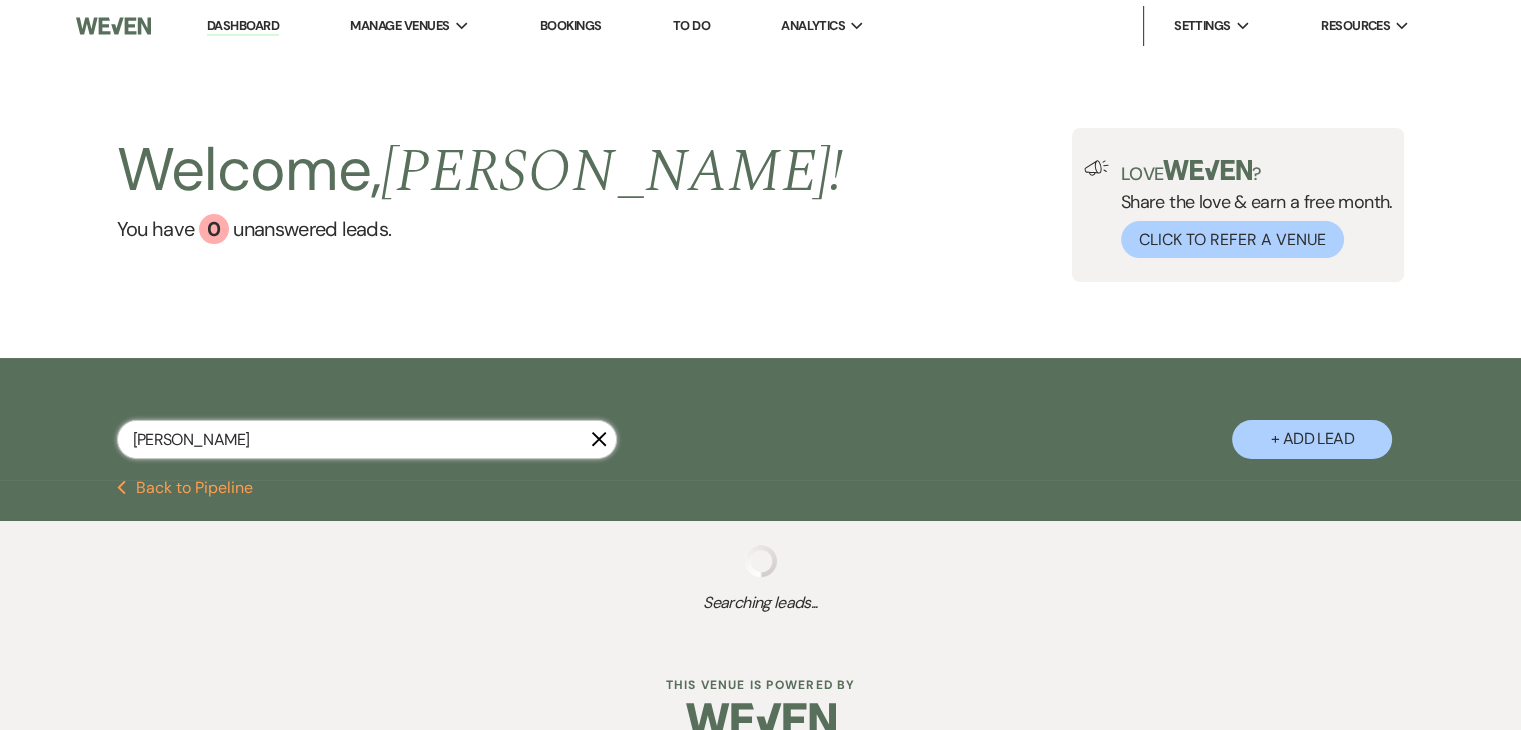 select on "5" 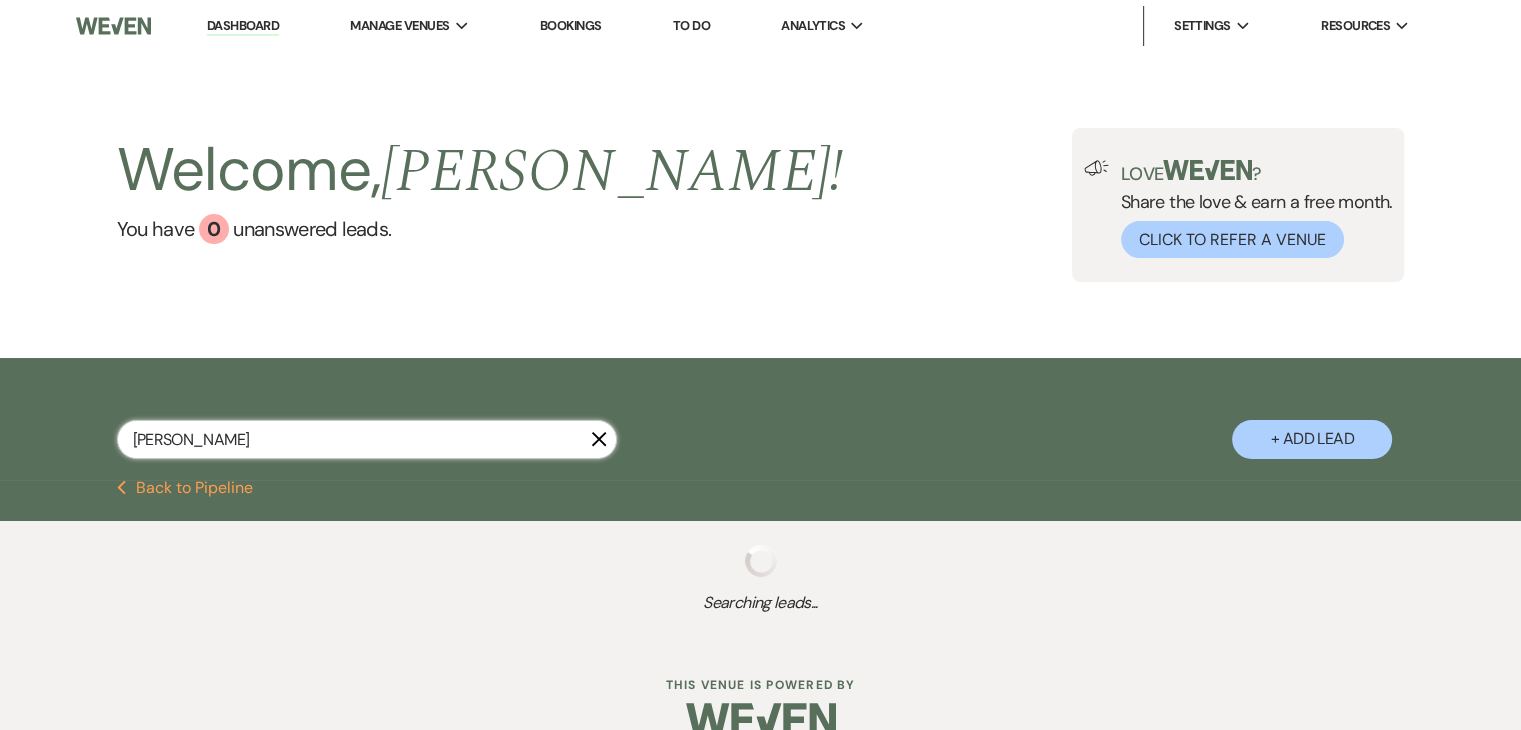 select on "8" 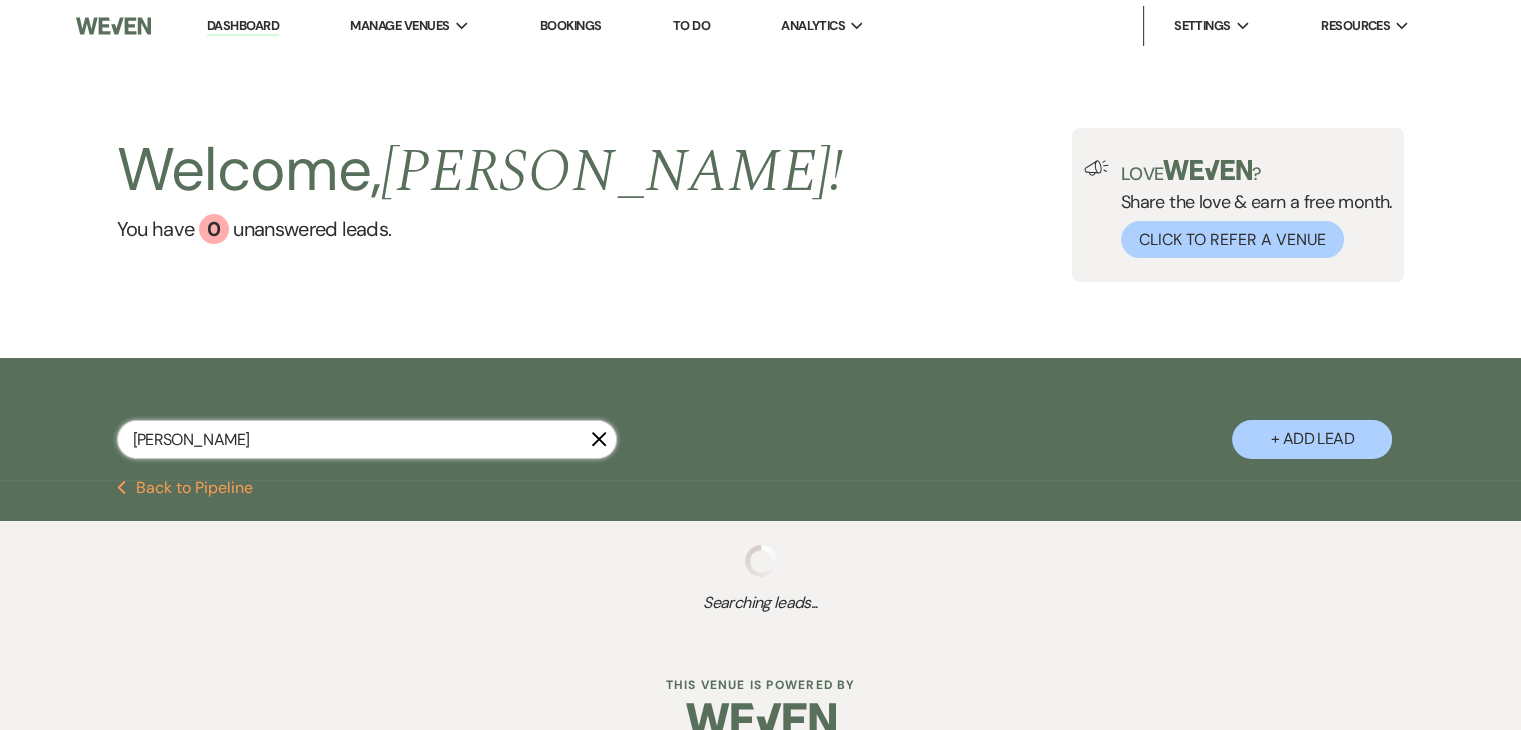 select on "5" 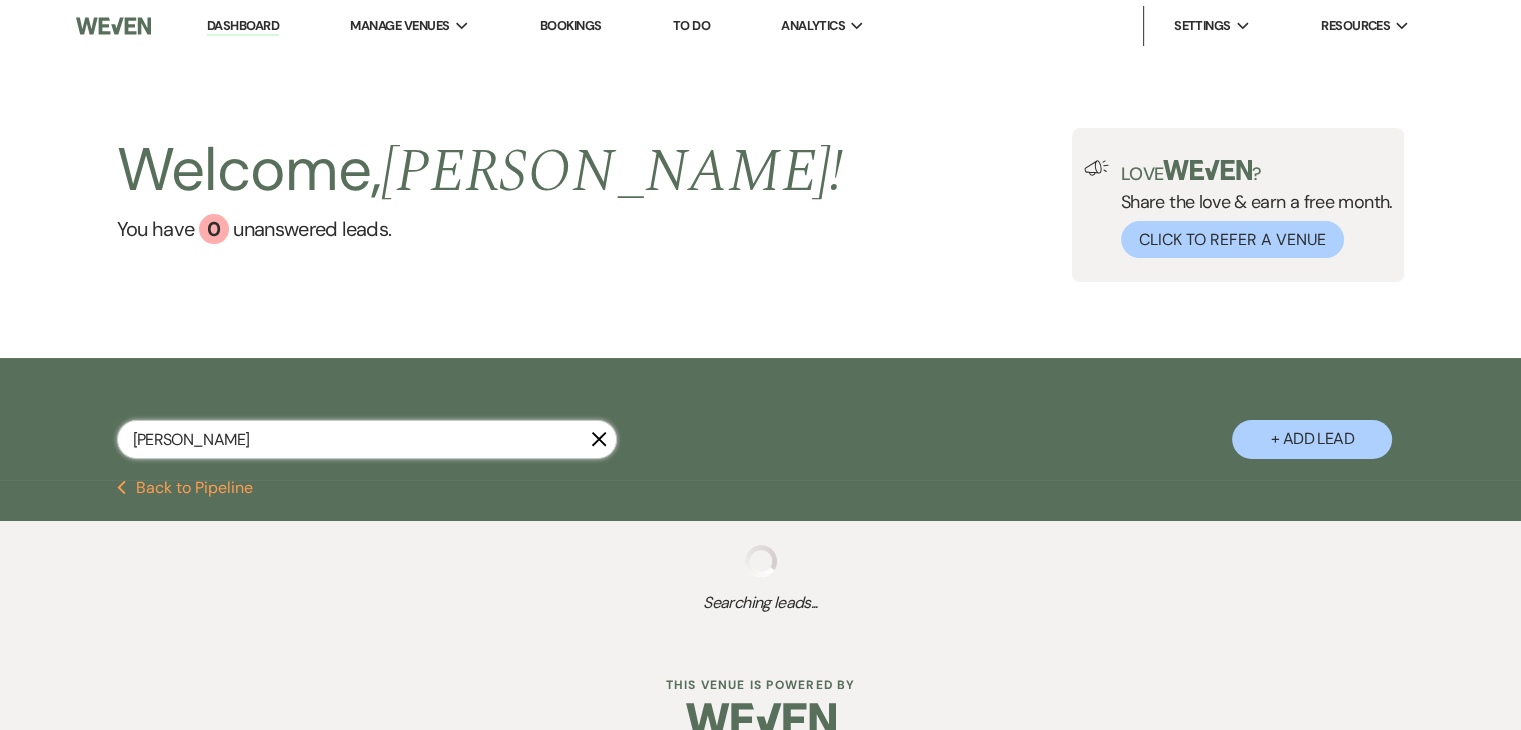 select on "8" 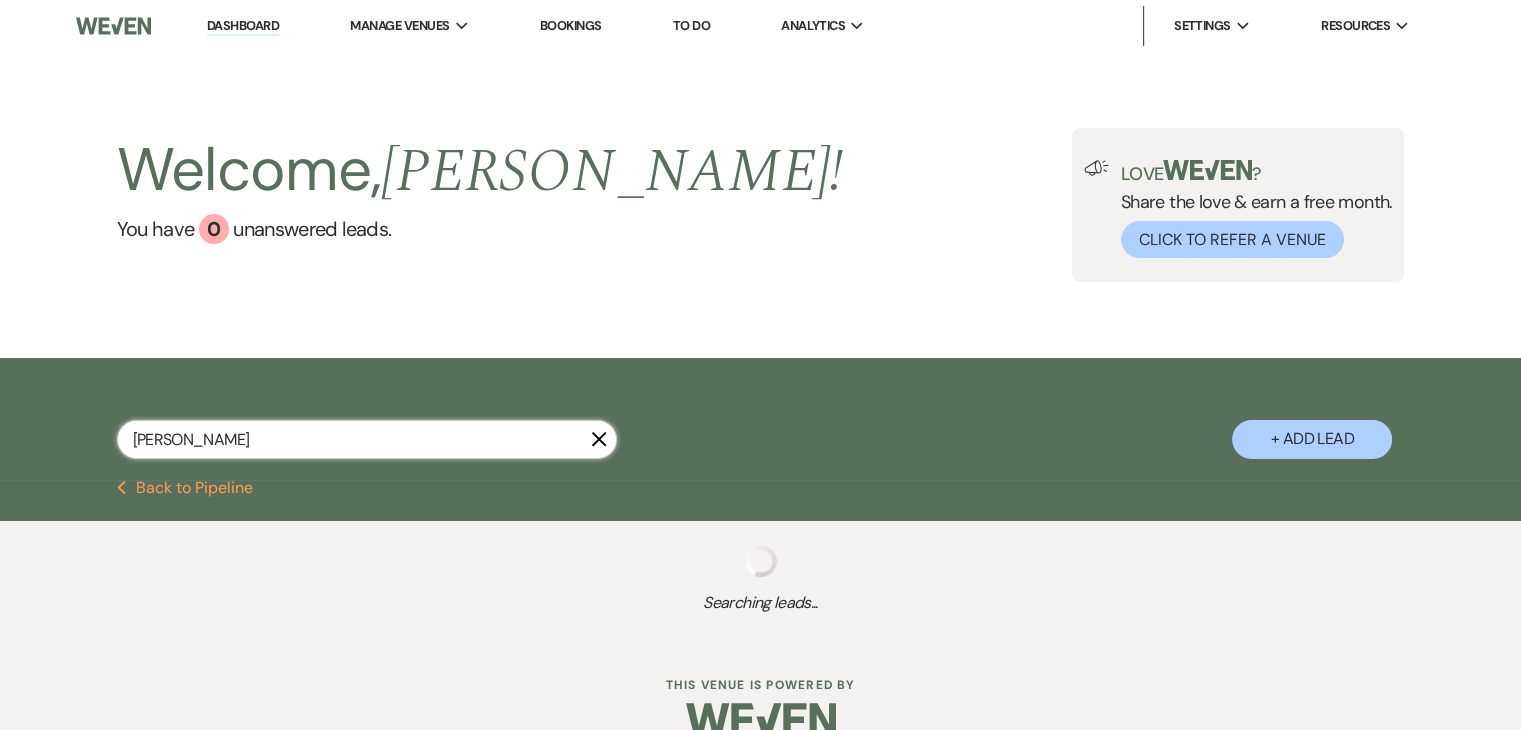 select on "6" 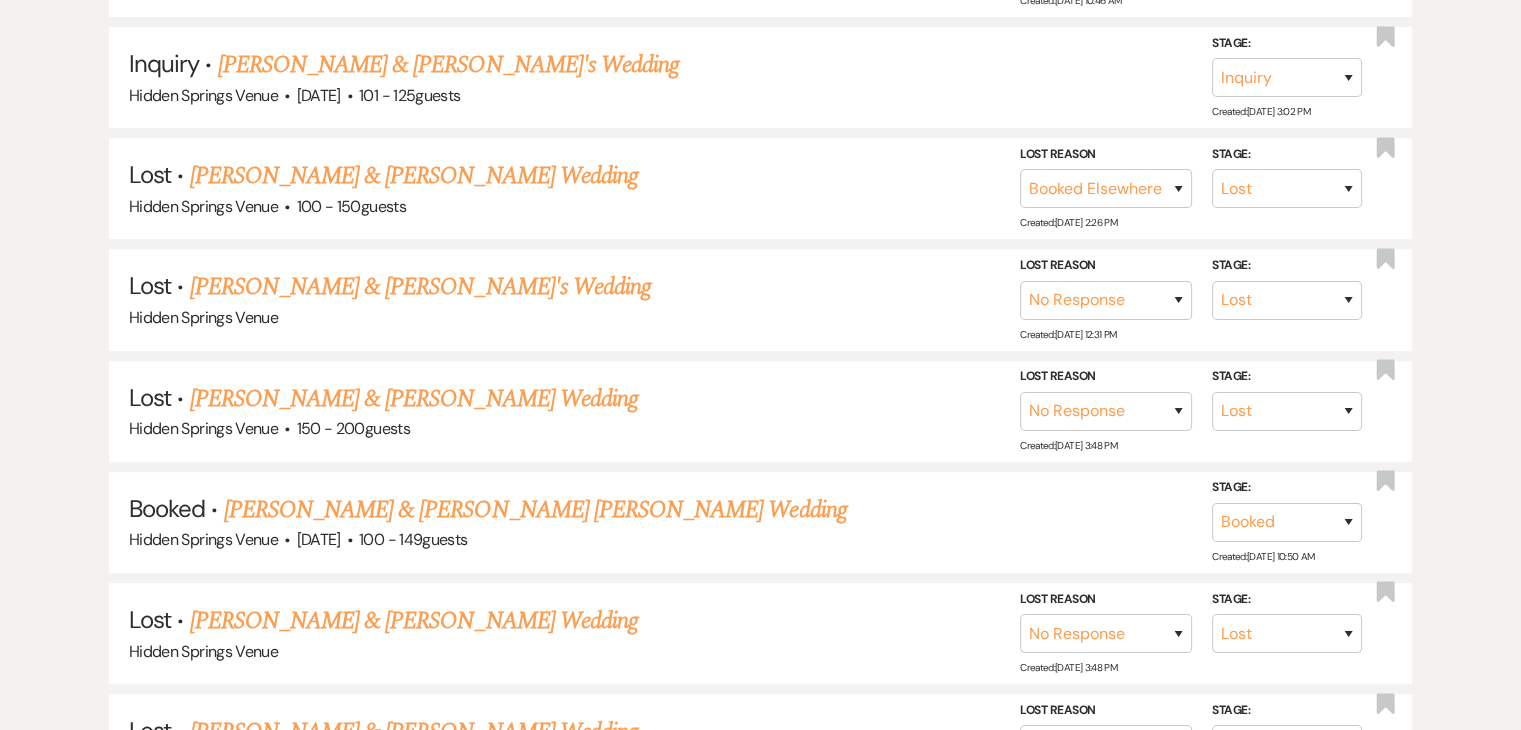 scroll, scrollTop: 744, scrollLeft: 0, axis: vertical 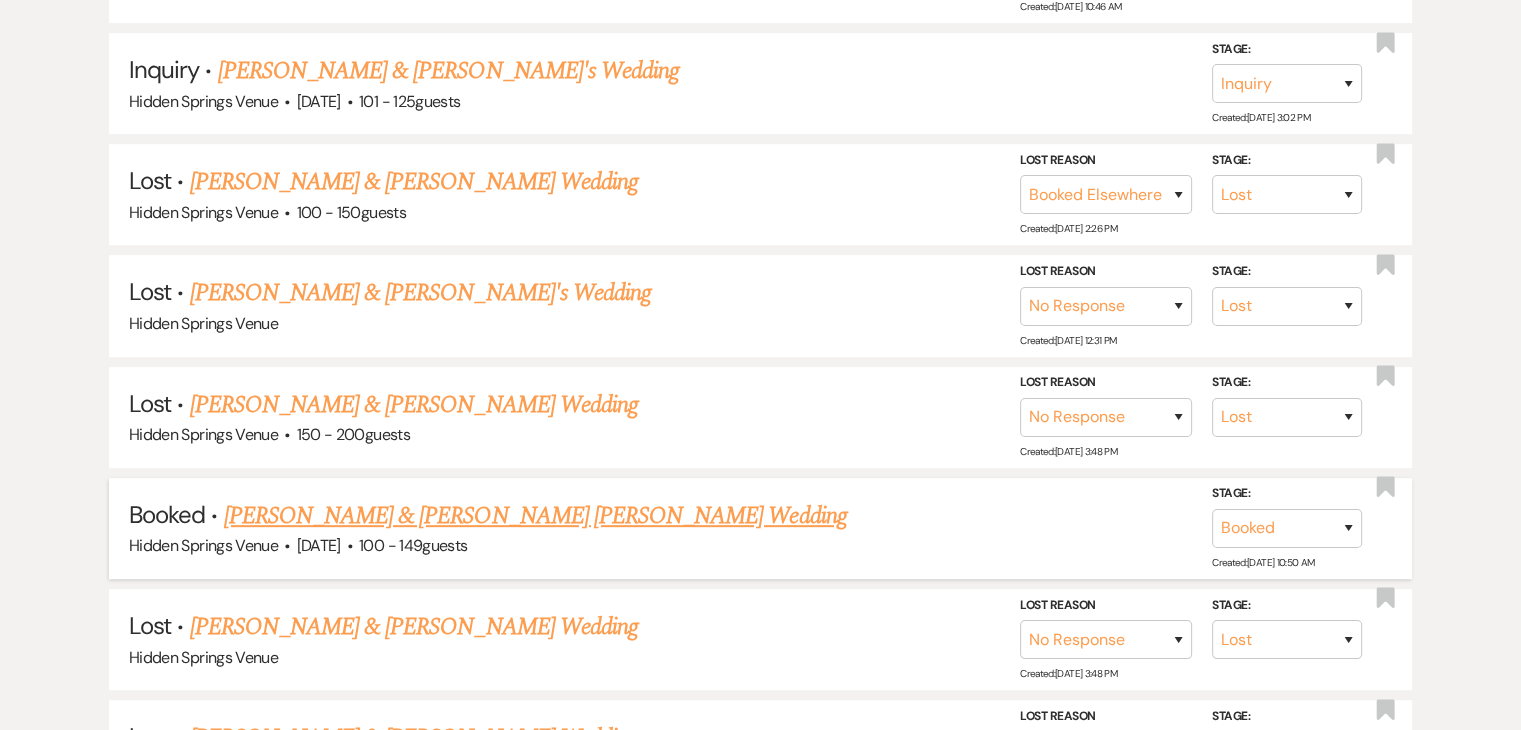 type on "[PERSON_NAME]" 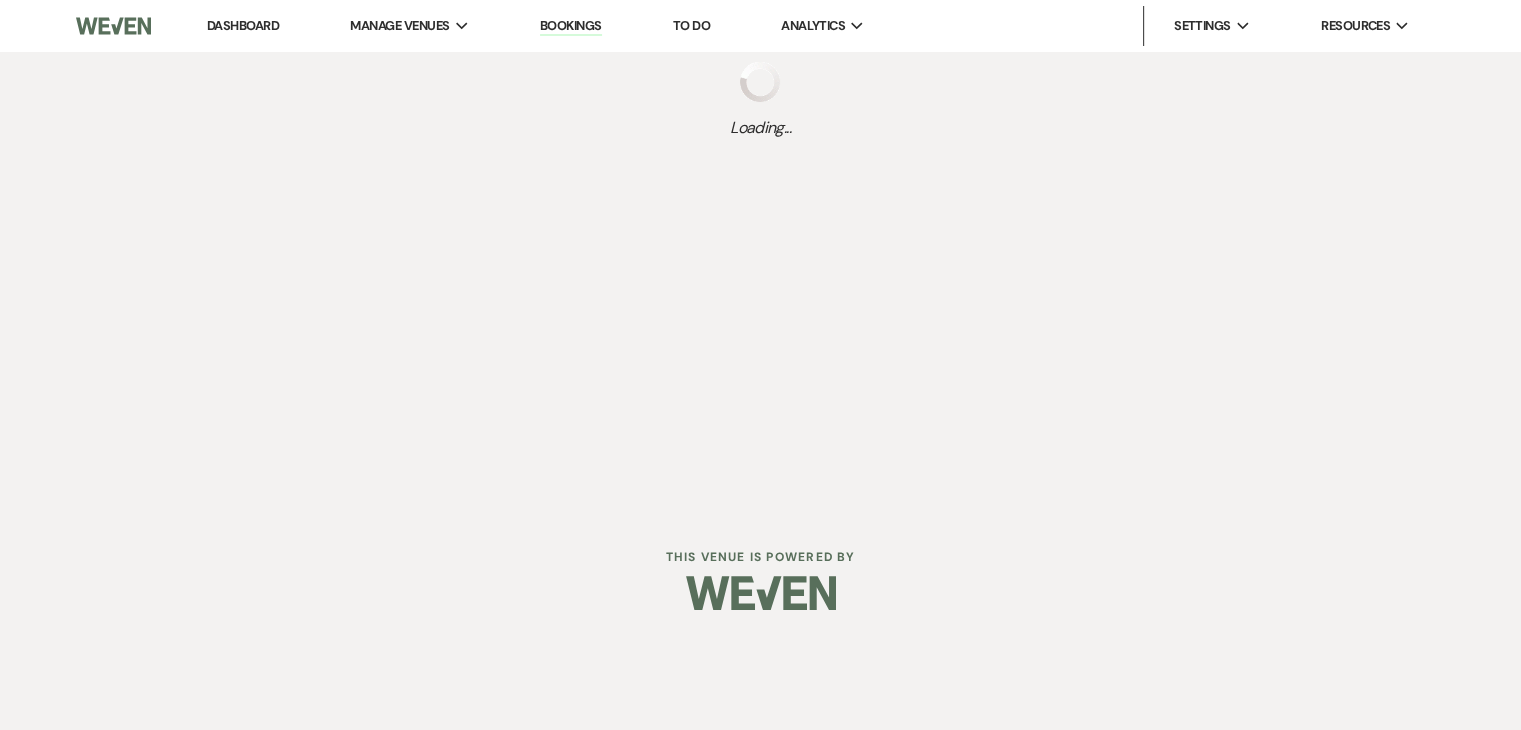 scroll, scrollTop: 0, scrollLeft: 0, axis: both 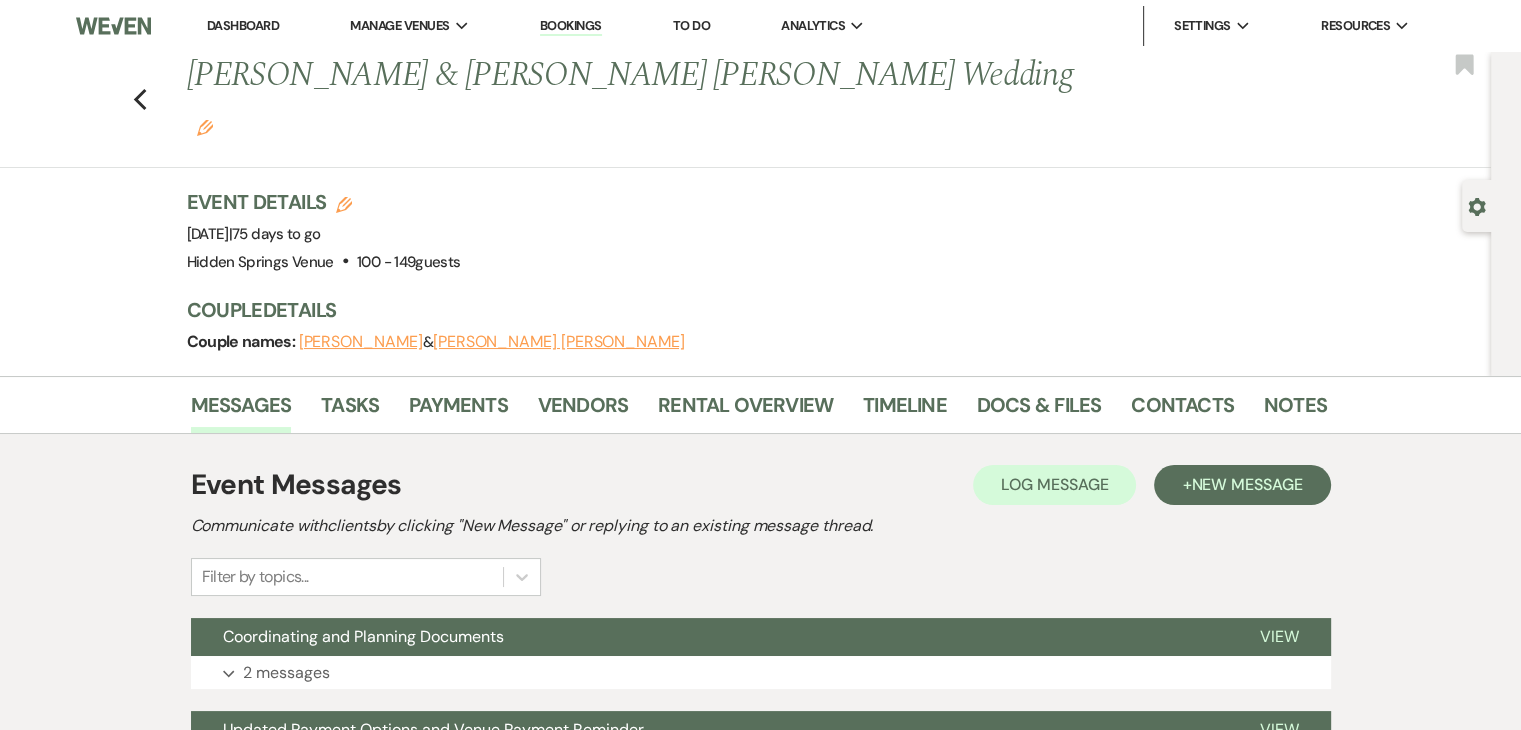 click on "Dashboard" at bounding box center (243, 25) 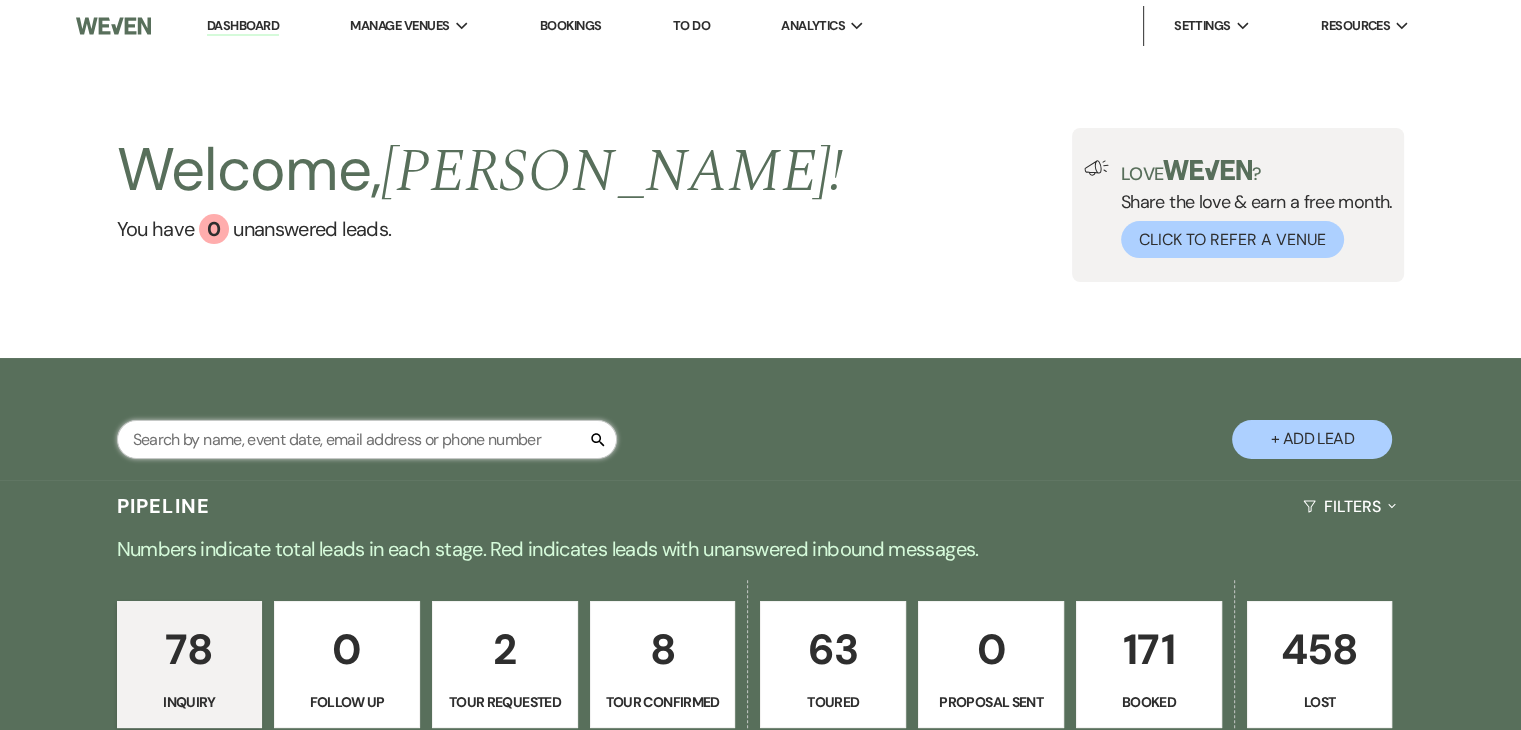 click at bounding box center (367, 439) 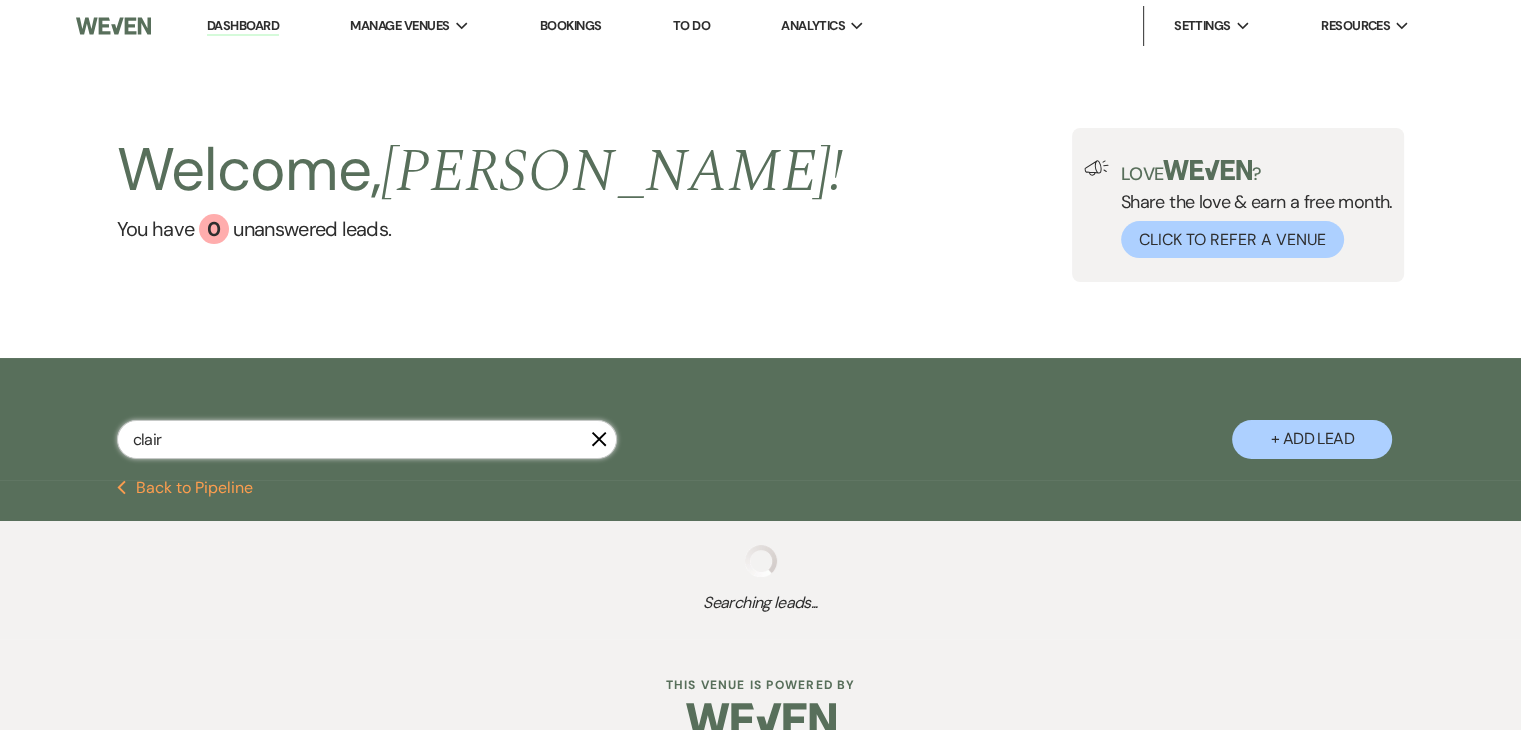 type on "claire" 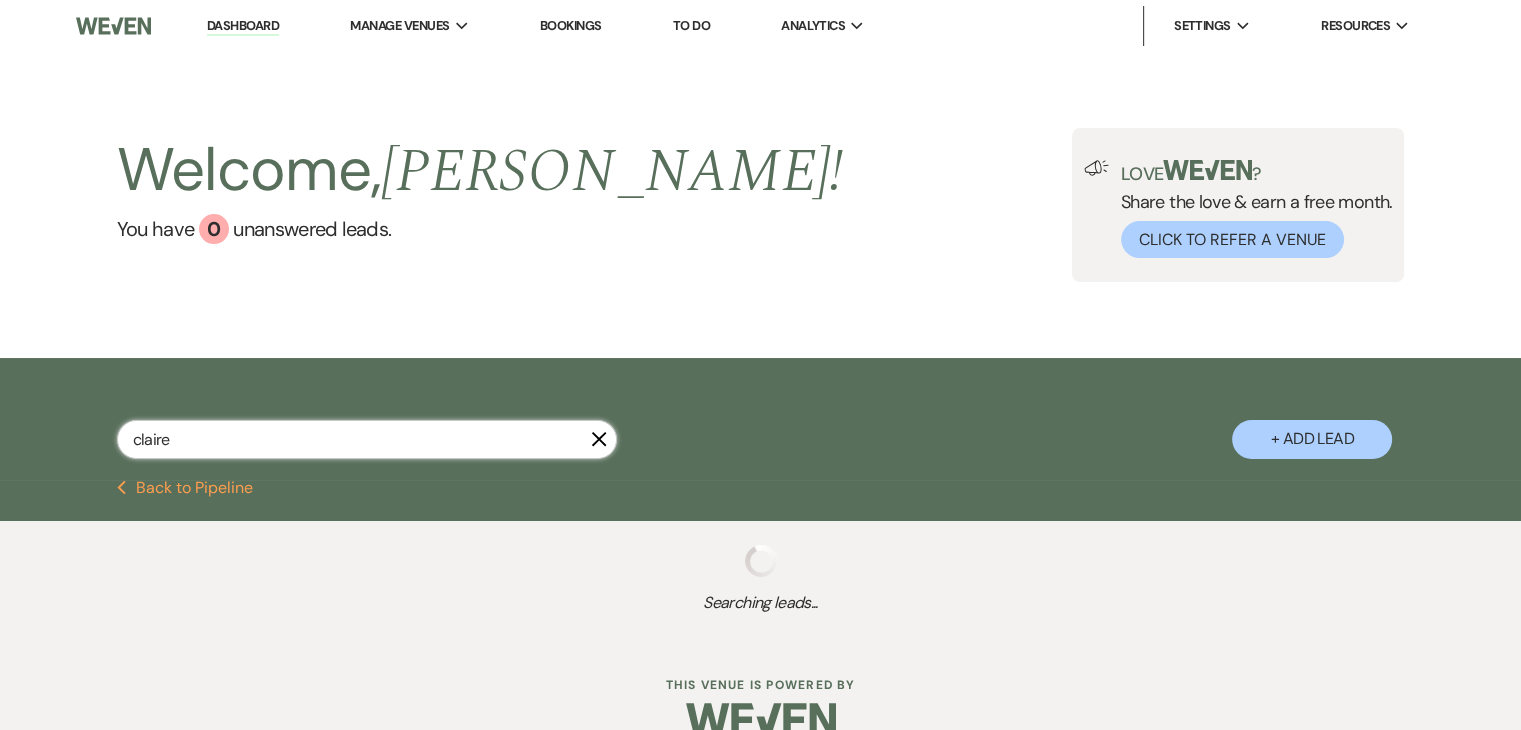 select on "8" 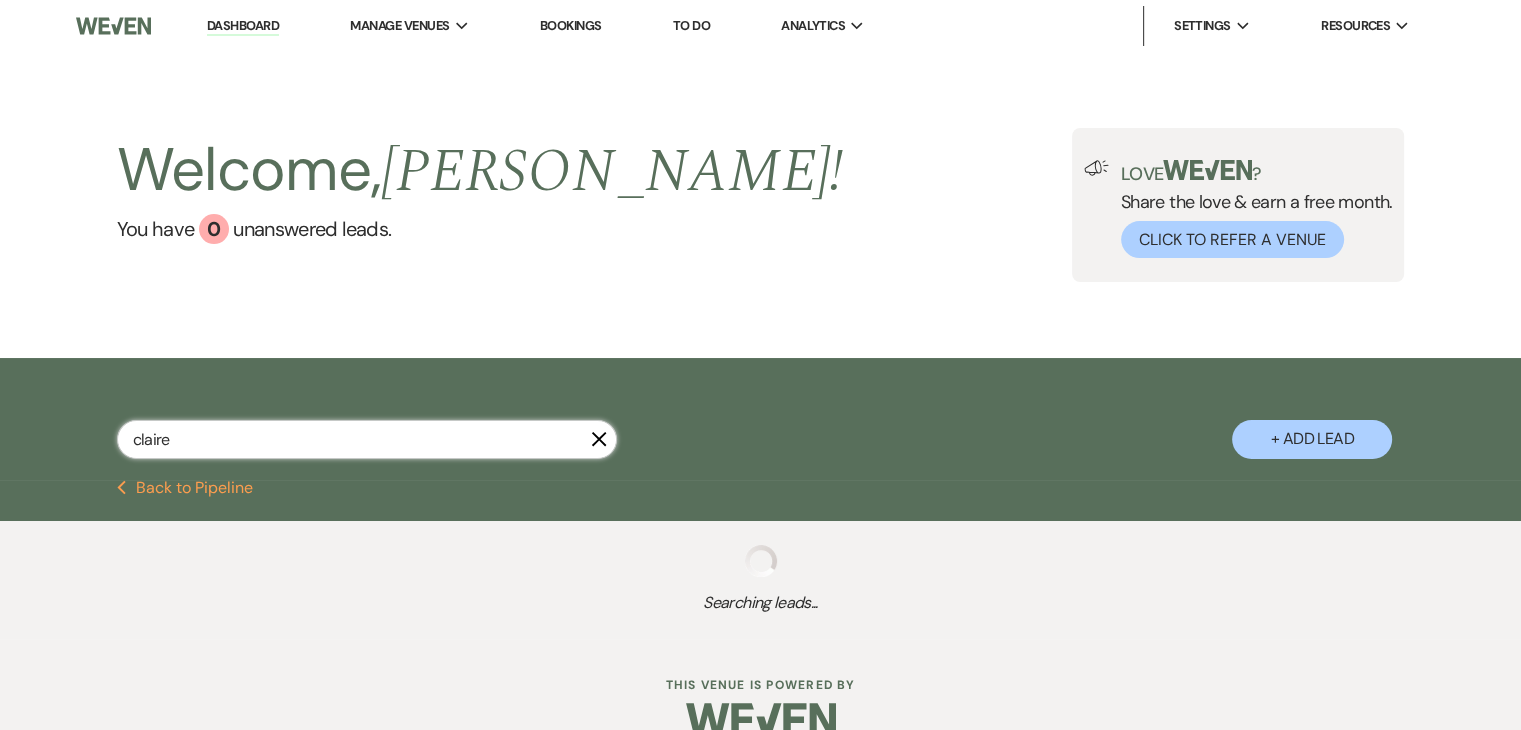 select on "4" 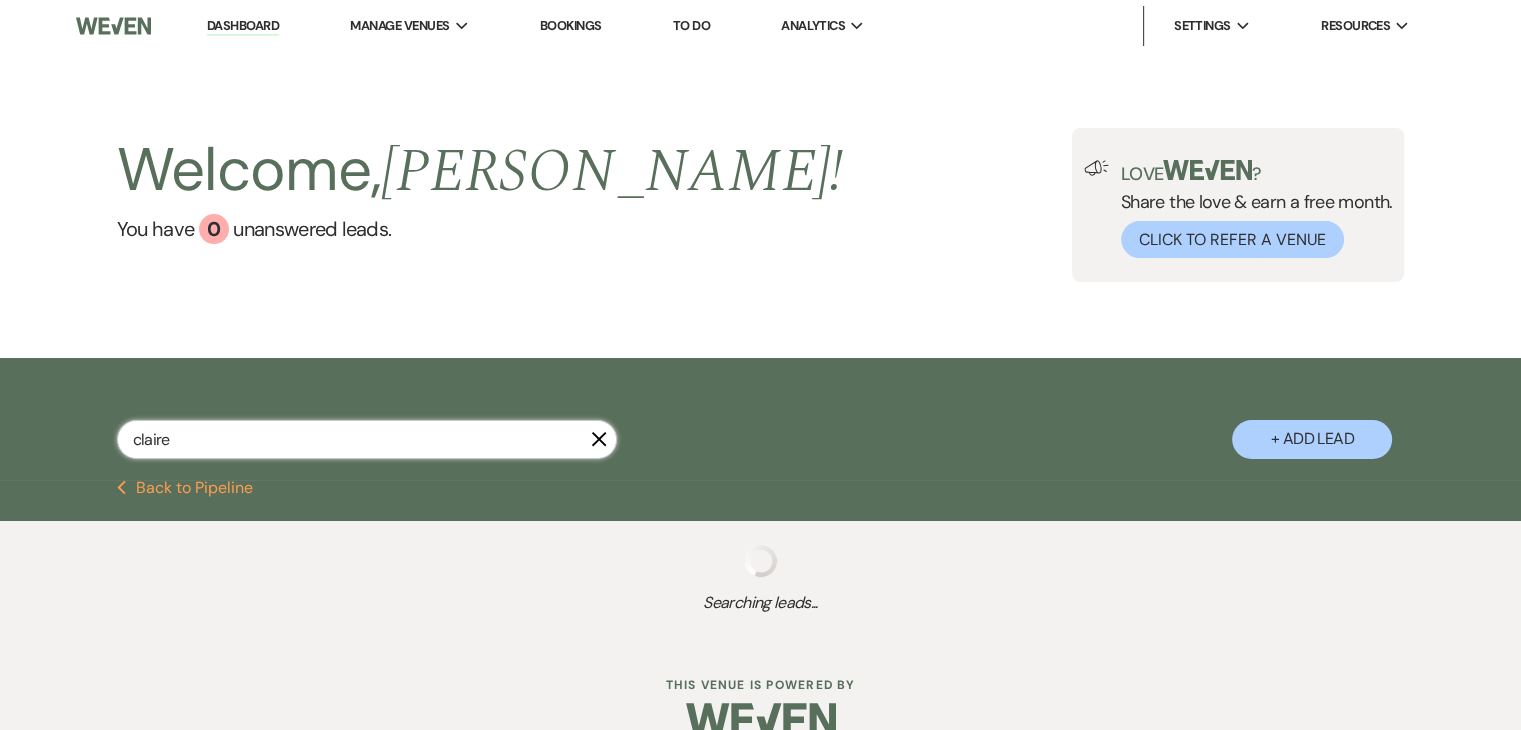 select on "8" 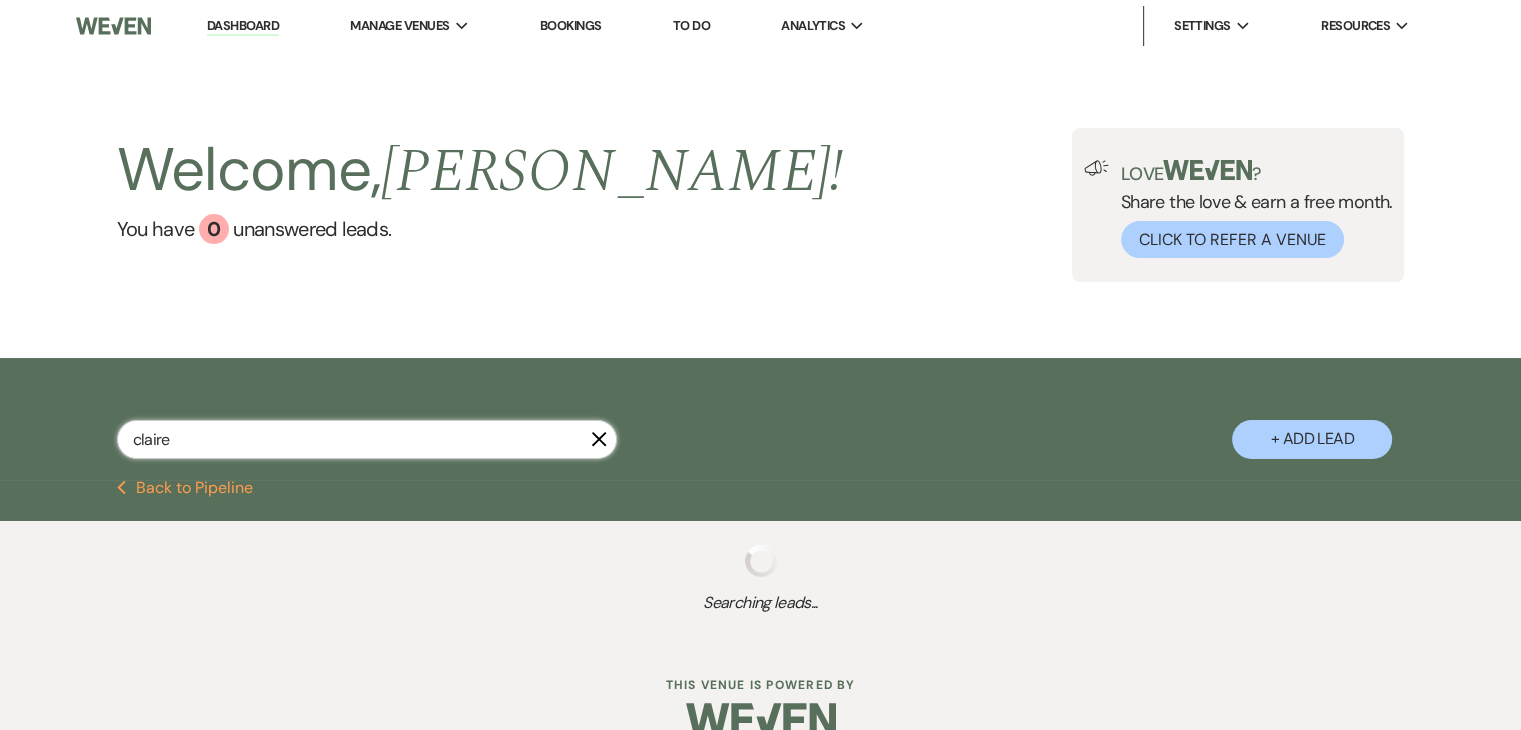 select on "4" 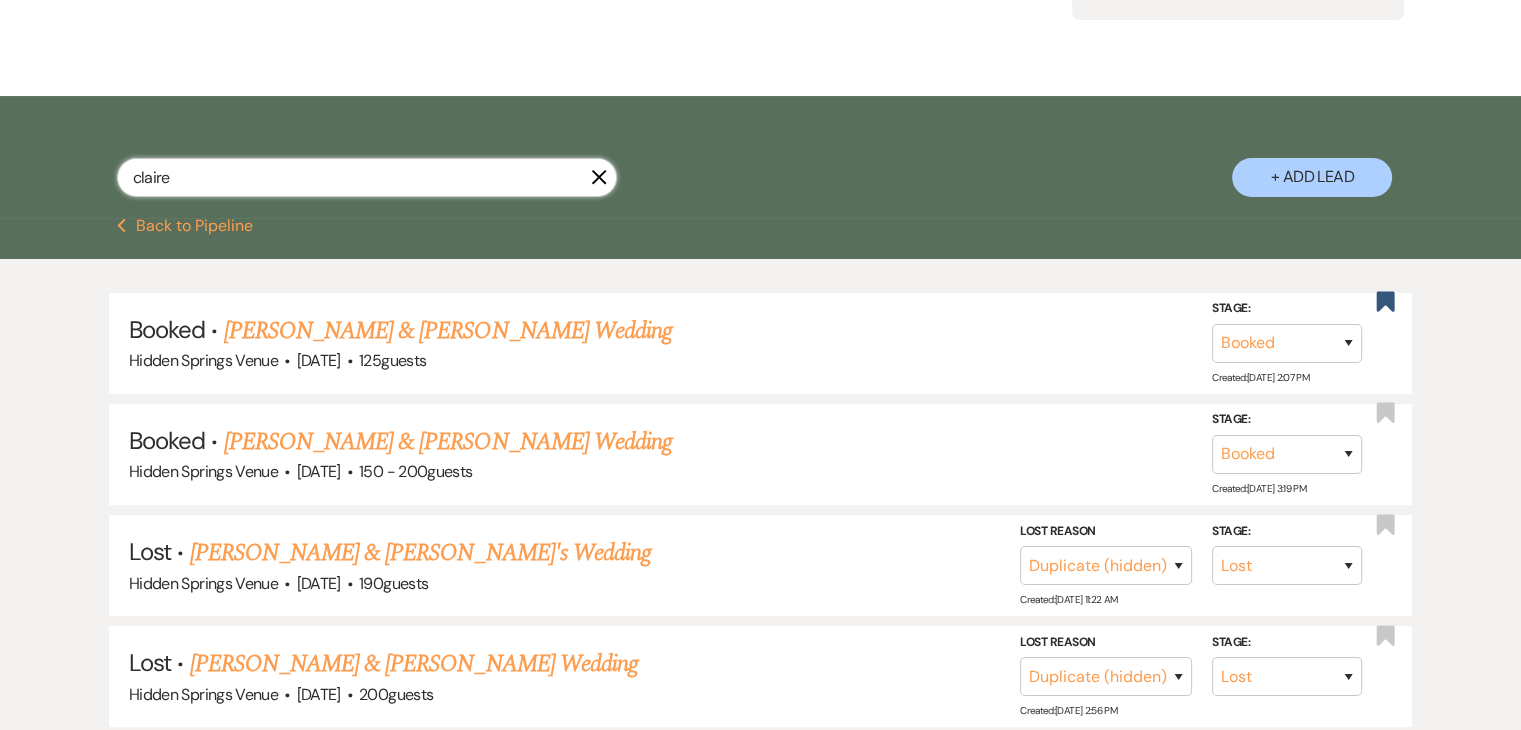 scroll, scrollTop: 263, scrollLeft: 0, axis: vertical 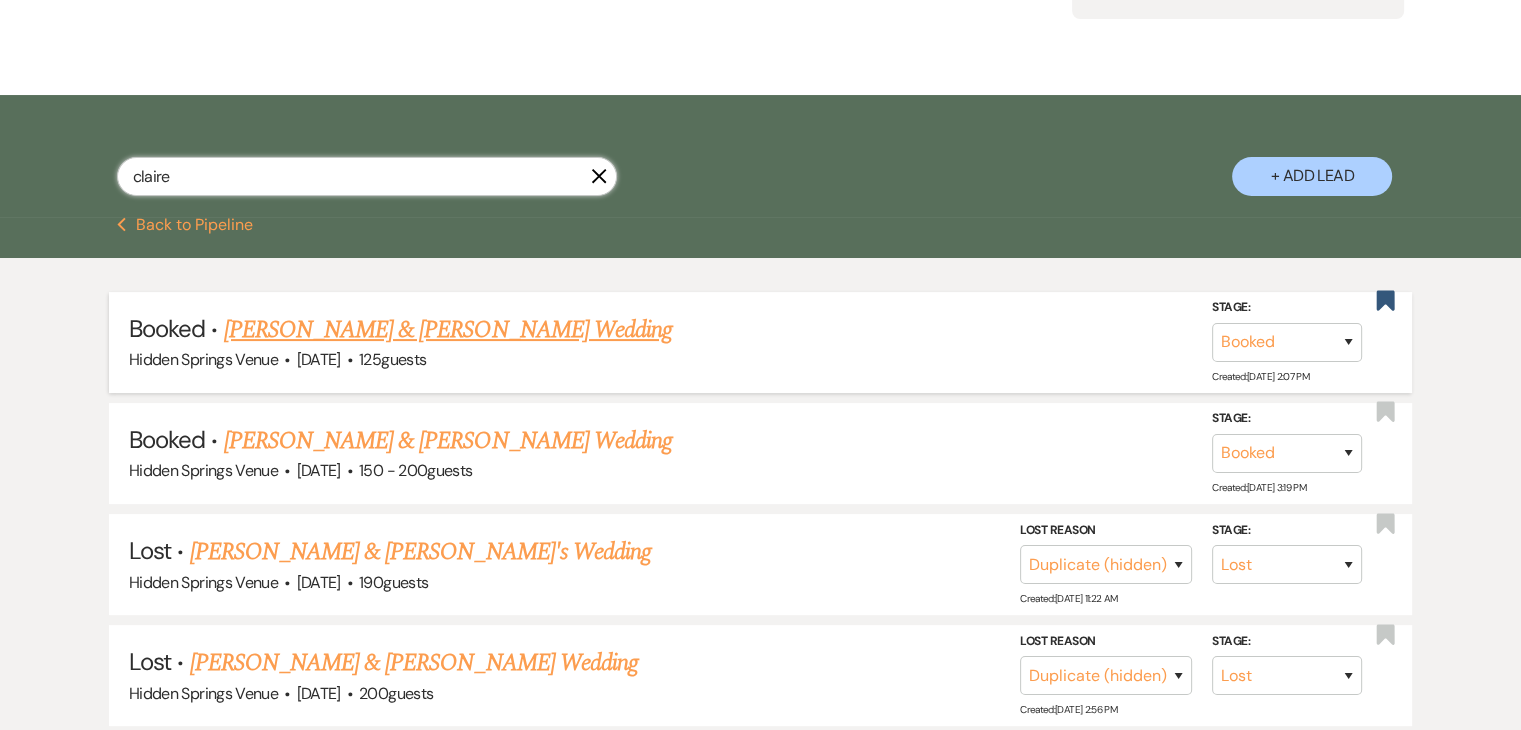 type on "claire" 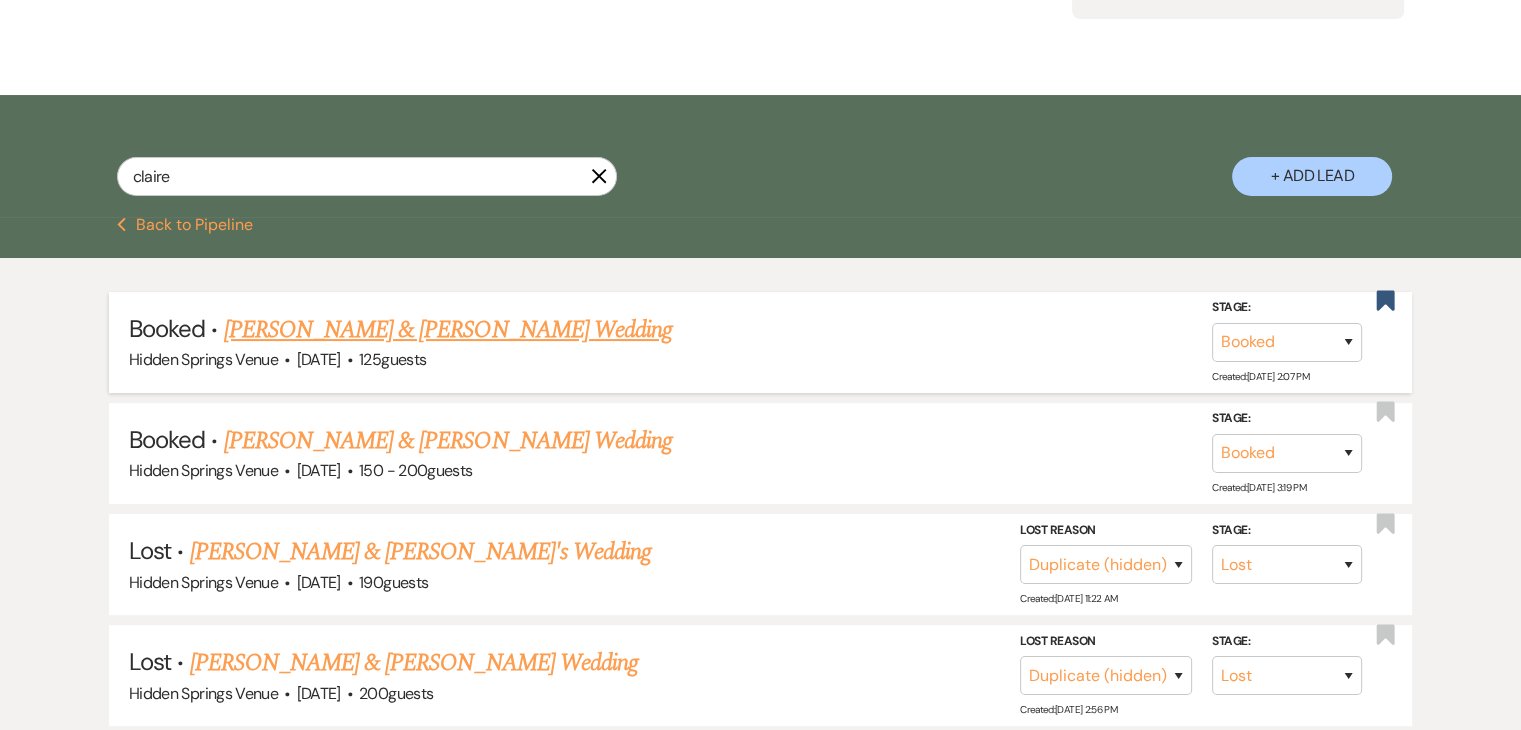 click on "[PERSON_NAME] & [PERSON_NAME] Wedding" at bounding box center (448, 330) 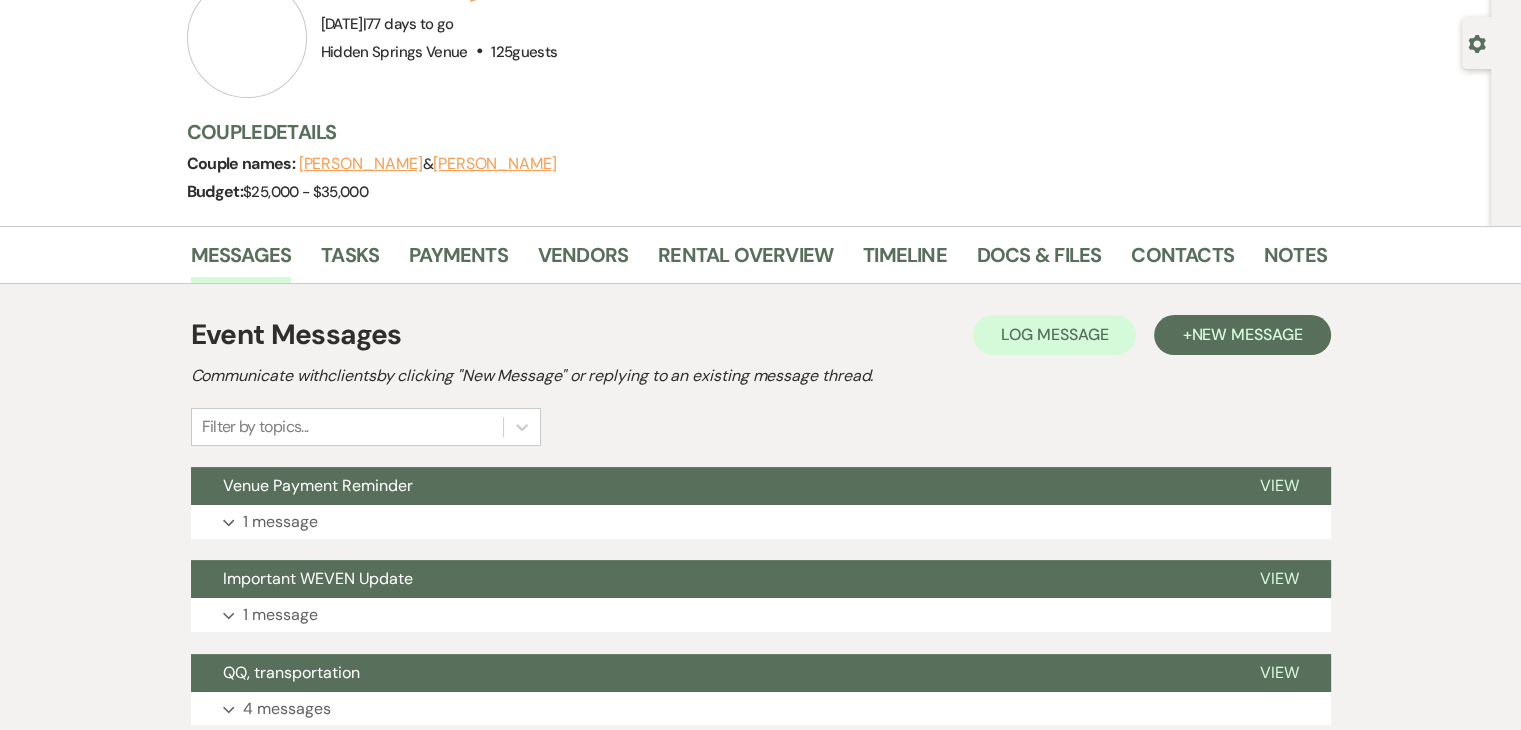 scroll, scrollTop: 0, scrollLeft: 0, axis: both 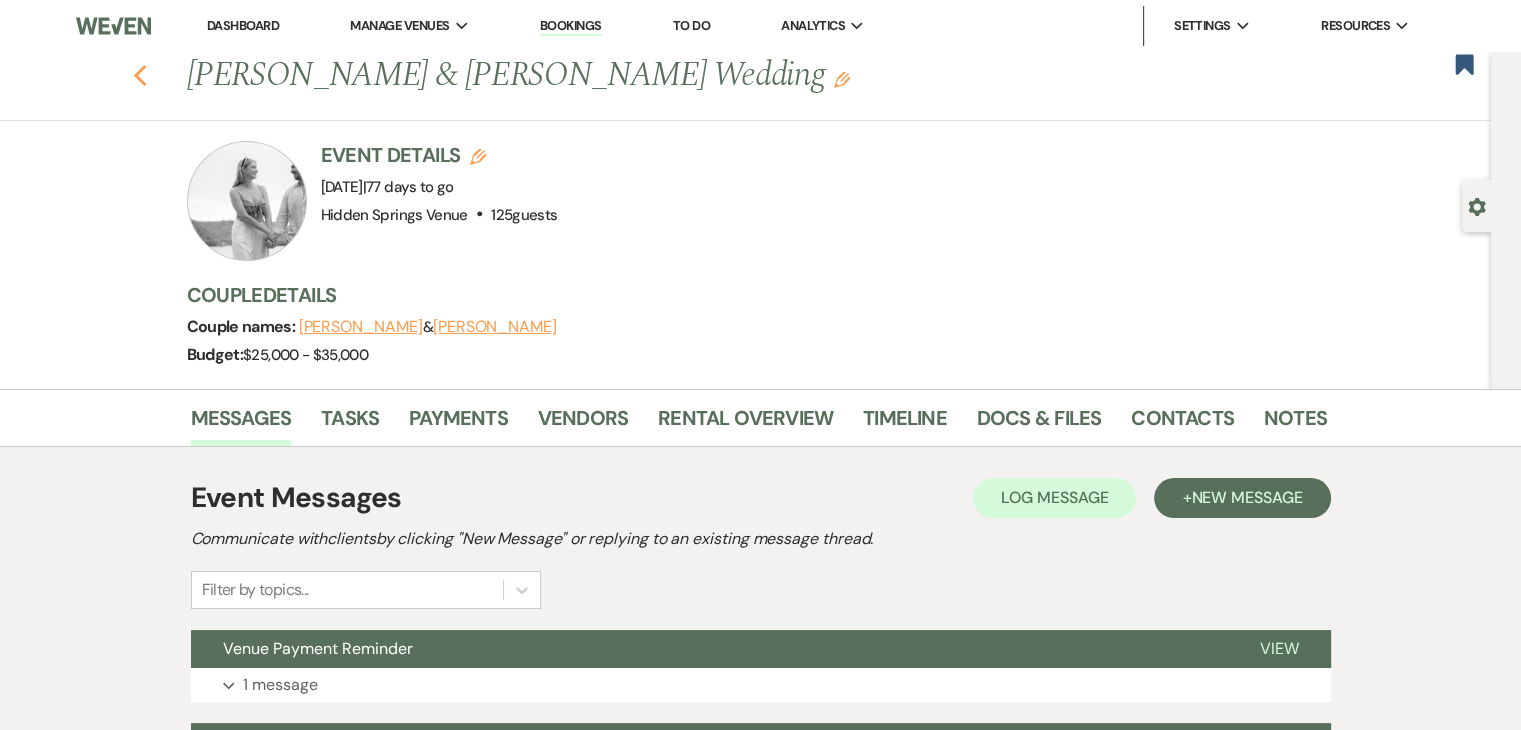 click on "Previous" 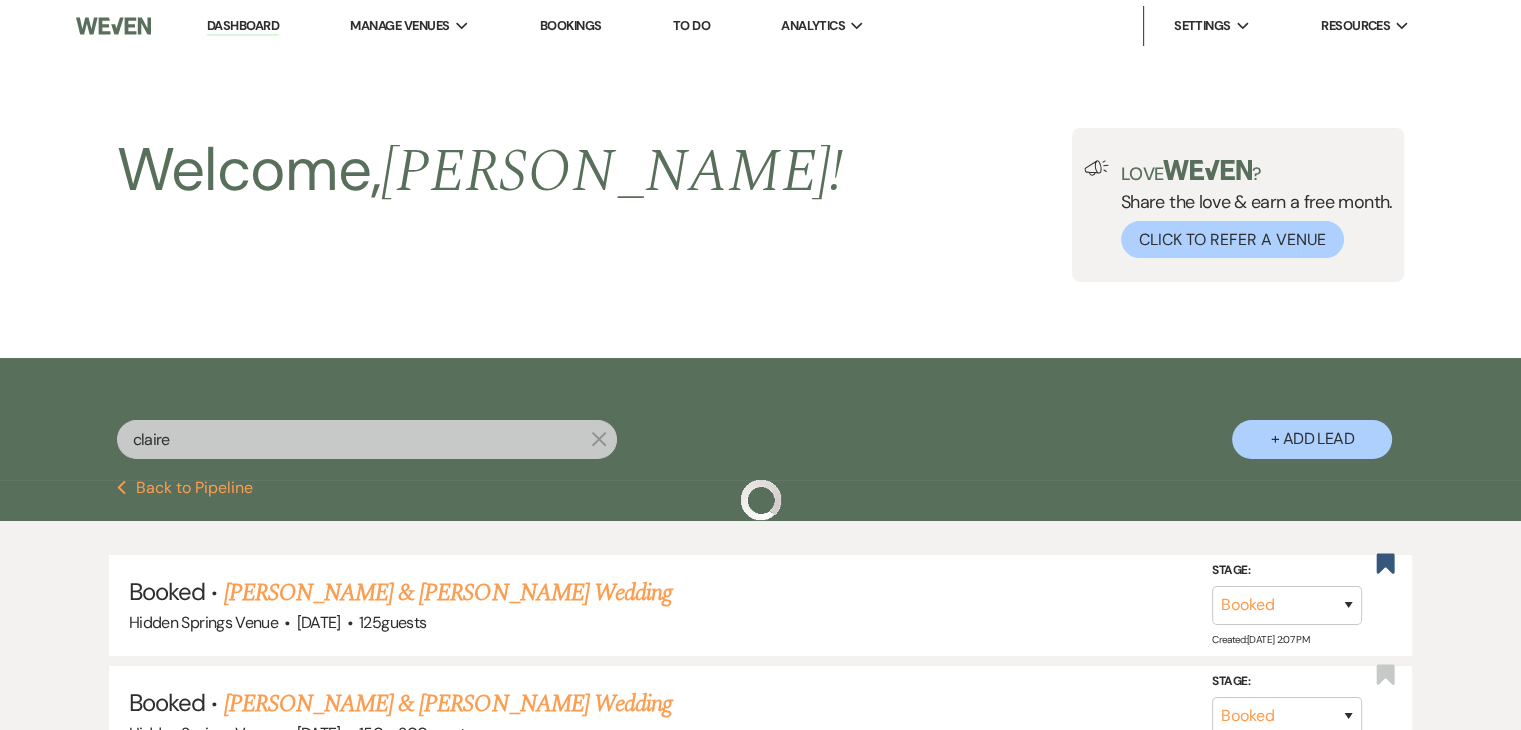 scroll, scrollTop: 263, scrollLeft: 0, axis: vertical 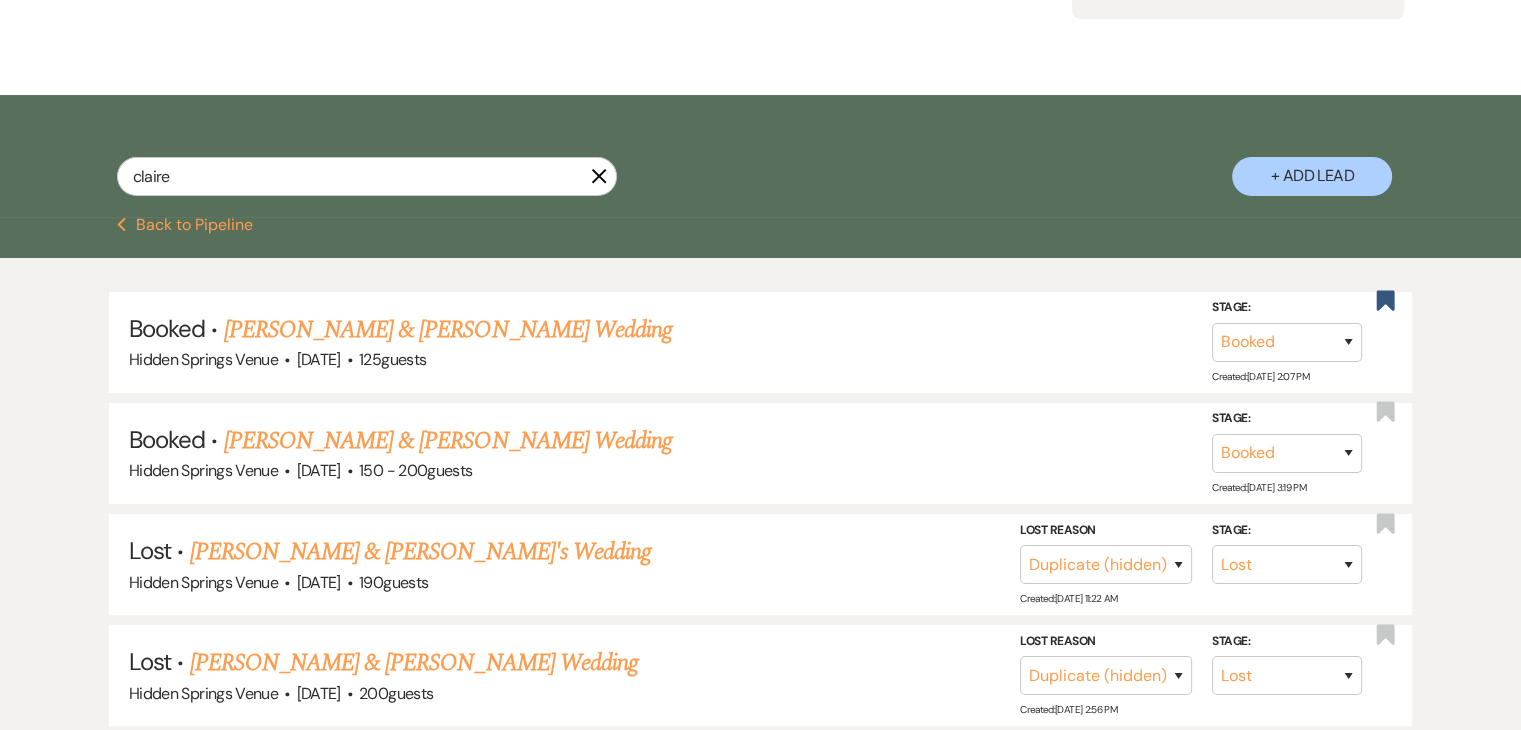 click on "X" 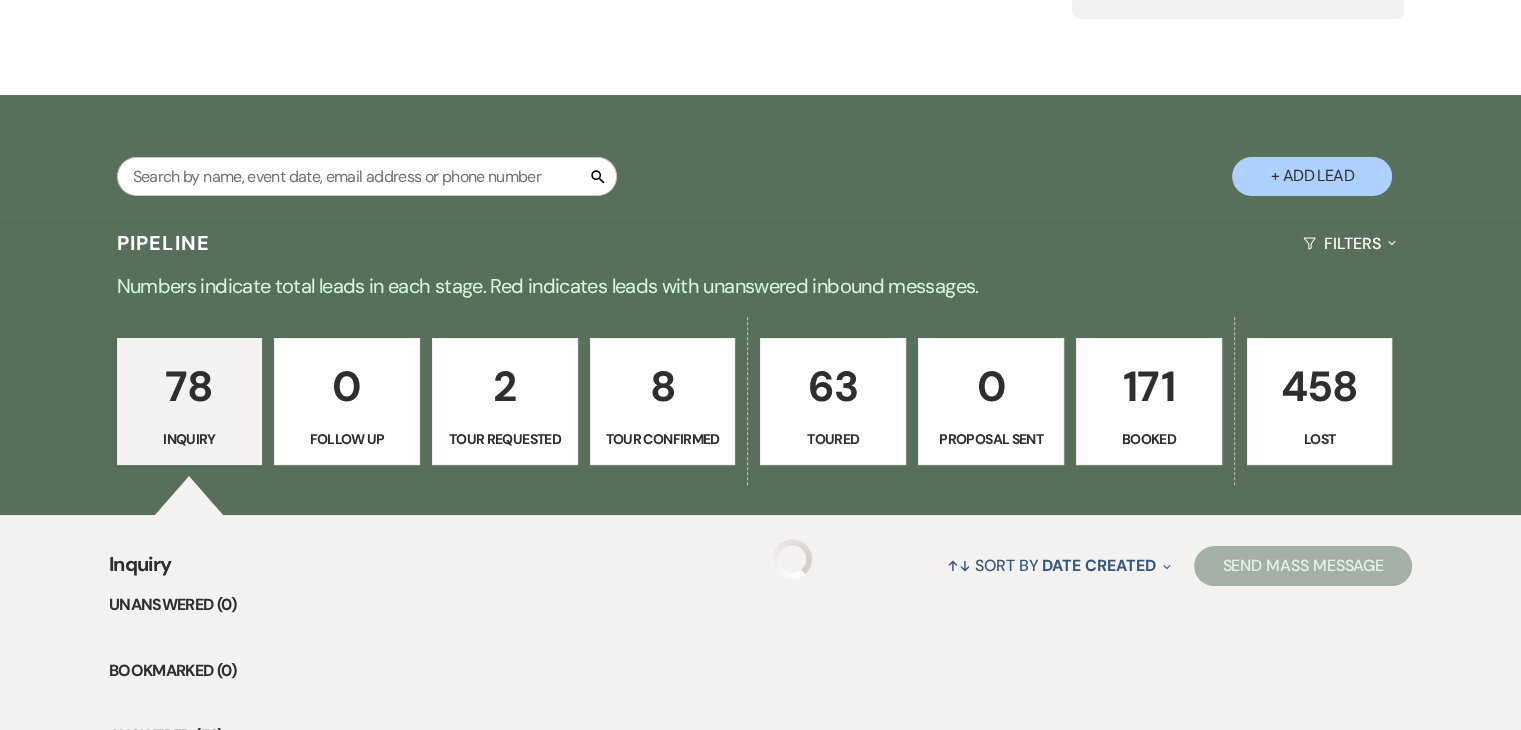 scroll, scrollTop: 0, scrollLeft: 0, axis: both 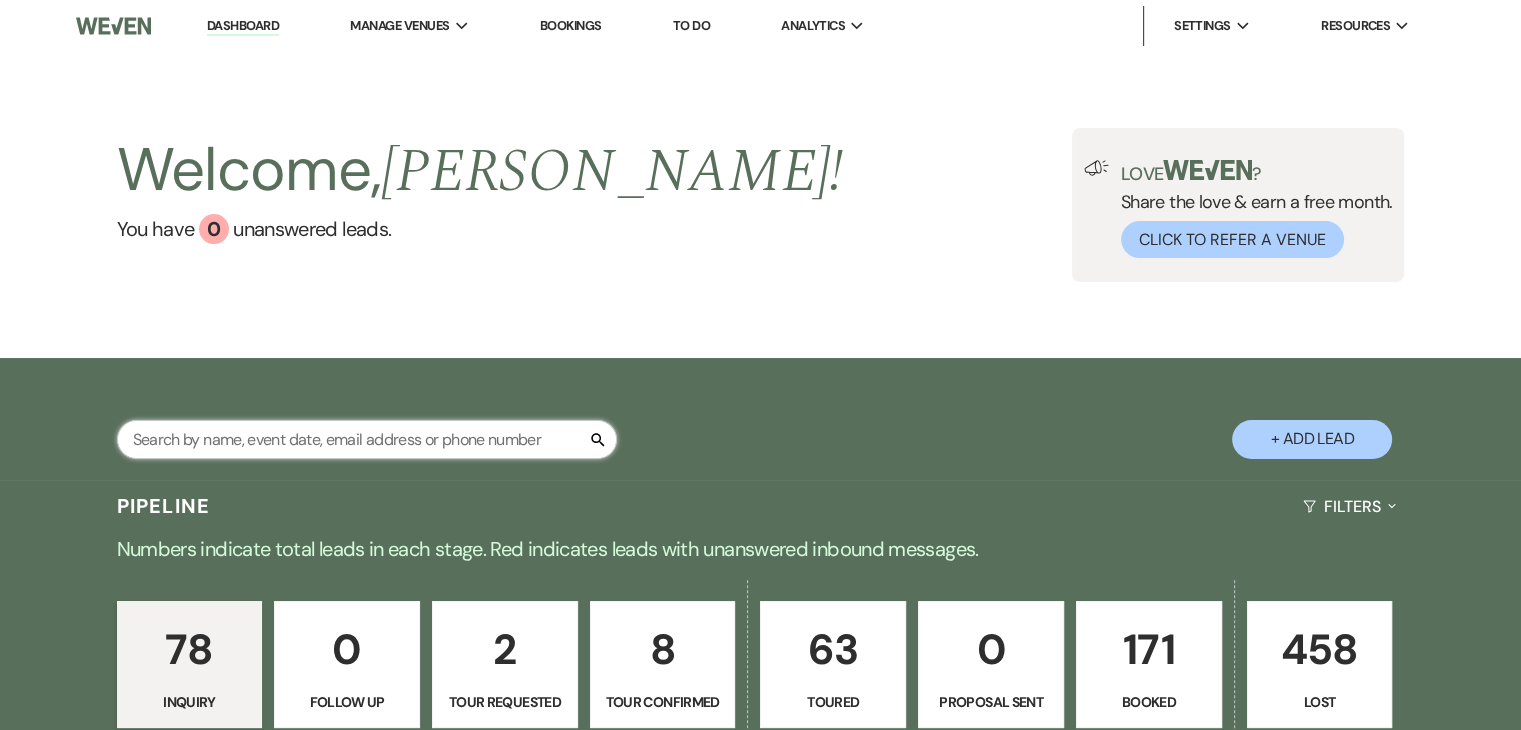 click at bounding box center (367, 439) 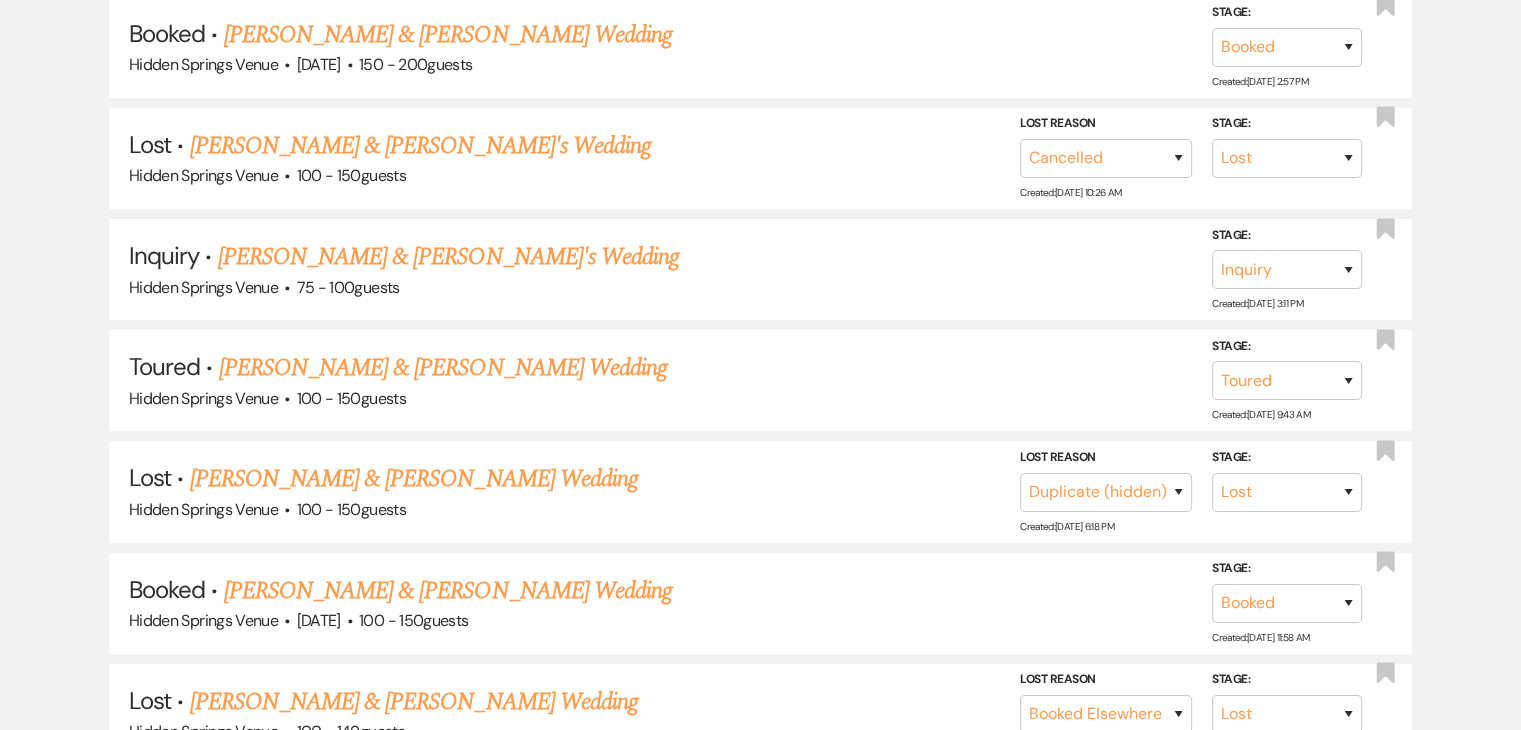 scroll, scrollTop: 560, scrollLeft: 0, axis: vertical 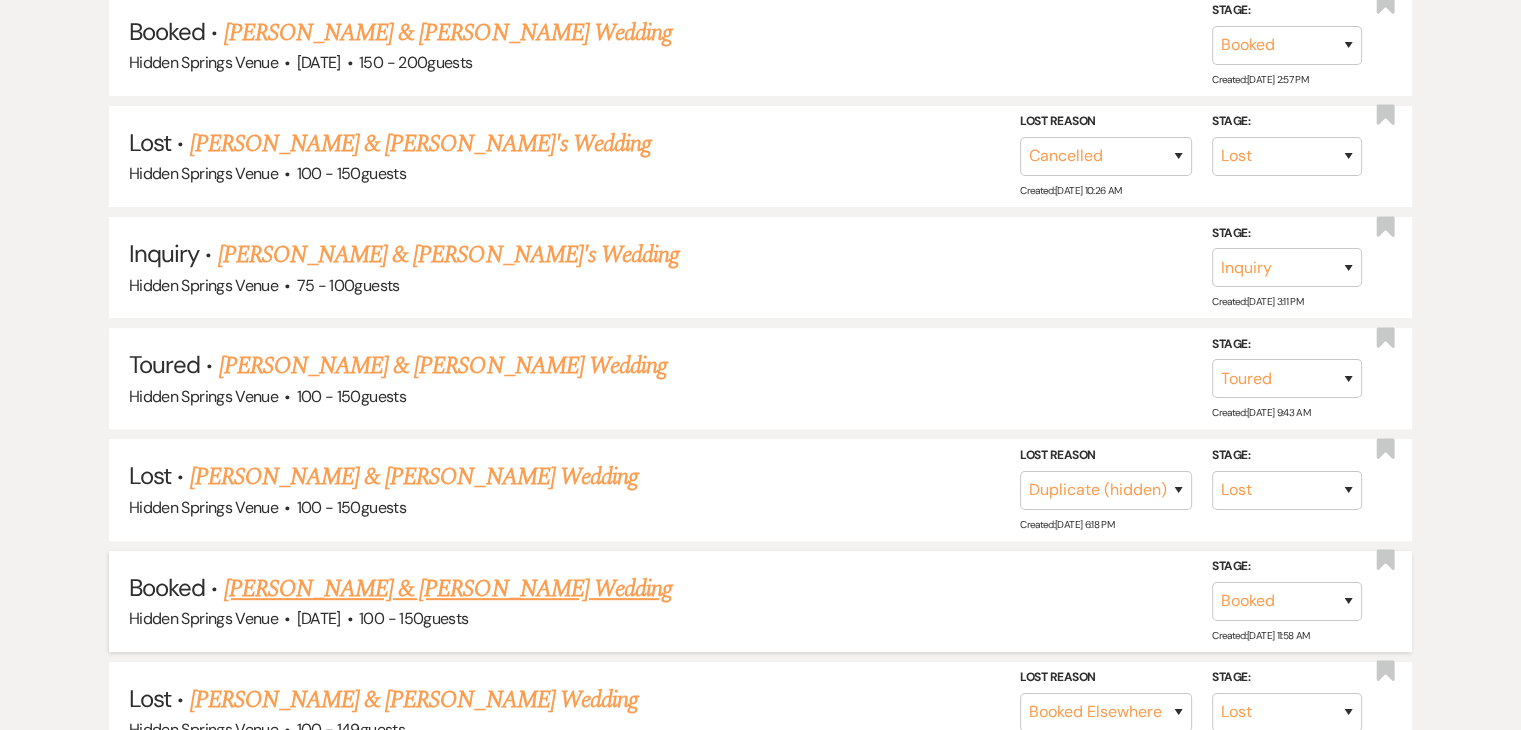 click on "[PERSON_NAME] & [PERSON_NAME] Wedding" at bounding box center (448, 589) 